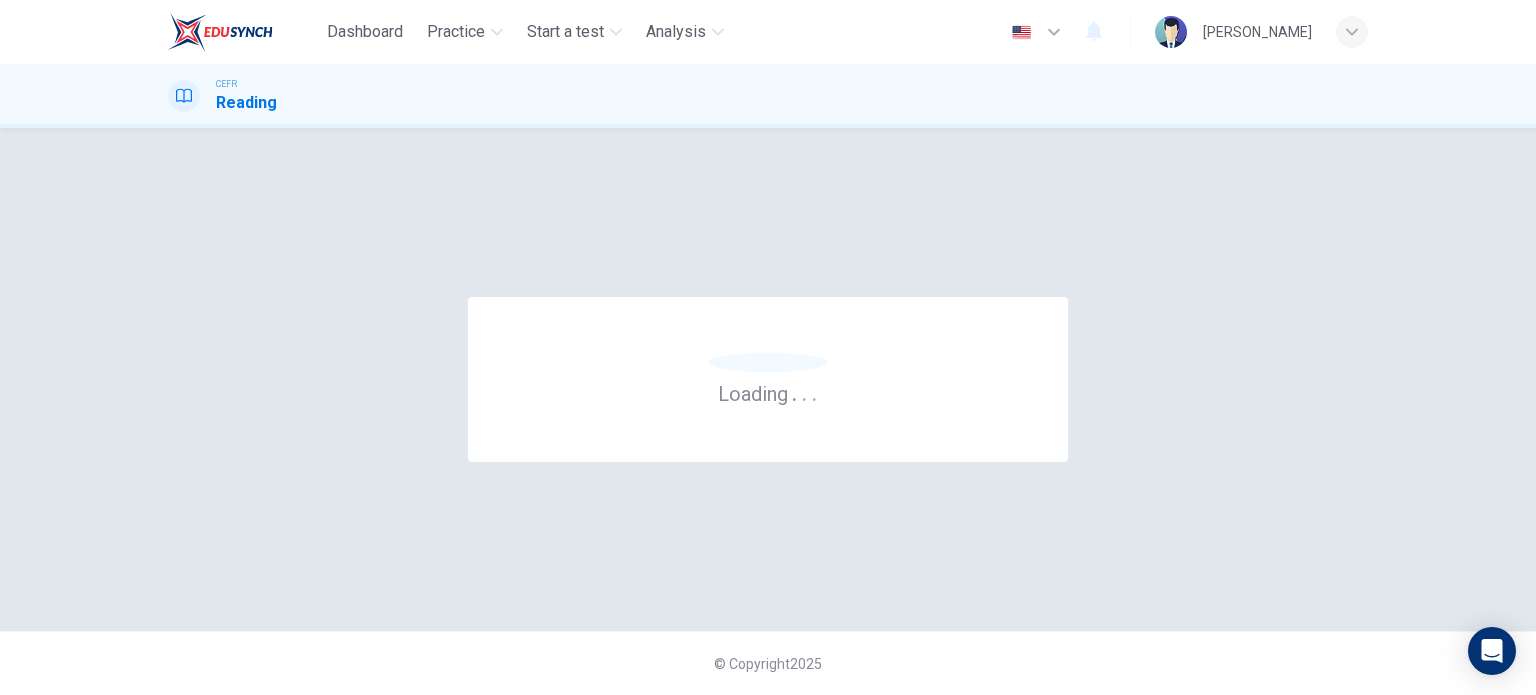 scroll, scrollTop: 0, scrollLeft: 0, axis: both 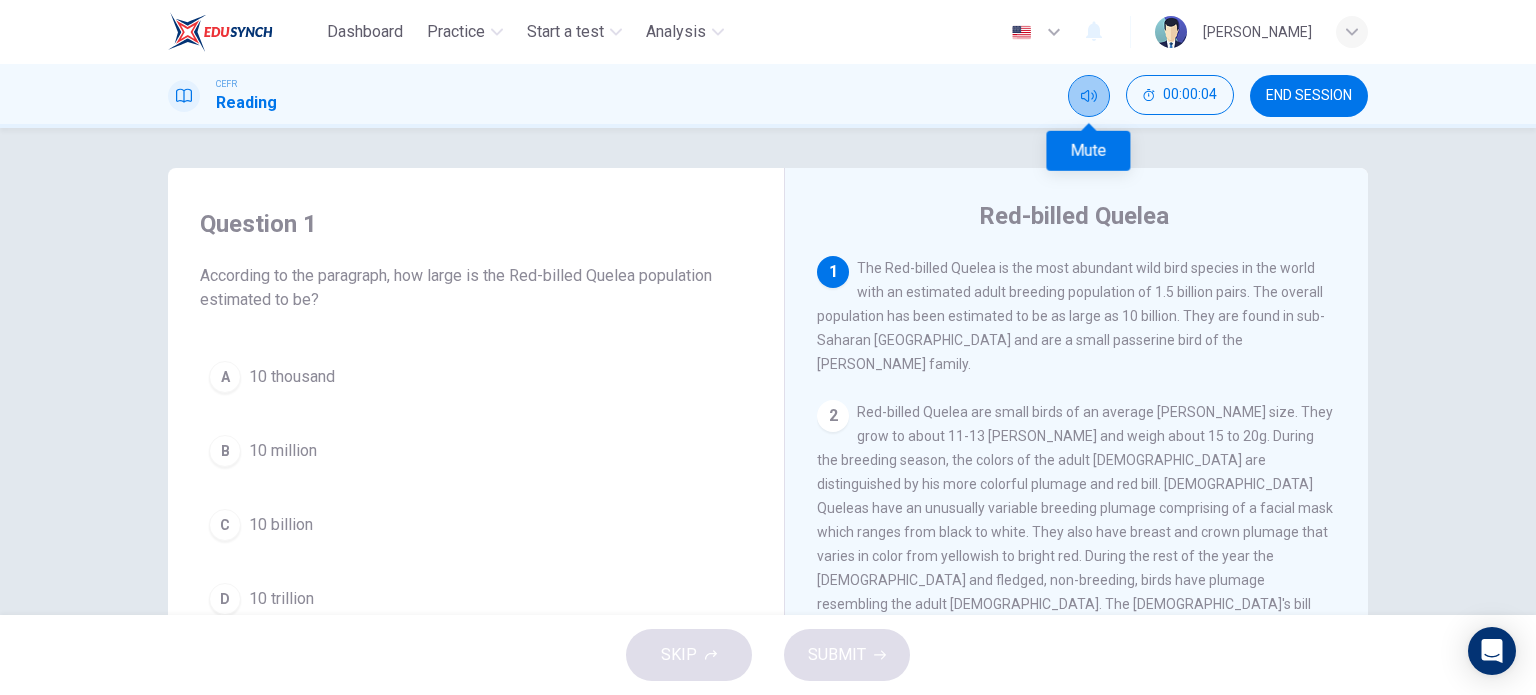click 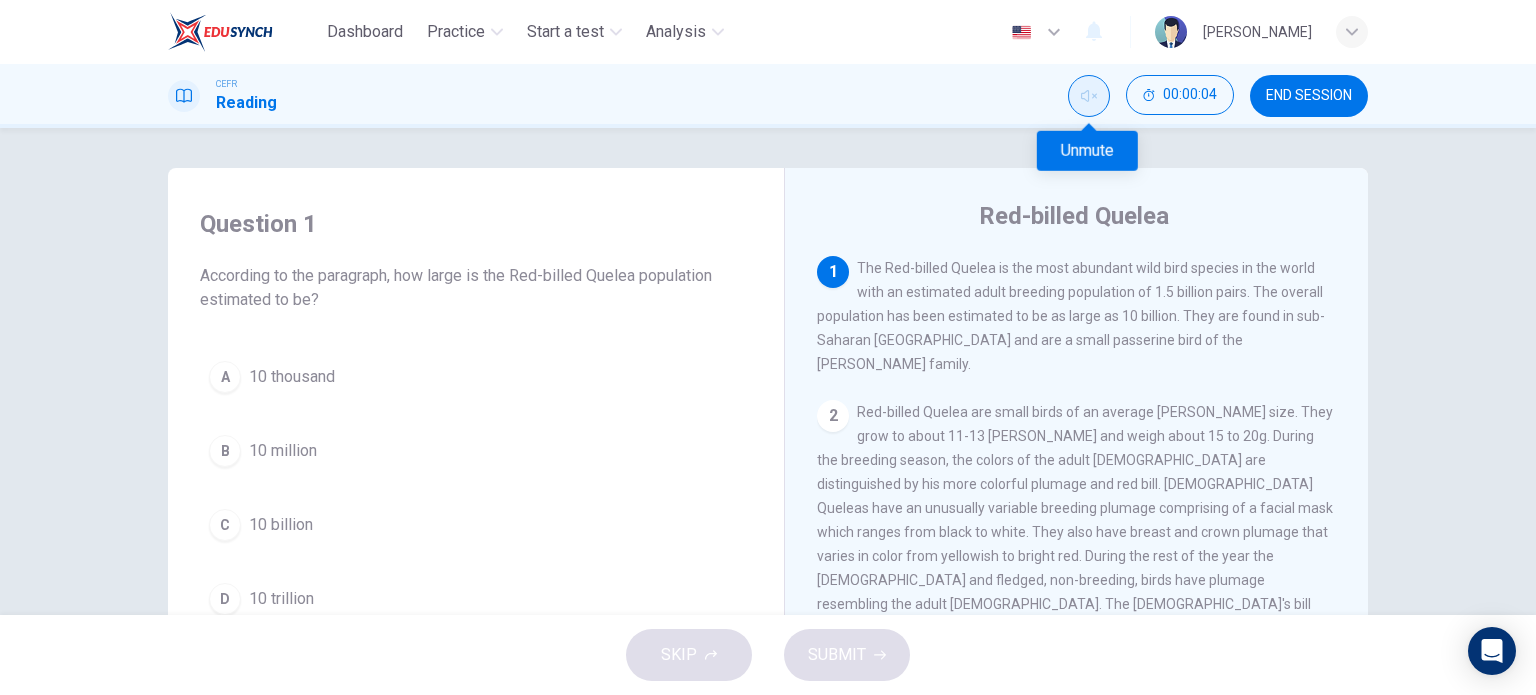 click 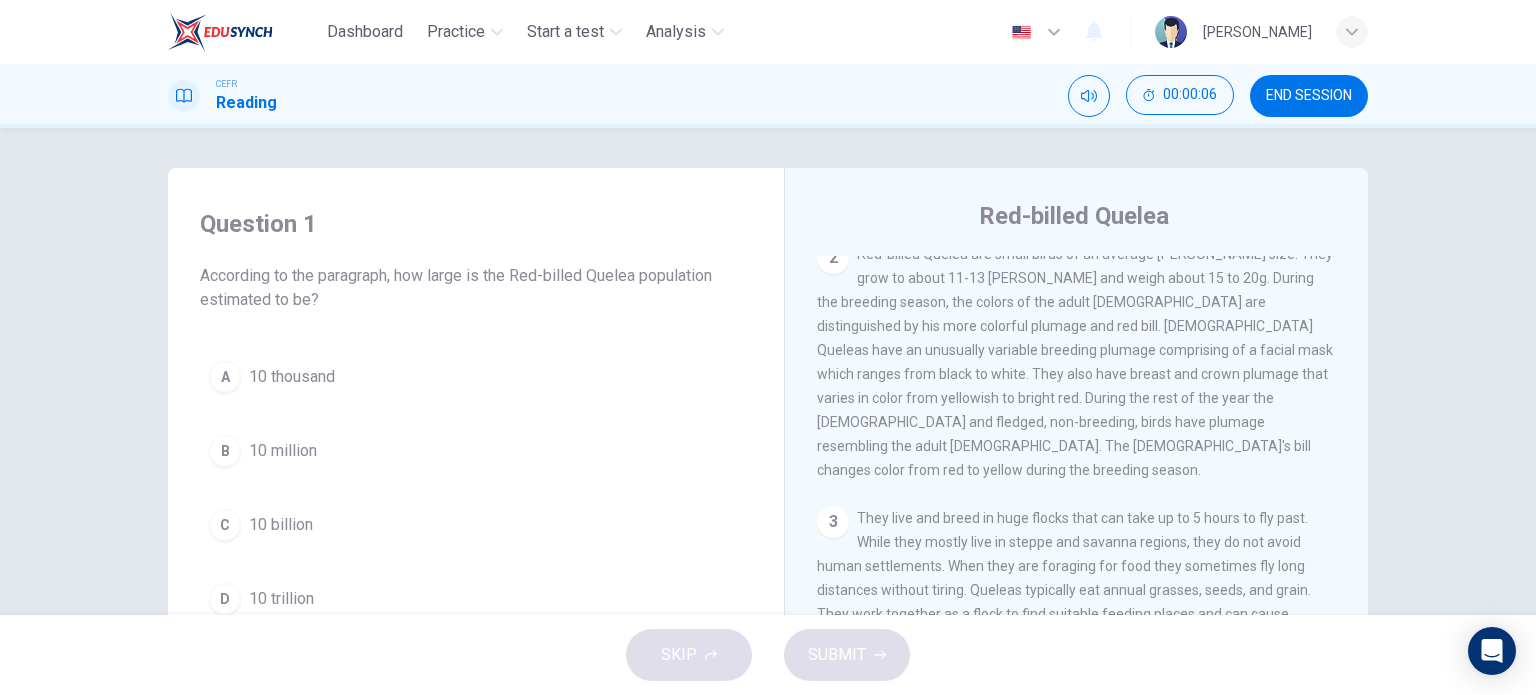 scroll, scrollTop: 0, scrollLeft: 0, axis: both 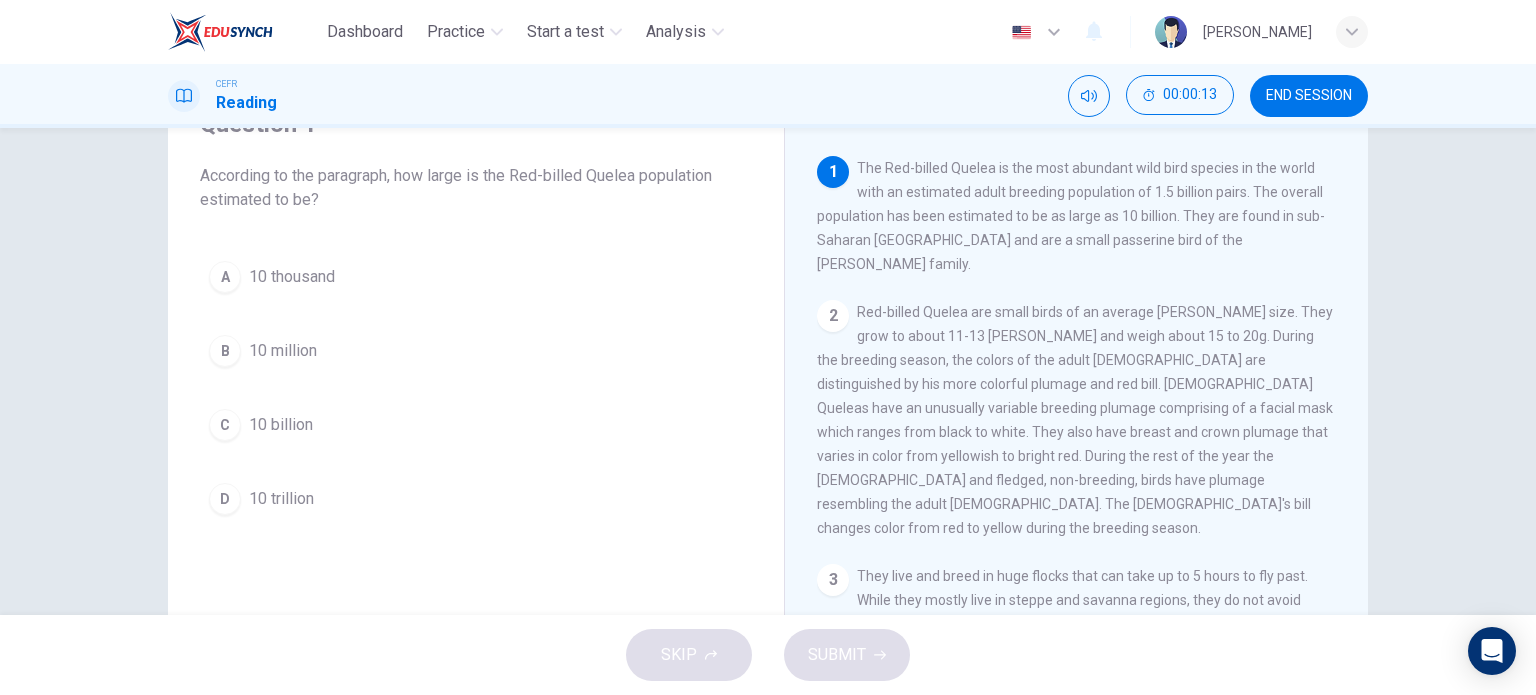 type 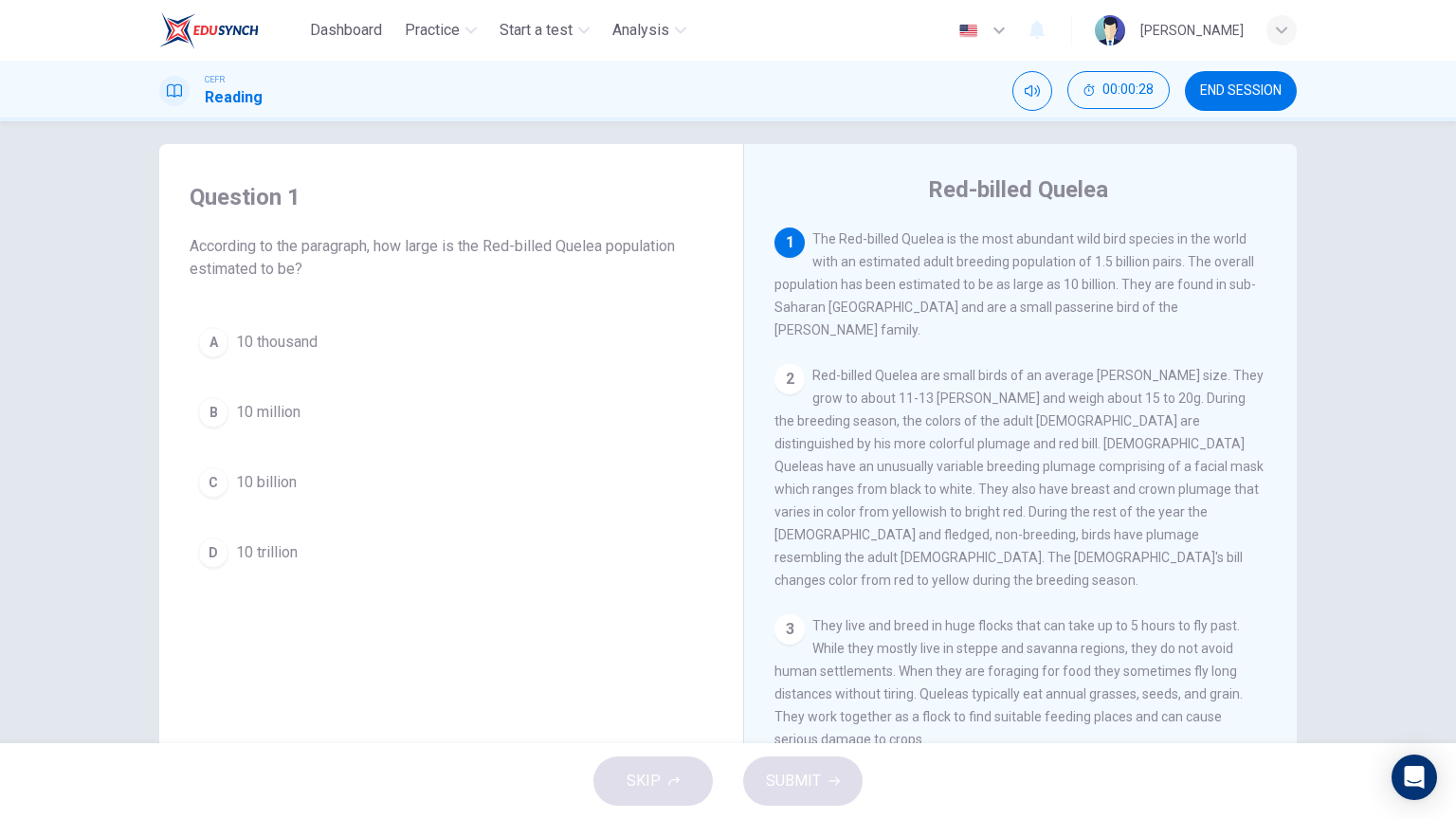 scroll, scrollTop: 0, scrollLeft: 0, axis: both 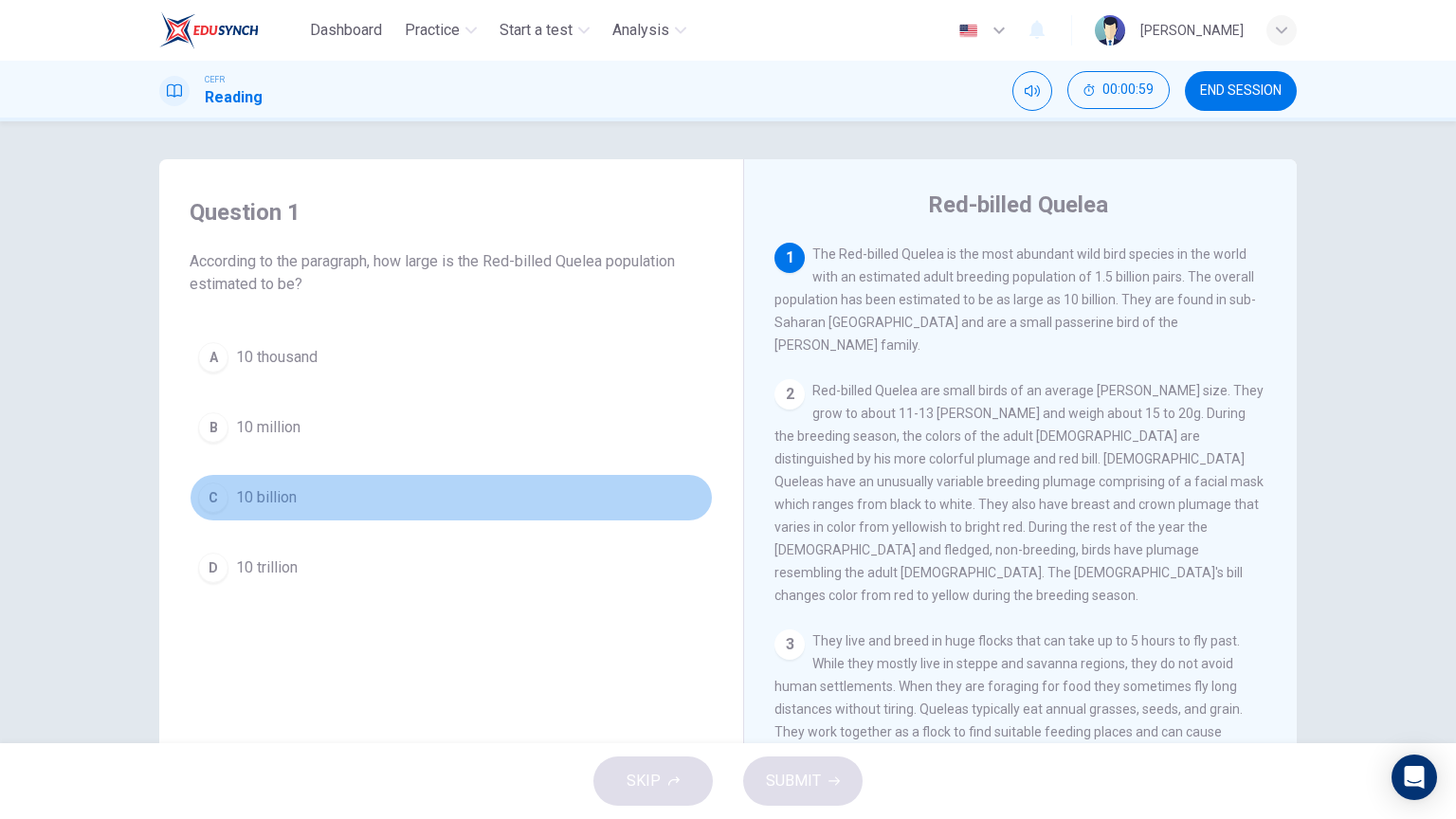 click on "10 billion" at bounding box center [266, 498] 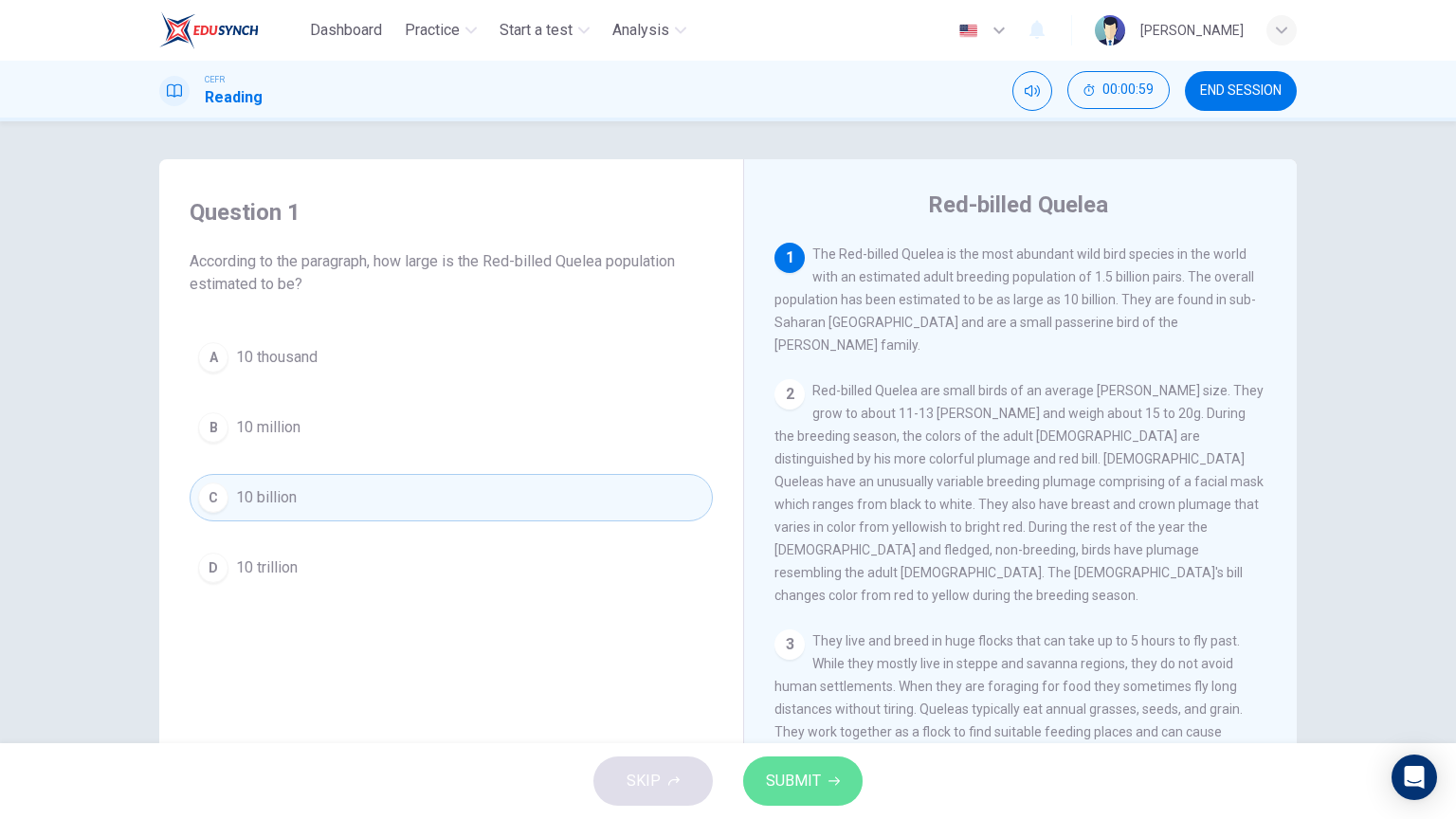 click on "SUBMIT" at bounding box center (803, 781) 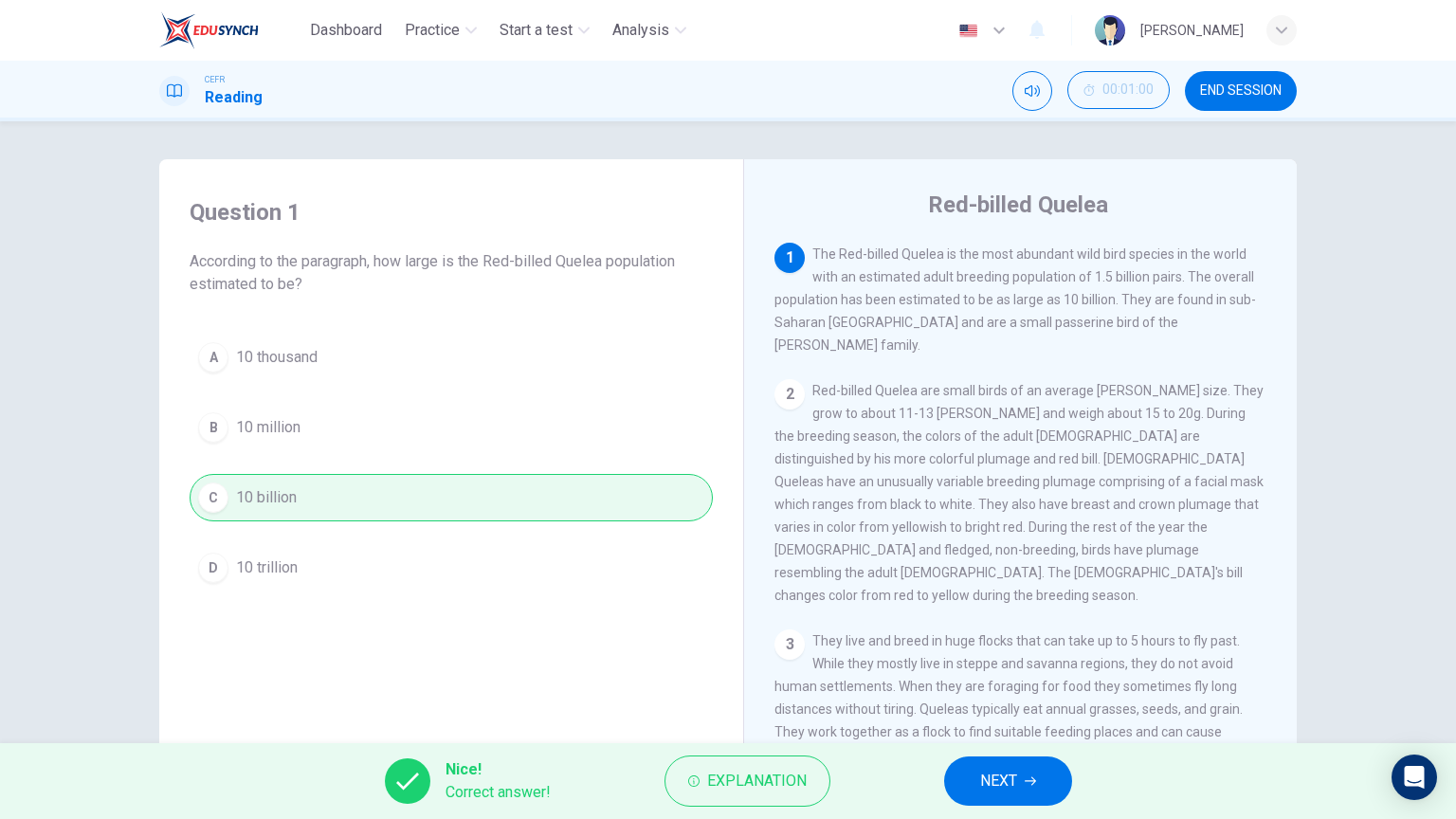 click on "NEXT" at bounding box center [1008, 781] 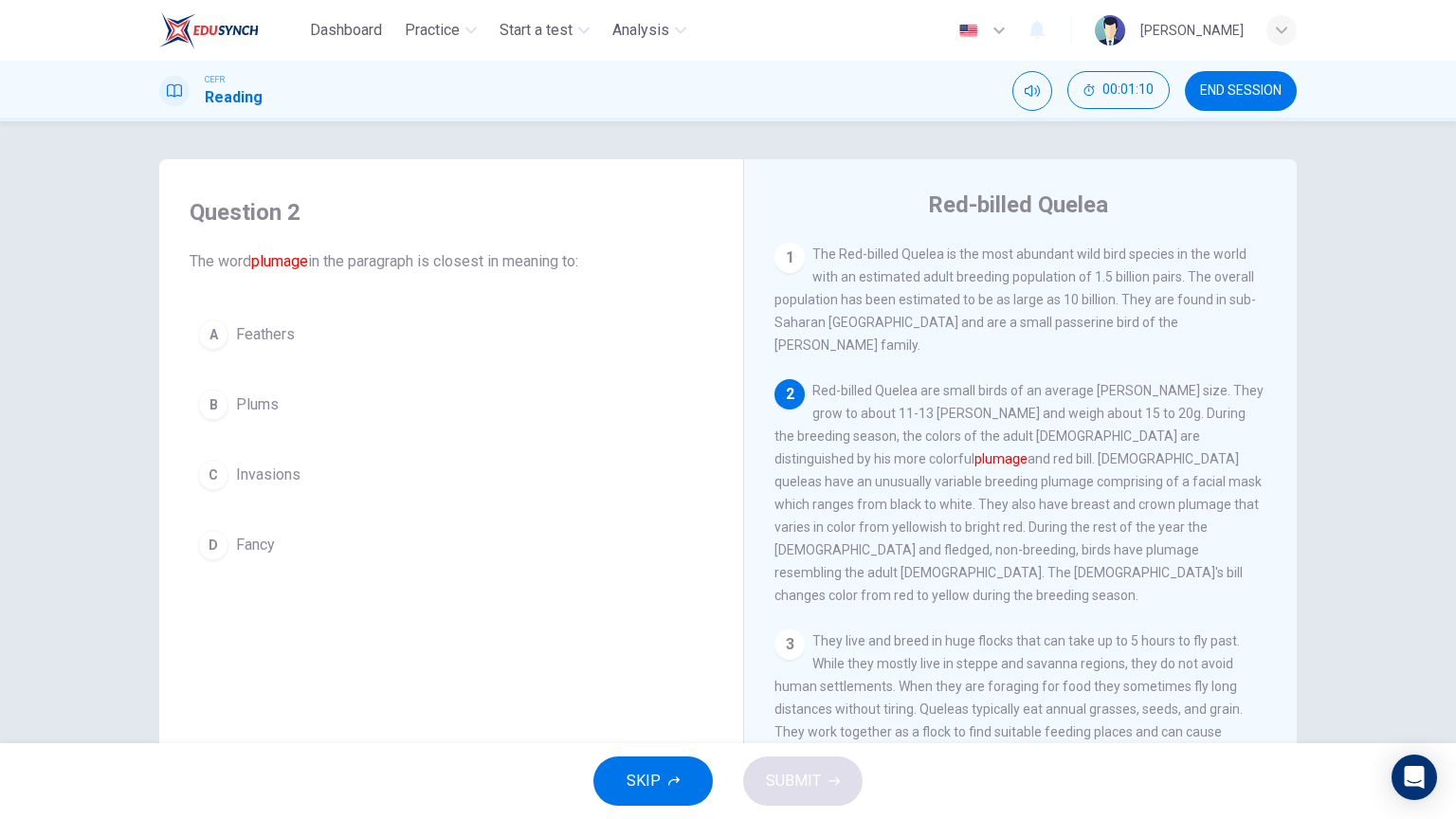 click on "A Feathers" at bounding box center (451, 335) 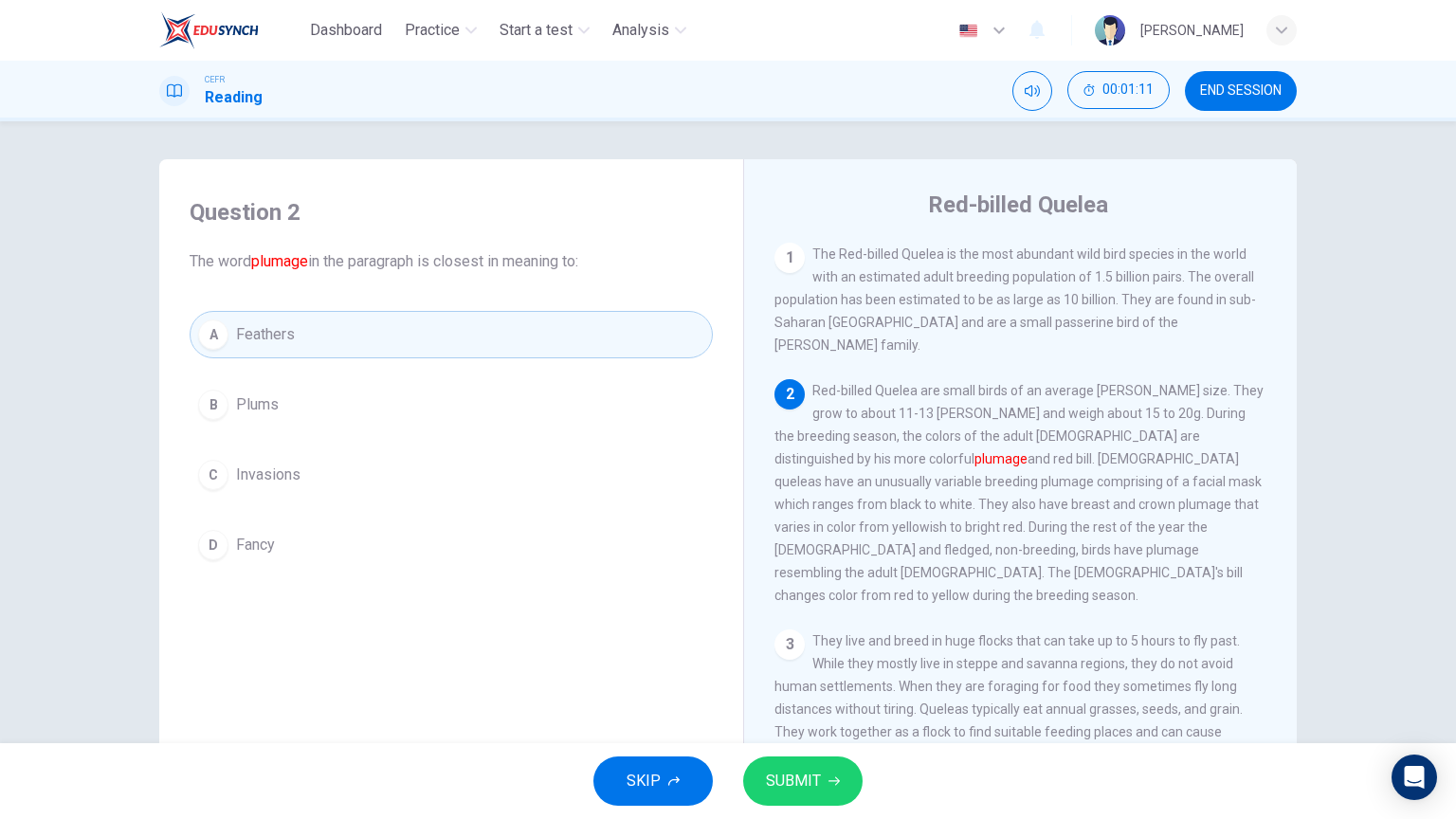 click on "SUBMIT" at bounding box center [793, 781] 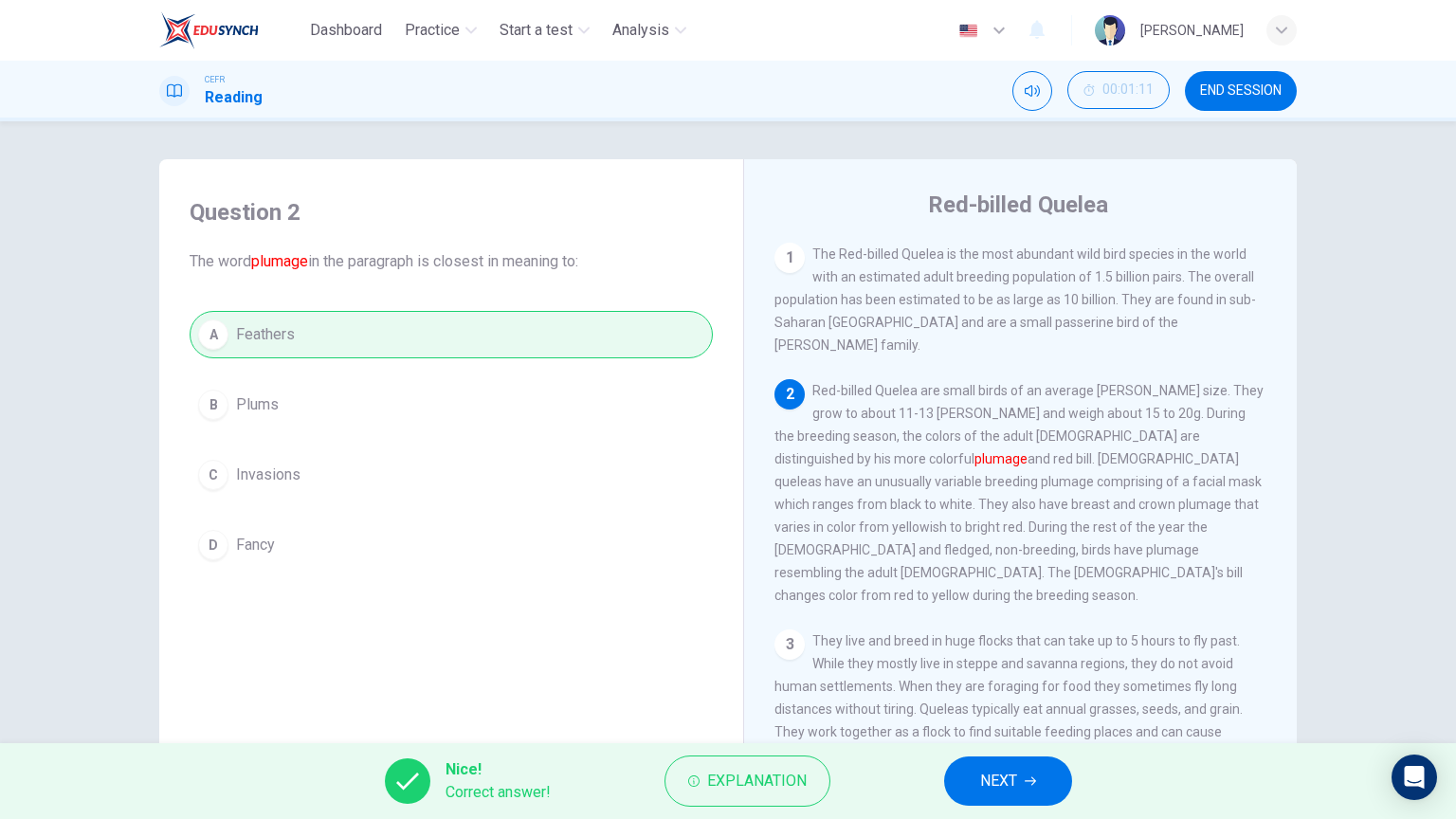 click on "NEXT" at bounding box center [1008, 781] 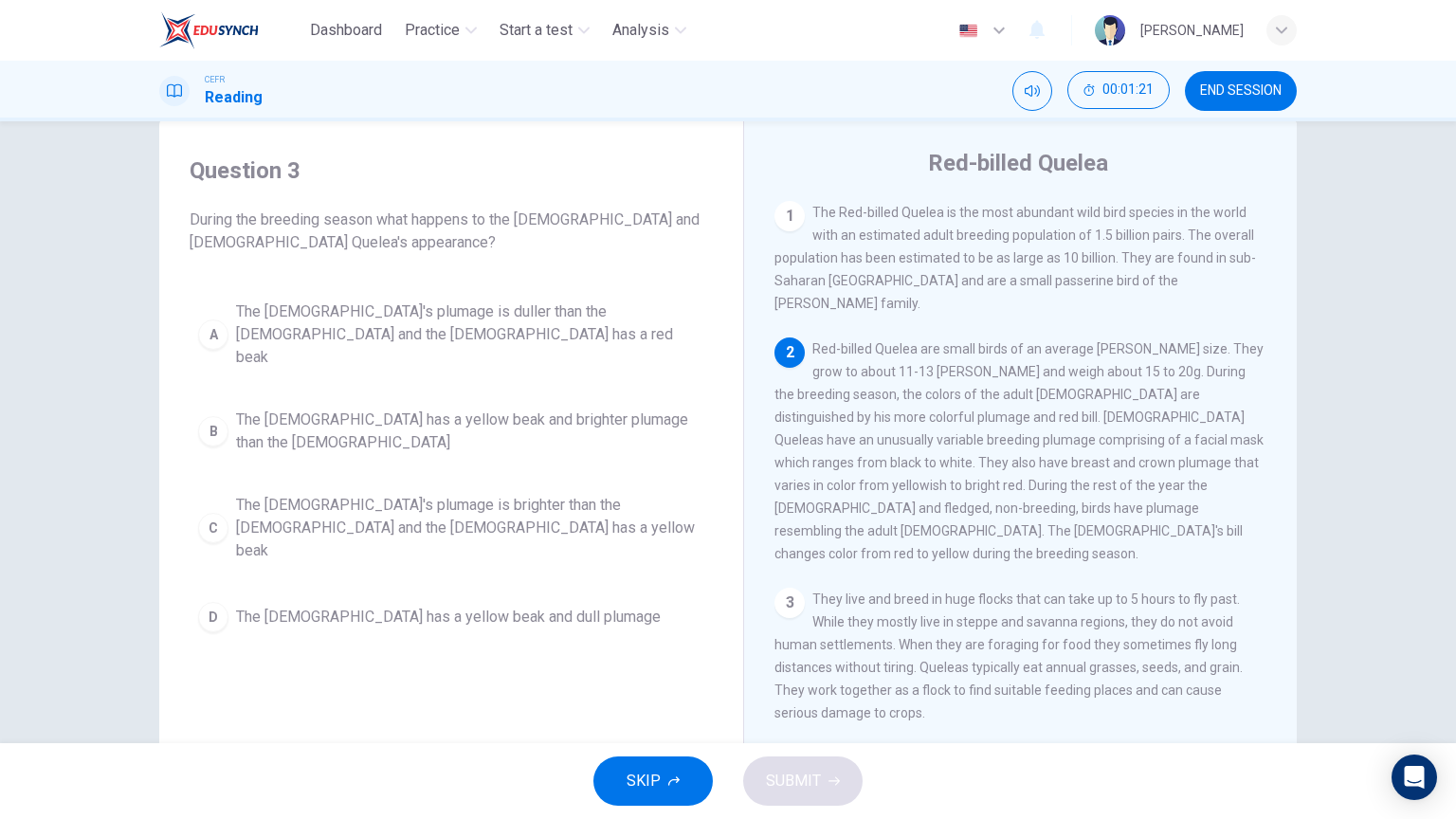 scroll, scrollTop: 113, scrollLeft: 0, axis: vertical 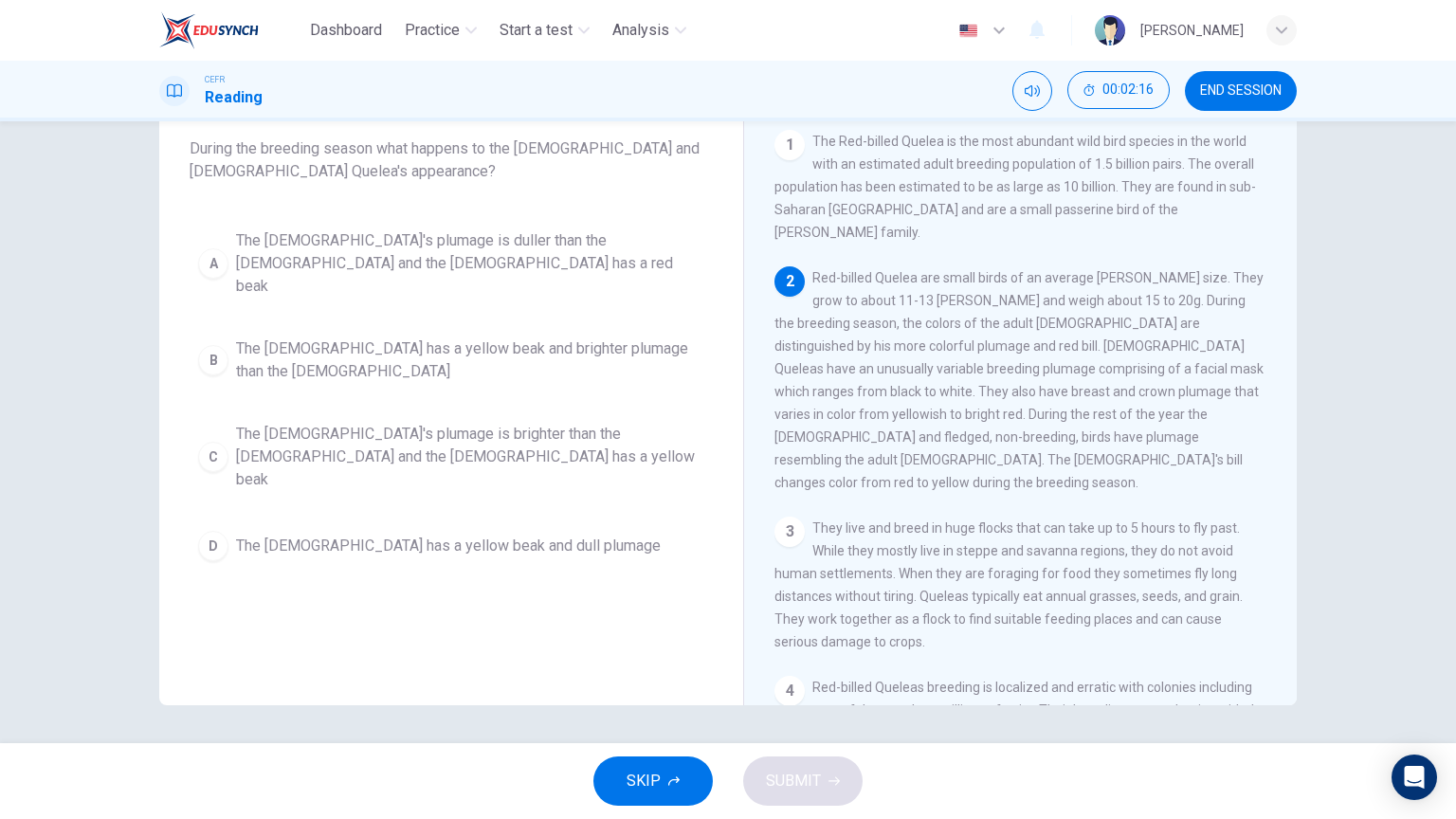 click on "The [DEMOGRAPHIC_DATA]'s plumage is brighter than the [DEMOGRAPHIC_DATA] and the [DEMOGRAPHIC_DATA] has a yellow beak" at bounding box center (470, 457) 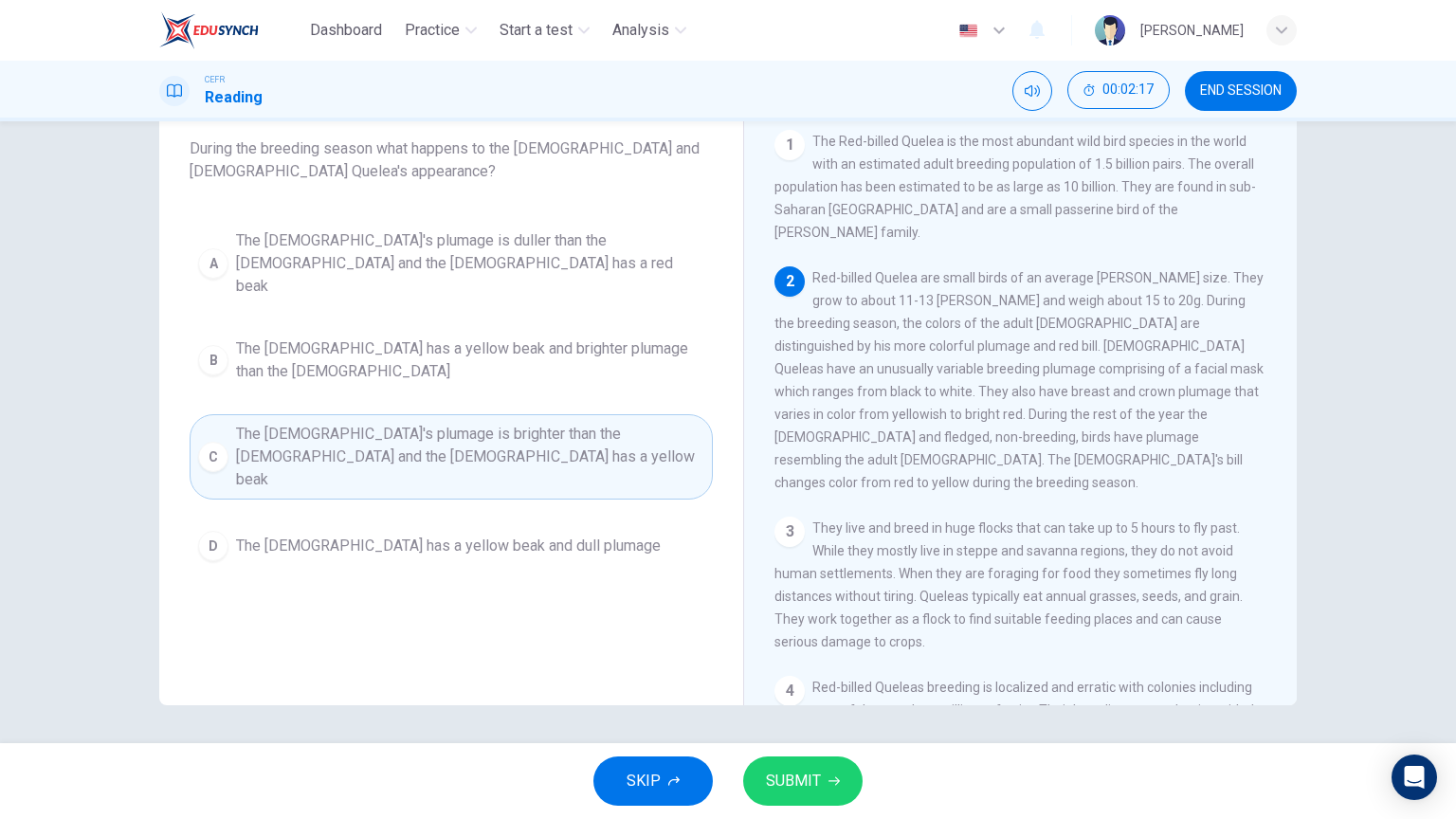 click on "SUBMIT" at bounding box center (803, 781) 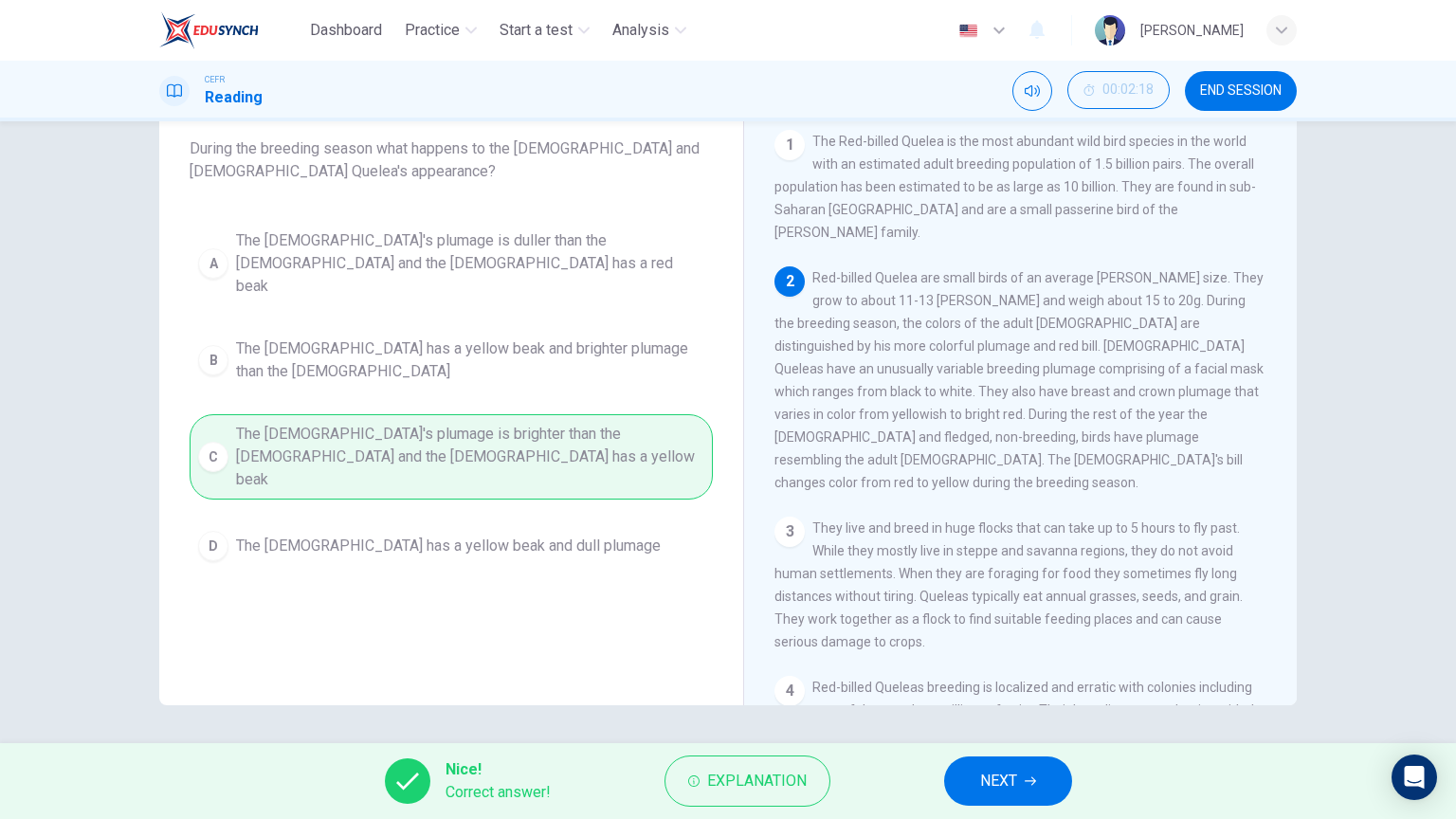 click on "NEXT" at bounding box center [1008, 781] 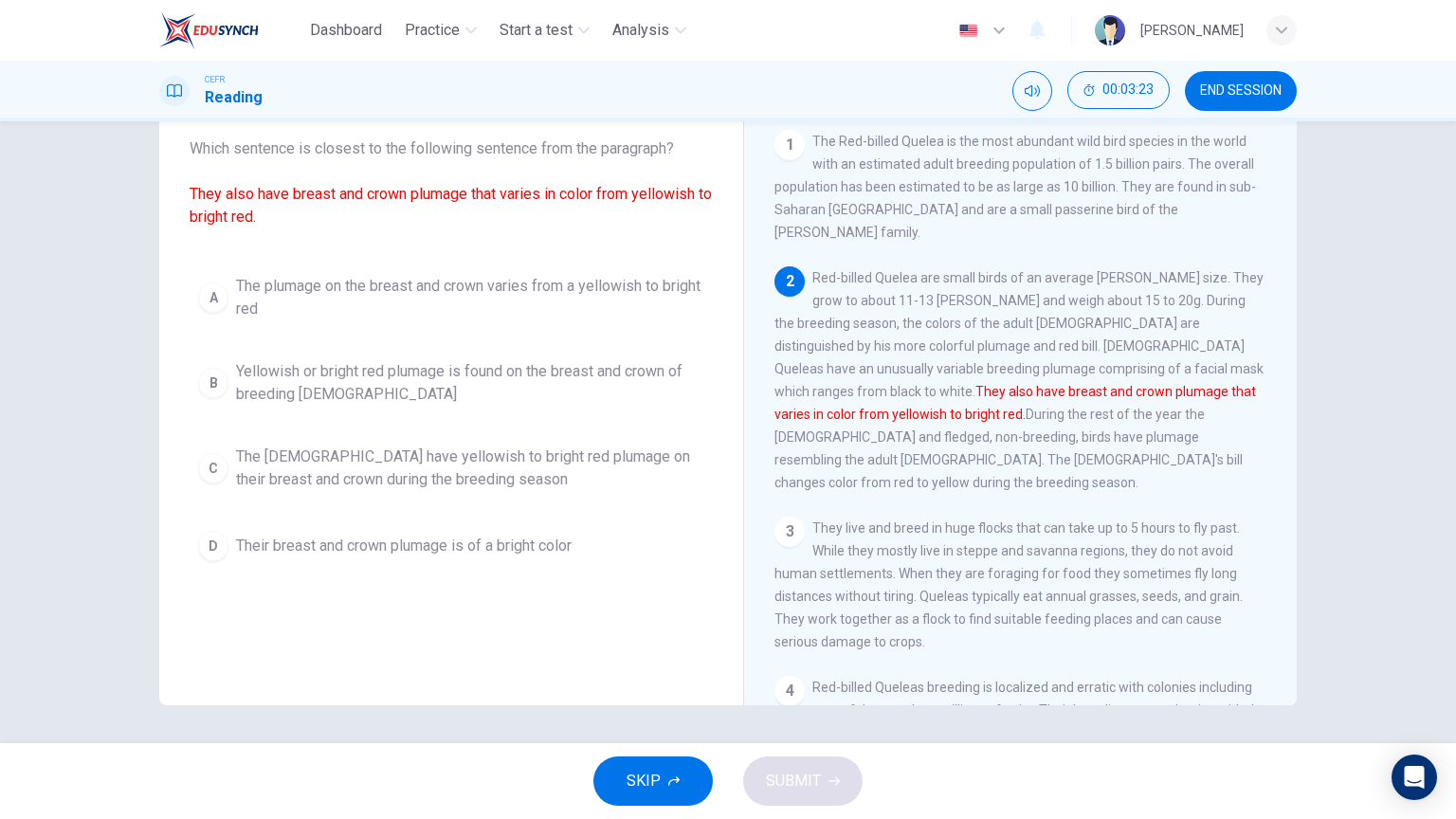 click on "The plumage on the breast and crown varies from a yellowish to bright red" at bounding box center (470, 298) 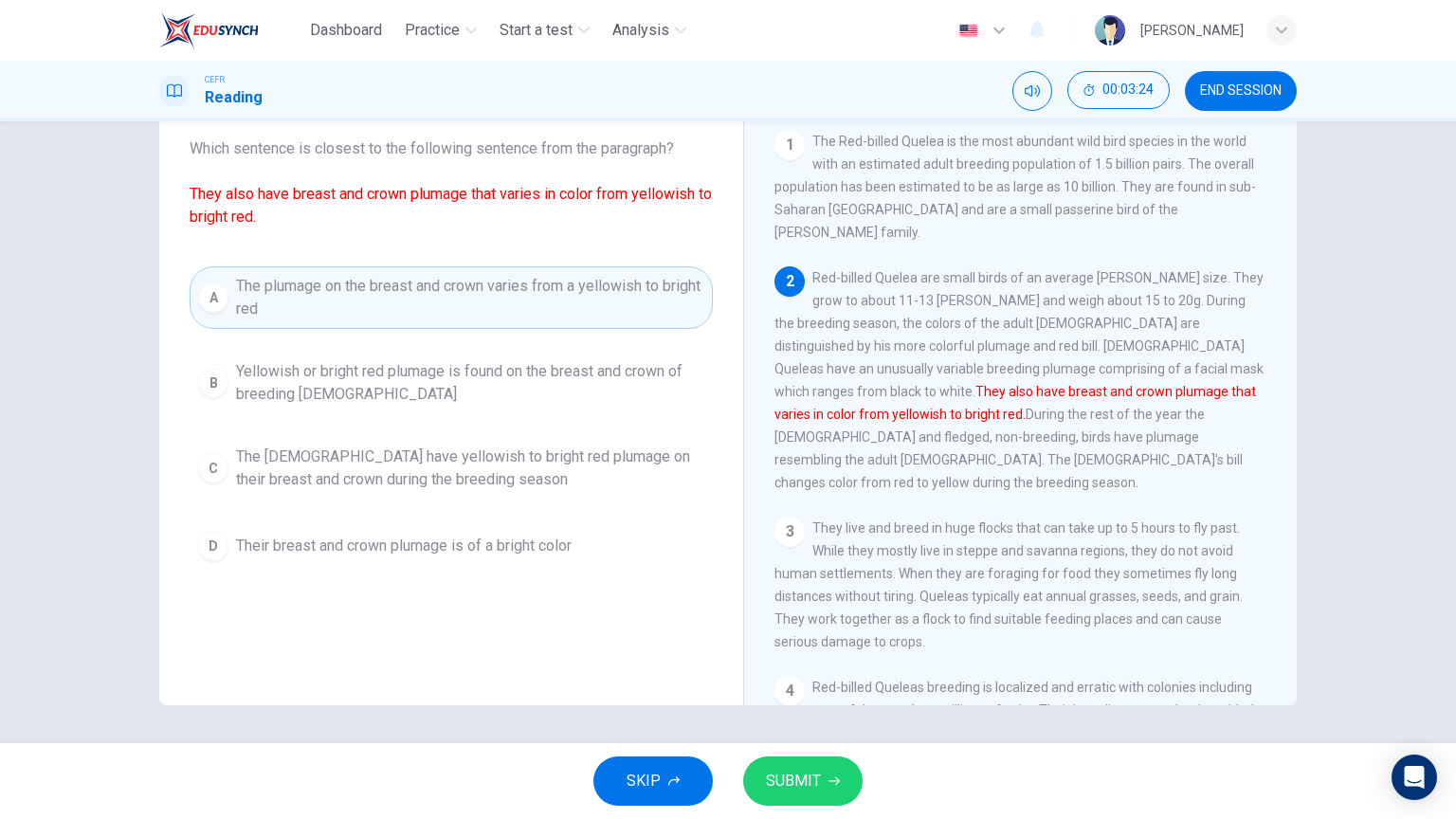 click 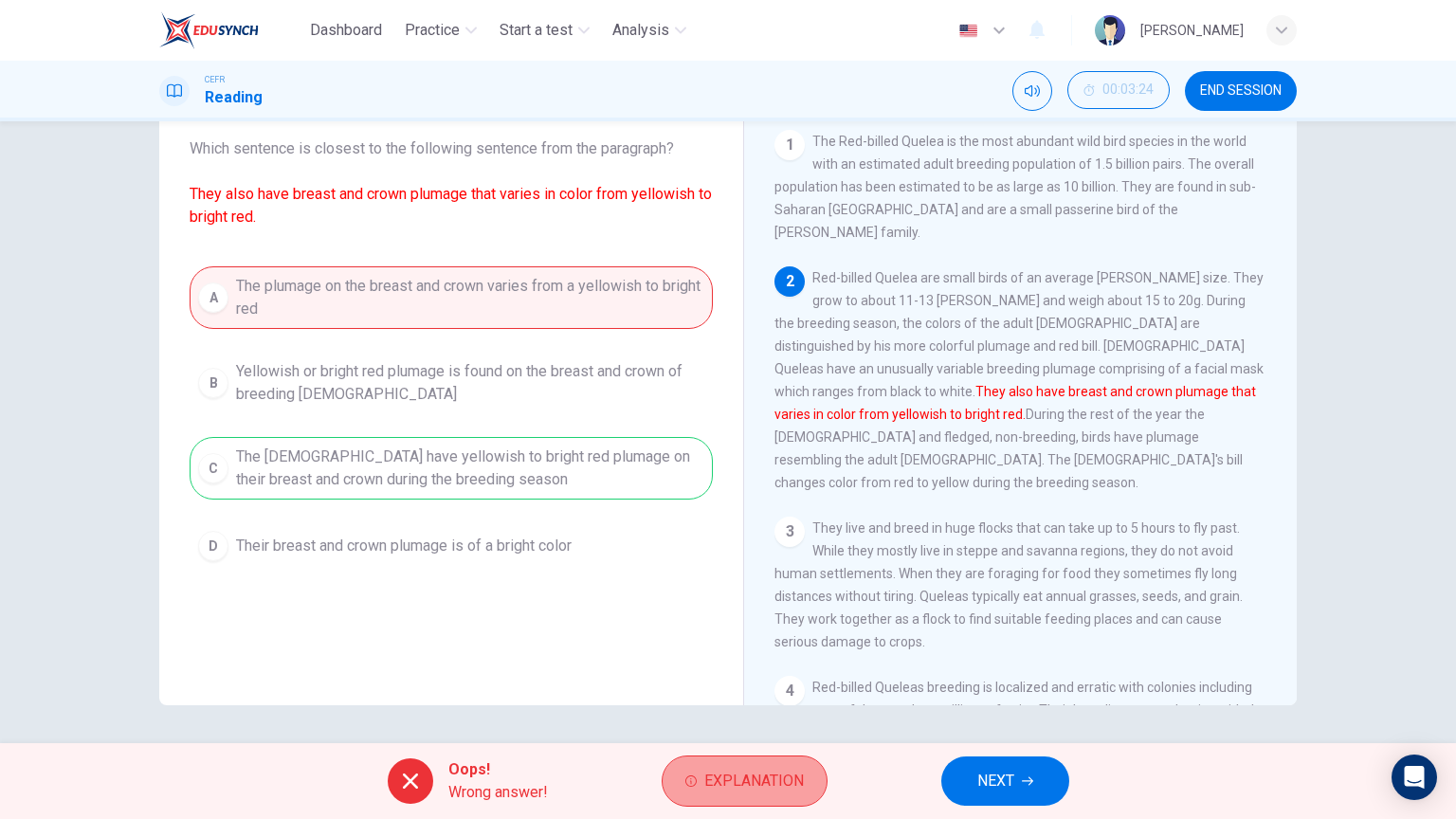 click on "Explanation" at bounding box center (754, 781) 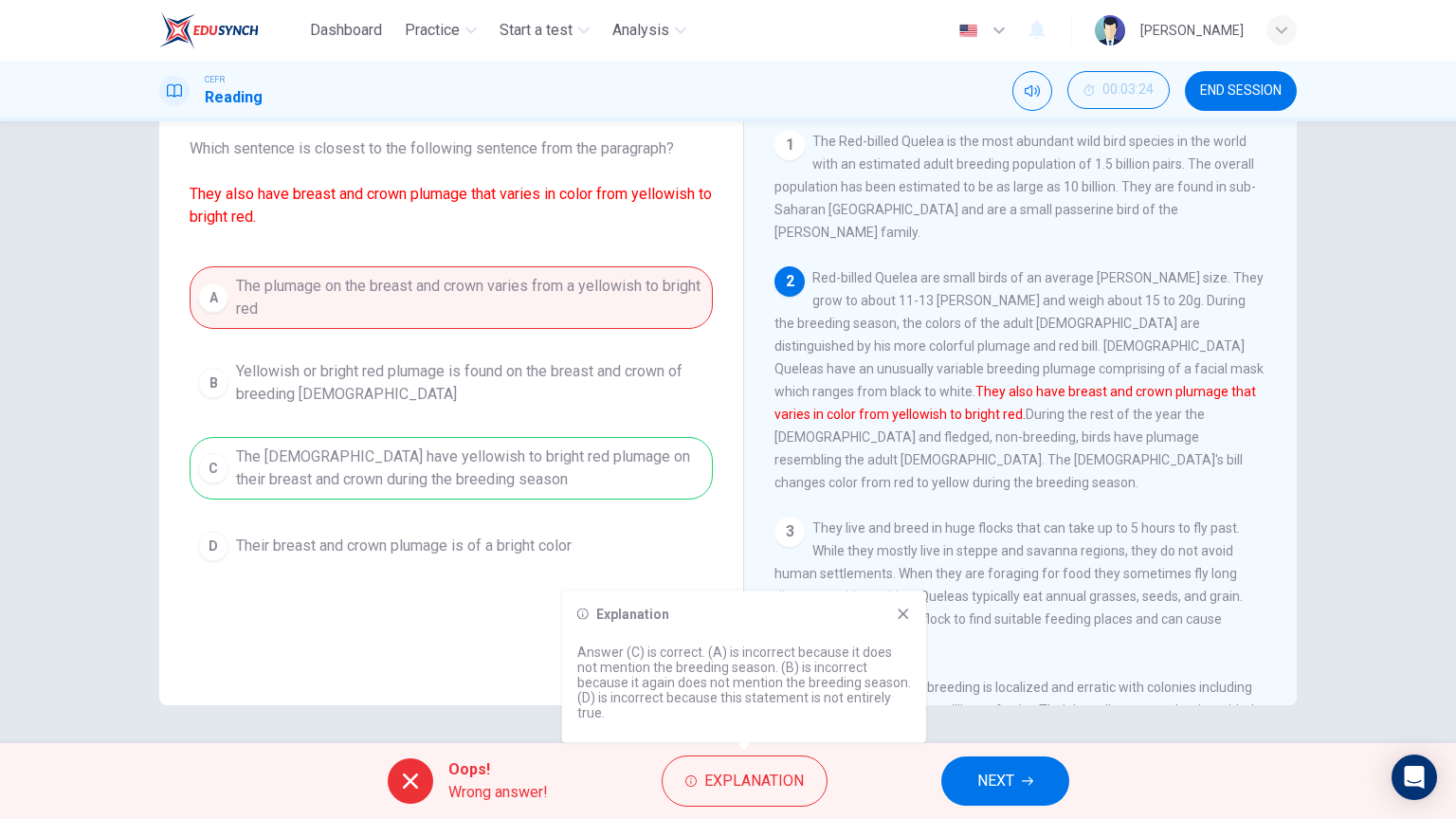 click on "NEXT" at bounding box center (1005, 781) 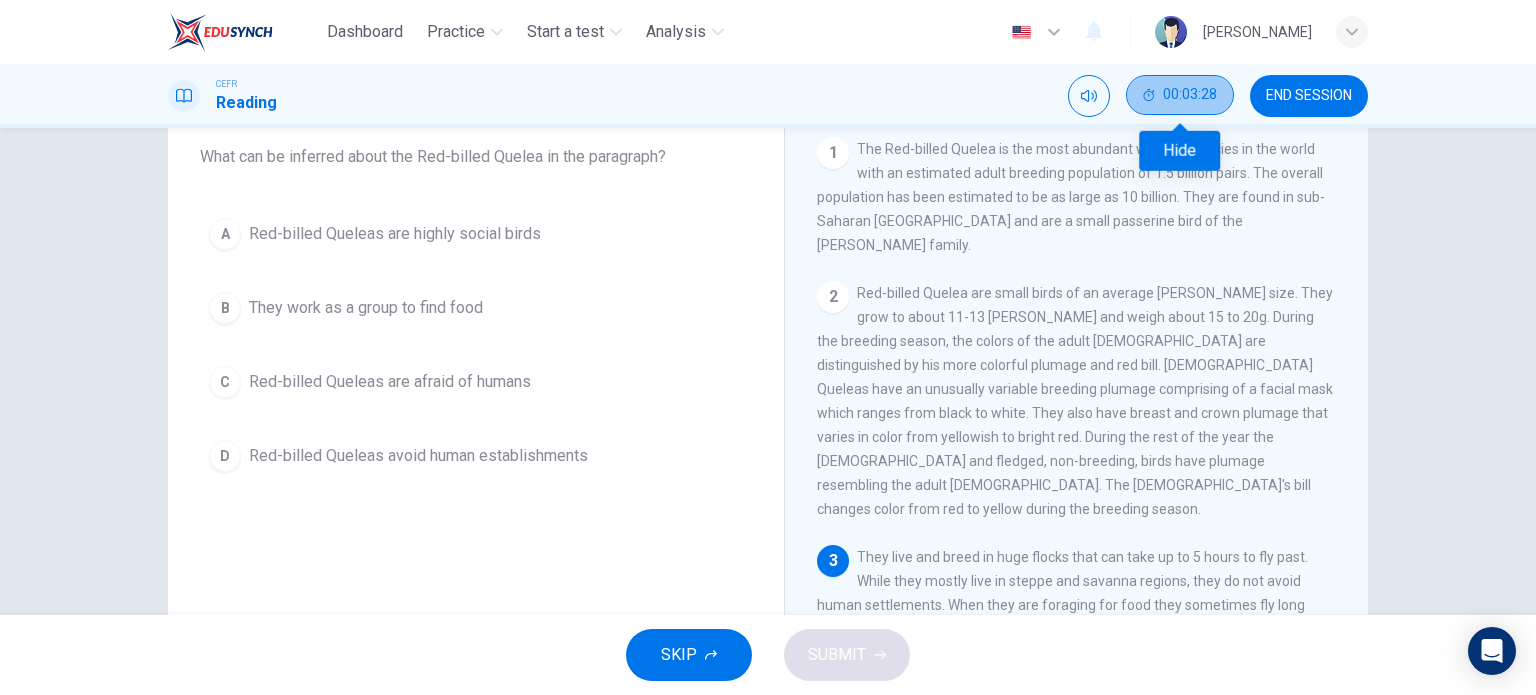 click on "00:03:28" at bounding box center [1190, 95] 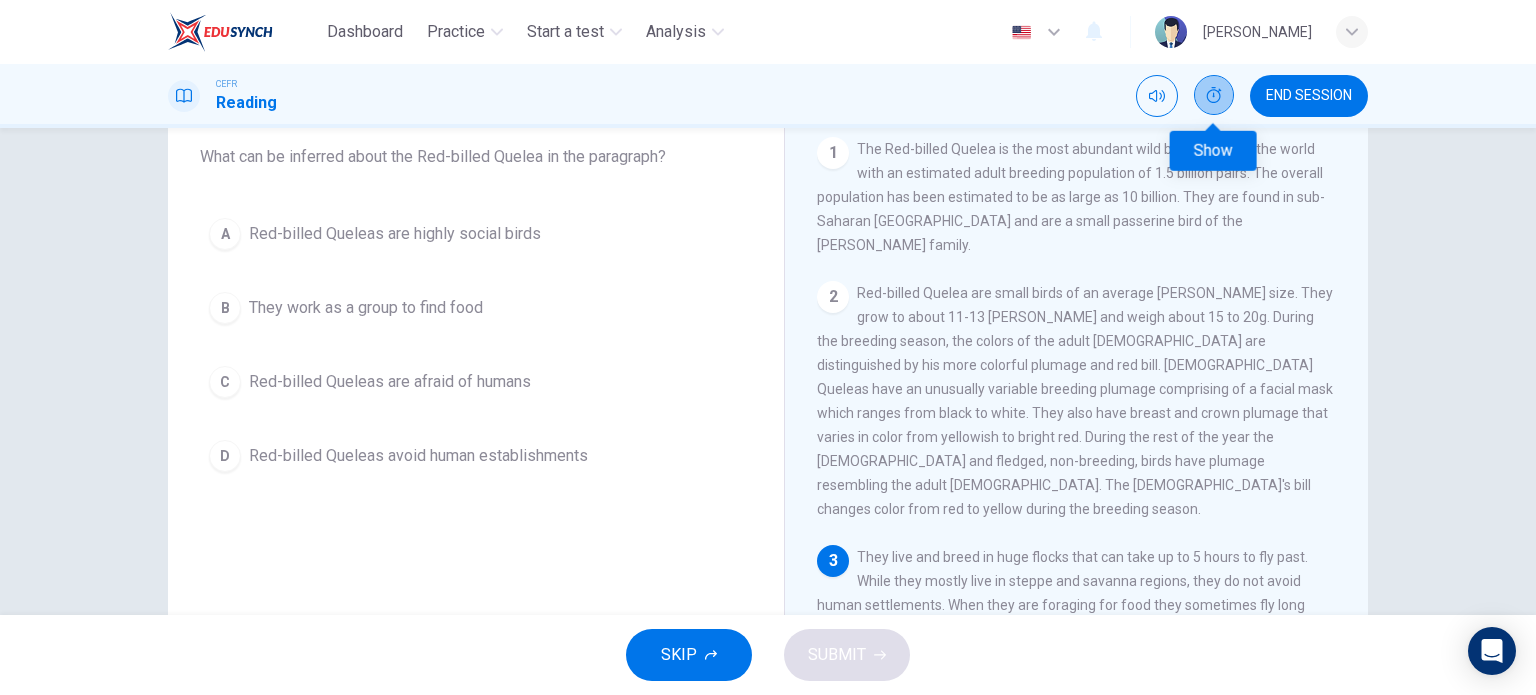 click at bounding box center (1214, 95) 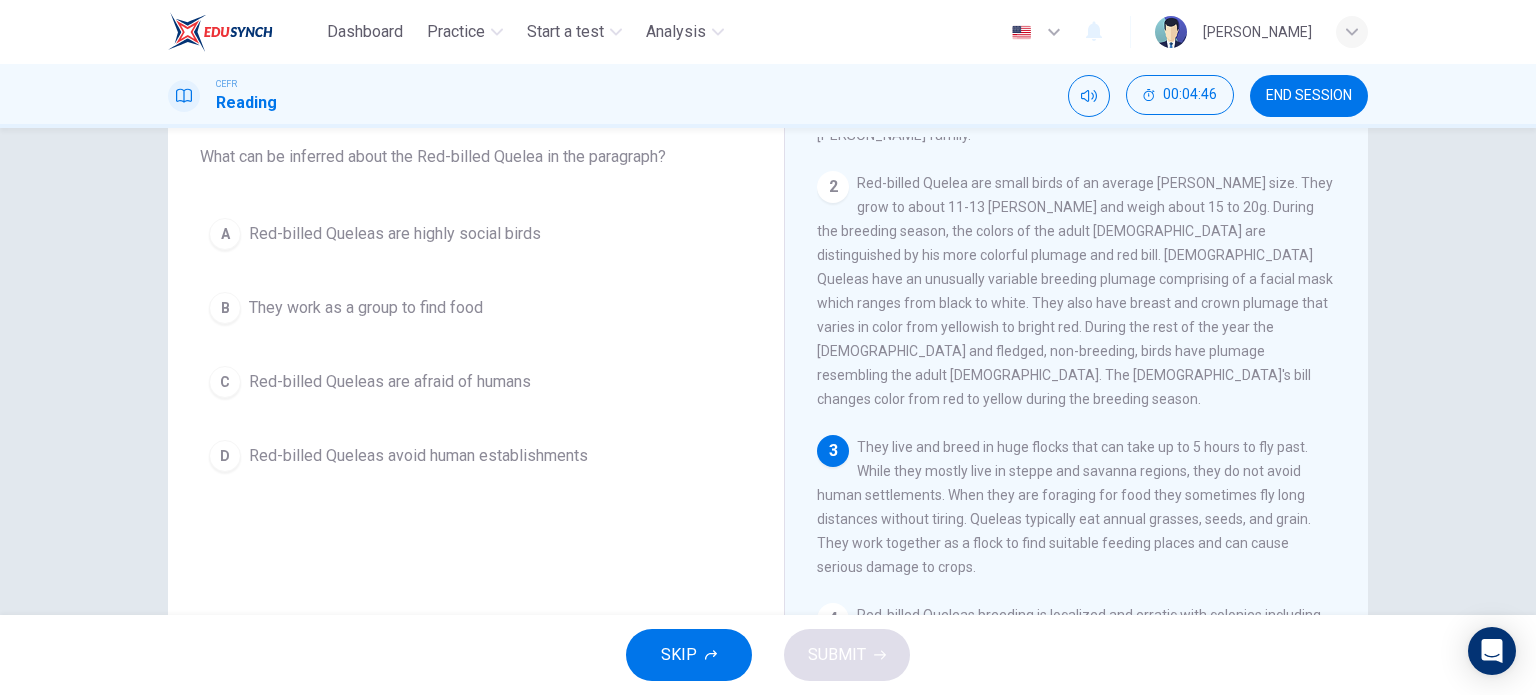 scroll, scrollTop: 106, scrollLeft: 0, axis: vertical 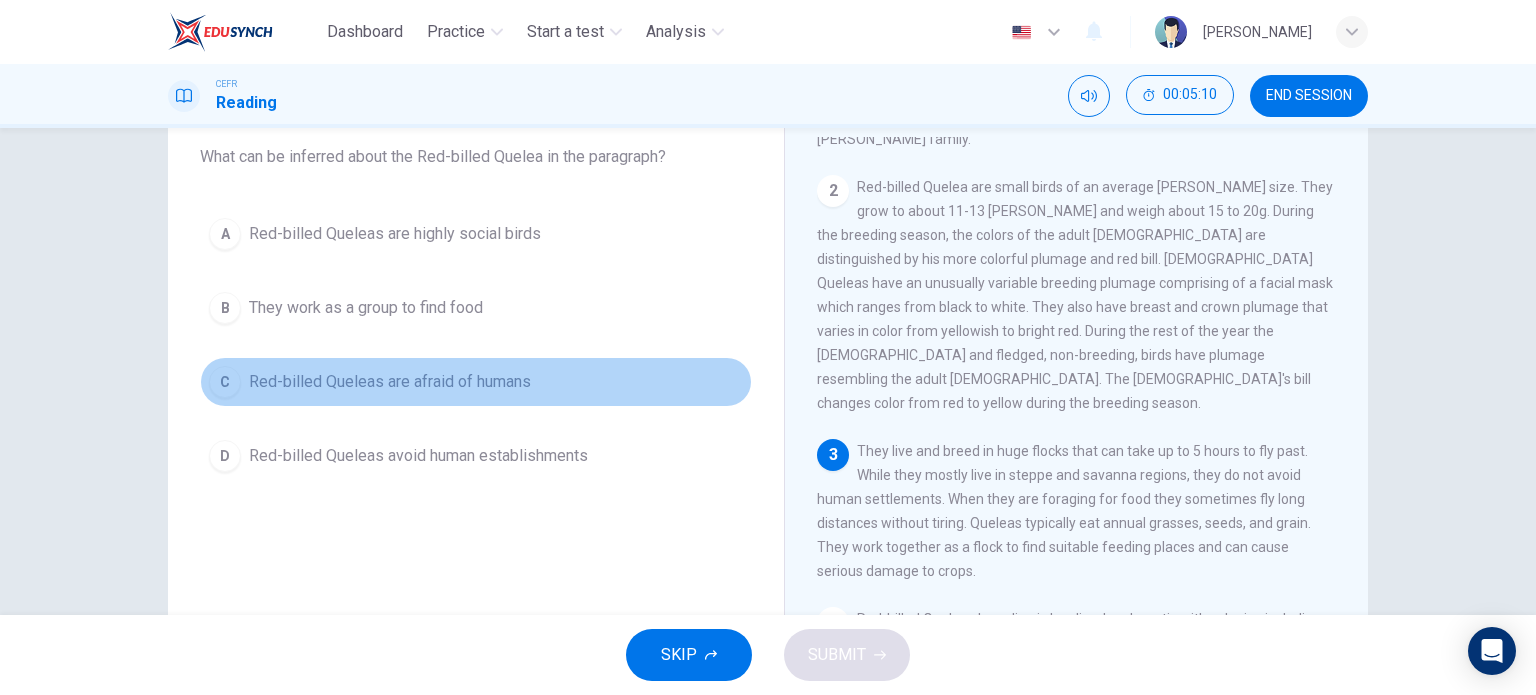 click on "Red-billed Queleas are afraid of humans" at bounding box center [390, 382] 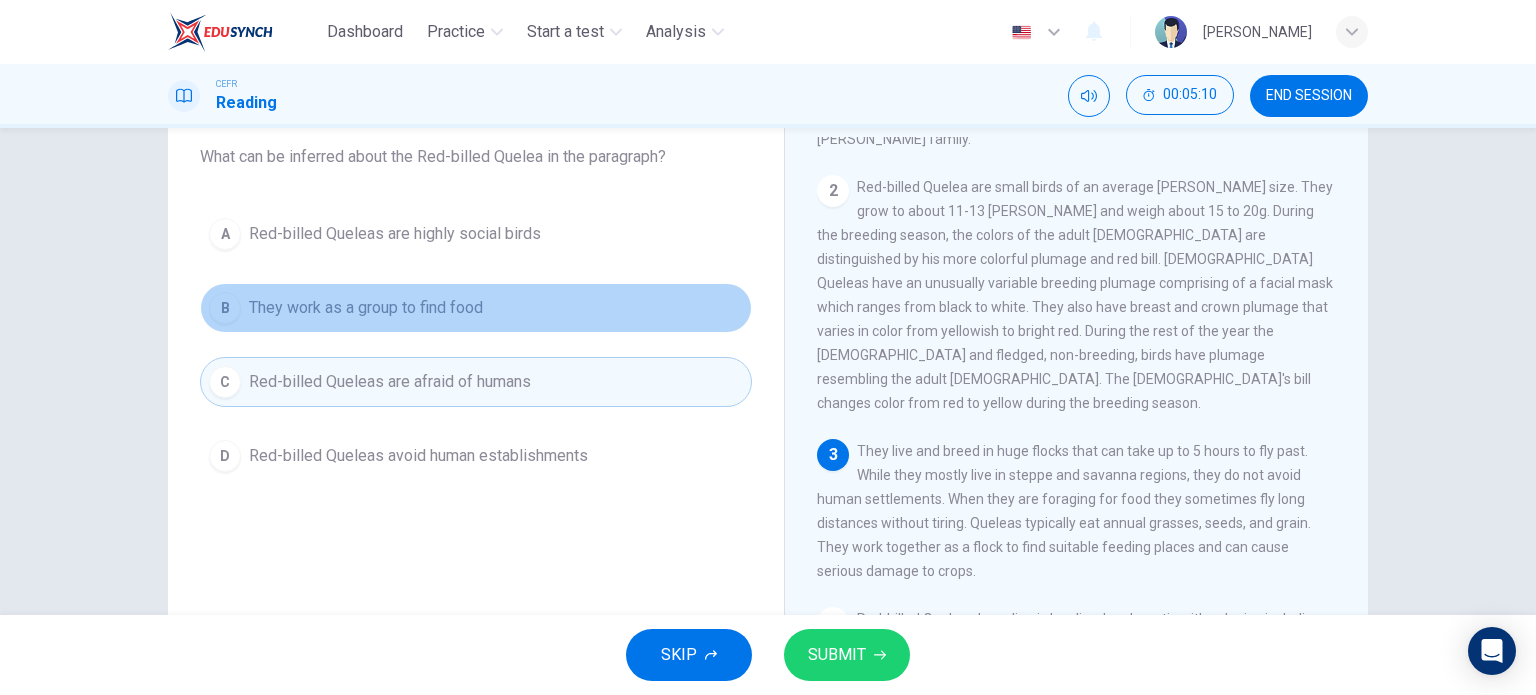 click on "They work as a group to find food" at bounding box center [366, 308] 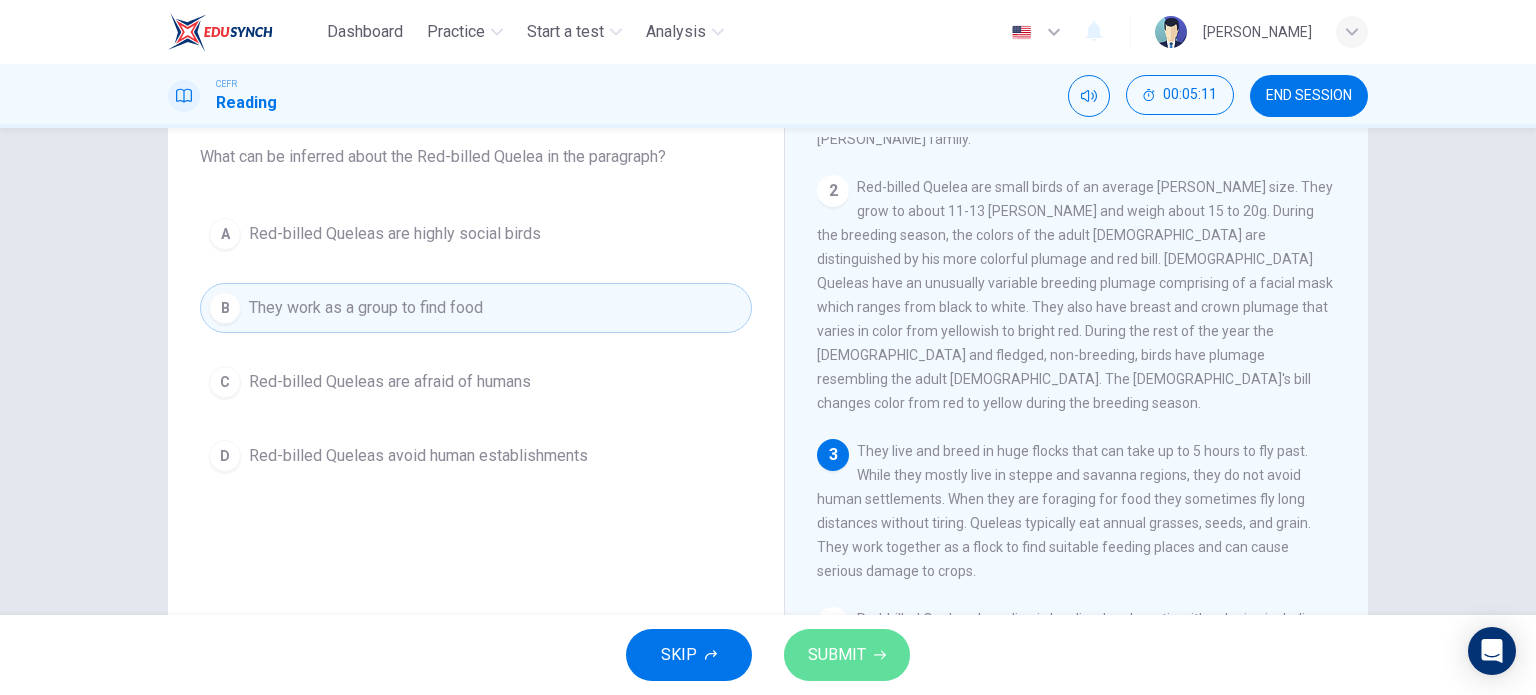 click on "SUBMIT" at bounding box center [847, 655] 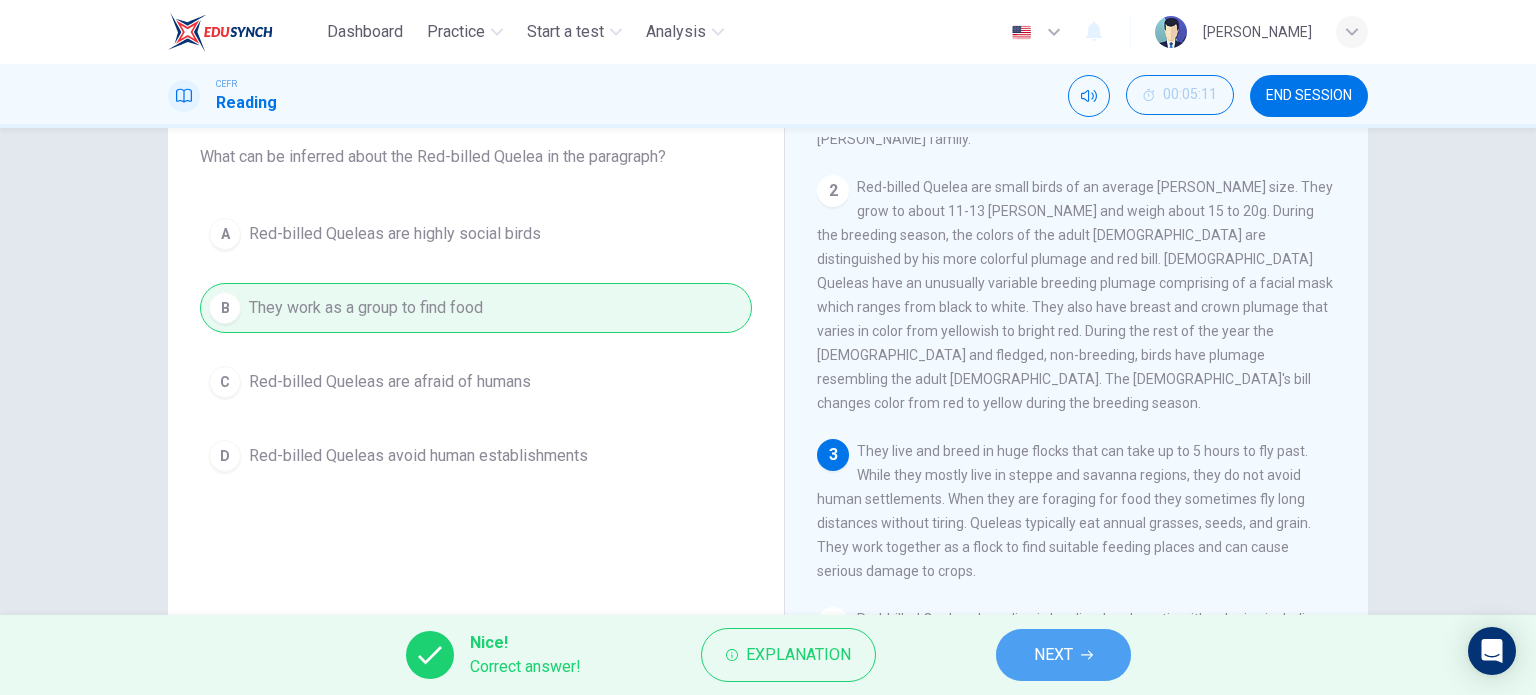 click on "NEXT" at bounding box center (1053, 655) 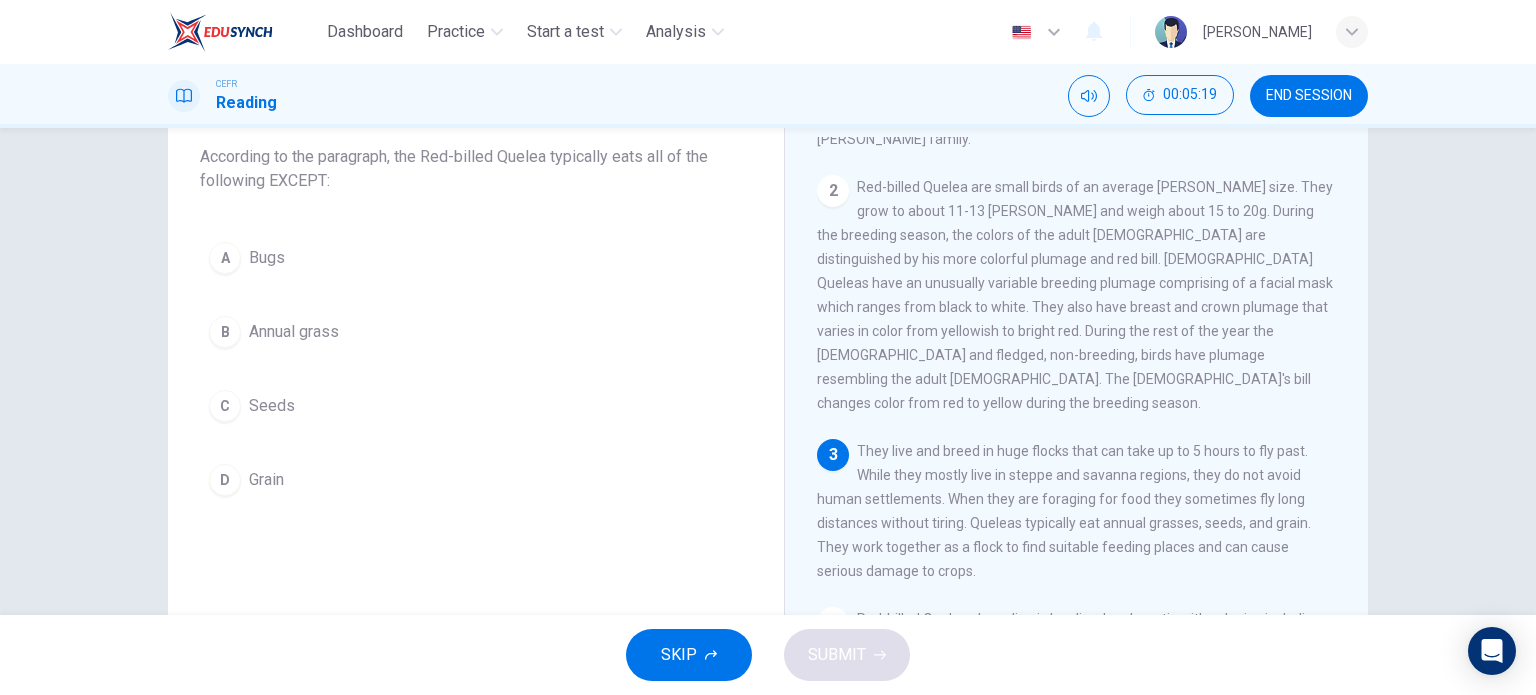 click on "Bugs" at bounding box center [267, 258] 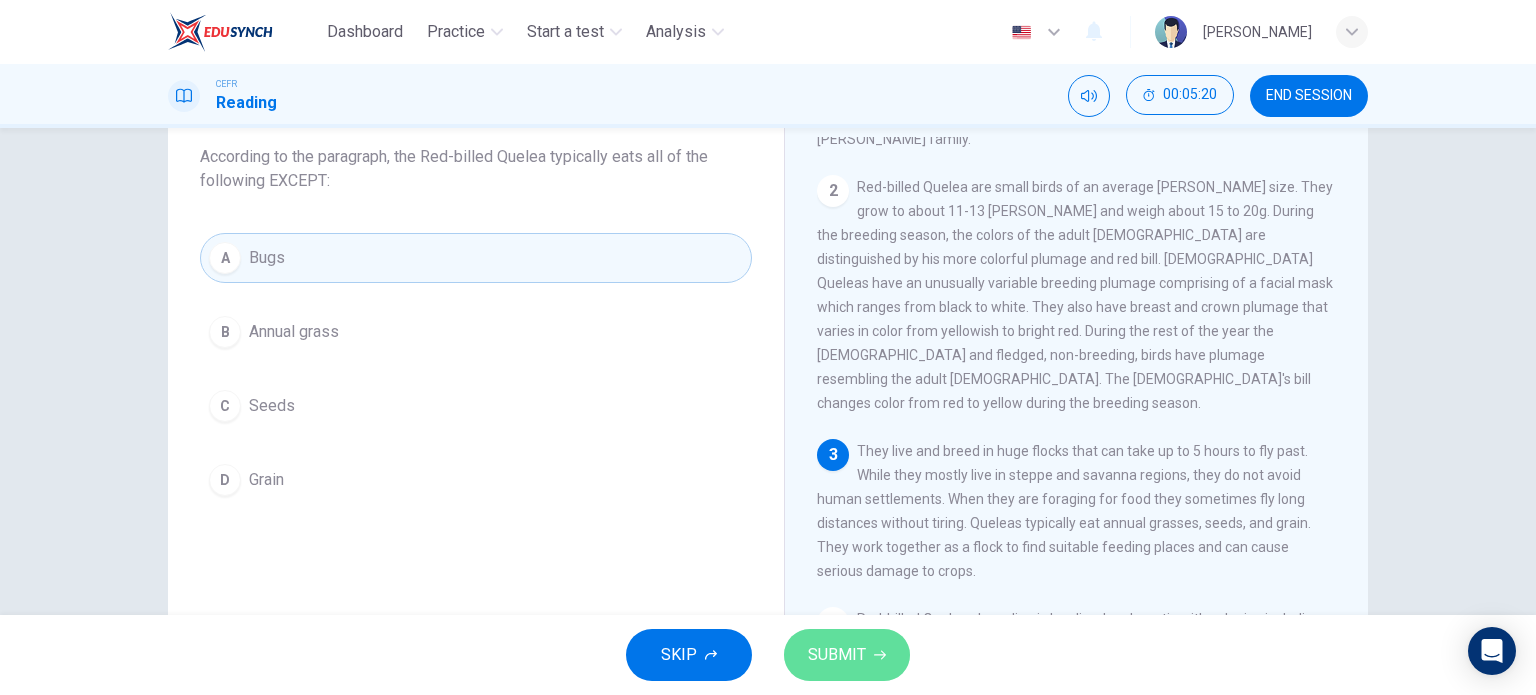 click on "SUBMIT" at bounding box center (847, 655) 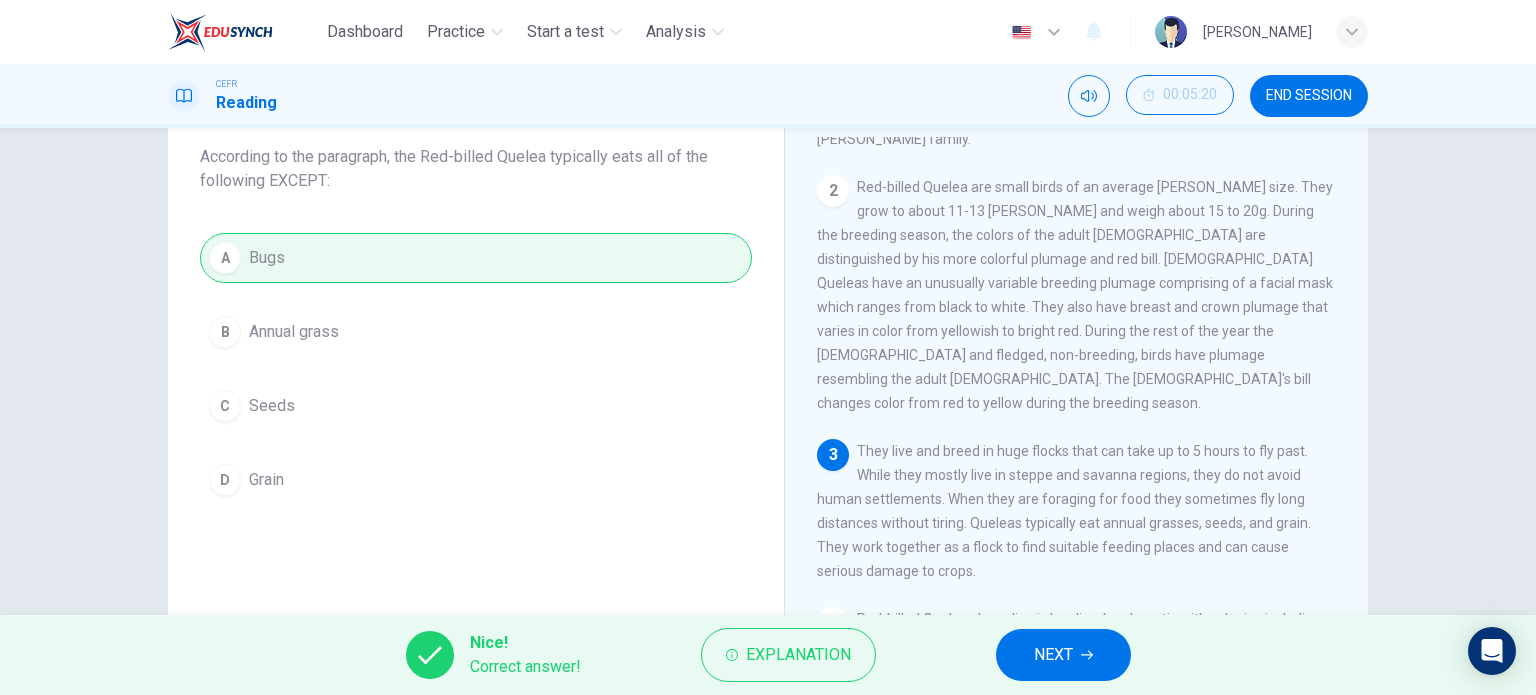 click on "Nice! Correct answer! Explanation NEXT" at bounding box center [768, 655] 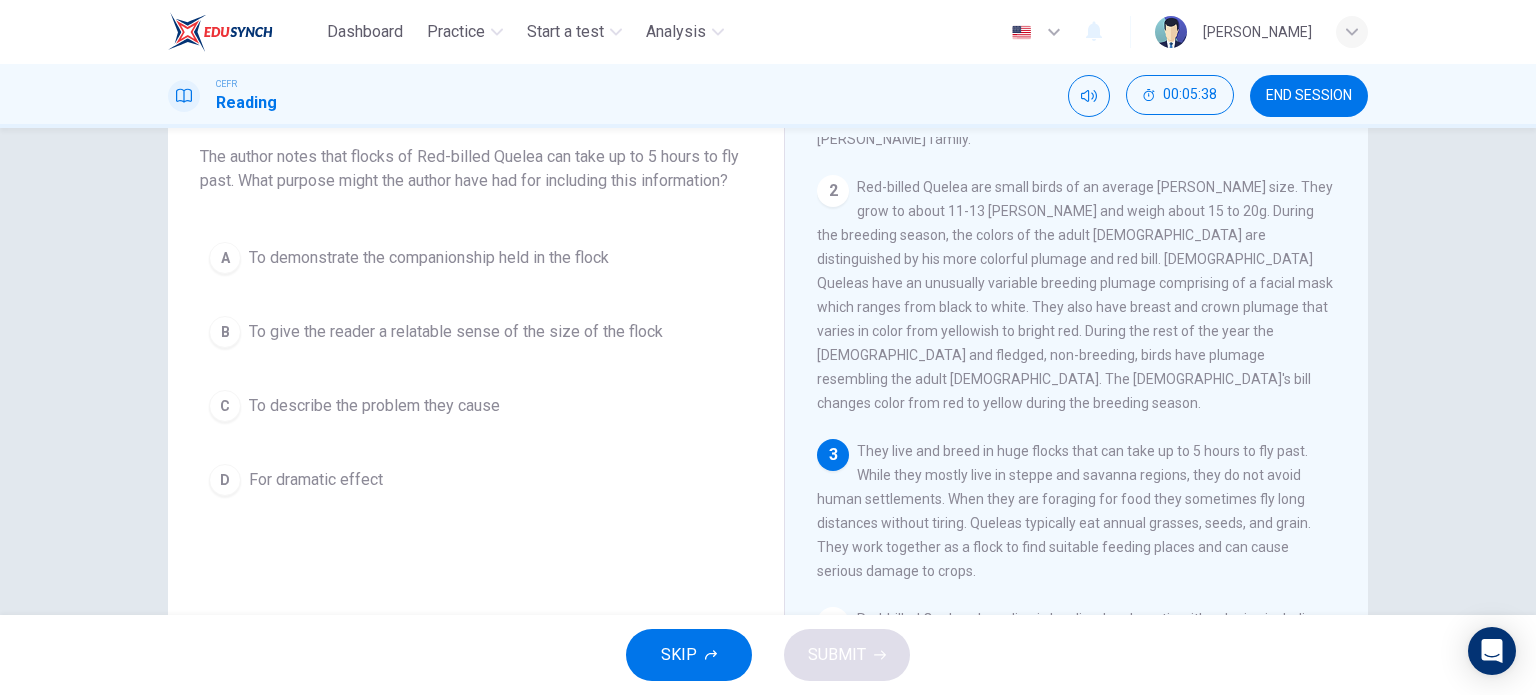 click on "To demonstrate the companionship held in the flock" at bounding box center [429, 258] 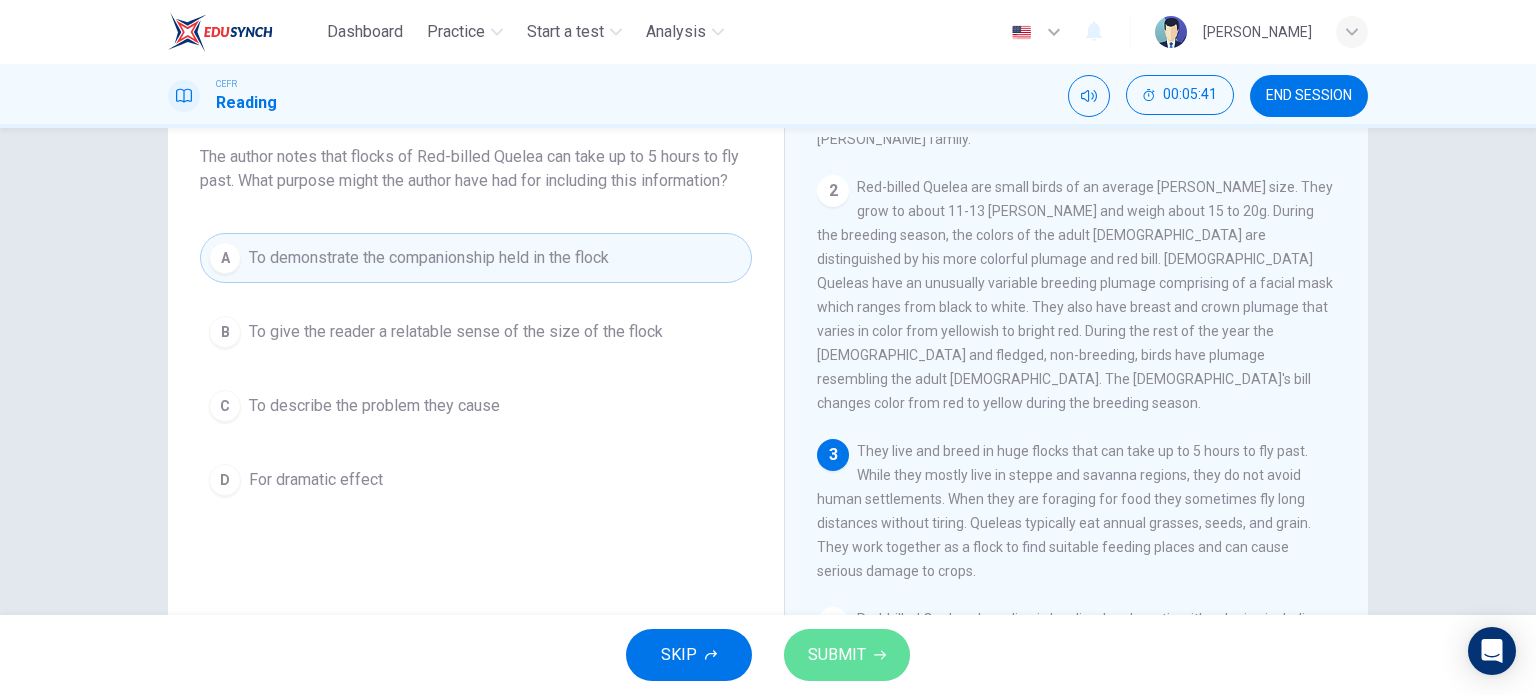 click on "SUBMIT" at bounding box center (837, 655) 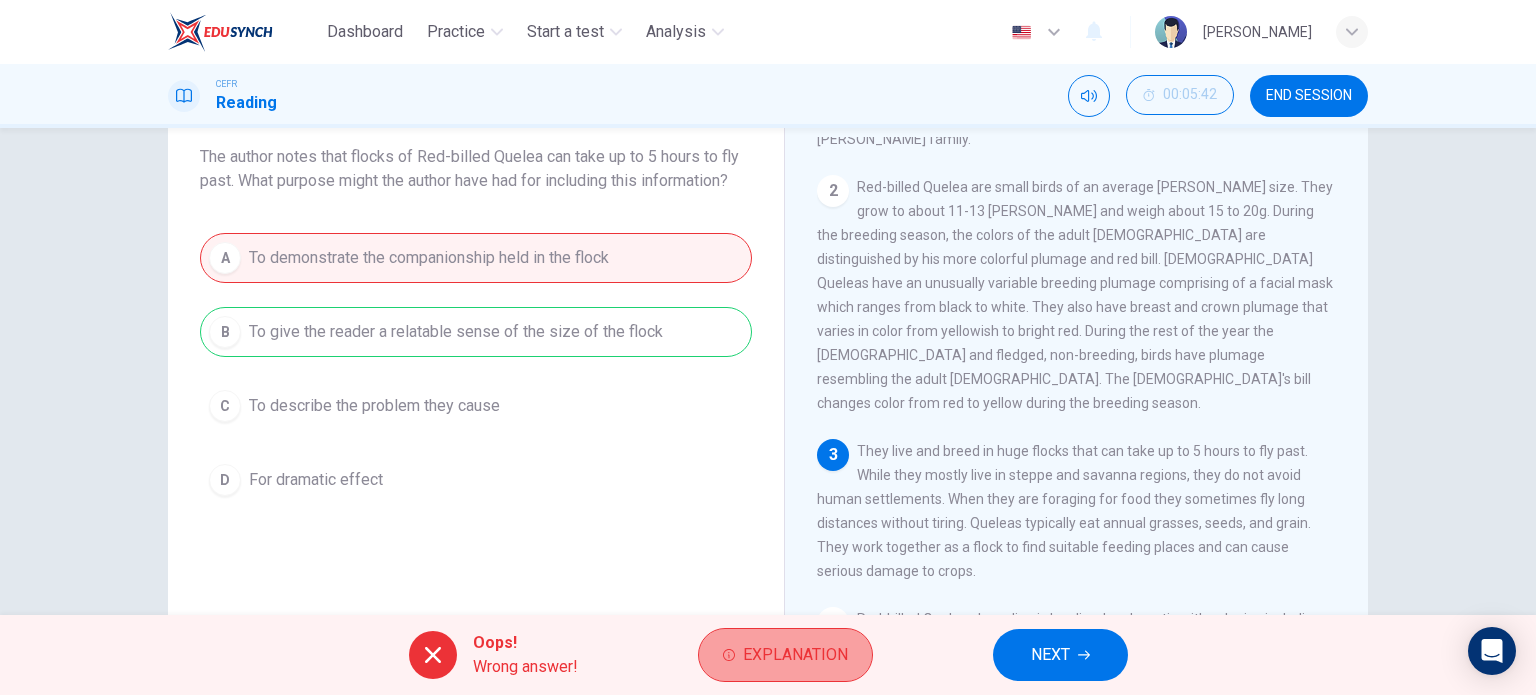click on "Explanation" at bounding box center [795, 655] 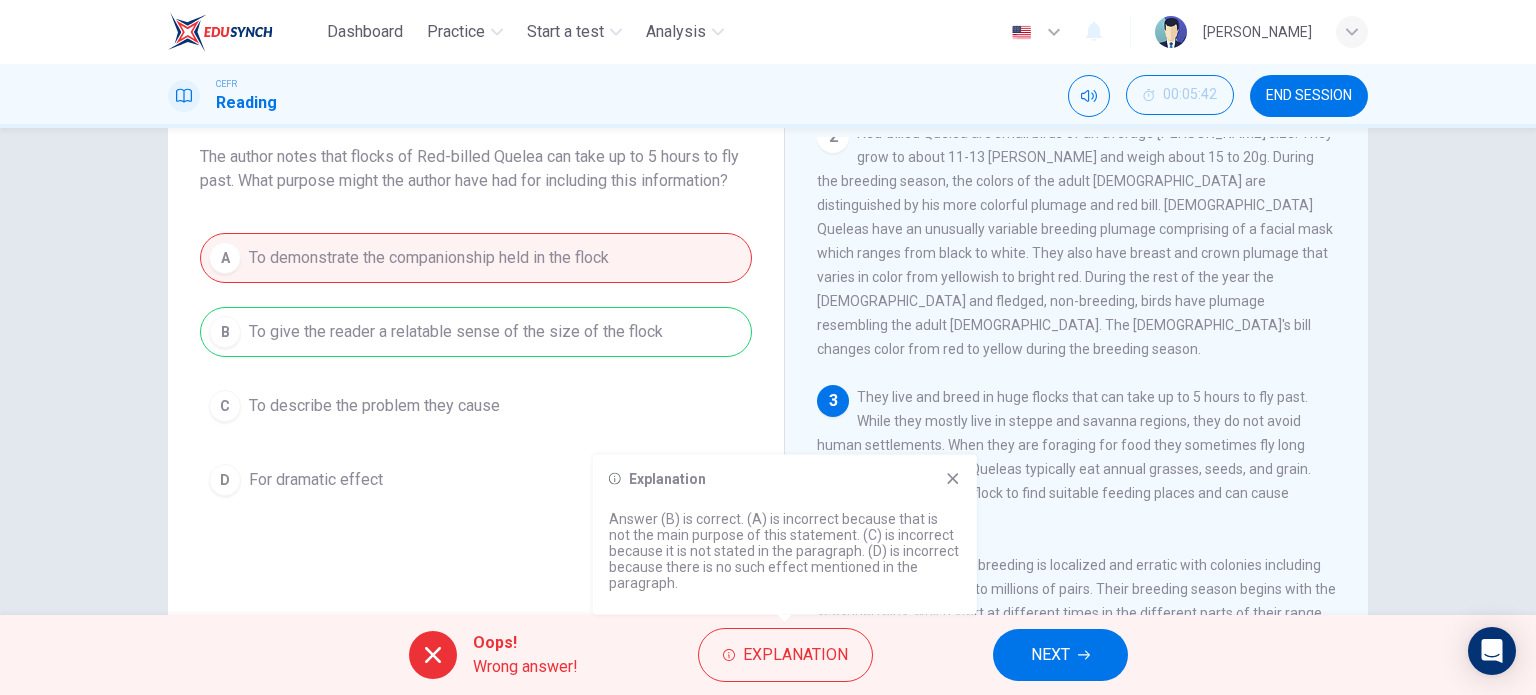 scroll, scrollTop: 206, scrollLeft: 0, axis: vertical 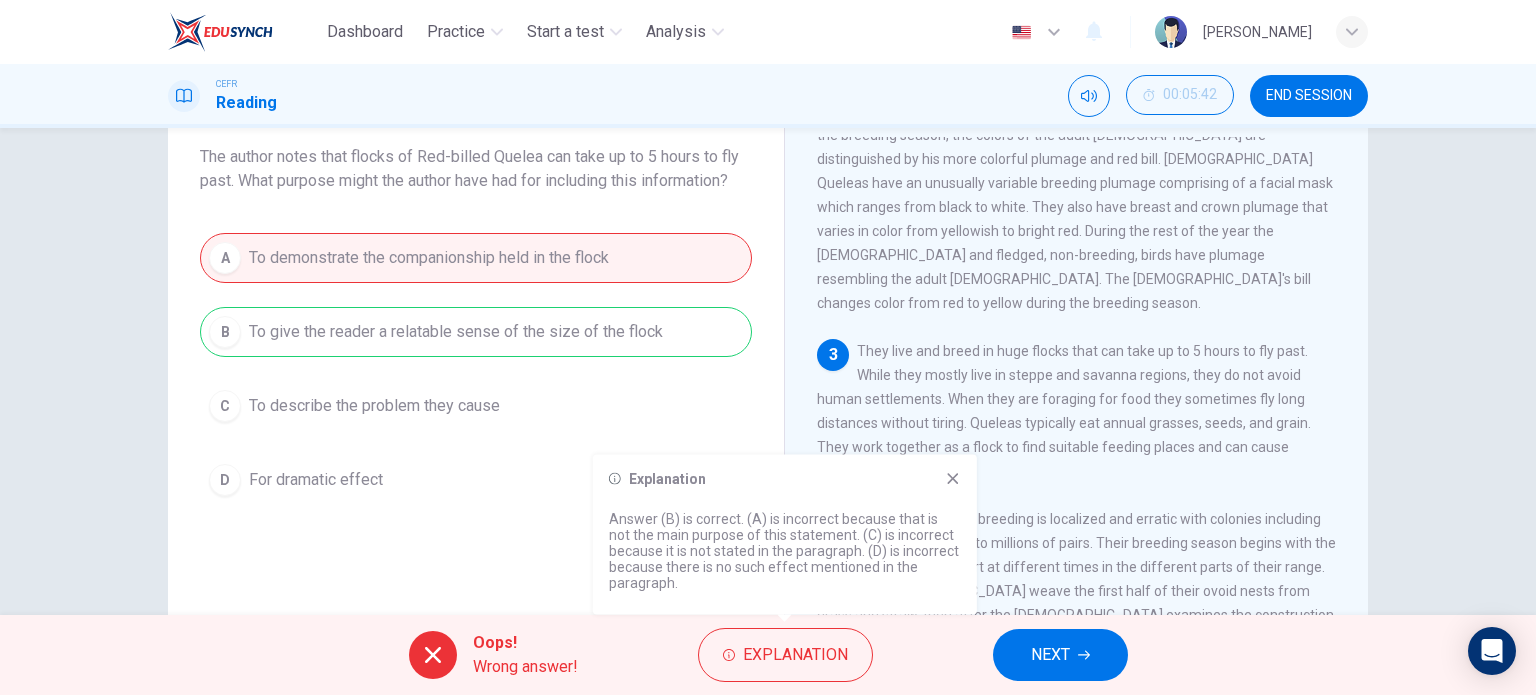 click 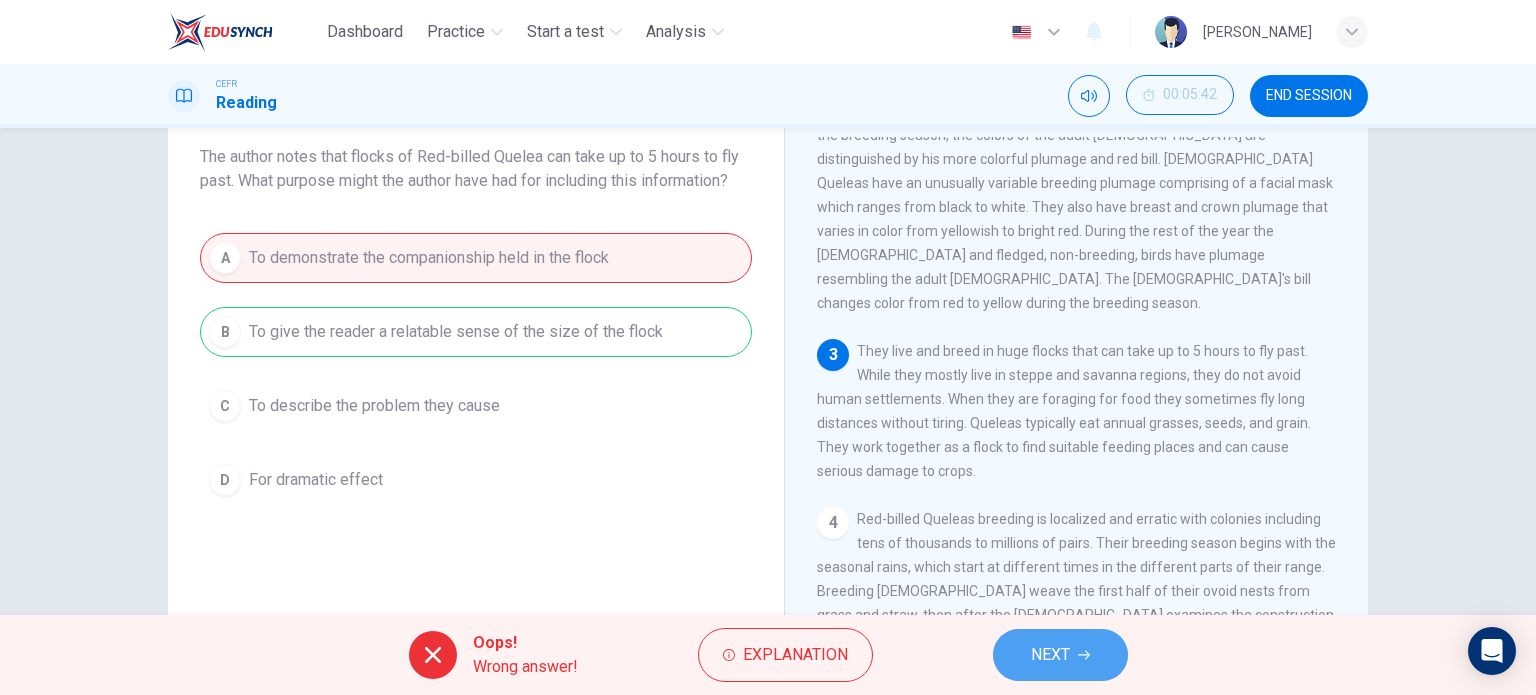 click on "NEXT" at bounding box center [1050, 655] 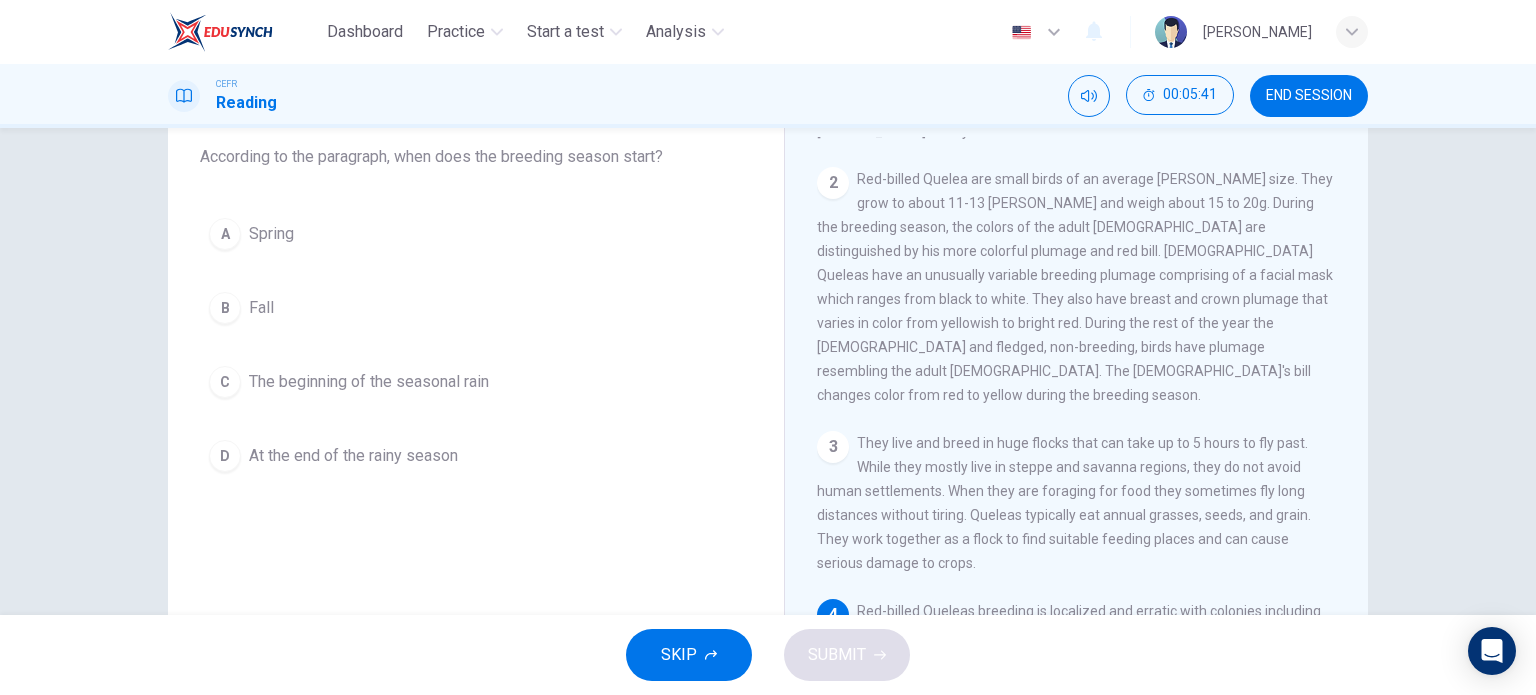 scroll, scrollTop: 106, scrollLeft: 0, axis: vertical 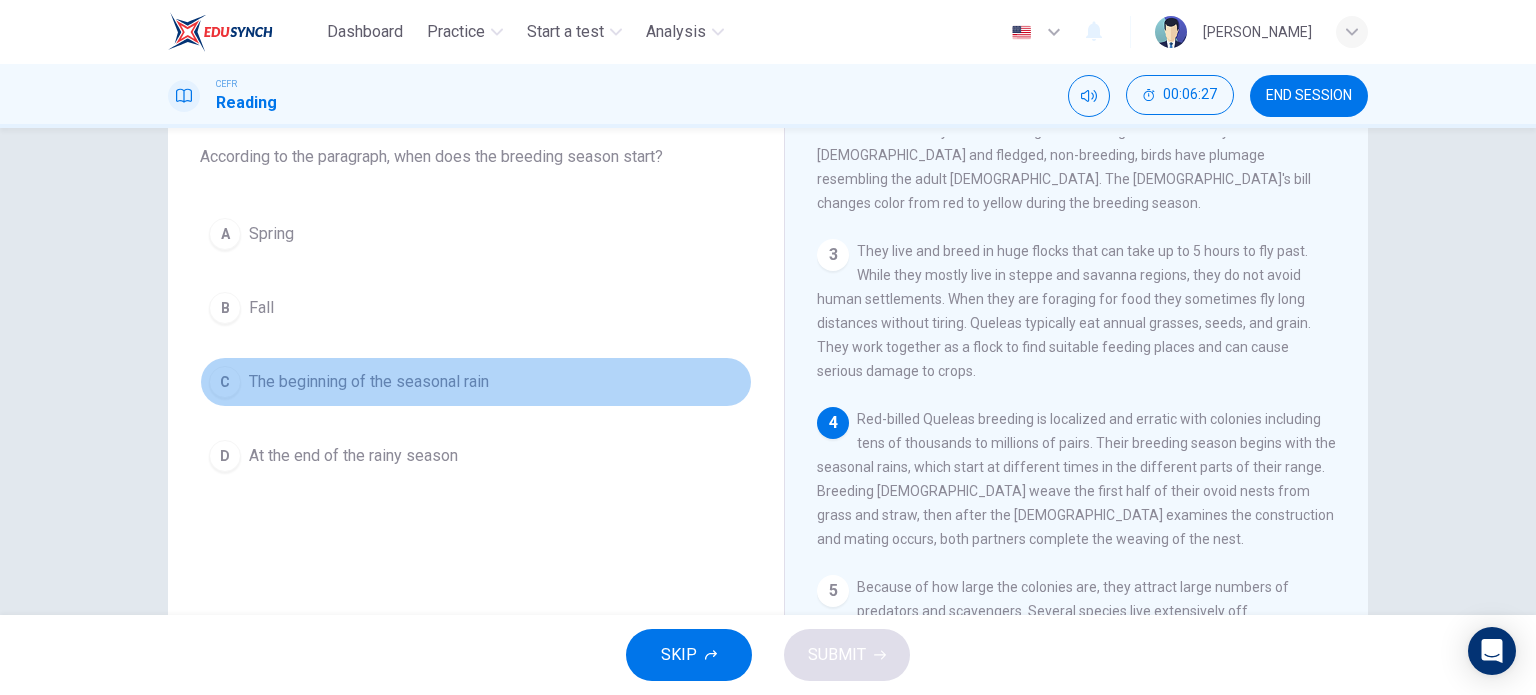 click on "C The beginning of the seasonal rain" at bounding box center (476, 382) 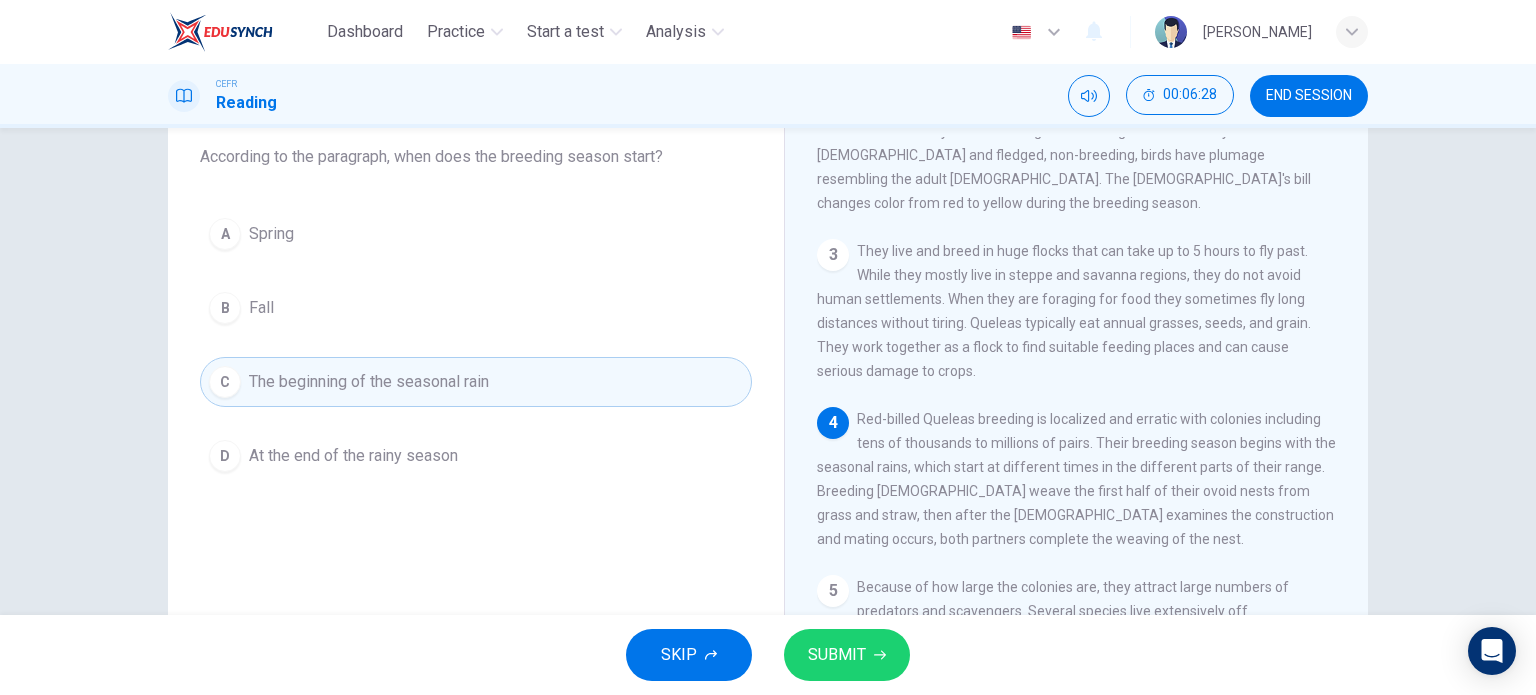 click on "SUBMIT" at bounding box center (837, 655) 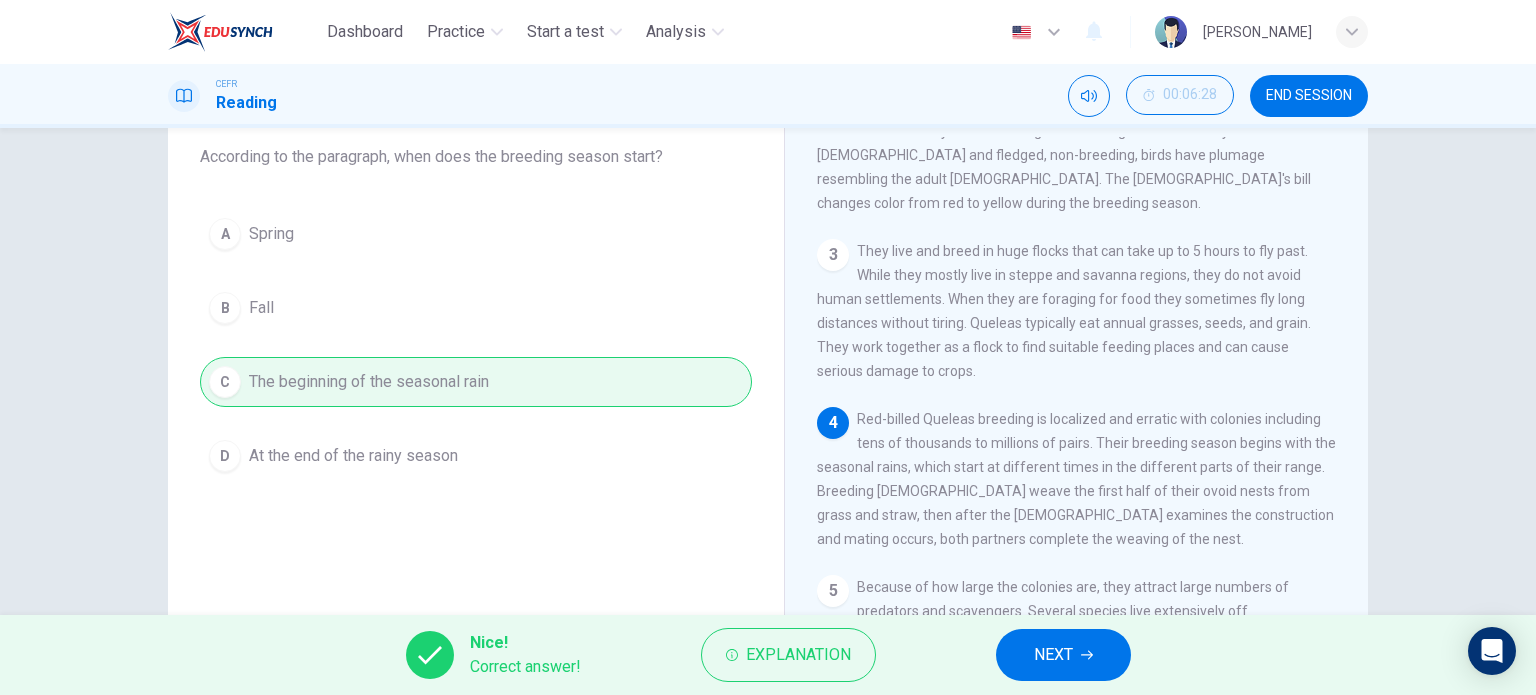 click on "NEXT" at bounding box center (1053, 655) 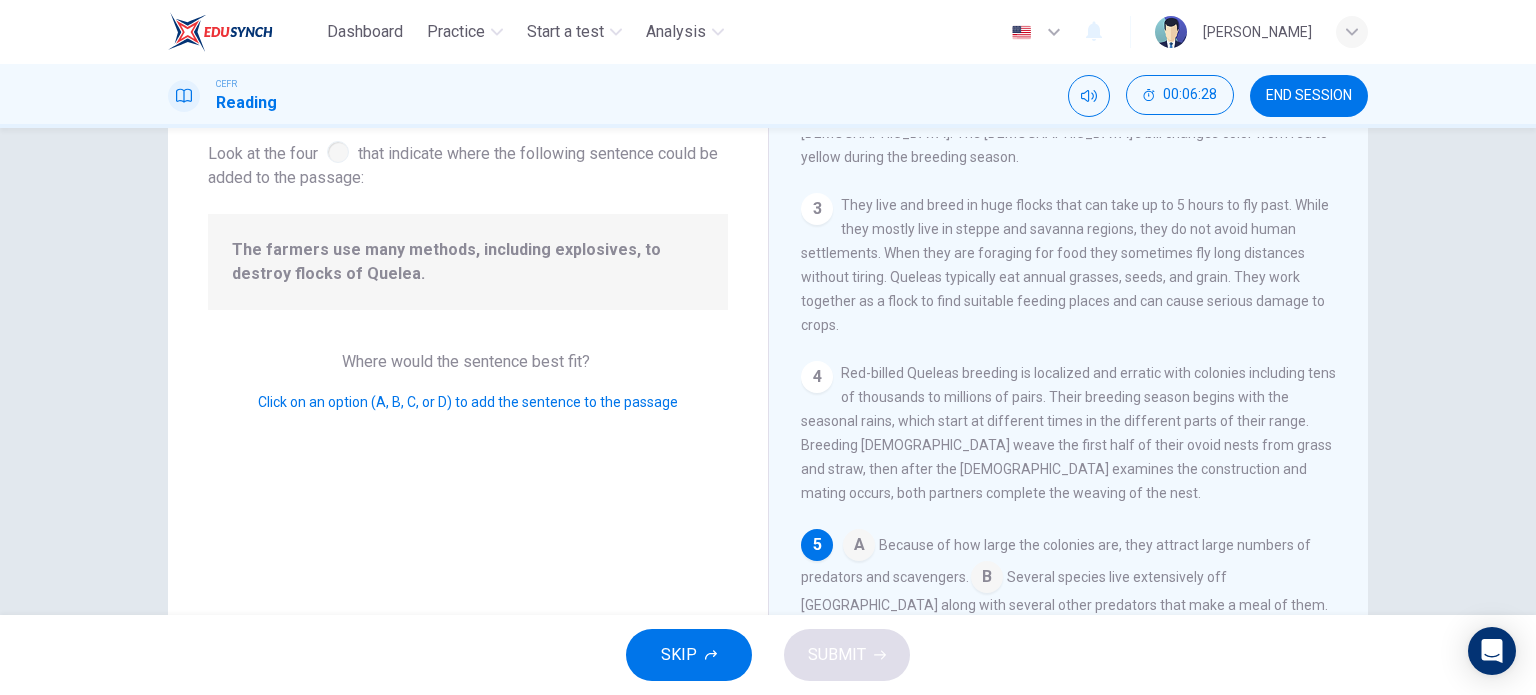 scroll, scrollTop: 364, scrollLeft: 0, axis: vertical 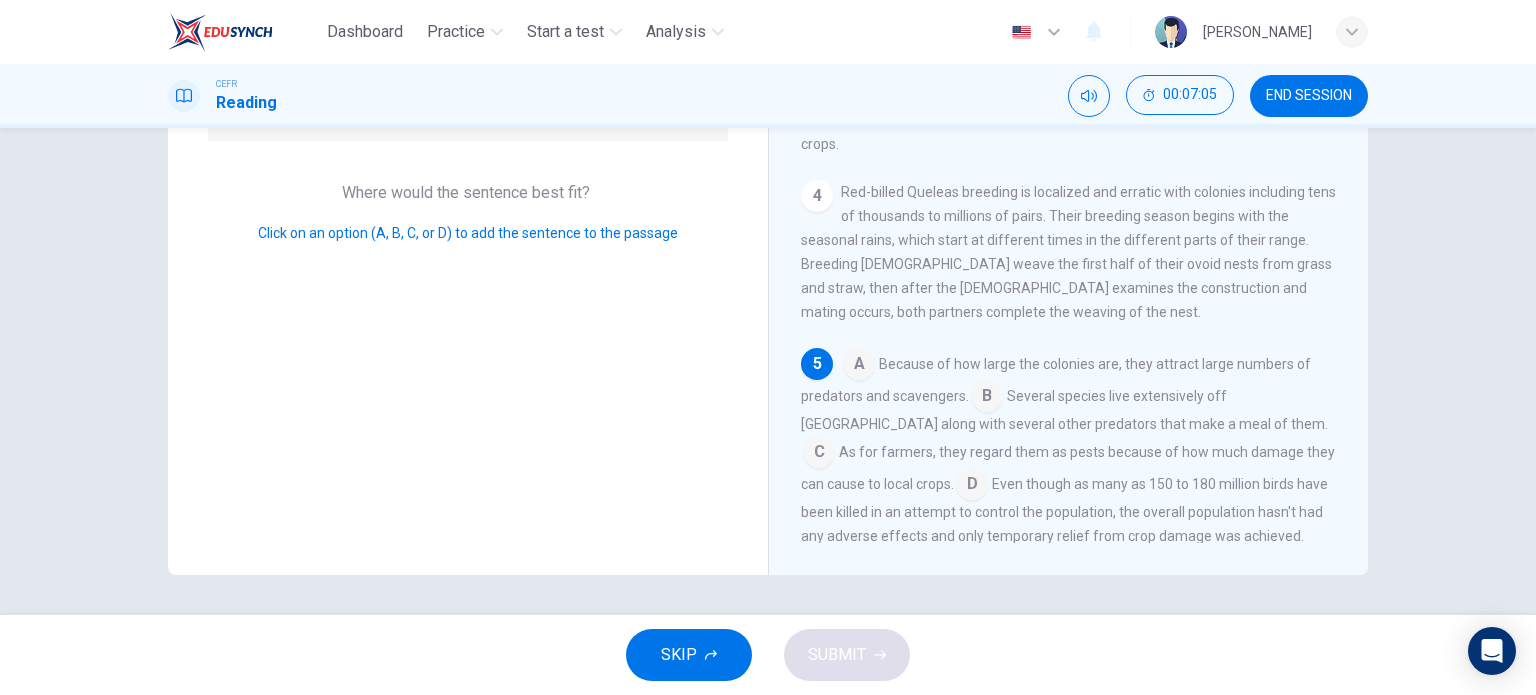 click at bounding box center [819, 454] 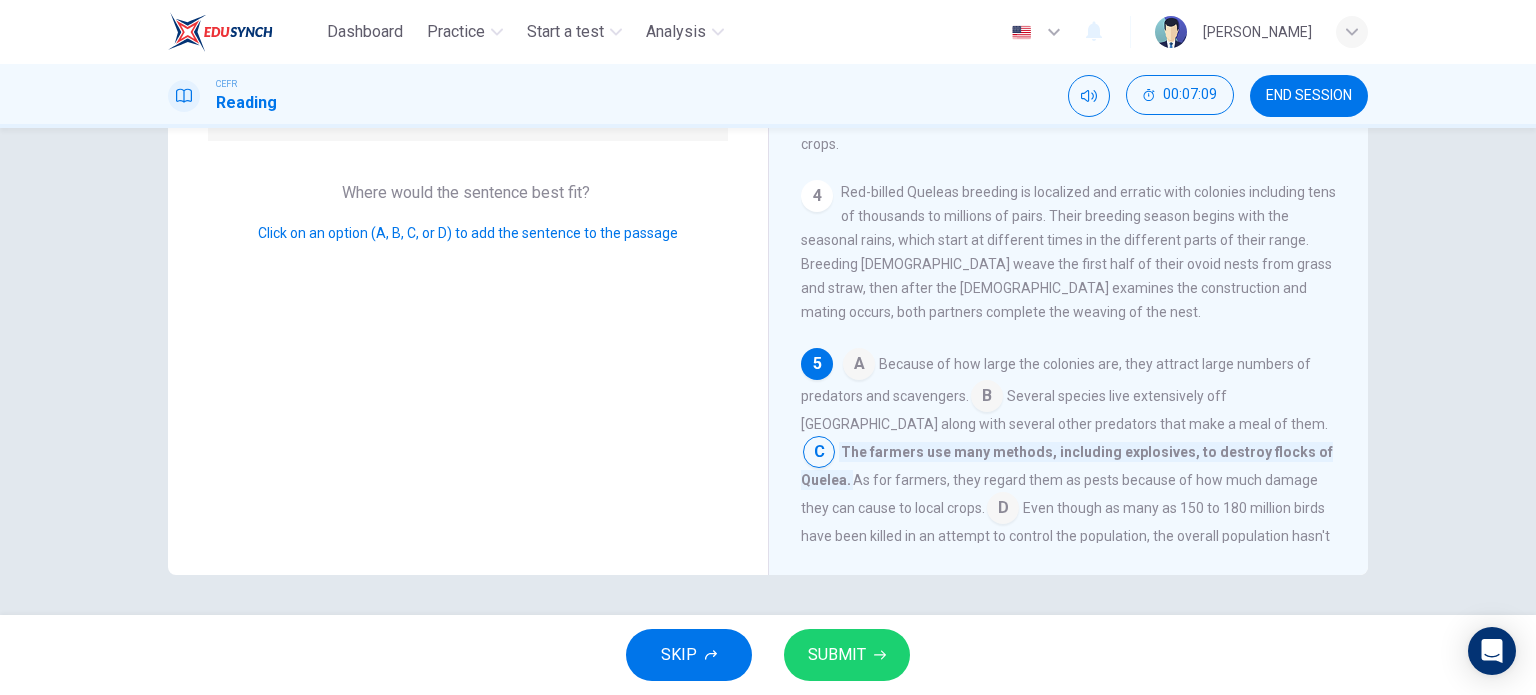 click at bounding box center [819, 454] 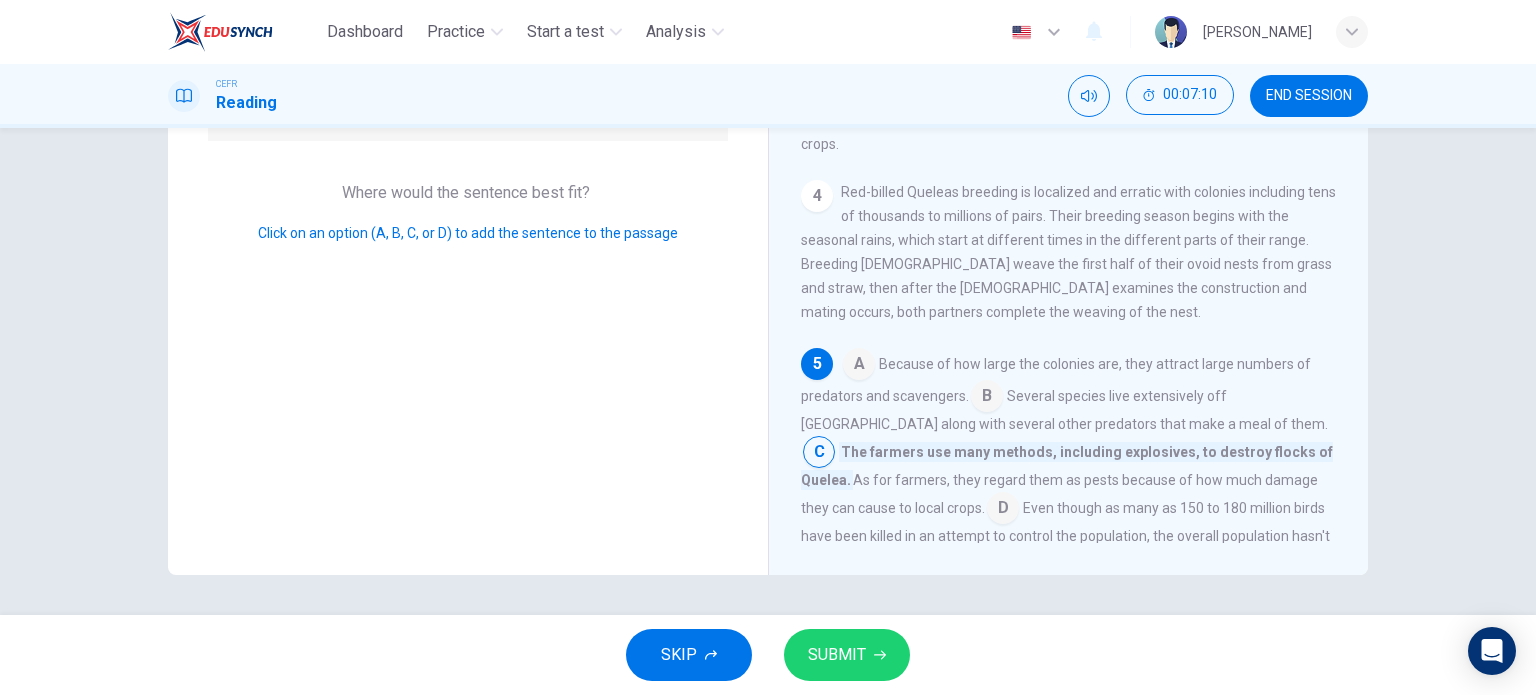 click at bounding box center (1003, 510) 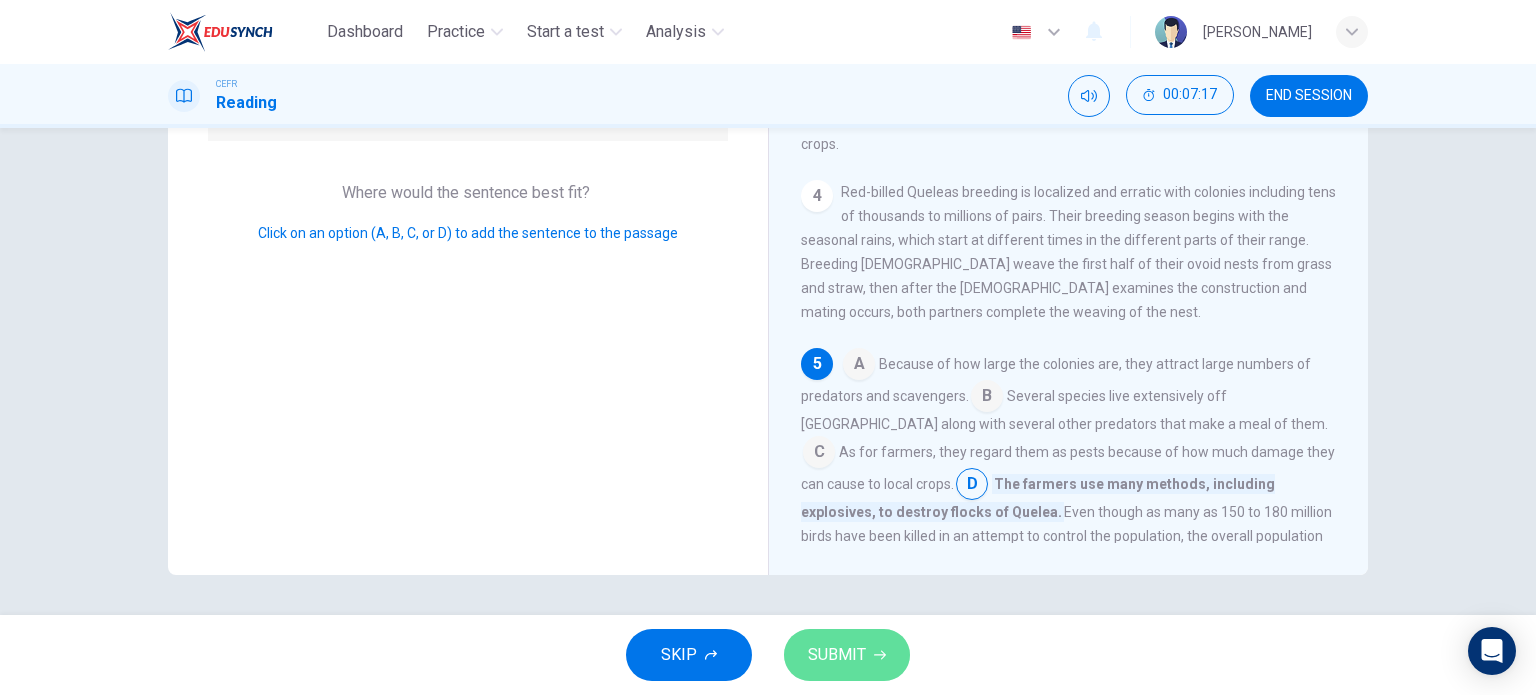 click on "SUBMIT" at bounding box center [847, 655] 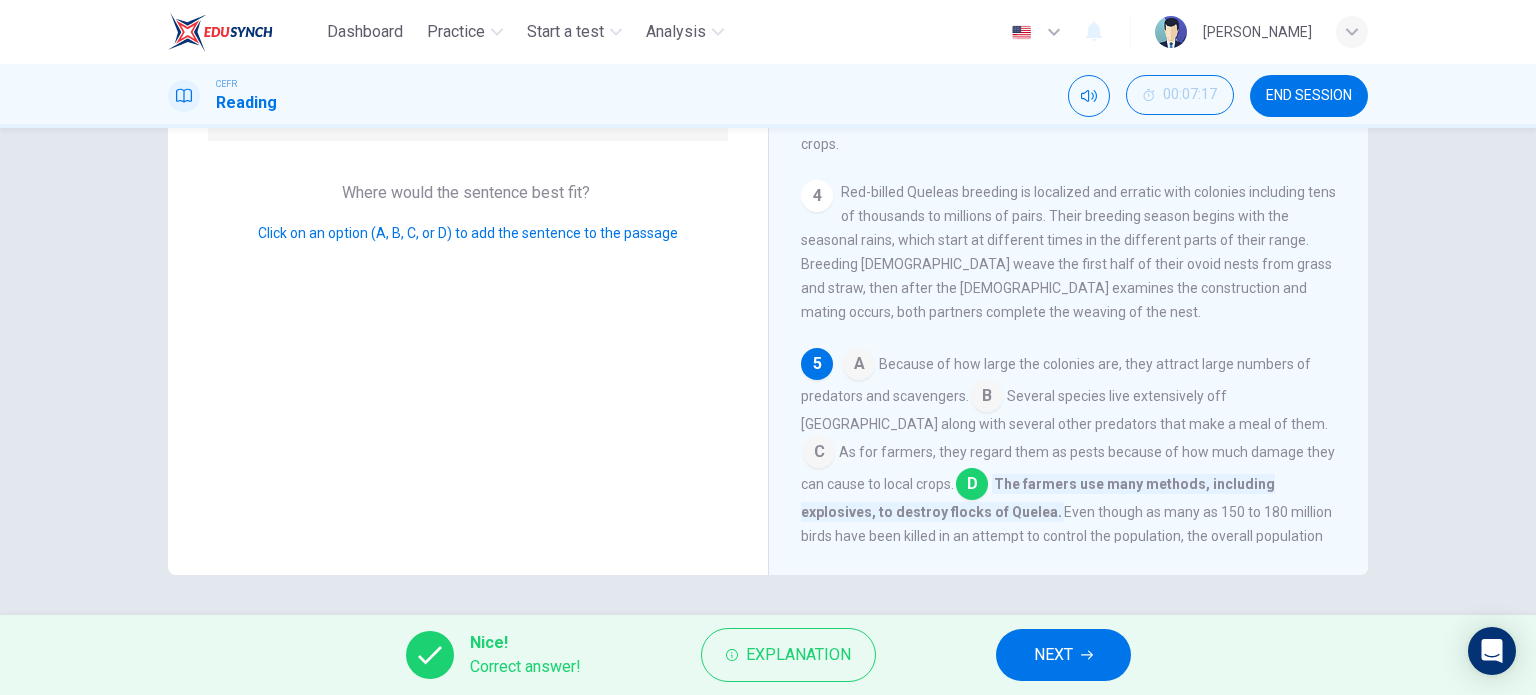 click on "Nice! Correct answer! Explanation NEXT" at bounding box center [768, 655] 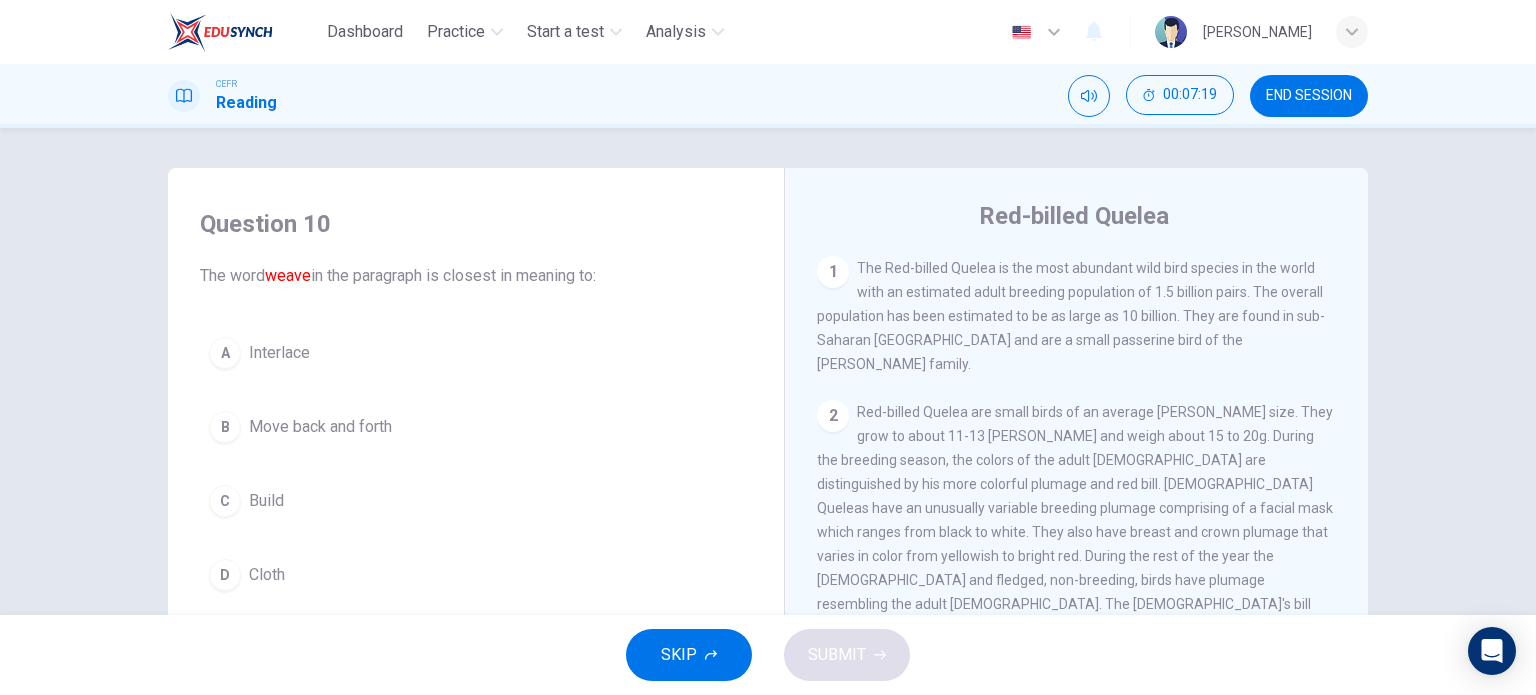 scroll, scrollTop: 100, scrollLeft: 0, axis: vertical 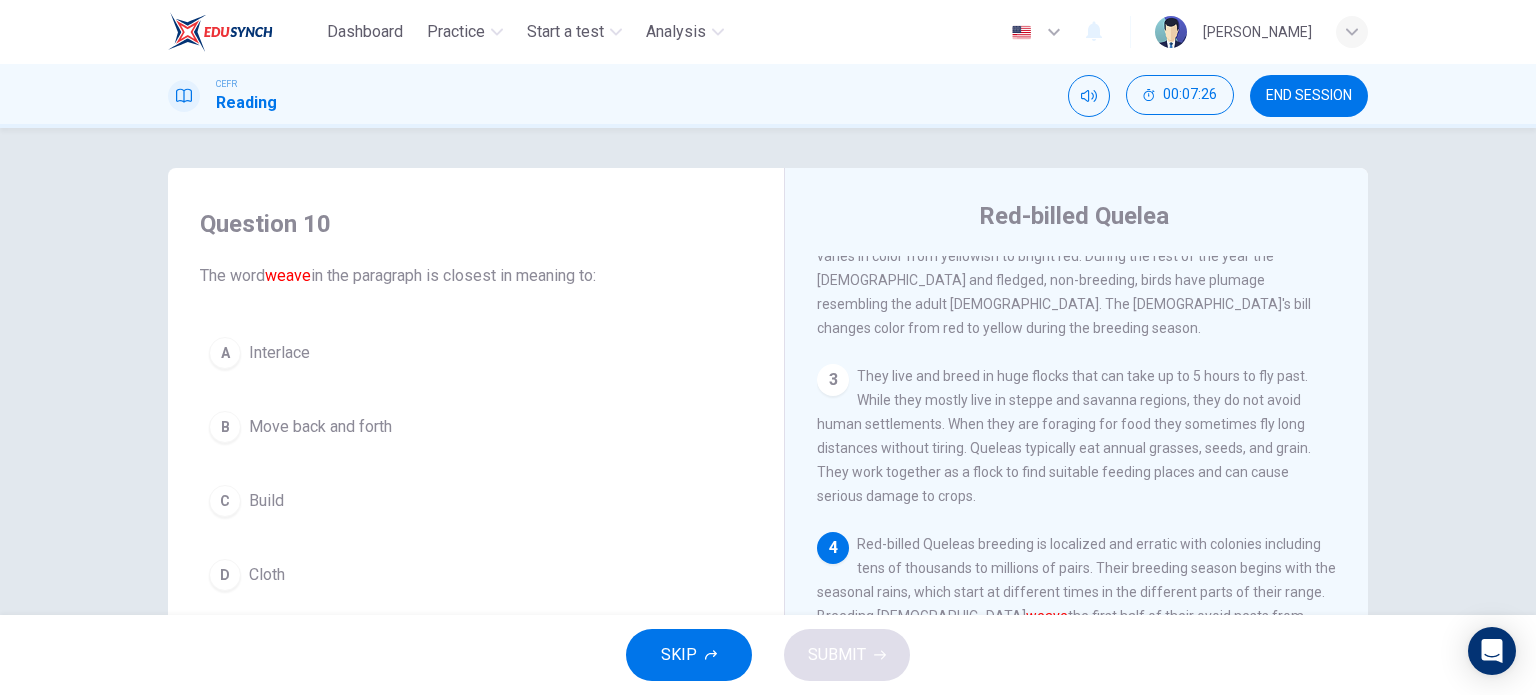 click on "Interlace" at bounding box center [279, 353] 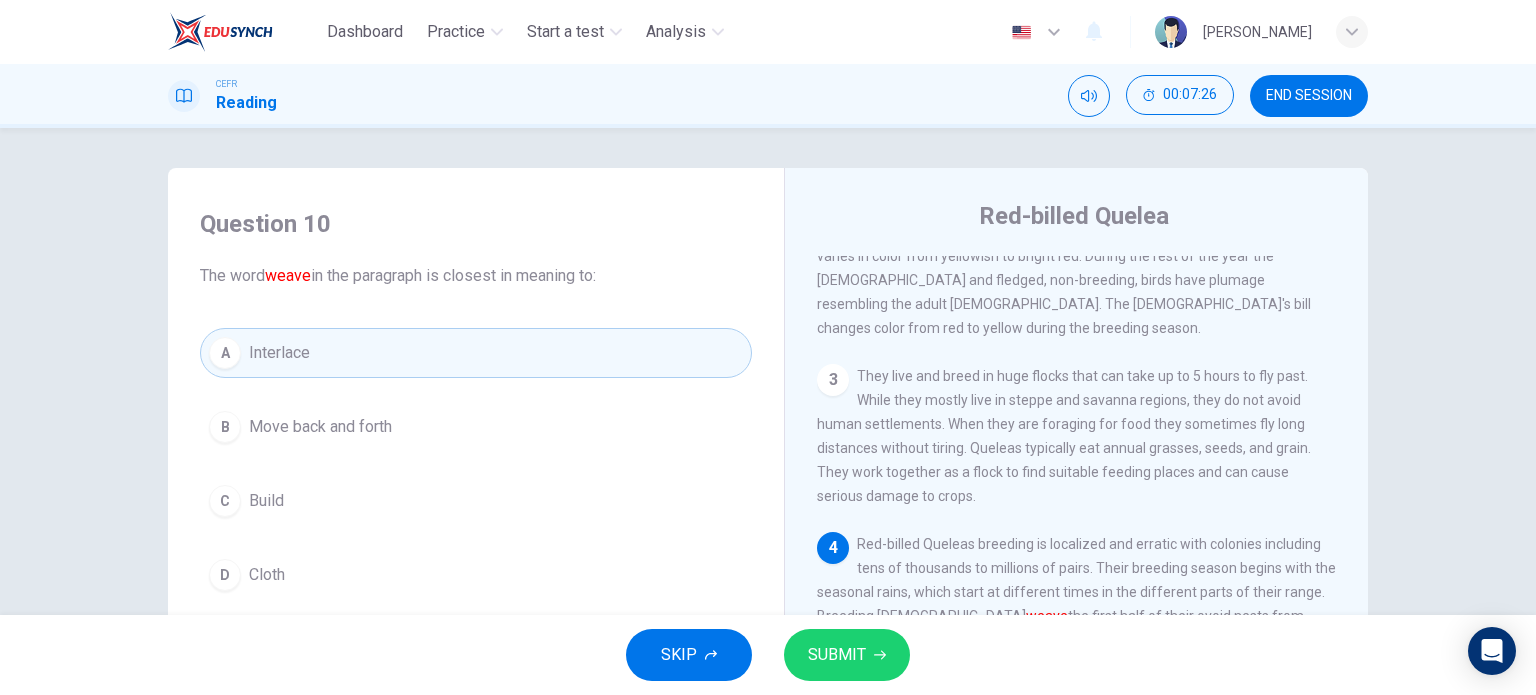 click on "C Build" at bounding box center [476, 501] 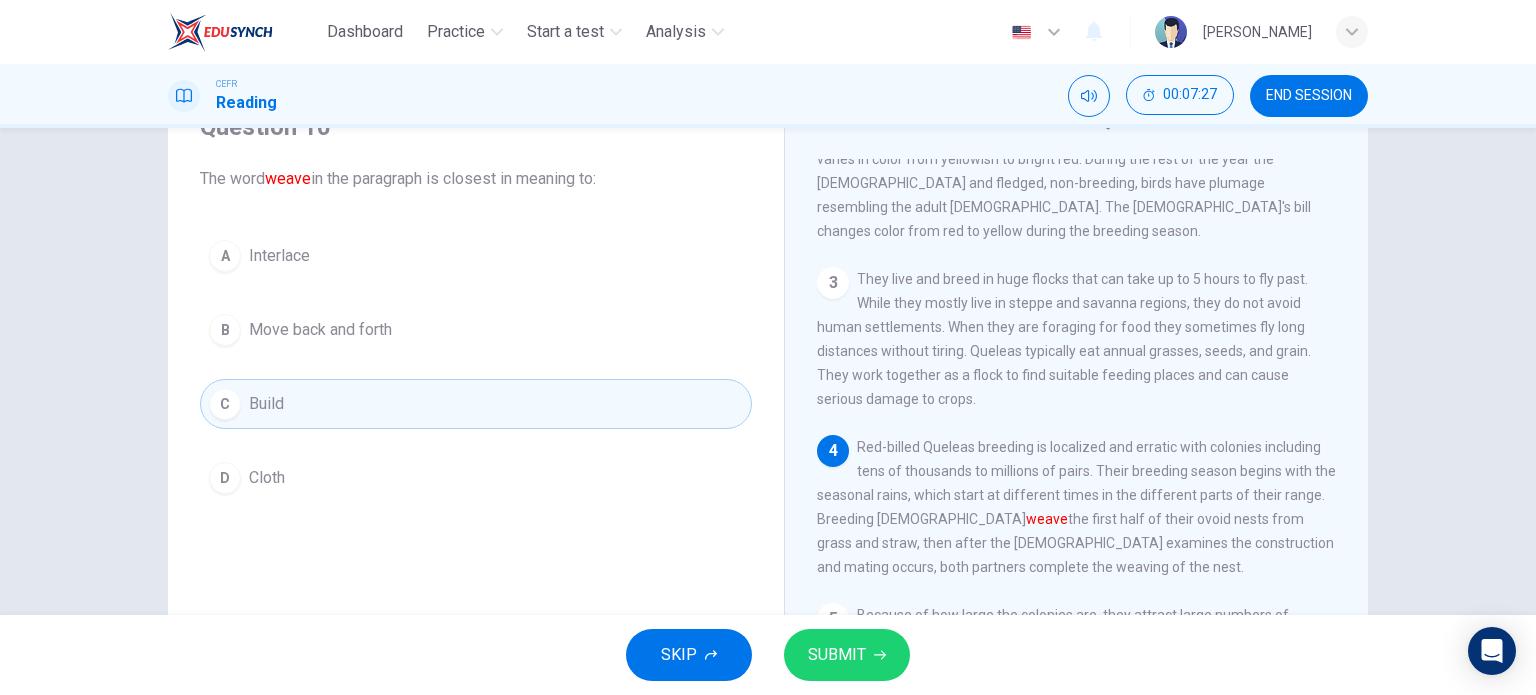 scroll, scrollTop: 100, scrollLeft: 0, axis: vertical 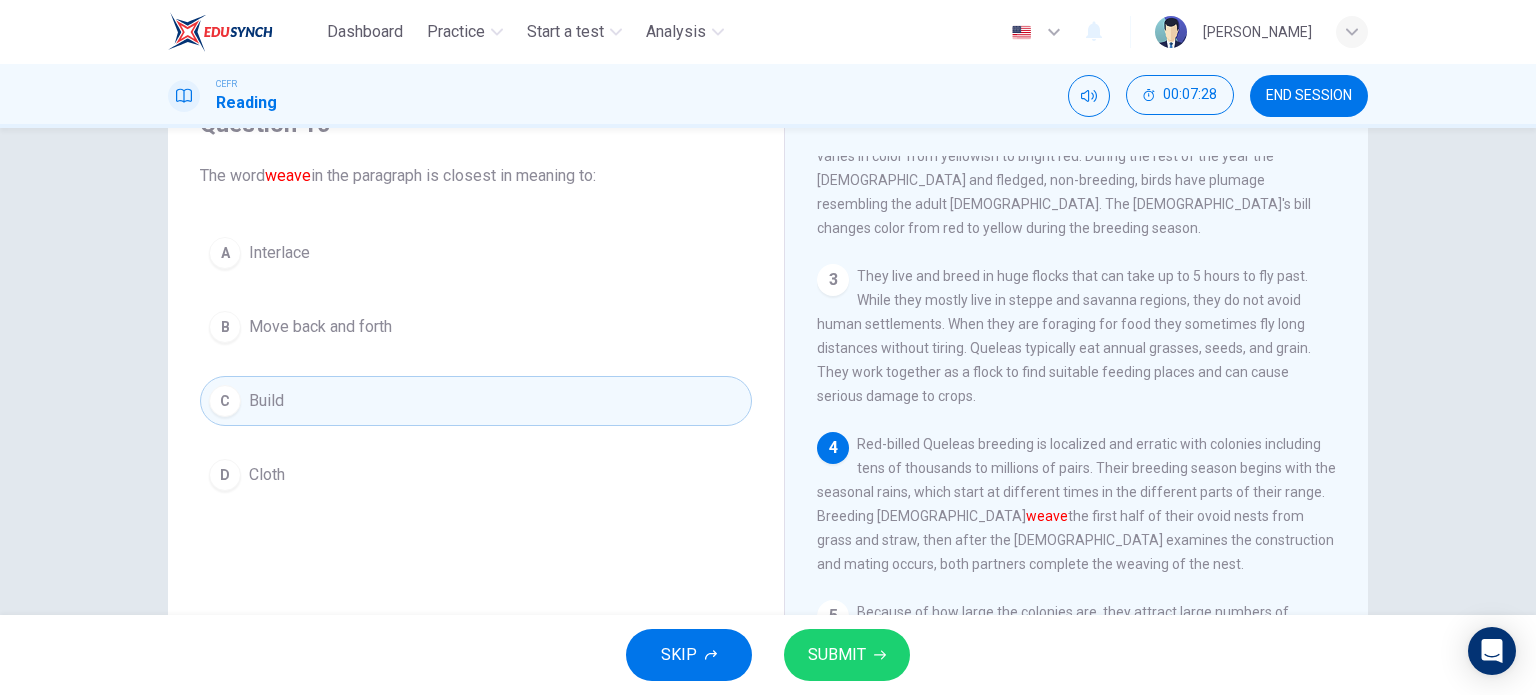 click on "SUBMIT" at bounding box center (837, 655) 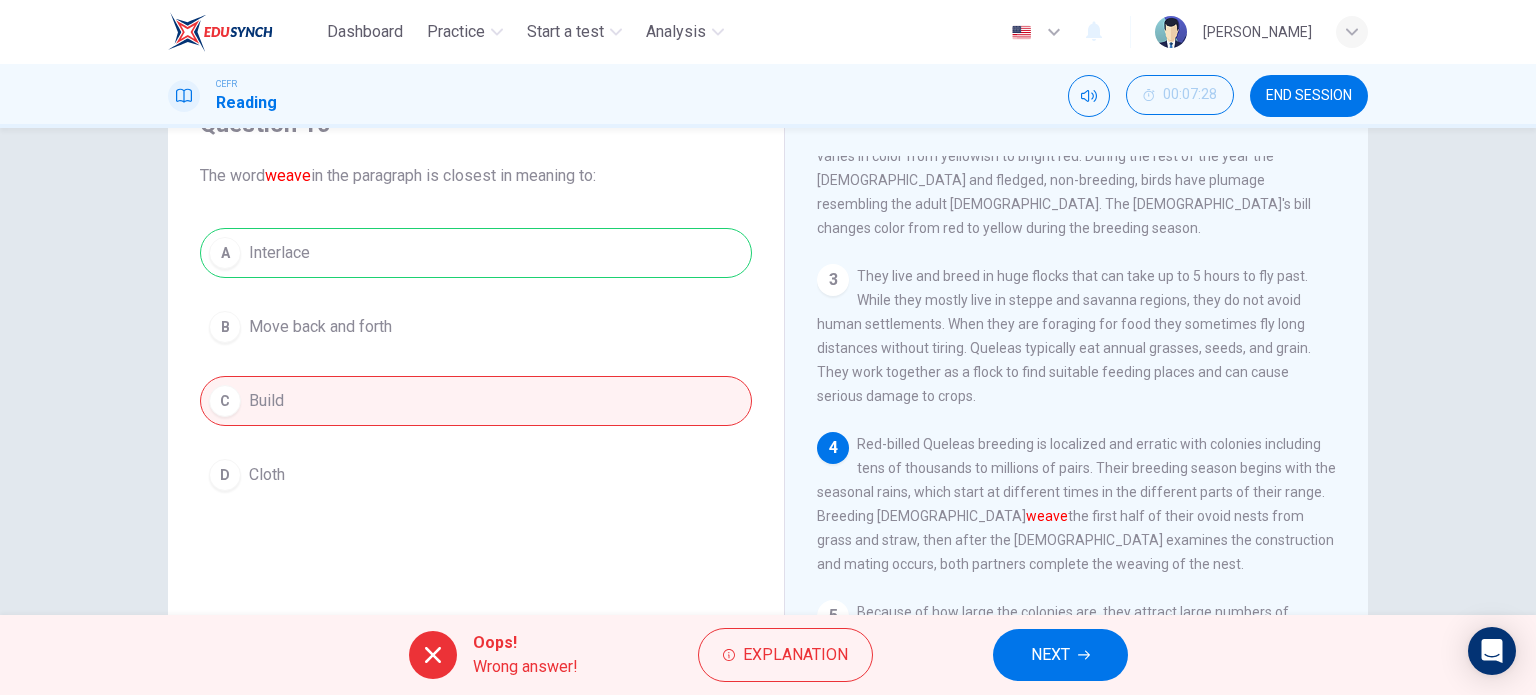 click on "NEXT" at bounding box center (1050, 655) 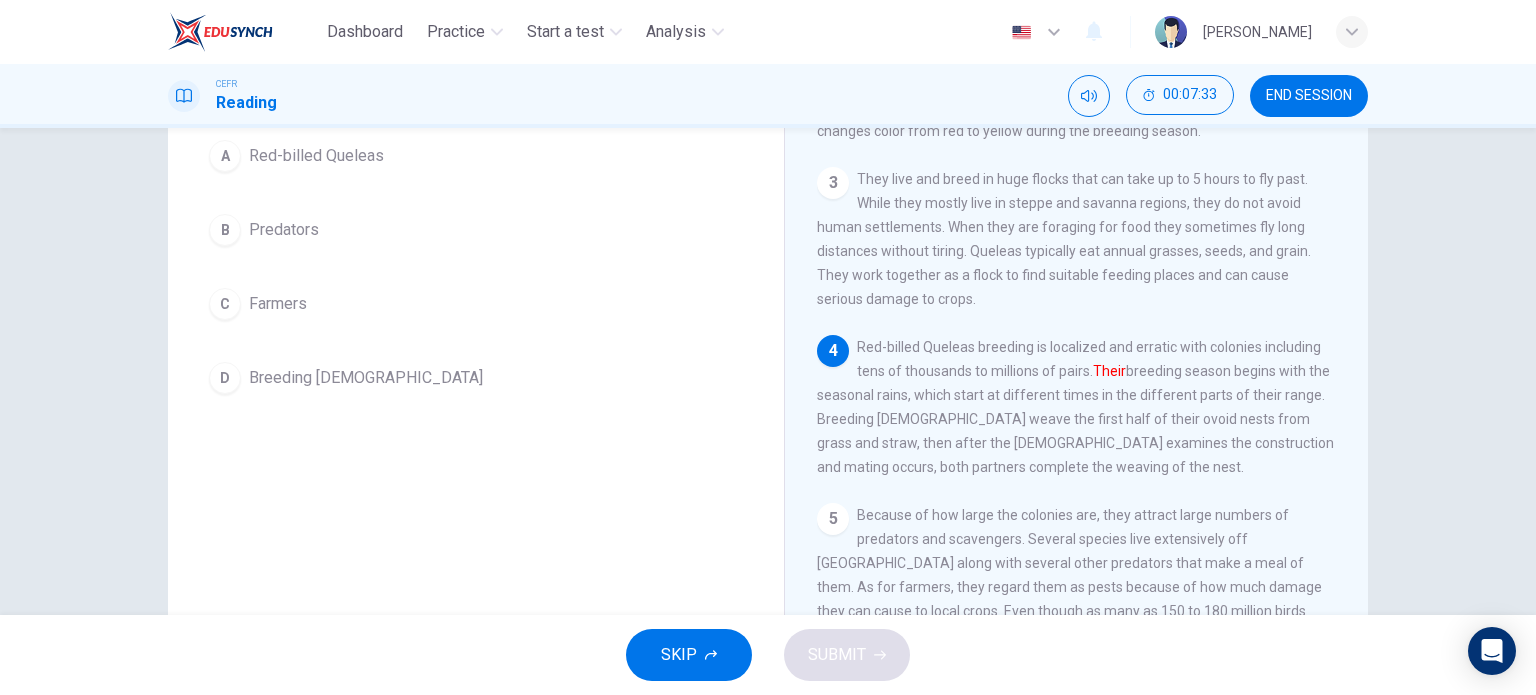 scroll, scrollTop: 200, scrollLeft: 0, axis: vertical 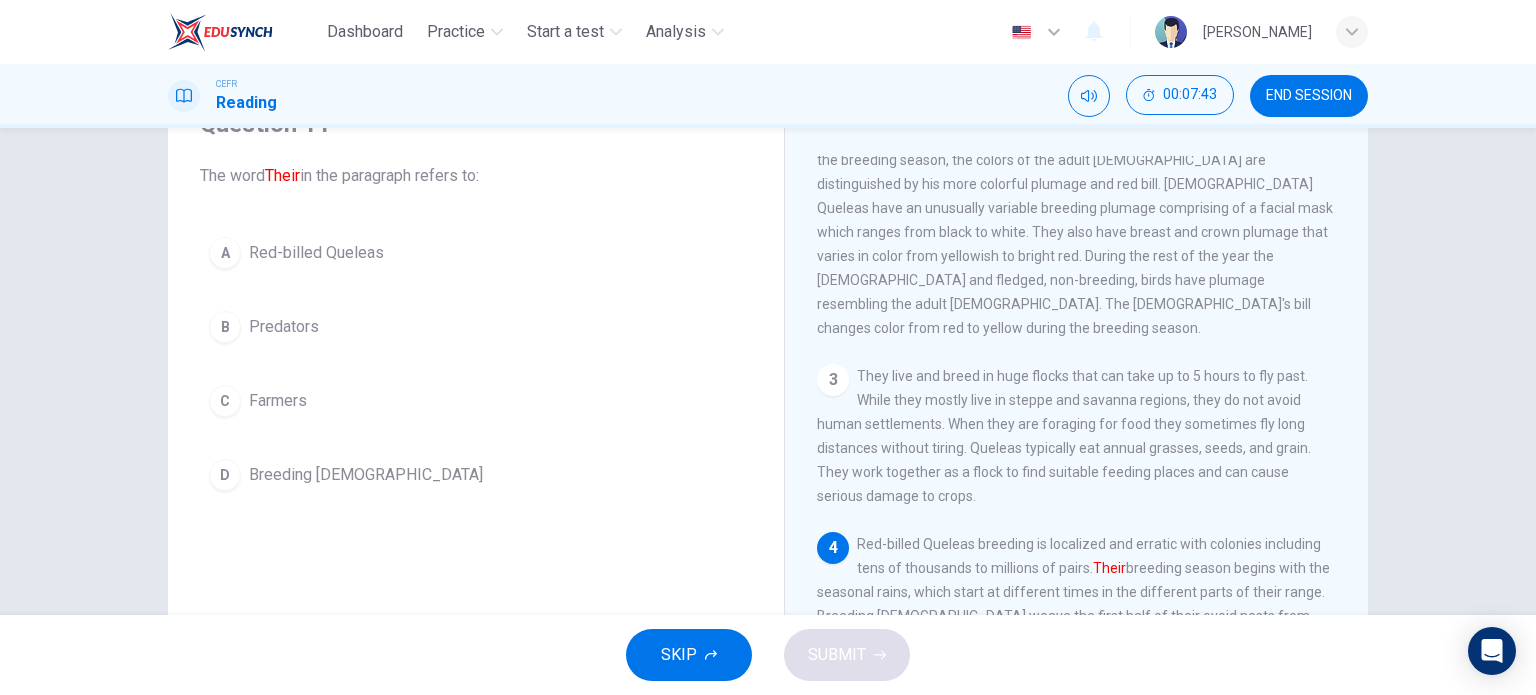 click on "A Red-billed Queleas" at bounding box center [476, 253] 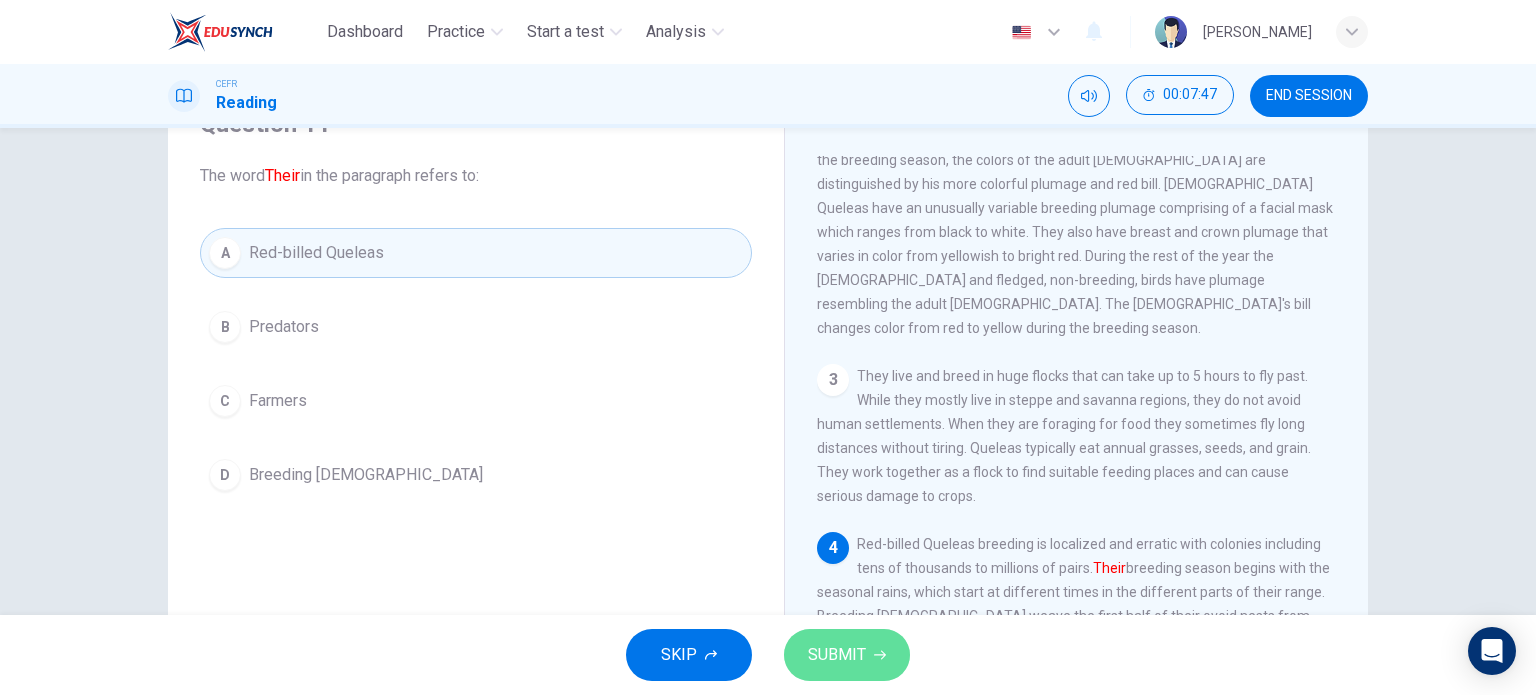 click on "SUBMIT" at bounding box center [847, 655] 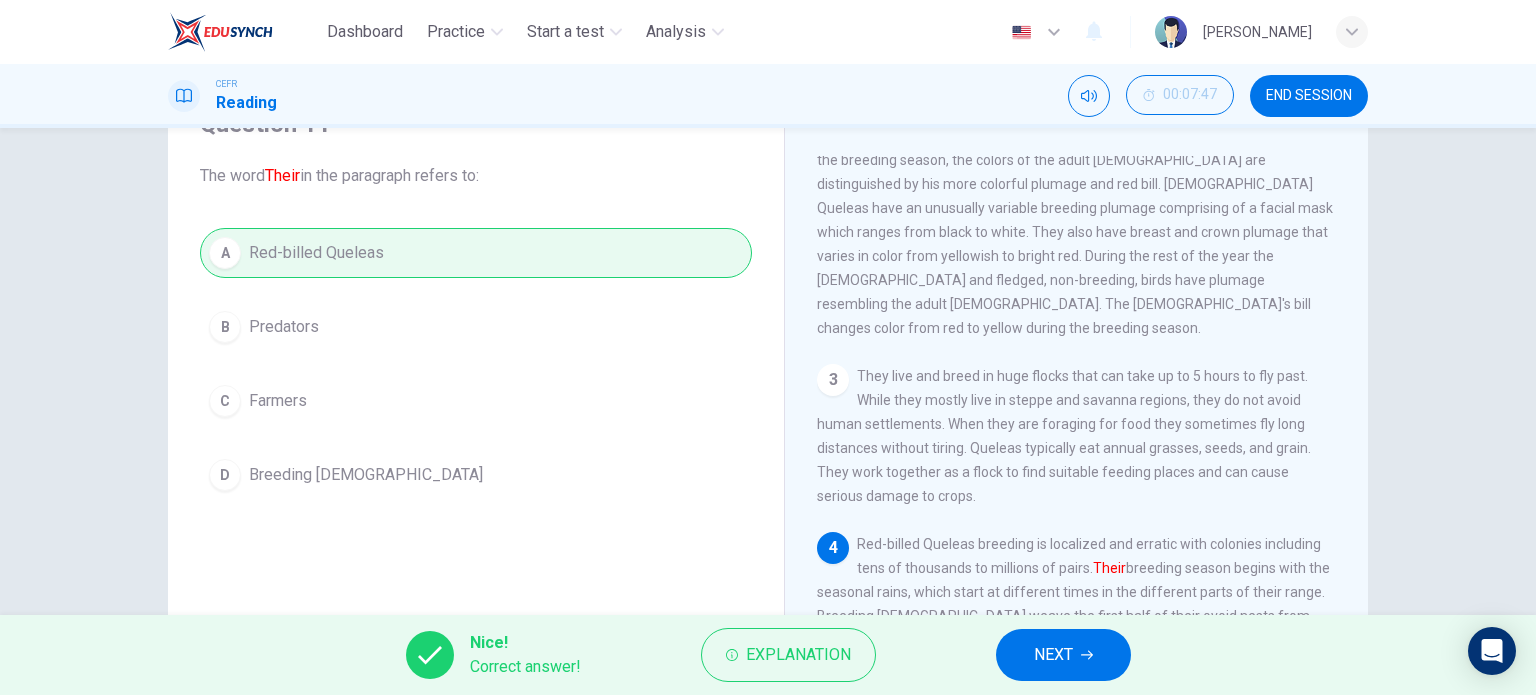 click on "NEXT" at bounding box center (1053, 655) 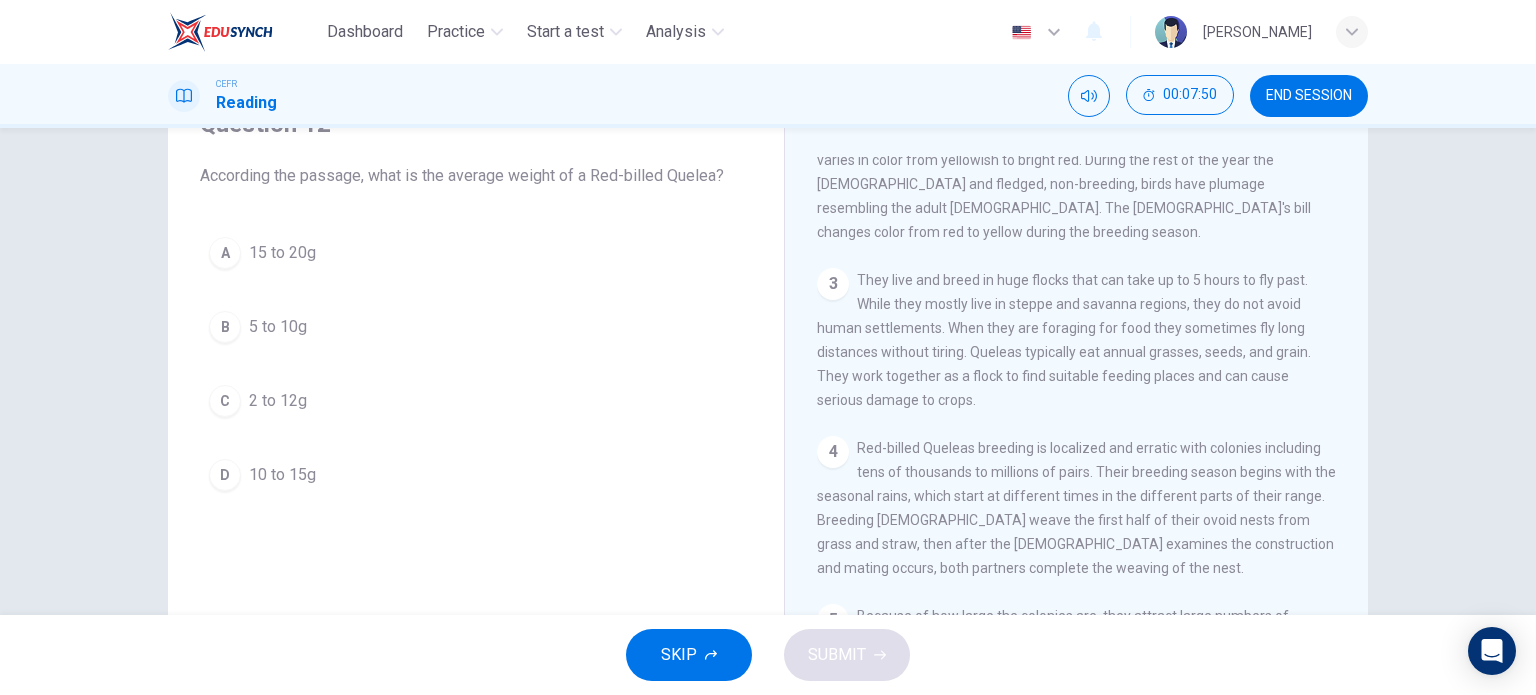 scroll, scrollTop: 306, scrollLeft: 0, axis: vertical 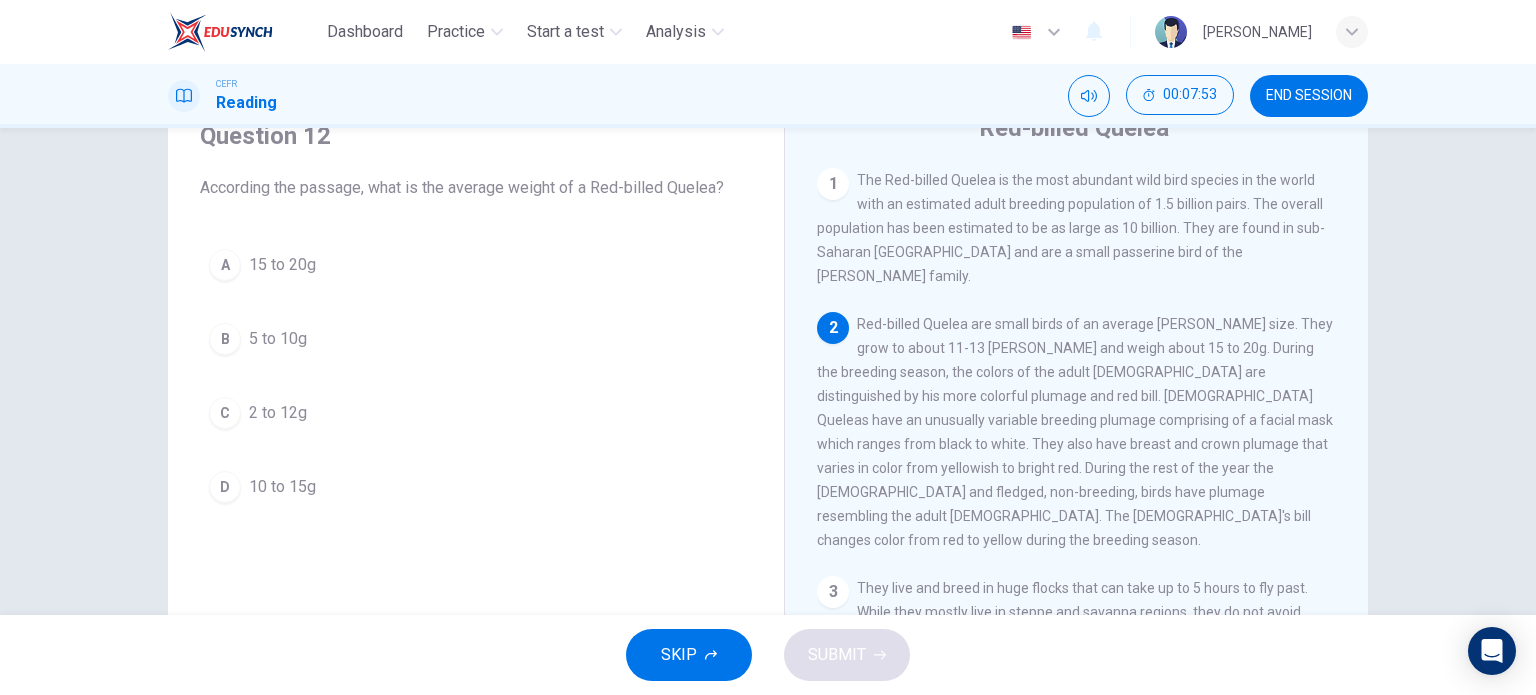 click on "A 15 to 20g" at bounding box center [476, 265] 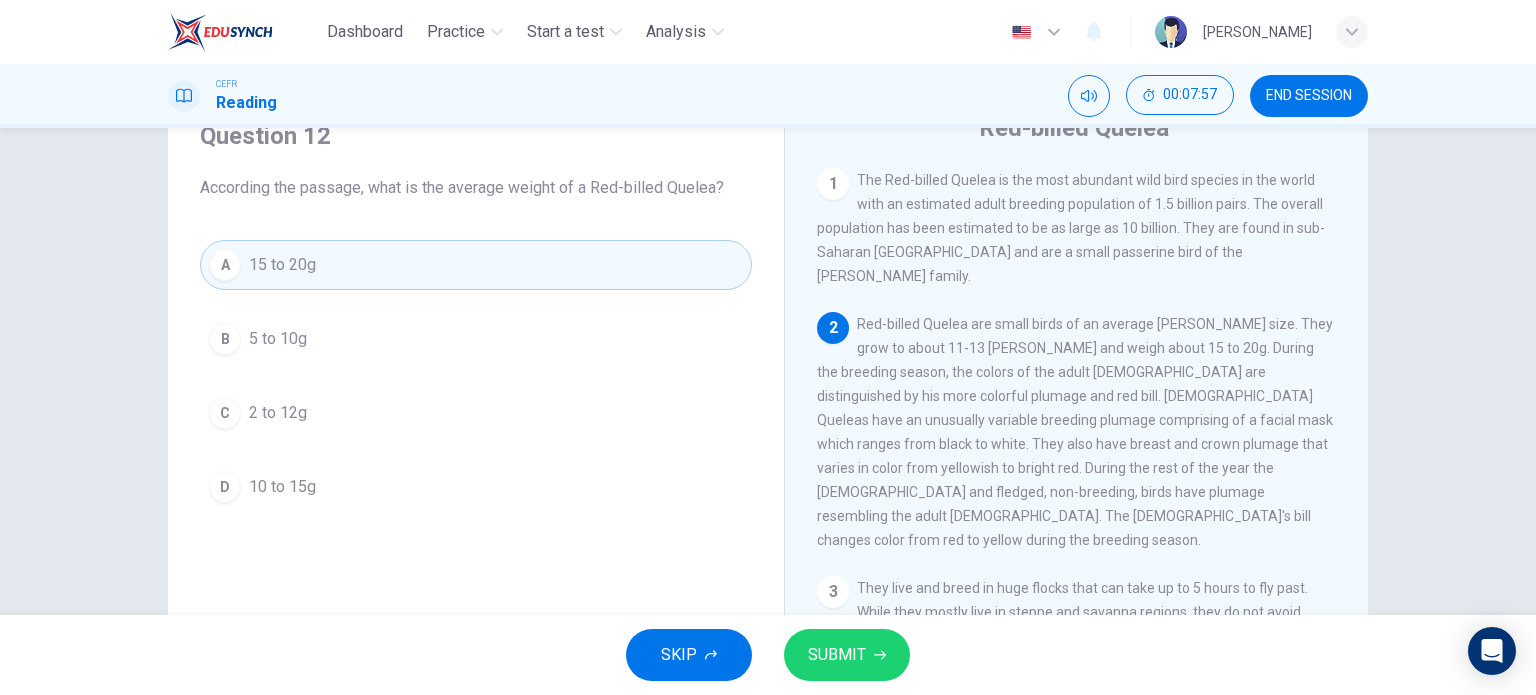click on "SUBMIT" at bounding box center [847, 655] 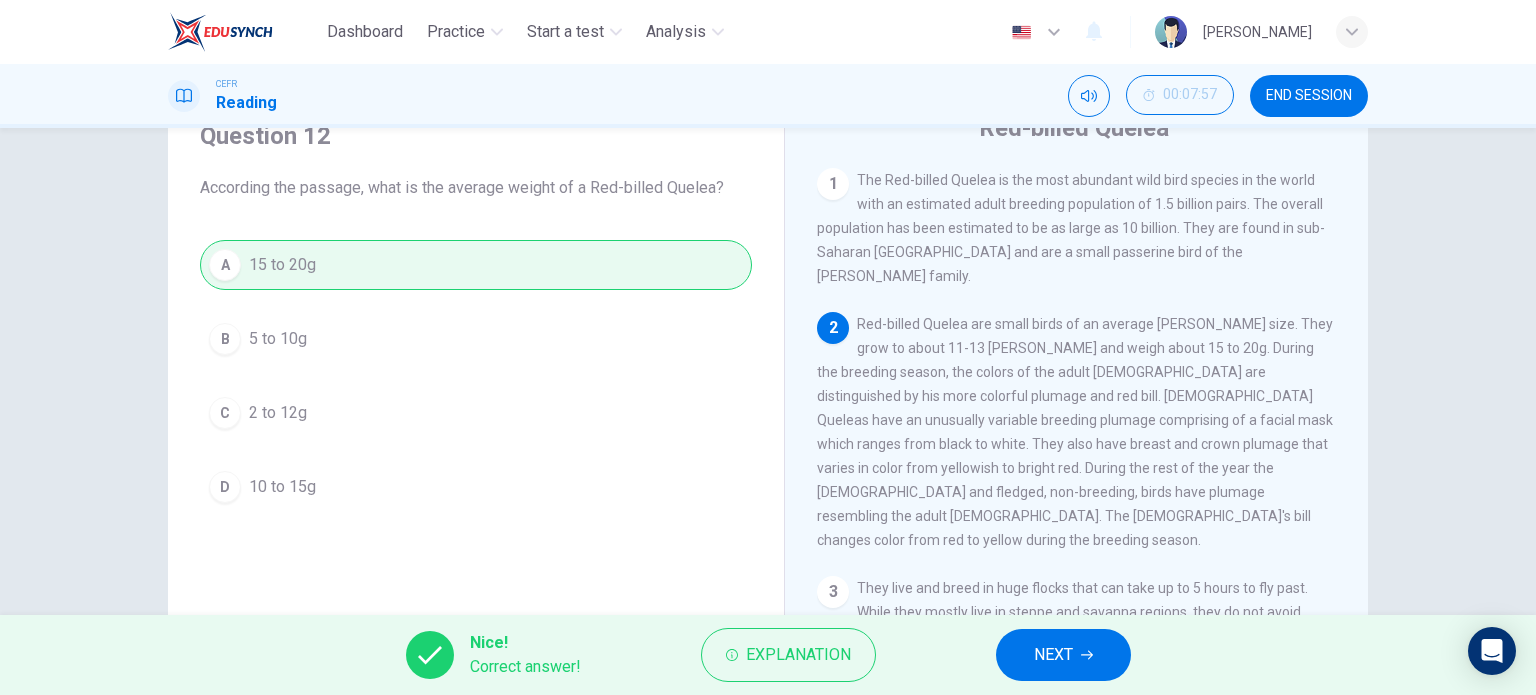 click on "NEXT" at bounding box center [1053, 655] 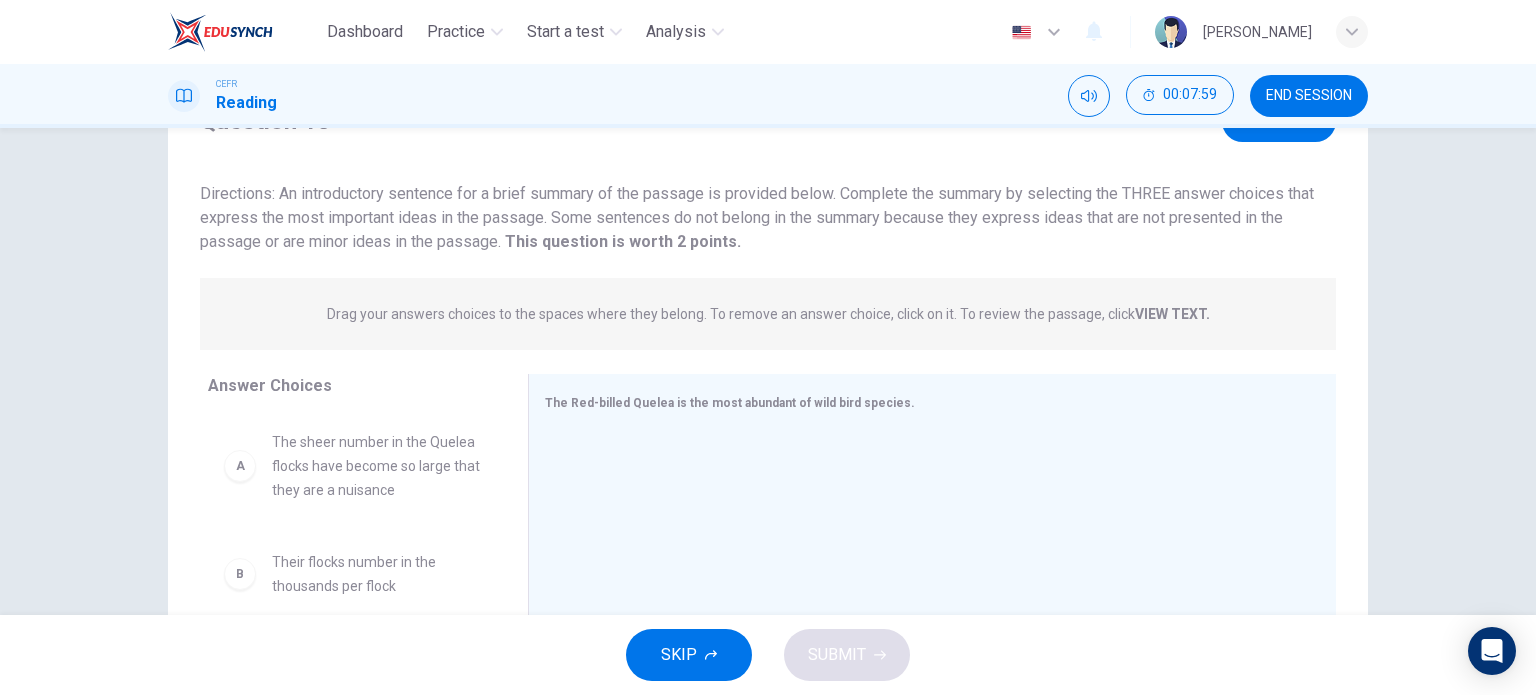 scroll, scrollTop: 100, scrollLeft: 0, axis: vertical 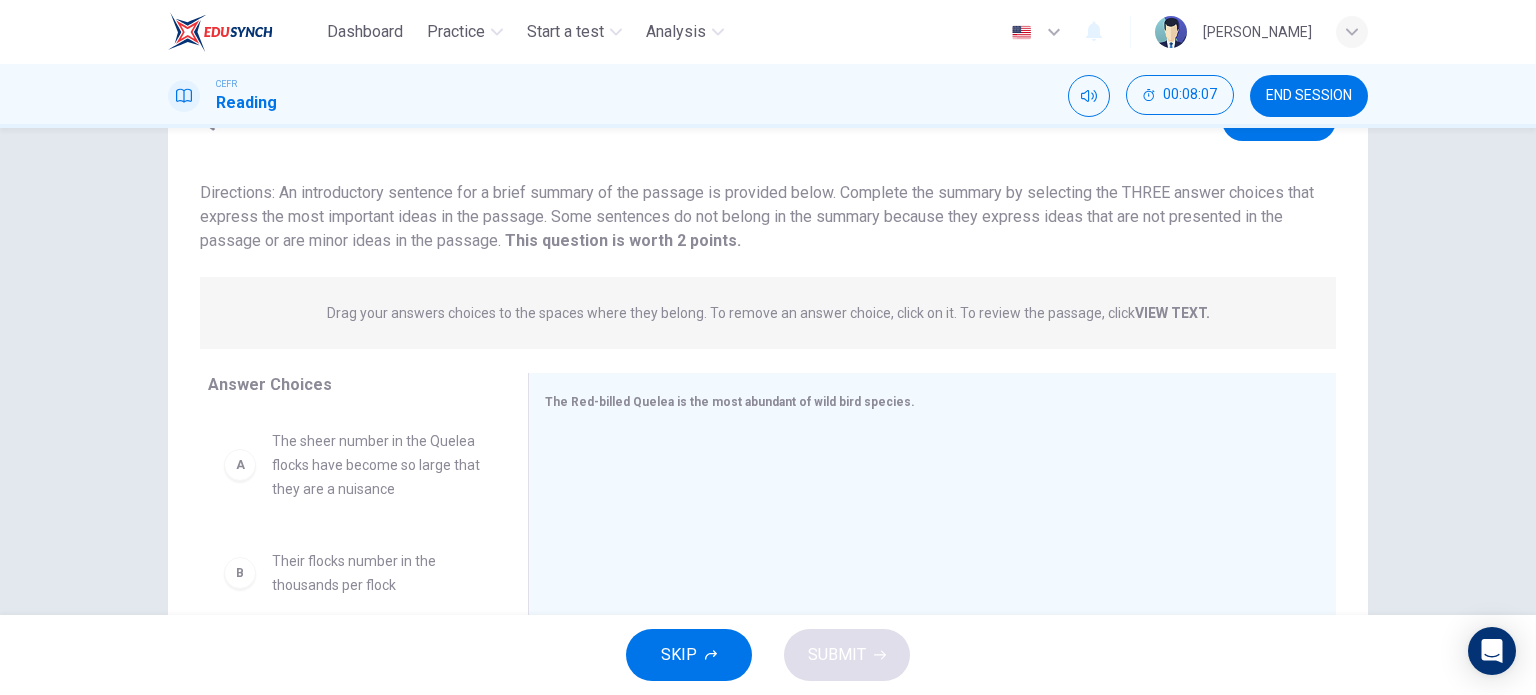 drag, startPoint x: 201, startPoint y: 222, endPoint x: 405, endPoint y: 214, distance: 204.1568 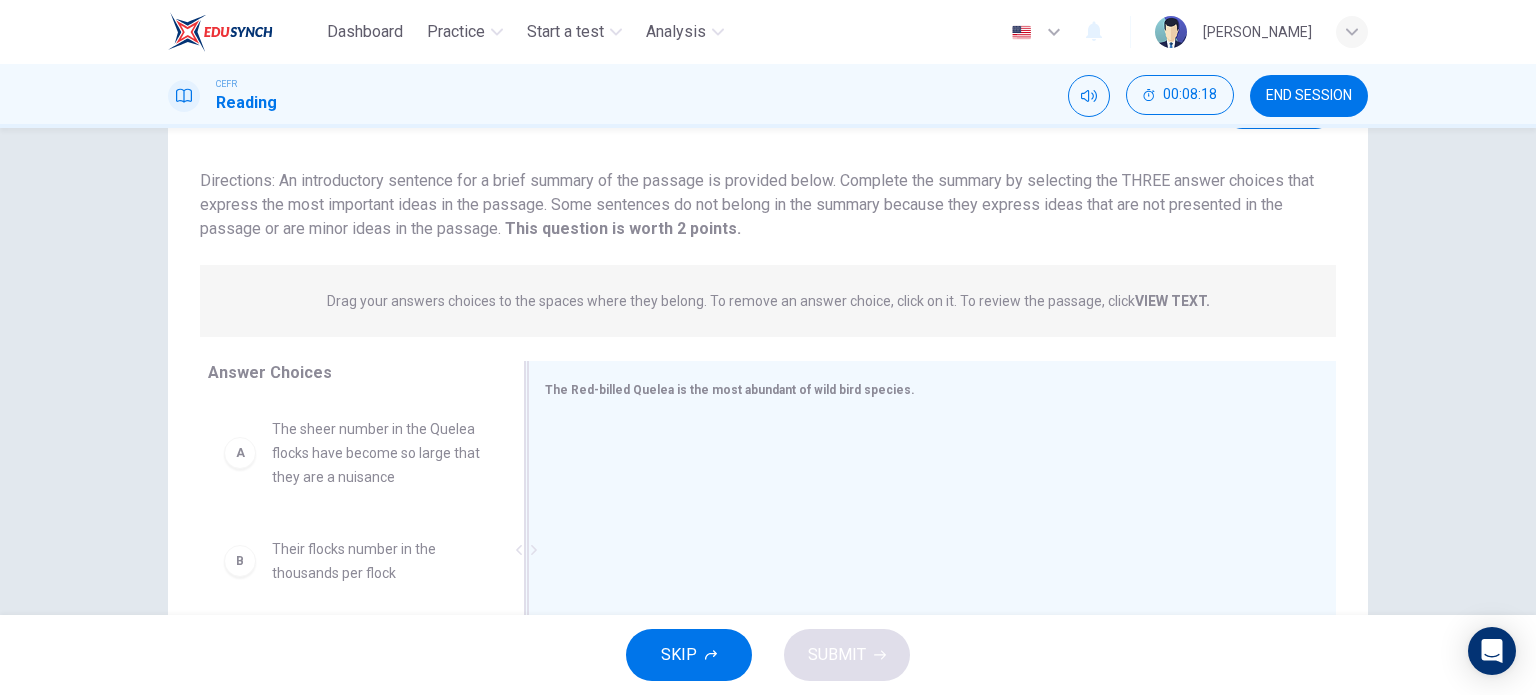scroll, scrollTop: 288, scrollLeft: 0, axis: vertical 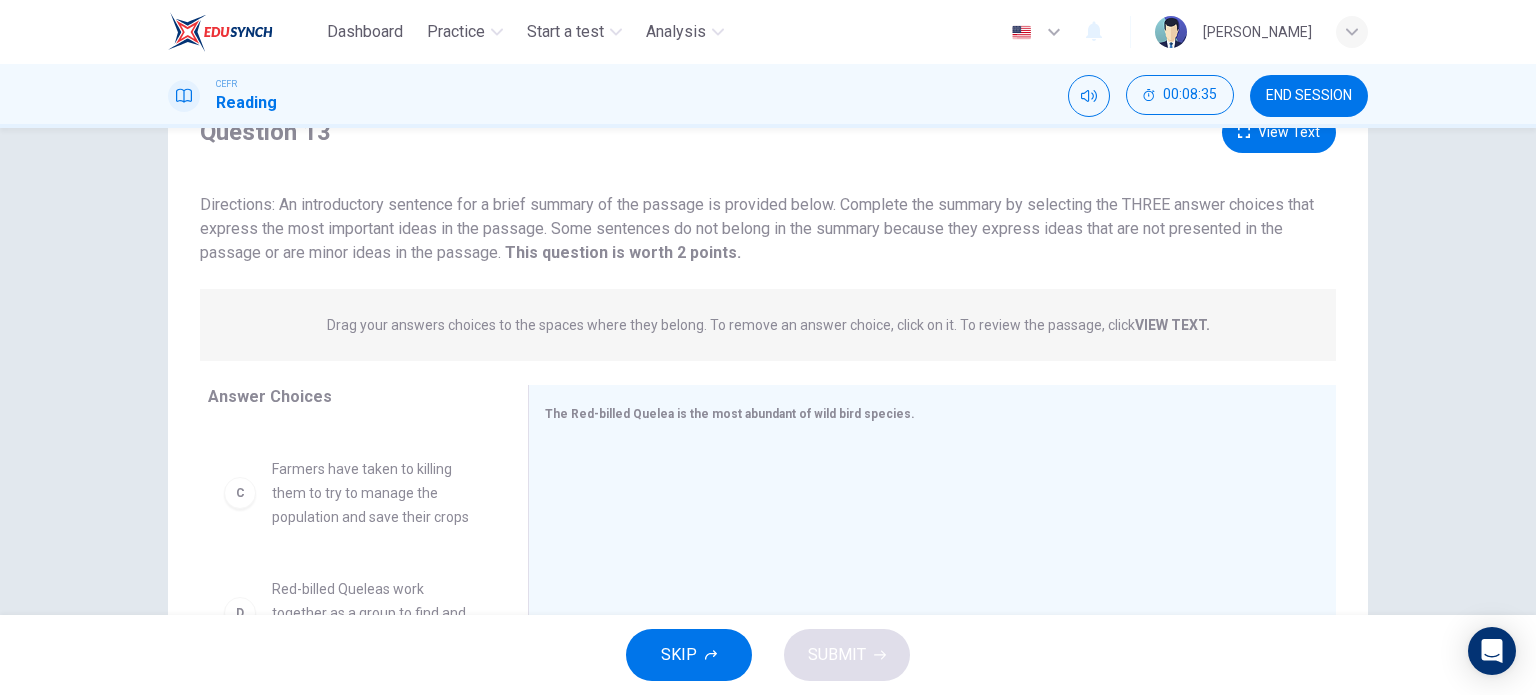 click on "Question 13 View Text Directions: An introductory sentence for a brief summary of the passage is provided below. Complete the summary by selecting the THREE answer choices that express the most important ideas in the passage. Some sentences do not belong in the summary because they express ideas that are not presented in the passage or are minor ideas in the passage.   This question is worth 2 points. This question is worth 2 points." at bounding box center [768, 188] 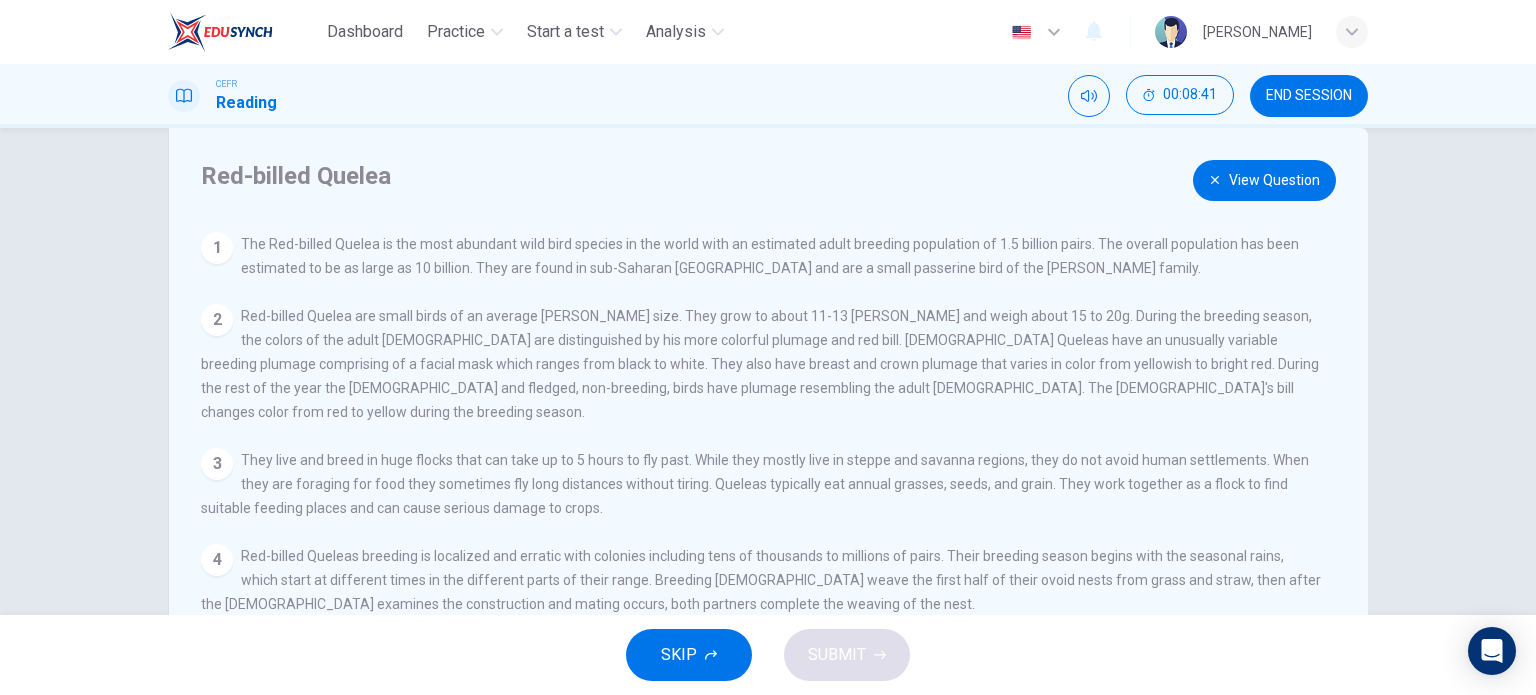 scroll, scrollTop: 0, scrollLeft: 0, axis: both 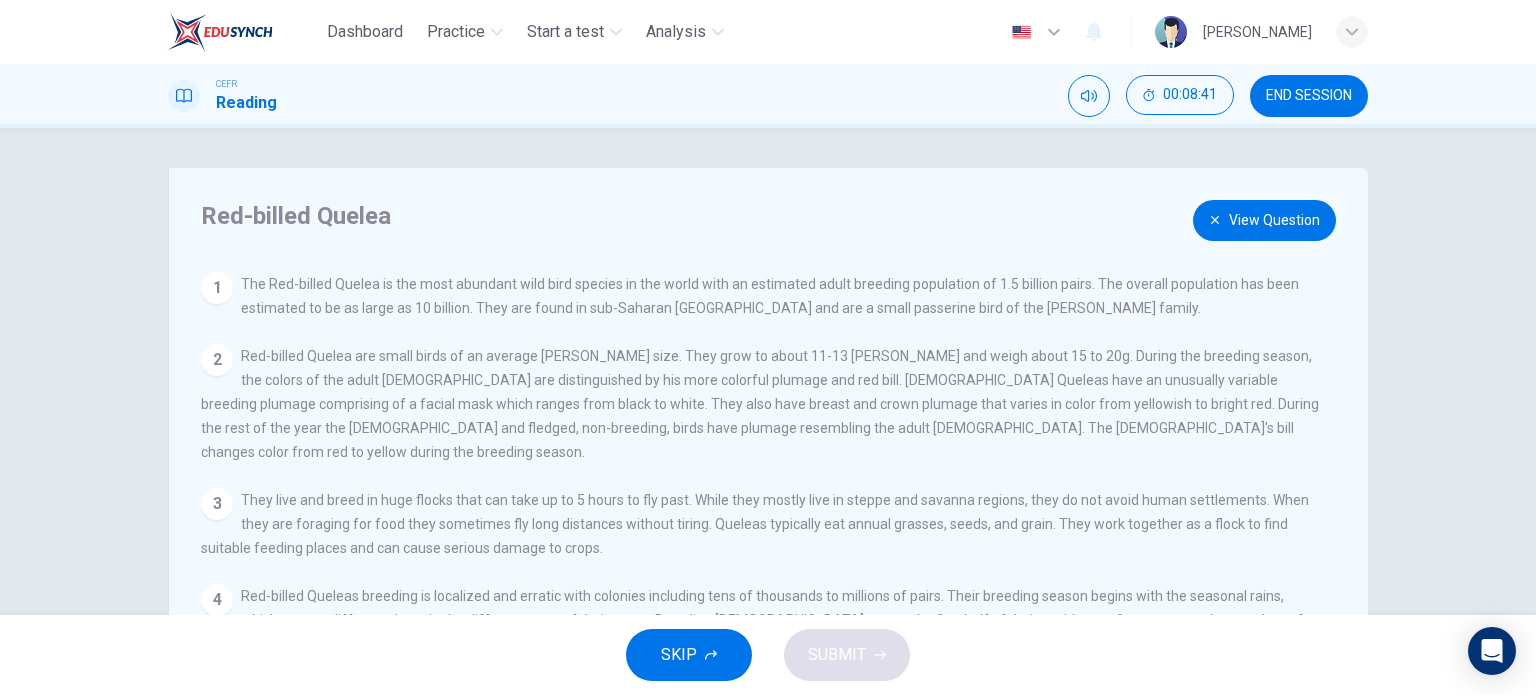 click on "View Question" at bounding box center (1264, 220) 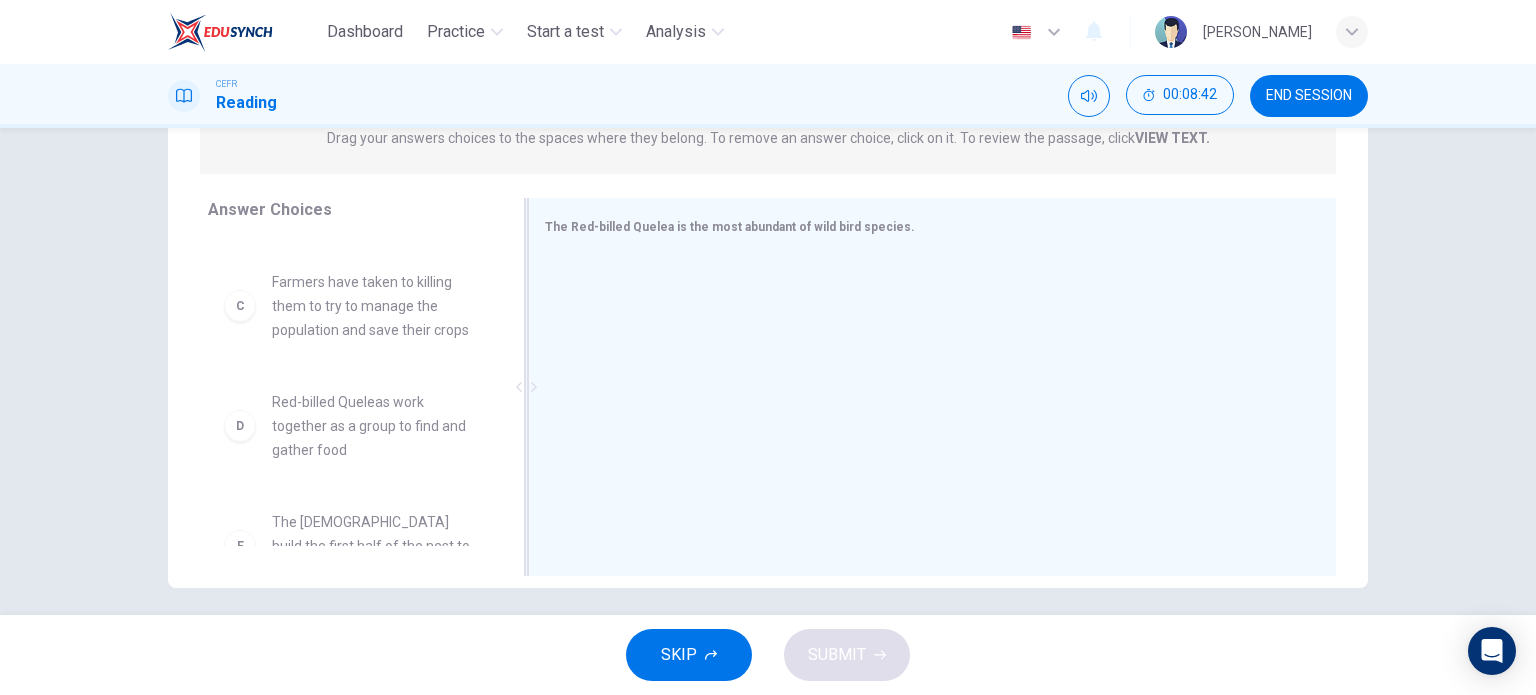 scroll, scrollTop: 288, scrollLeft: 0, axis: vertical 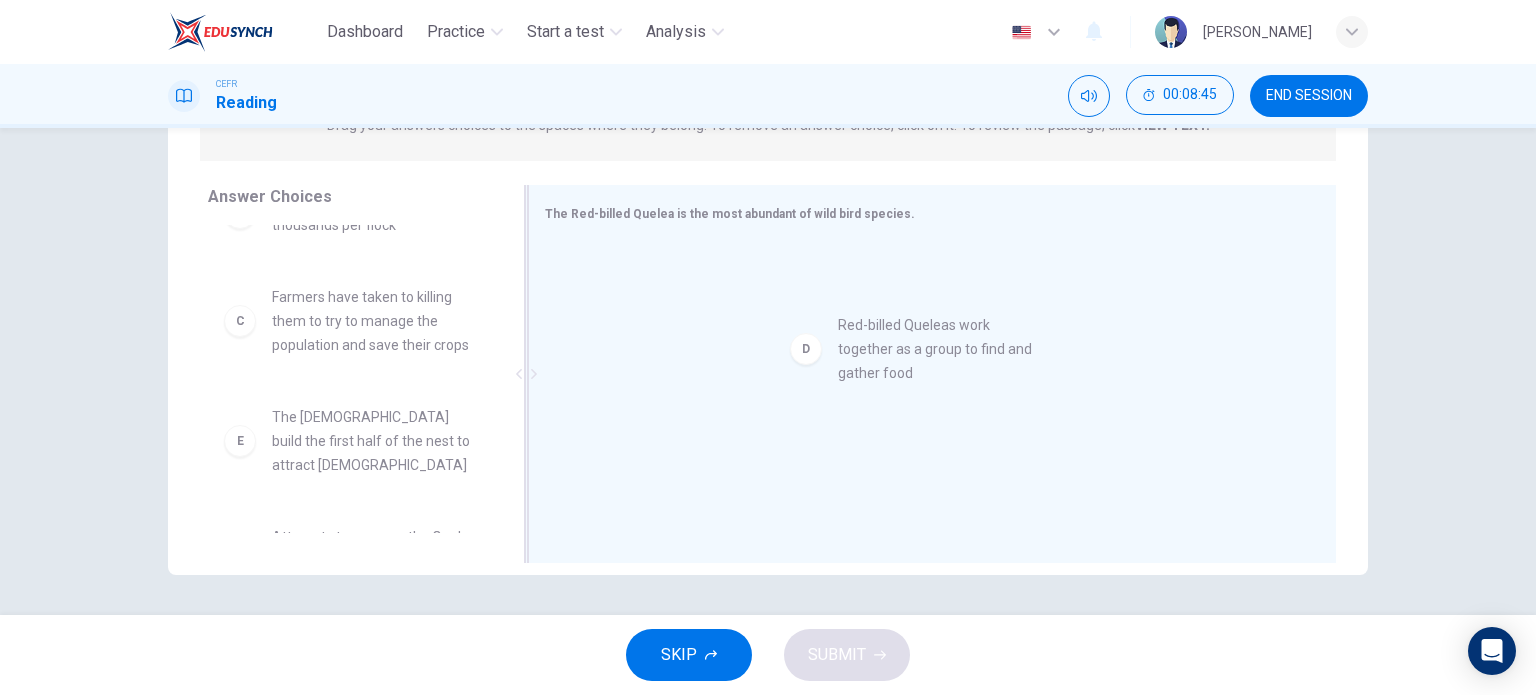 drag, startPoint x: 352, startPoint y: 463, endPoint x: 888, endPoint y: 350, distance: 547.7819 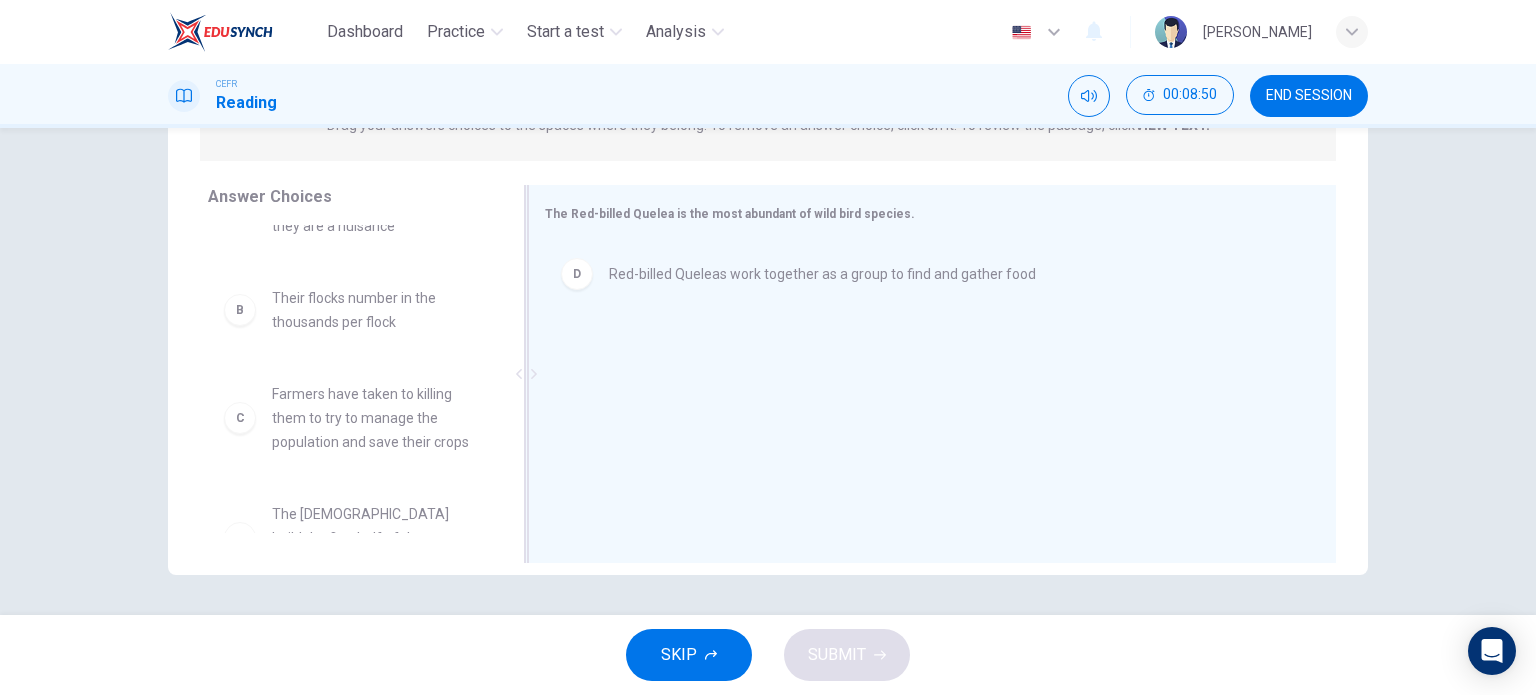 scroll, scrollTop: 72, scrollLeft: 0, axis: vertical 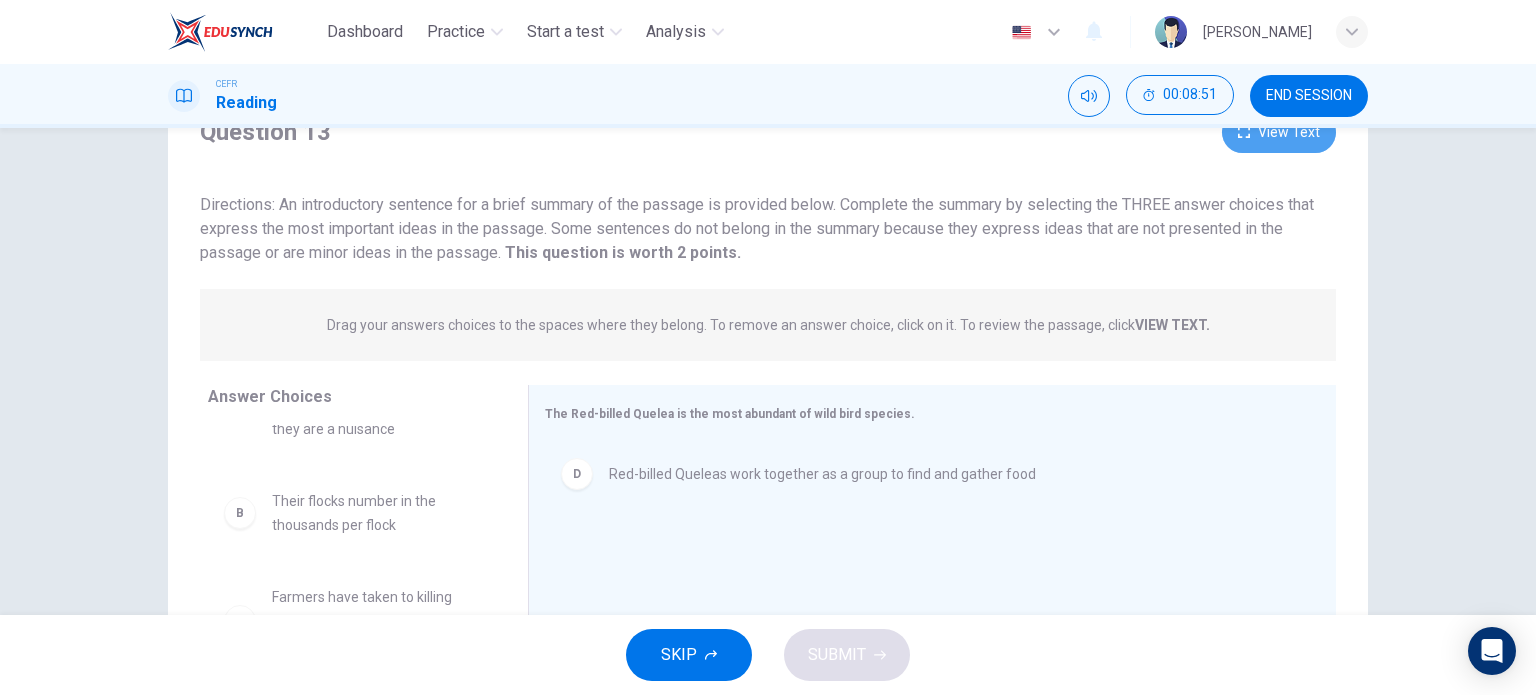 click on "View Text" at bounding box center [1279, 132] 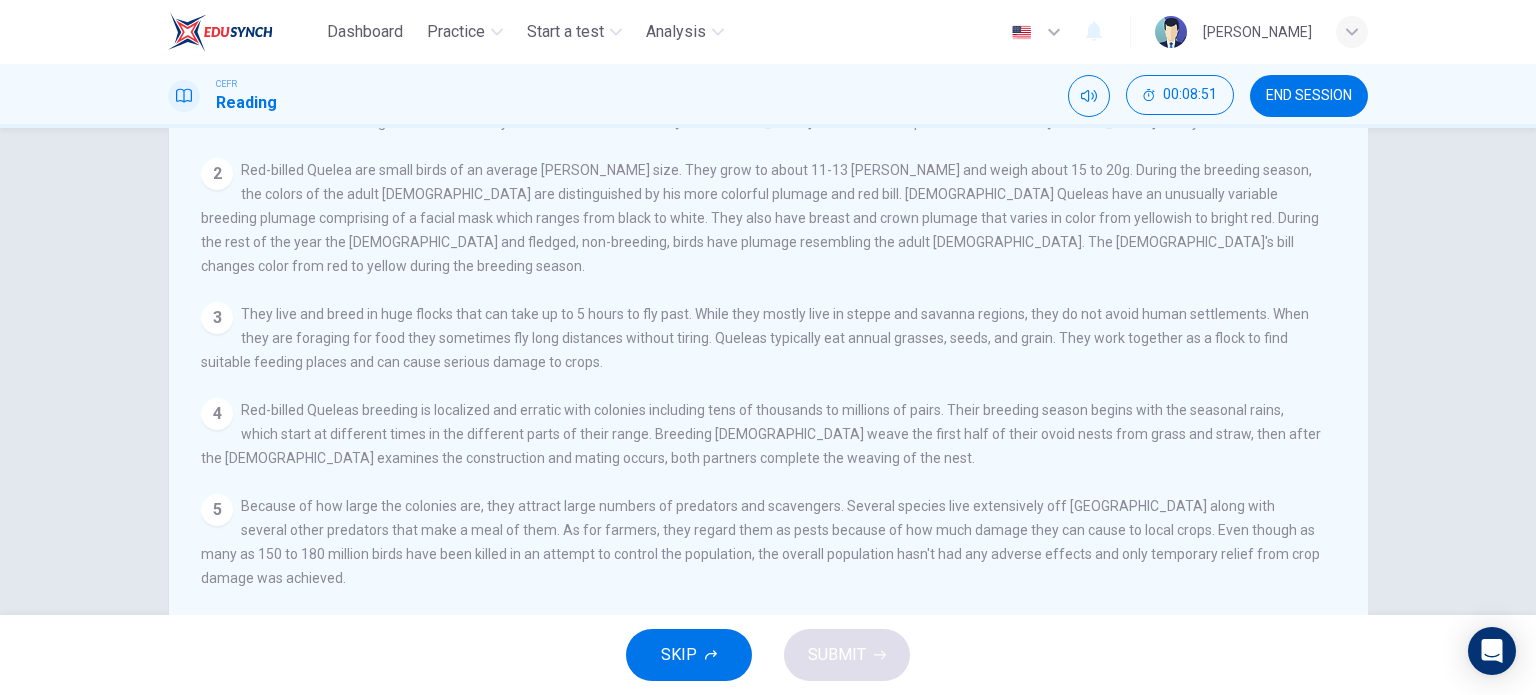 scroll, scrollTop: 188, scrollLeft: 0, axis: vertical 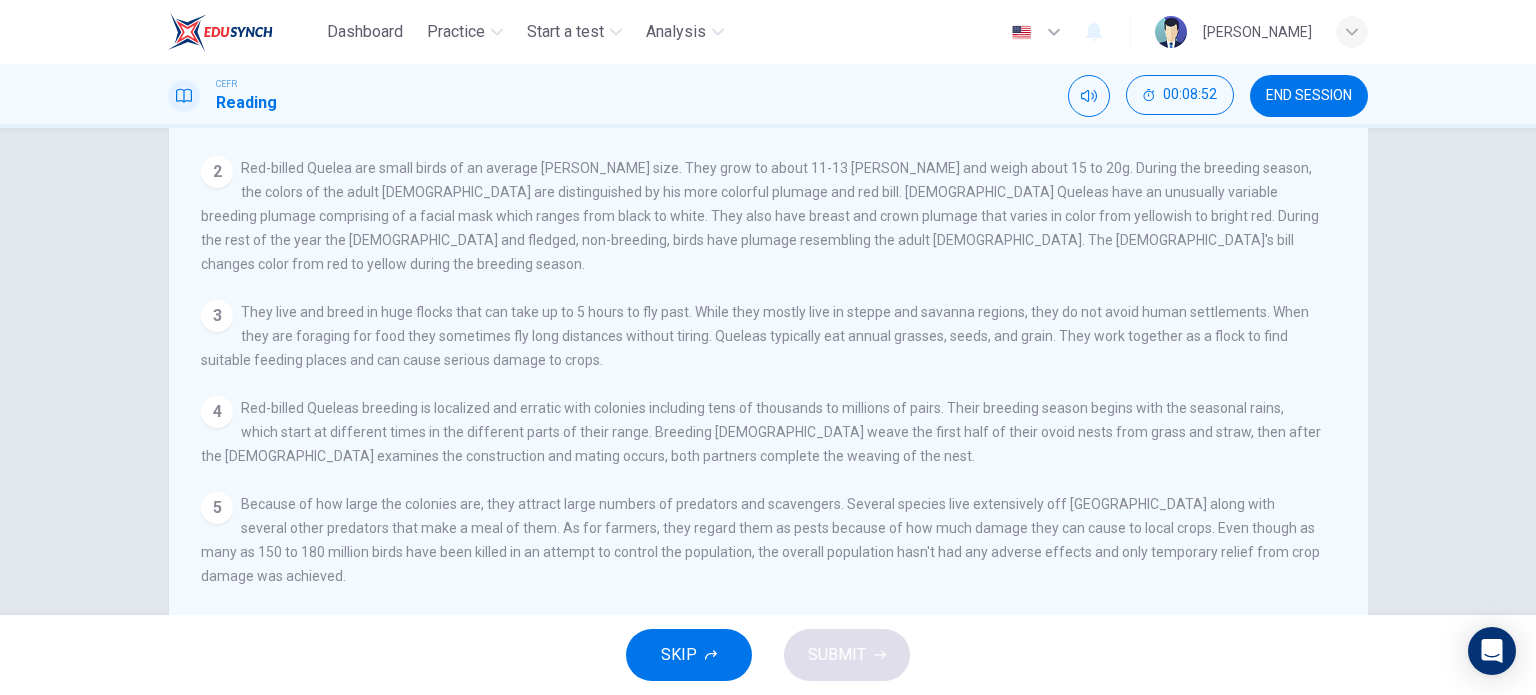 drag, startPoint x: 249, startPoint y: 294, endPoint x: 645, endPoint y: 308, distance: 396.2474 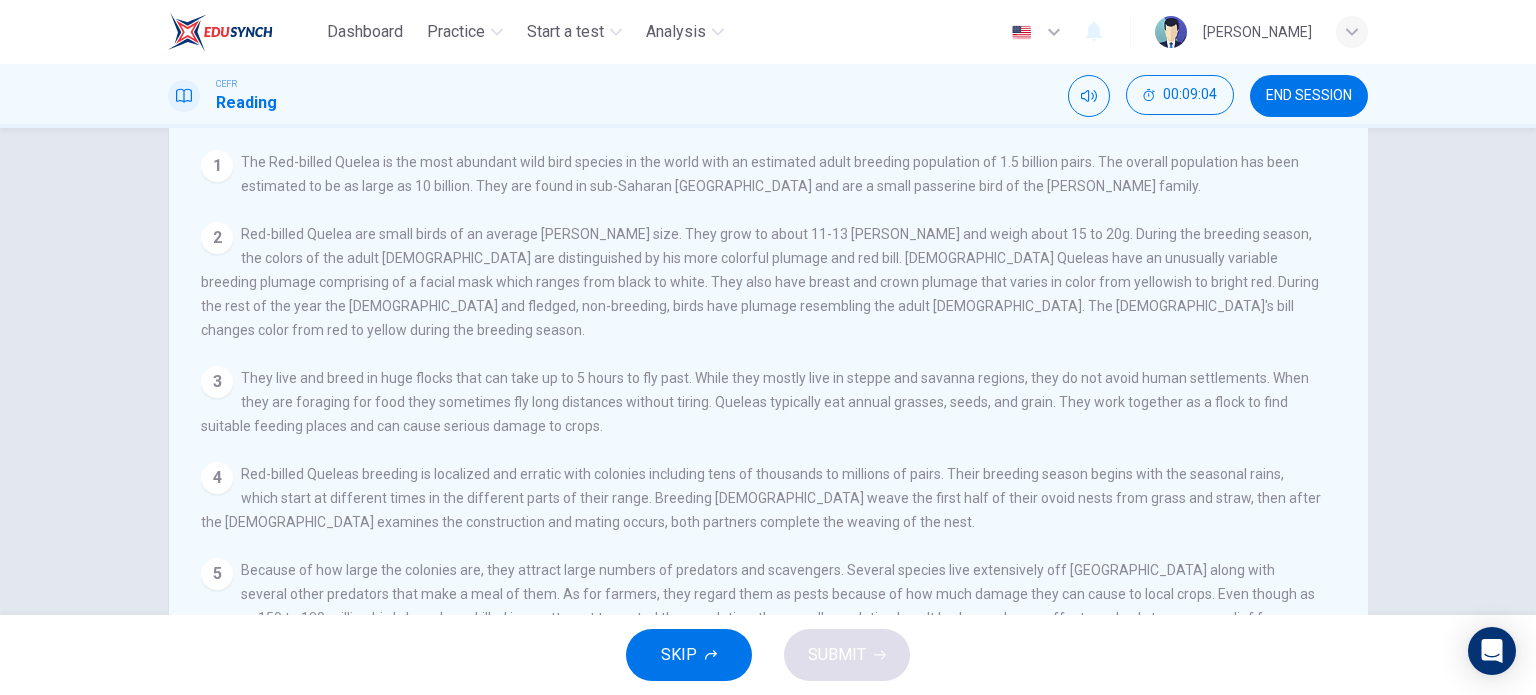 scroll, scrollTop: 0, scrollLeft: 0, axis: both 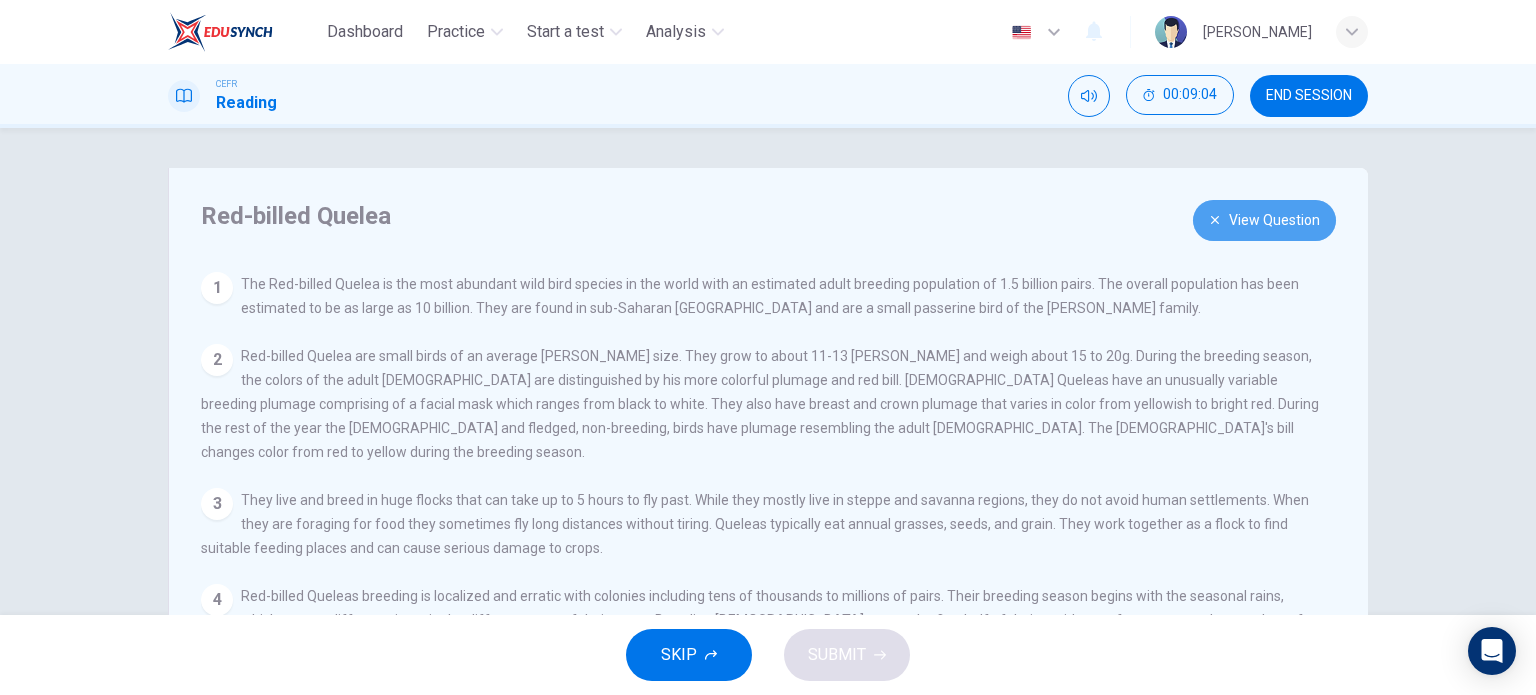 click on "View Question" at bounding box center (1264, 220) 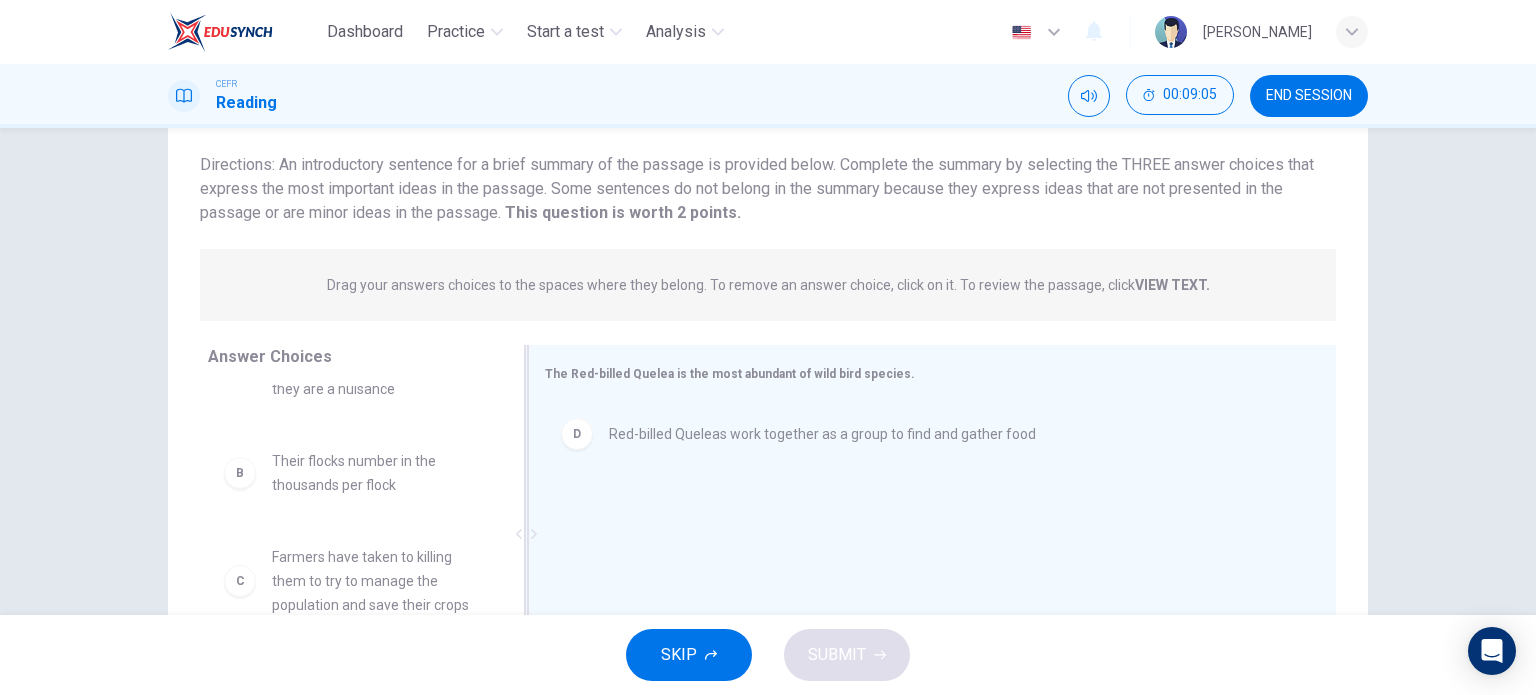 scroll, scrollTop: 288, scrollLeft: 0, axis: vertical 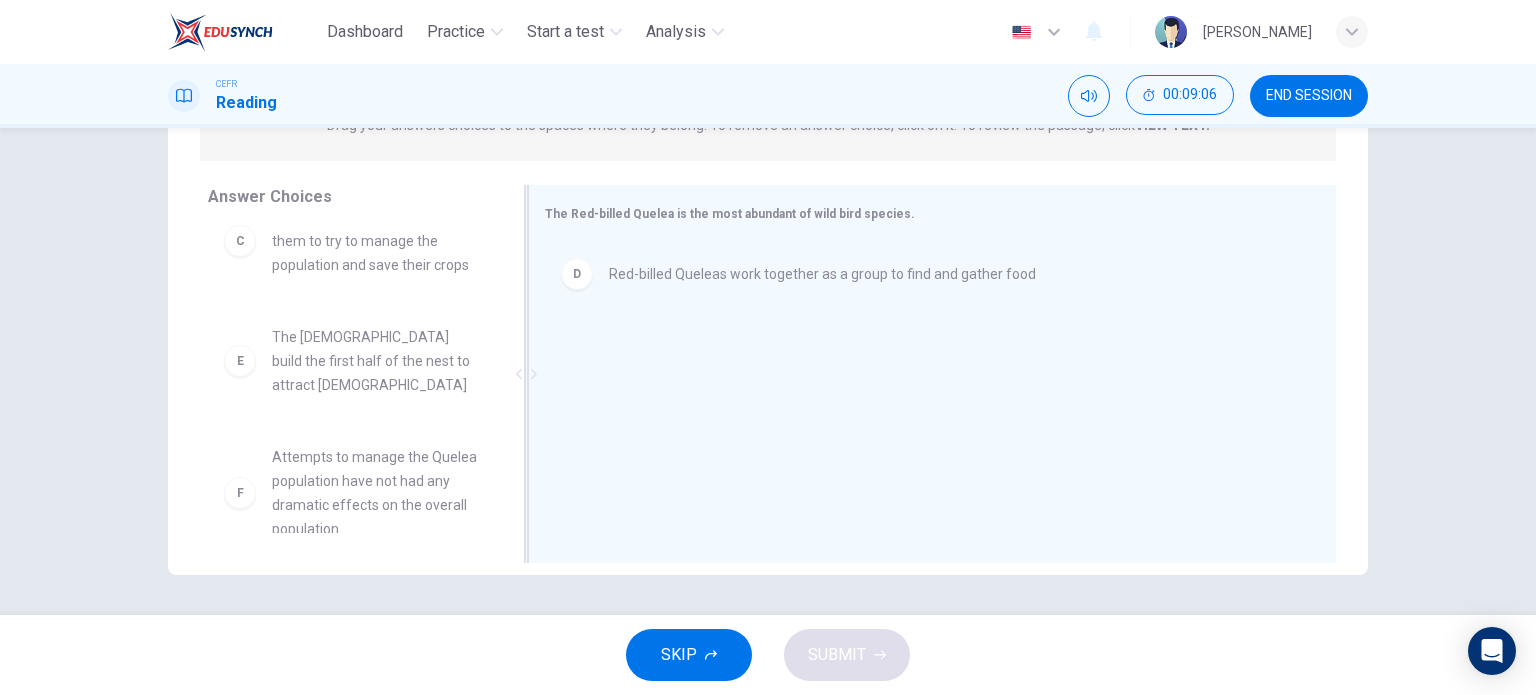 drag, startPoint x: 488, startPoint y: 351, endPoint x: 694, endPoint y: 343, distance: 206.15529 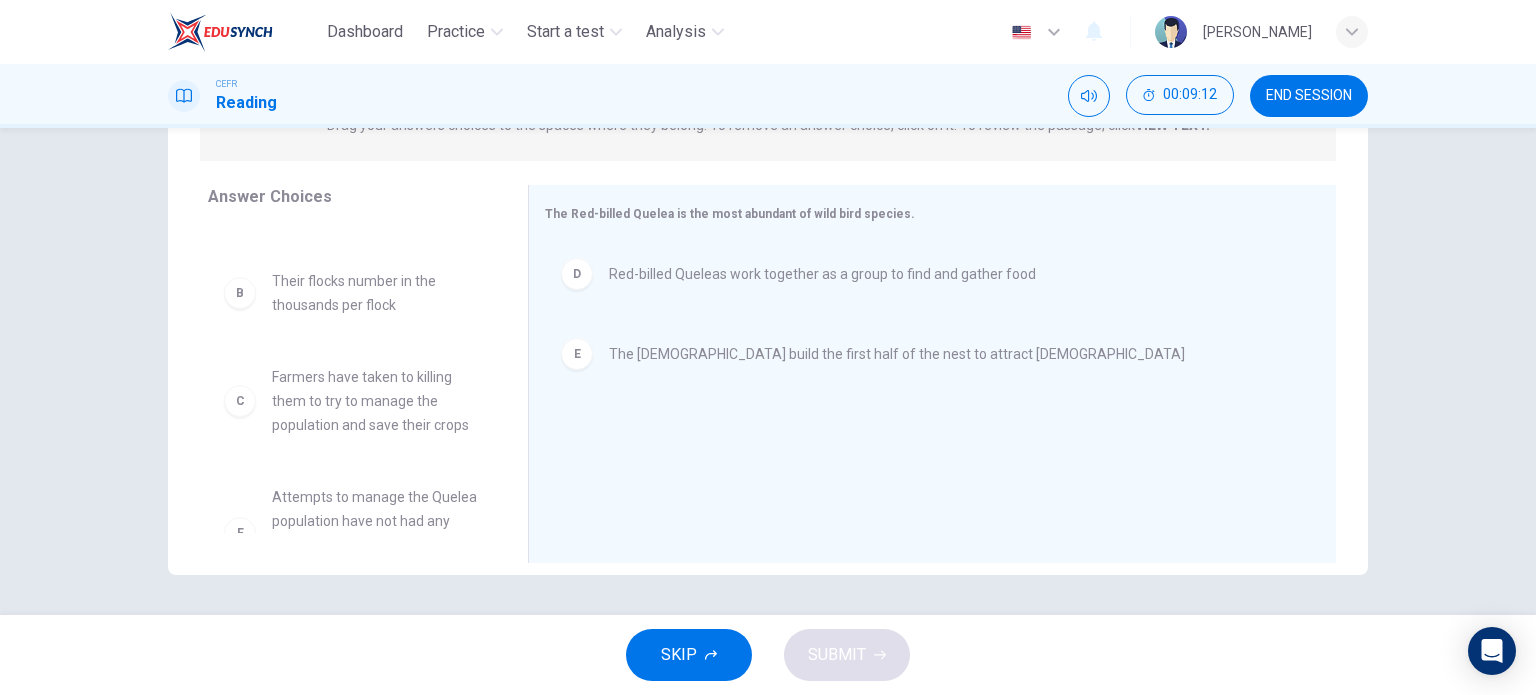 scroll, scrollTop: 100, scrollLeft: 0, axis: vertical 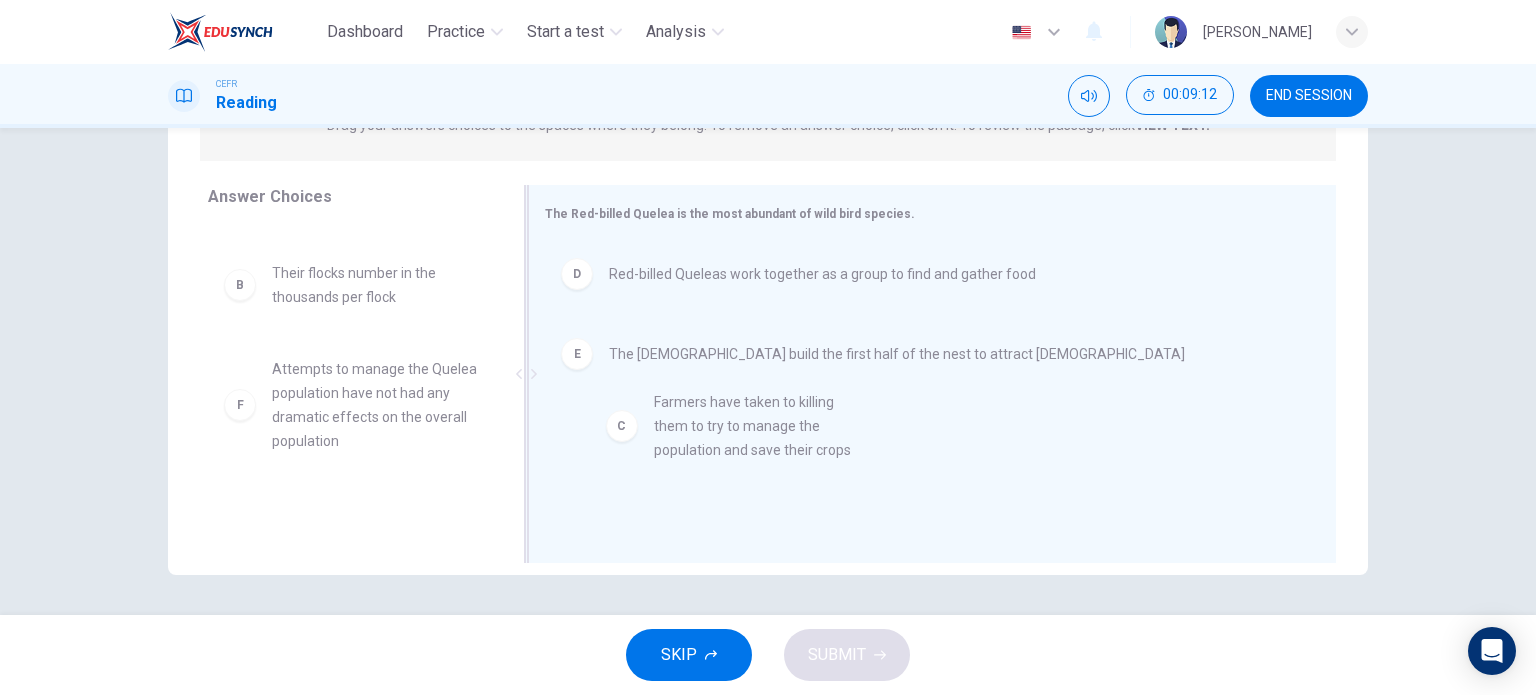 drag, startPoint x: 359, startPoint y: 420, endPoint x: 751, endPoint y: 453, distance: 393.38657 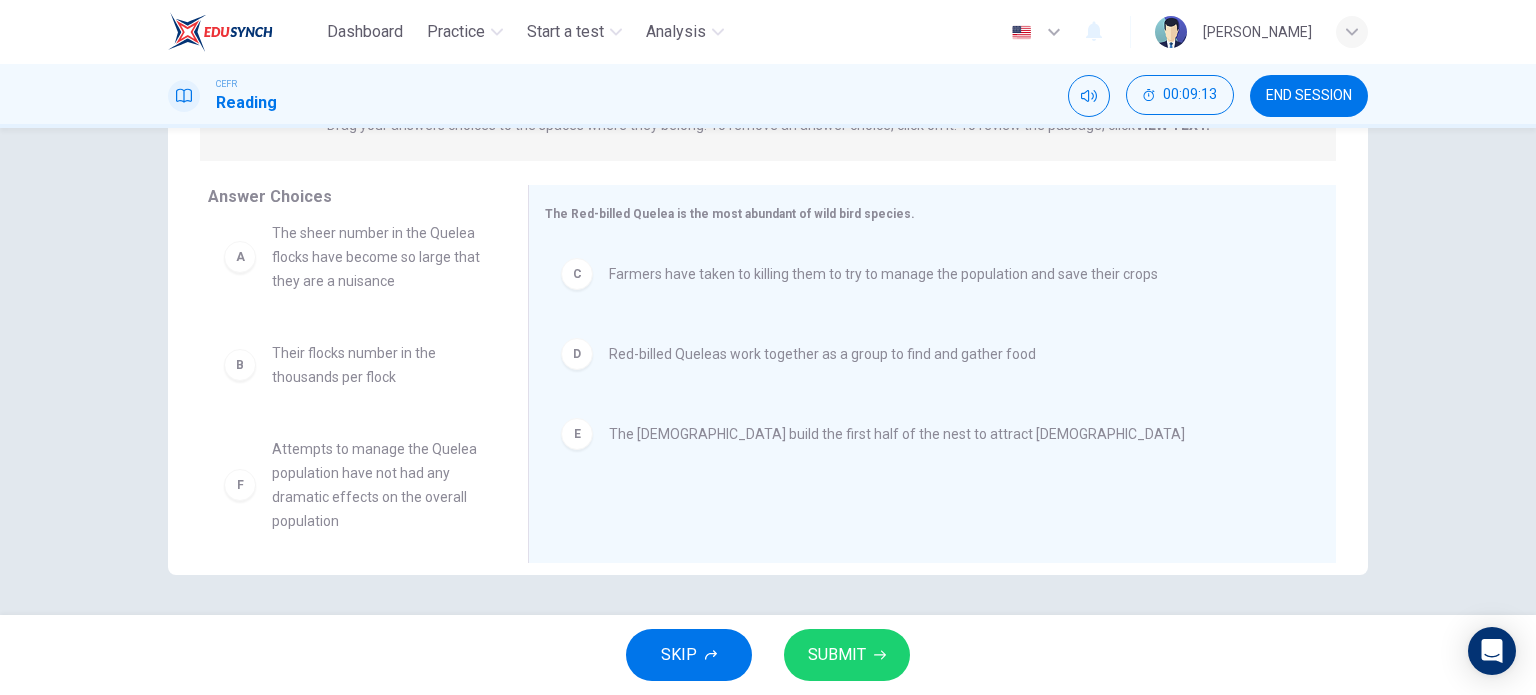 scroll, scrollTop: 0, scrollLeft: 0, axis: both 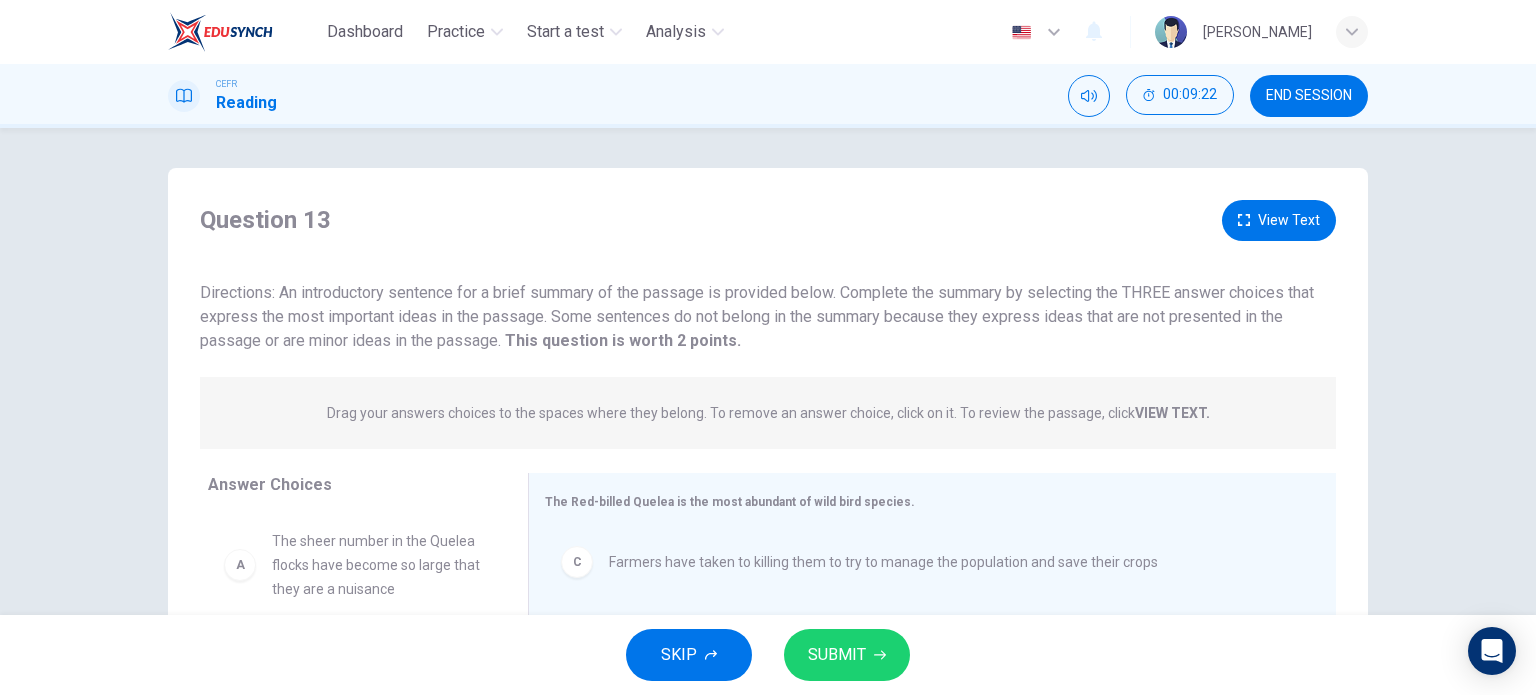 click on "View Text" at bounding box center (1279, 220) 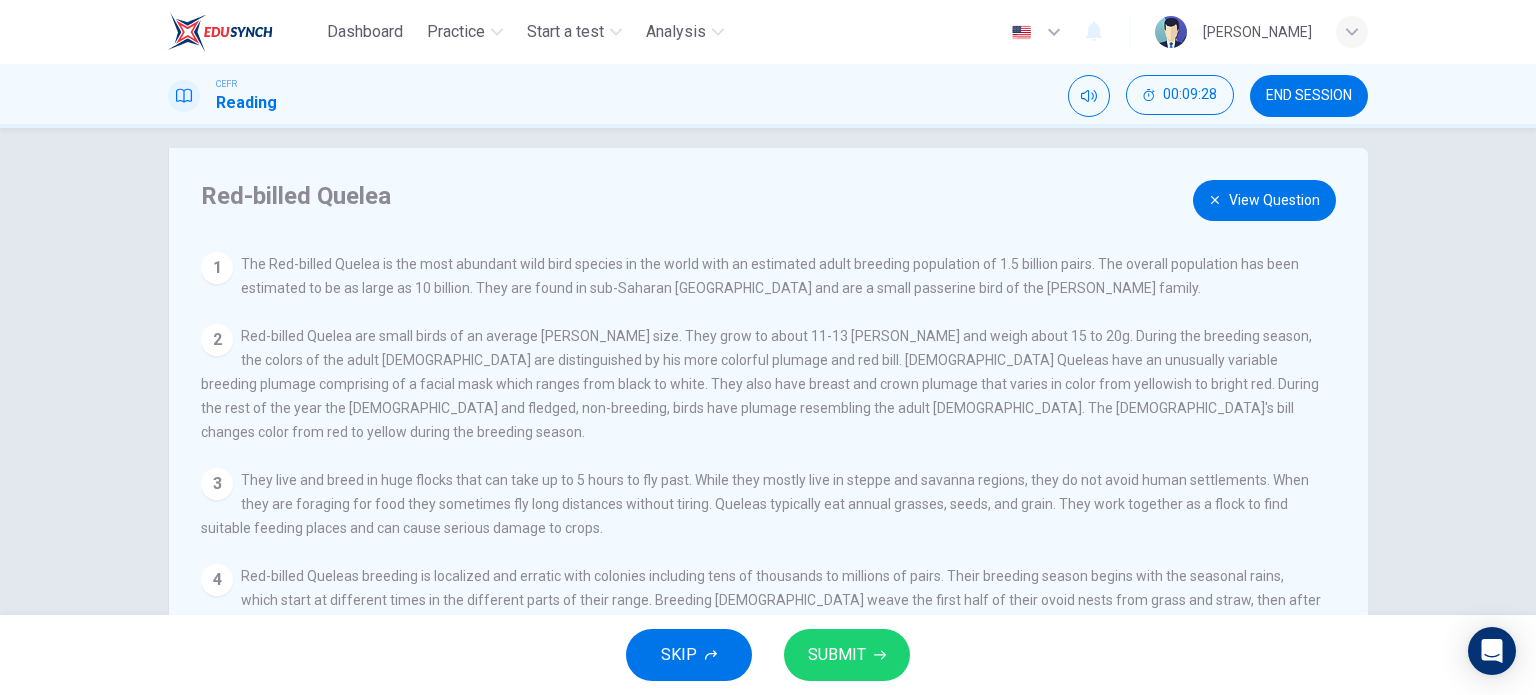 scroll, scrollTop: 0, scrollLeft: 0, axis: both 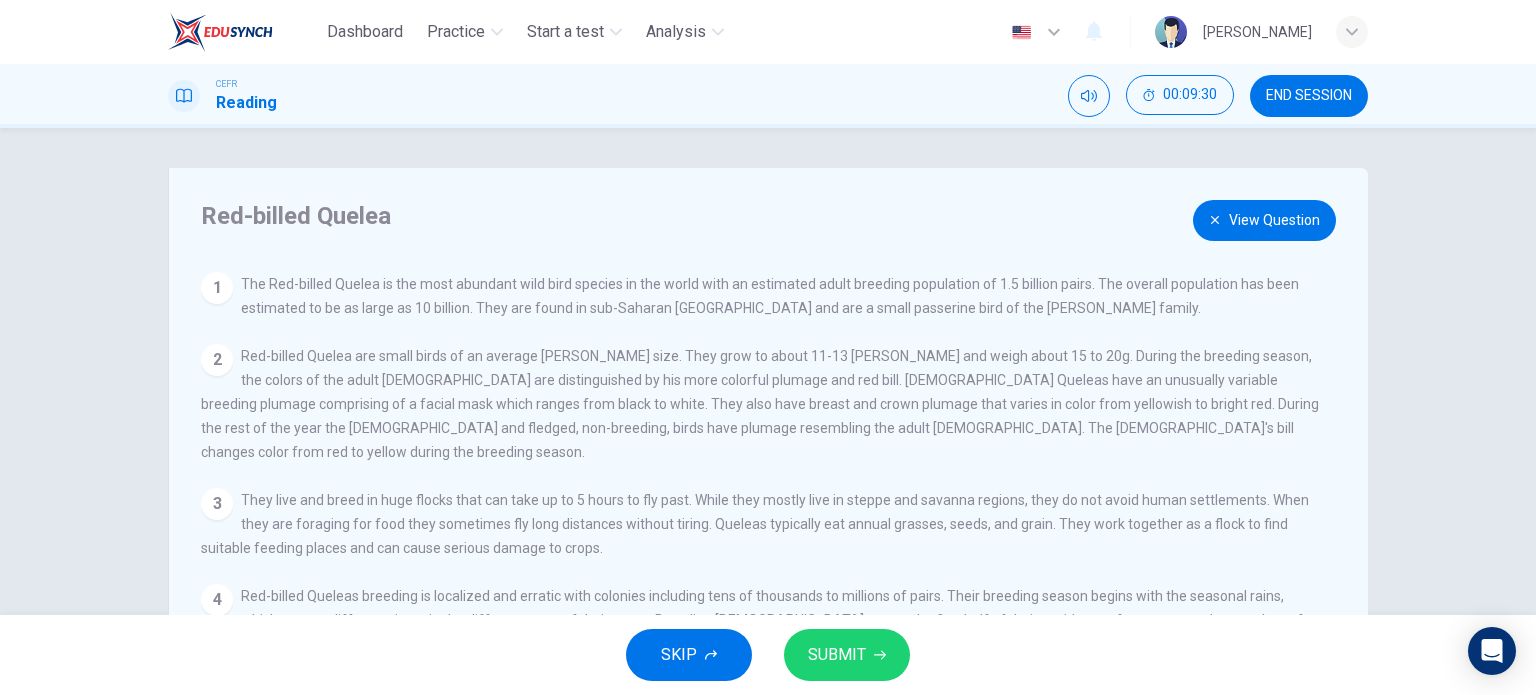 click on "View Question" at bounding box center (1264, 220) 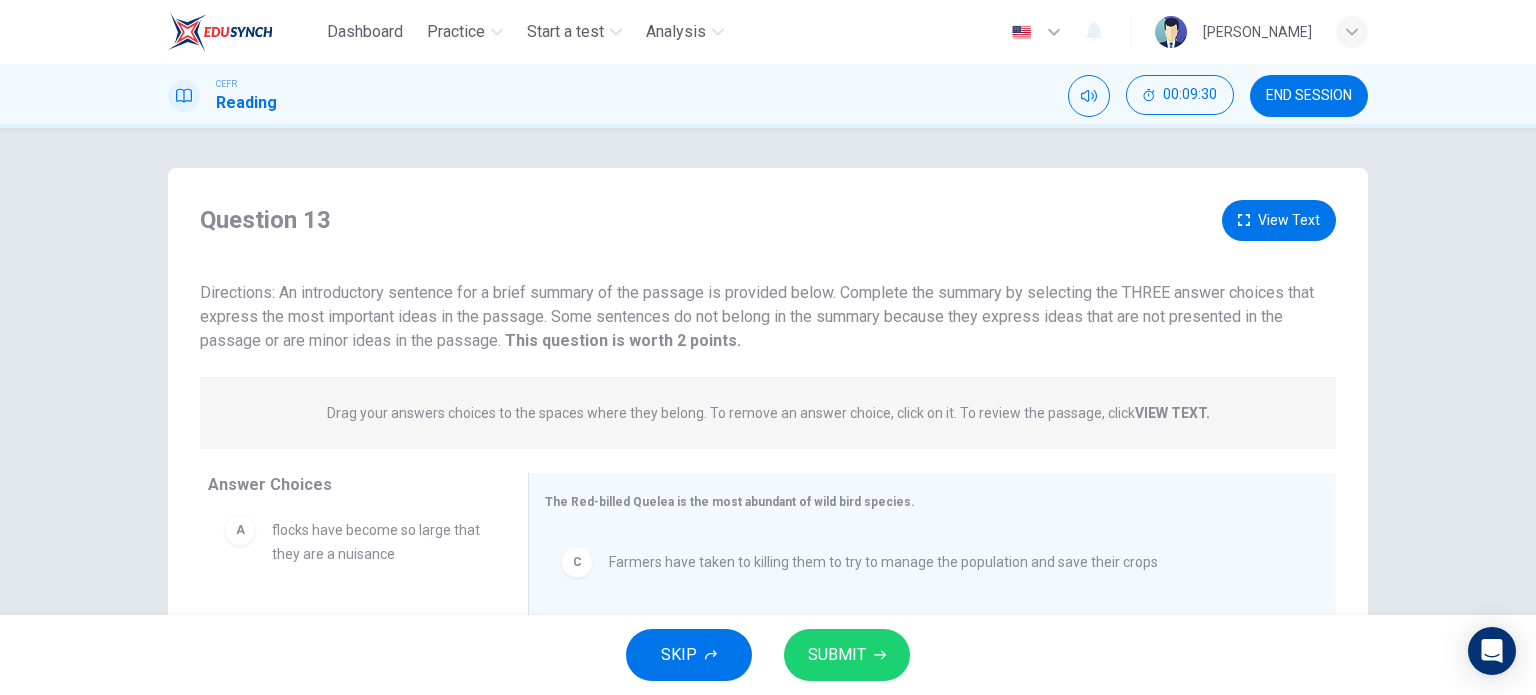 scroll, scrollTop: 36, scrollLeft: 0, axis: vertical 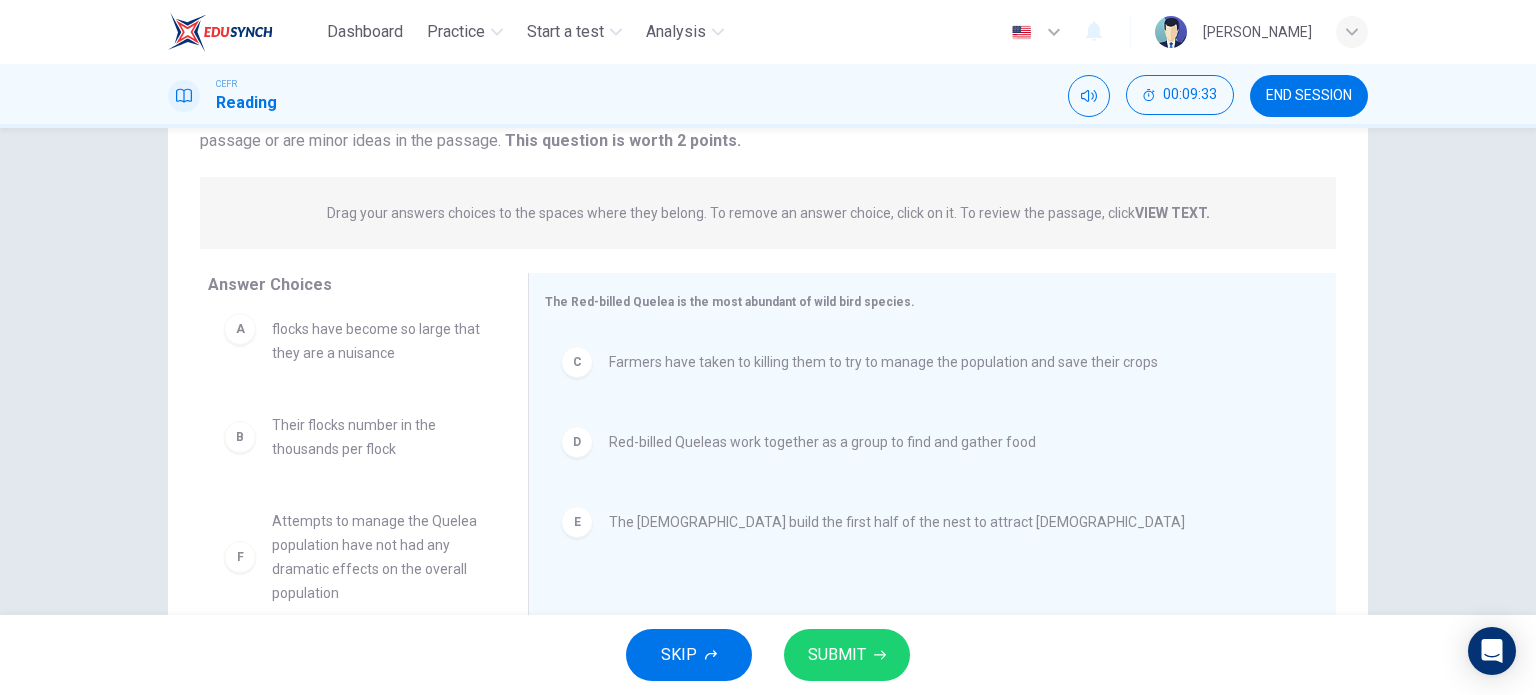 click on "SUBMIT" at bounding box center [847, 655] 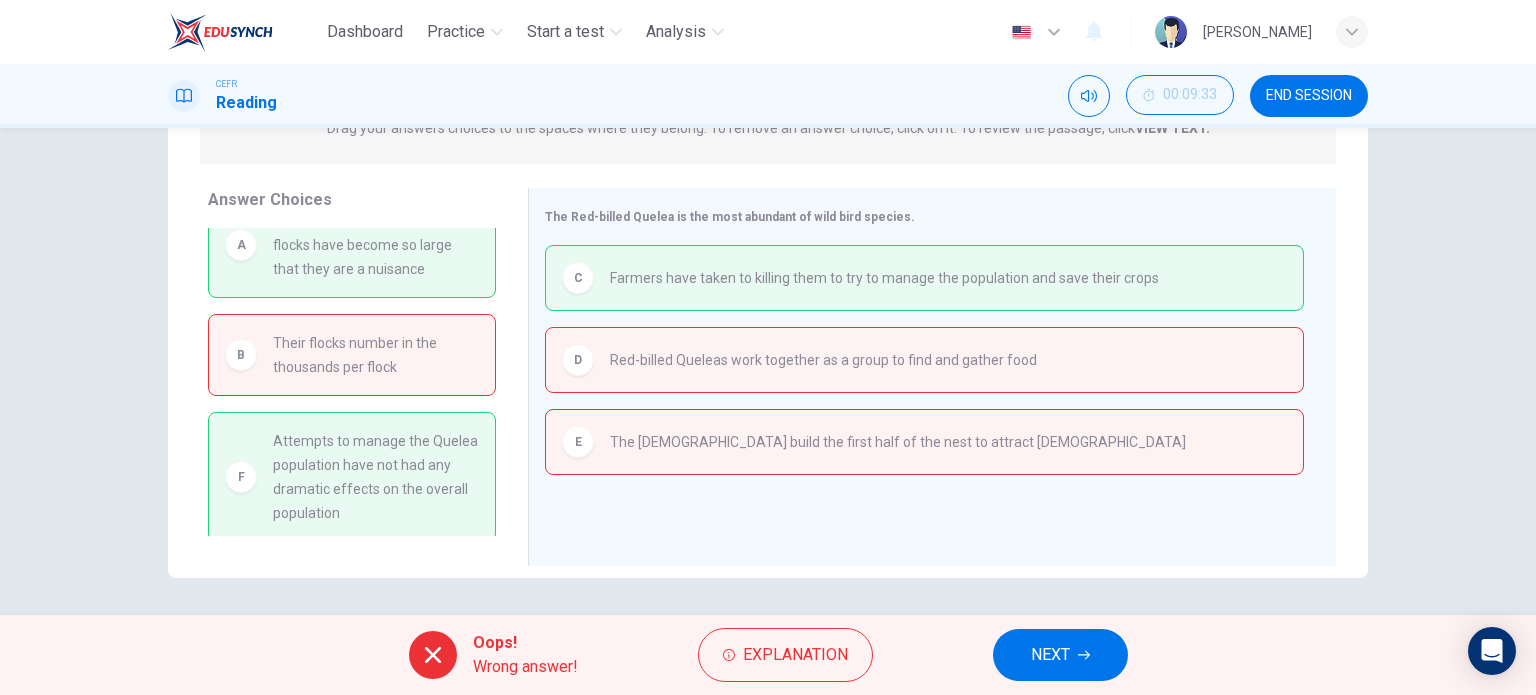 scroll, scrollTop: 288, scrollLeft: 0, axis: vertical 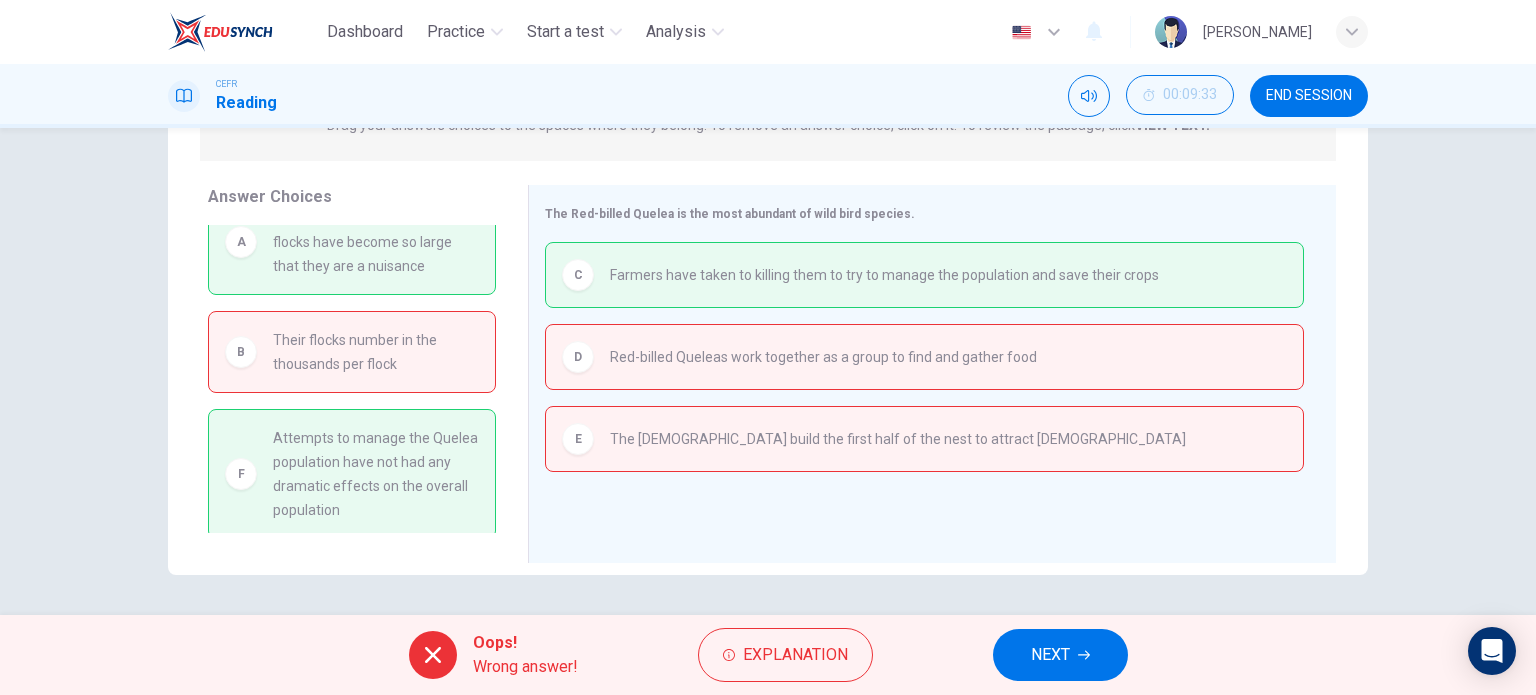 click on "Explanation" at bounding box center [785, 655] 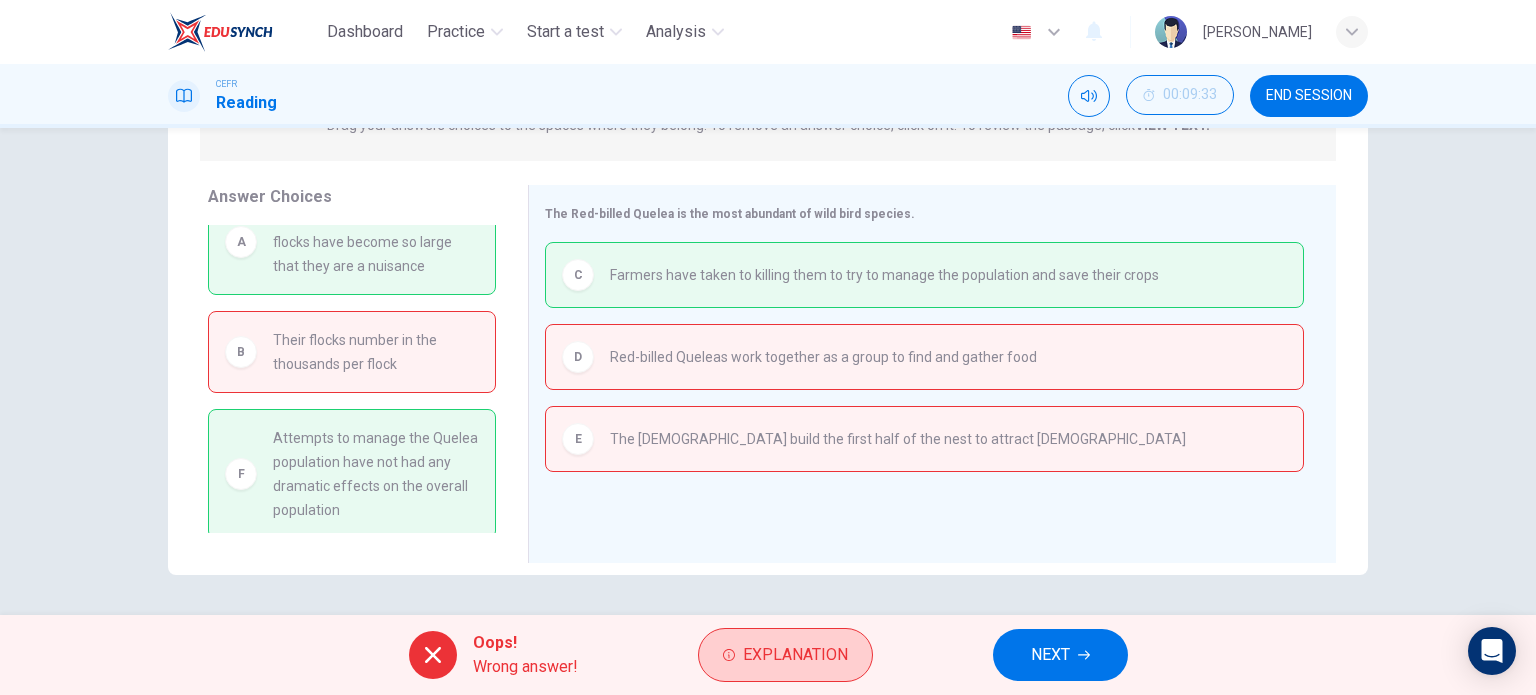click on "Explanation" at bounding box center [795, 655] 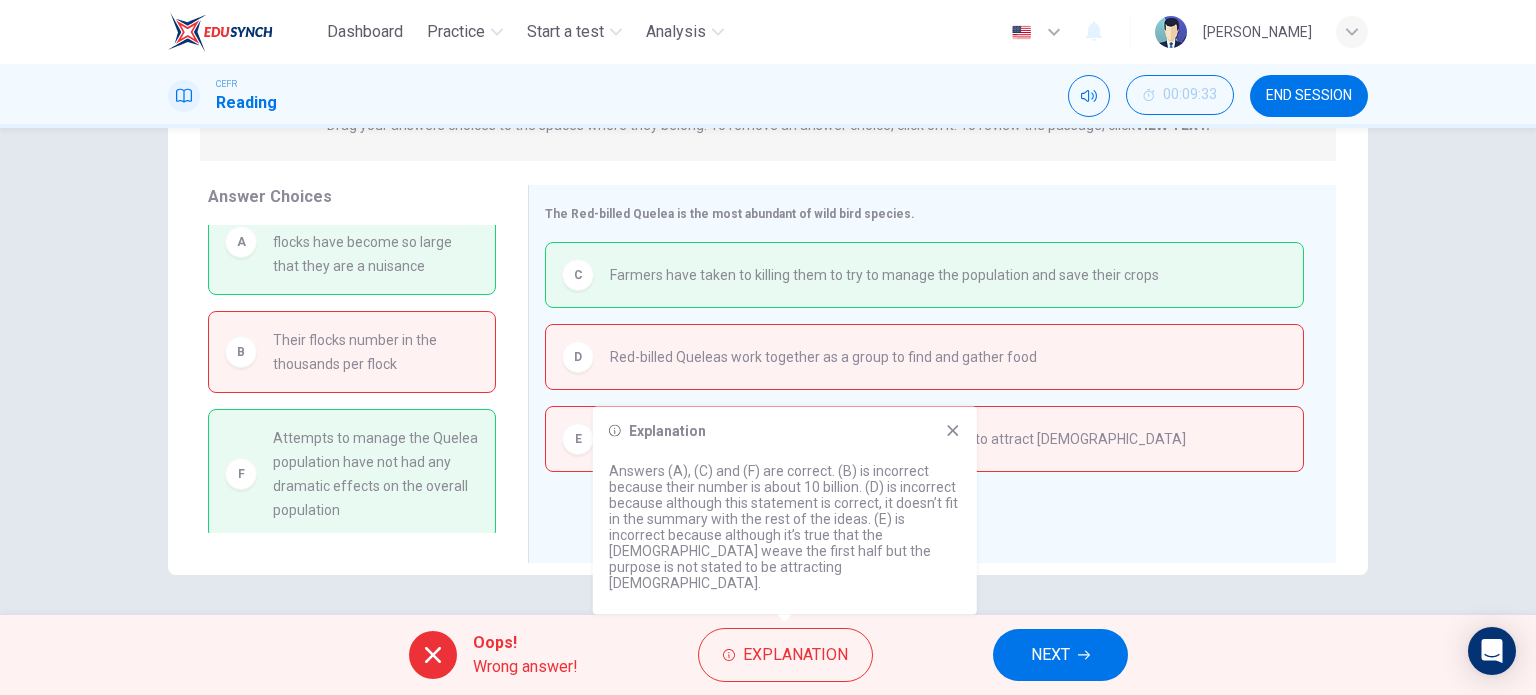 click 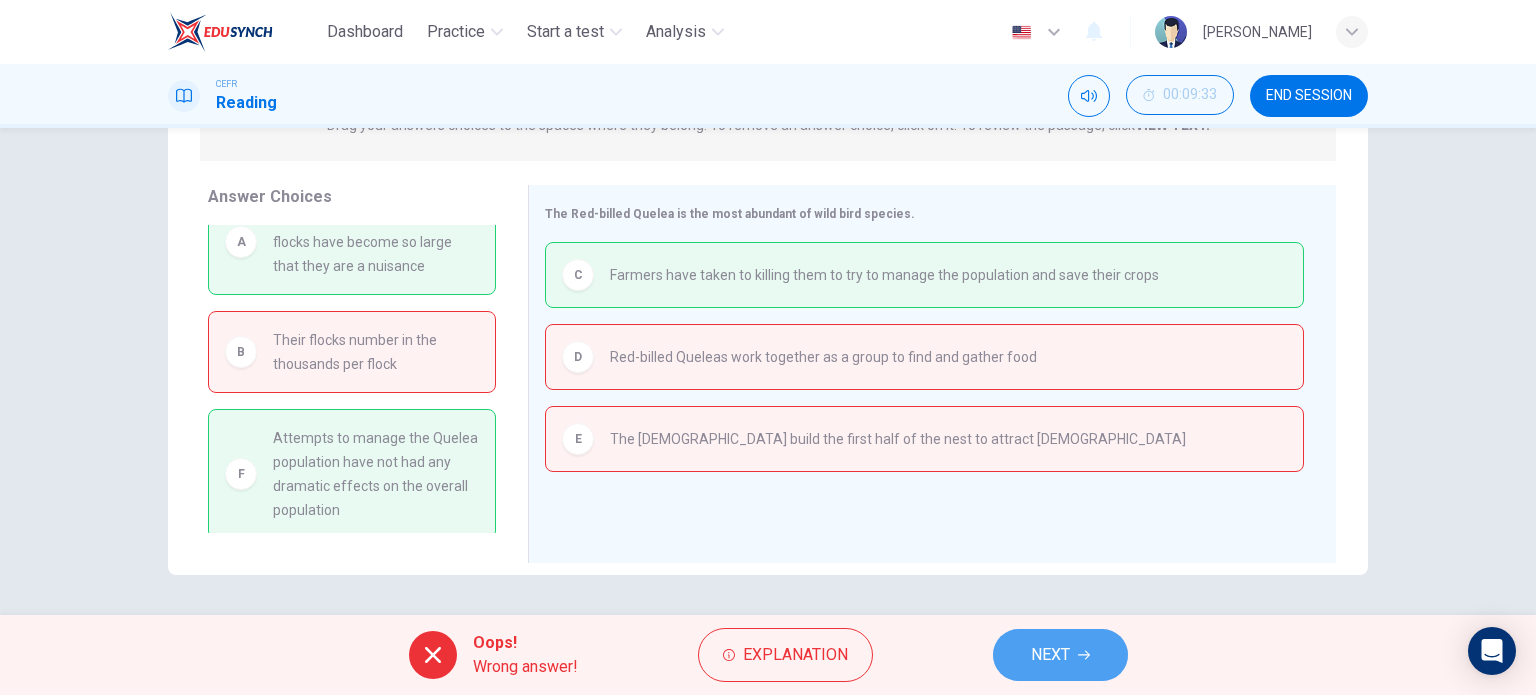 click on "NEXT" at bounding box center (1050, 655) 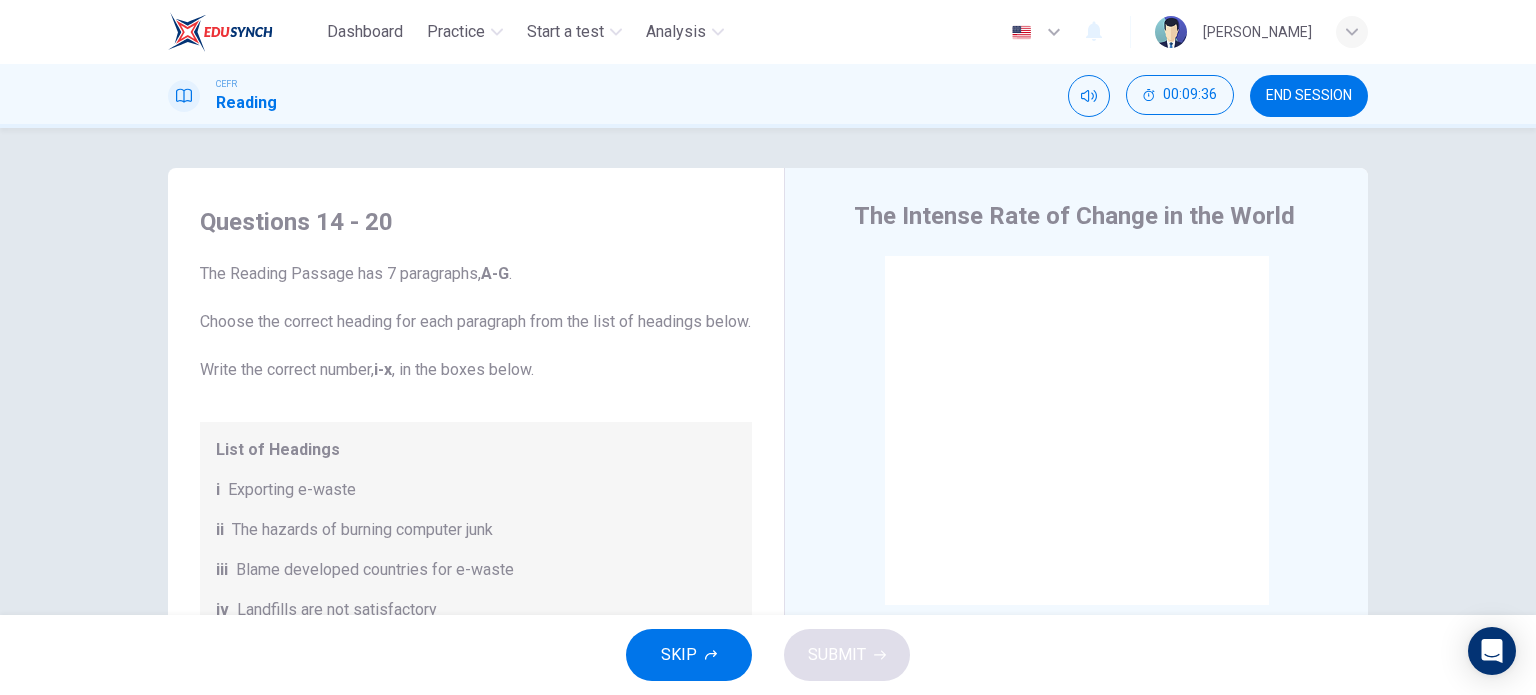 scroll, scrollTop: 0, scrollLeft: 0, axis: both 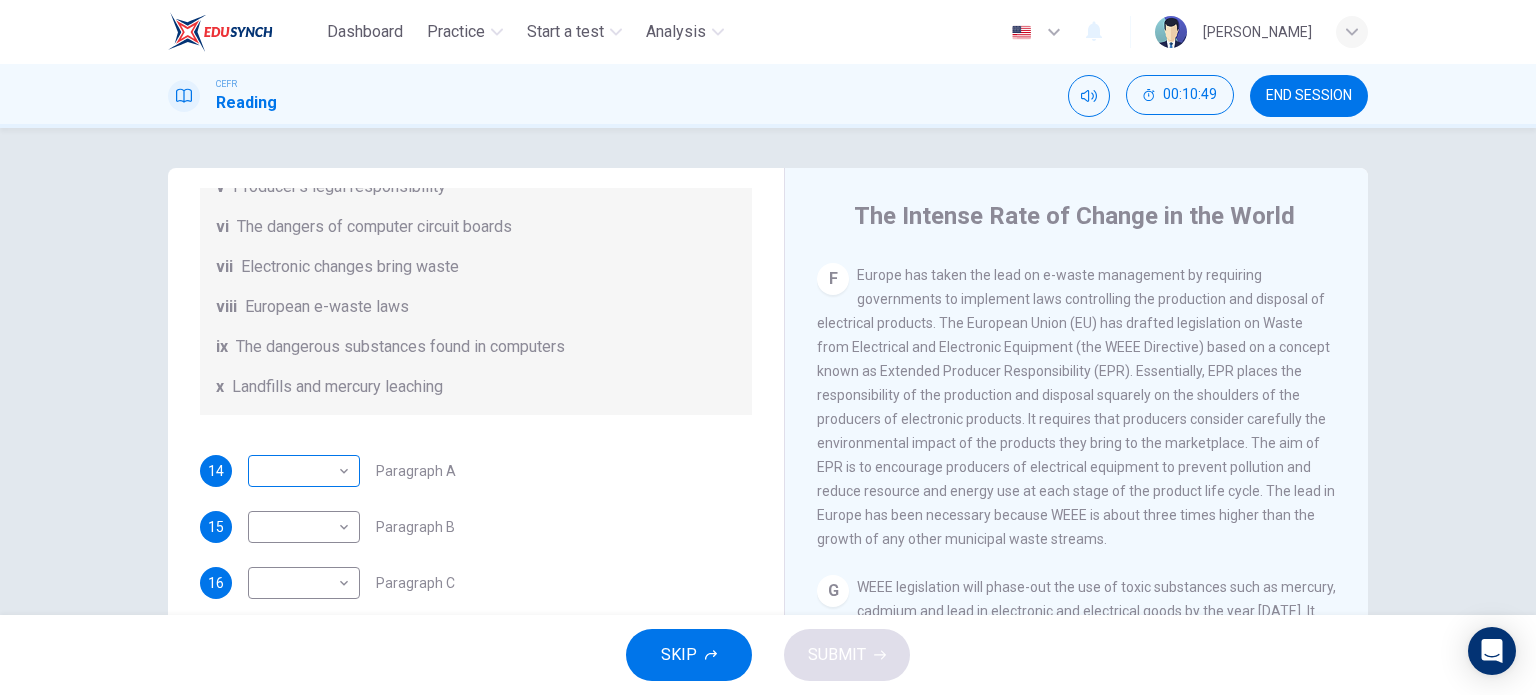 click on "Dashboard Practice Start a test Analysis English en ​ [PERSON_NAME] CEFR Reading 00:10:49 END SESSION Questions 14 - 20 The Reading Passage has 7 paragraphs,  A-G .
Choose the correct heading for each paragraph from the list of headings below.
Write the correct number,  i-x , in the boxes below. List of Headings i Exporting e-waste ii The hazards of burning computer junk iii Blame developed countries for e-waste iv Landfills are not satisfactory v Producer’s legal responsibility vi The dangers of computer circuit boards vii Electronic changes bring waste viii European e-waste laws ix The dangerous substances found in computers x Landfills and mercury leaching 14 ​ ​ Paragraph A 15 ​ ​ Paragraph B 16 ​ ​ Paragraph C 17 ​ ​ Paragraph D 18 ​ ​ Paragraph E 19 ​ ​ Paragraph F 20 ​ ​ Paragraph G The Intense Rate of Change in the World CLICK TO ZOOM Click to Zoom A B C D E F G SKIP SUBMIT EduSynch - Online Language Proficiency Testing
Dashboard Practice 2025" at bounding box center (768, 347) 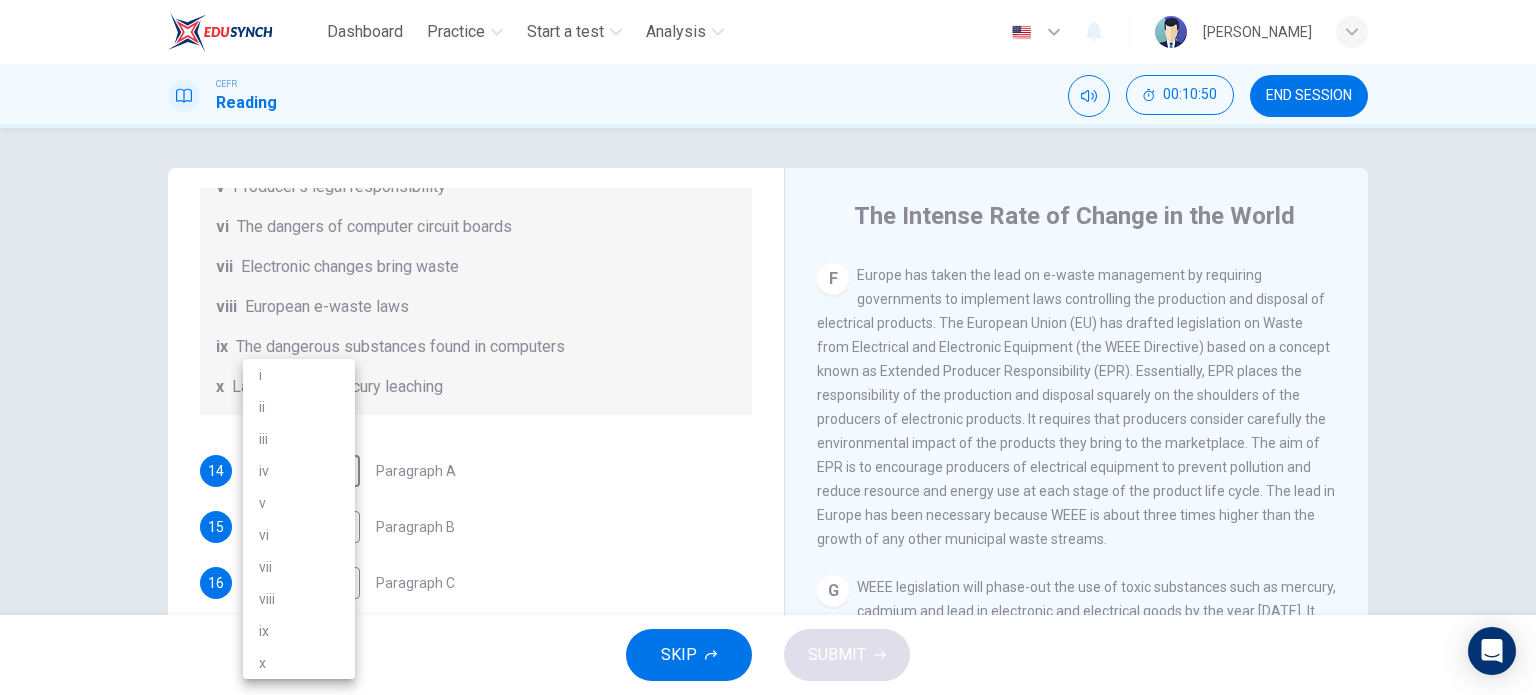 click at bounding box center (768, 347) 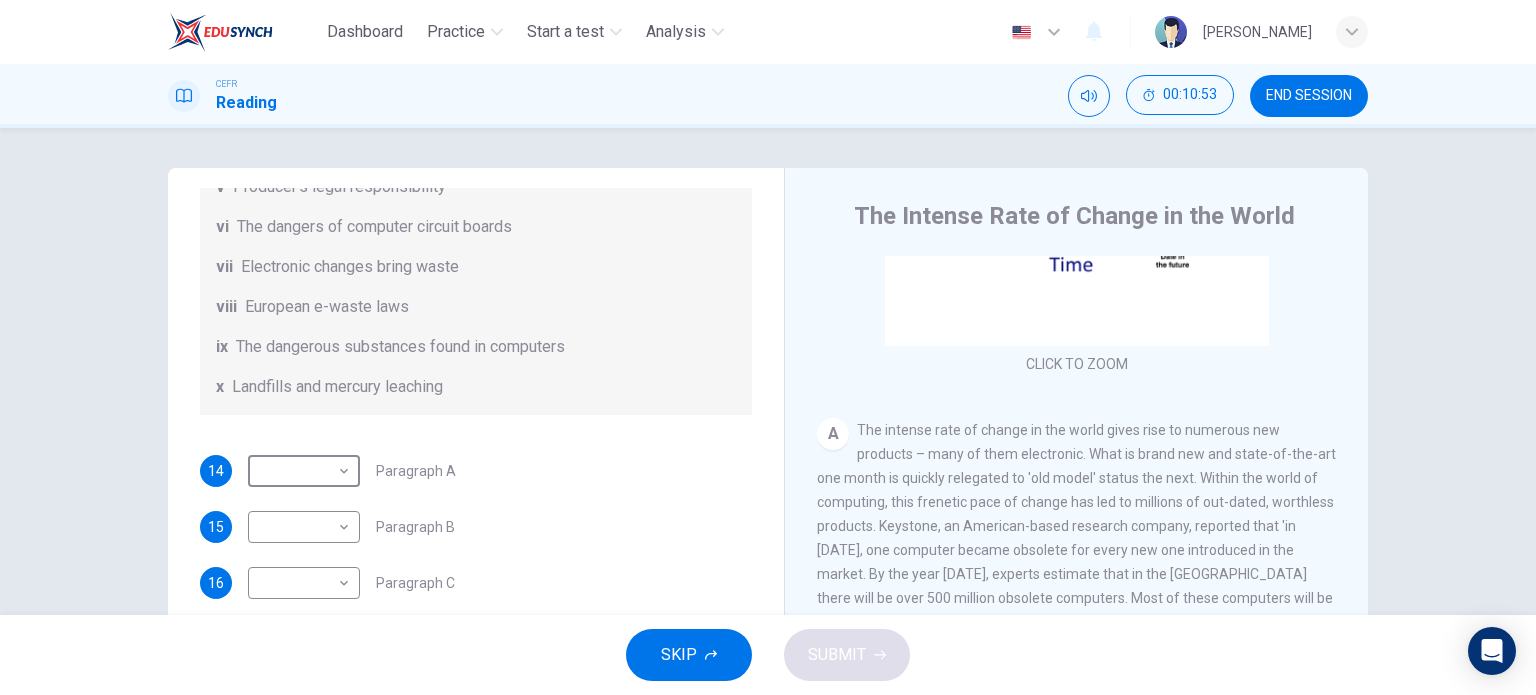 scroll, scrollTop: 0, scrollLeft: 0, axis: both 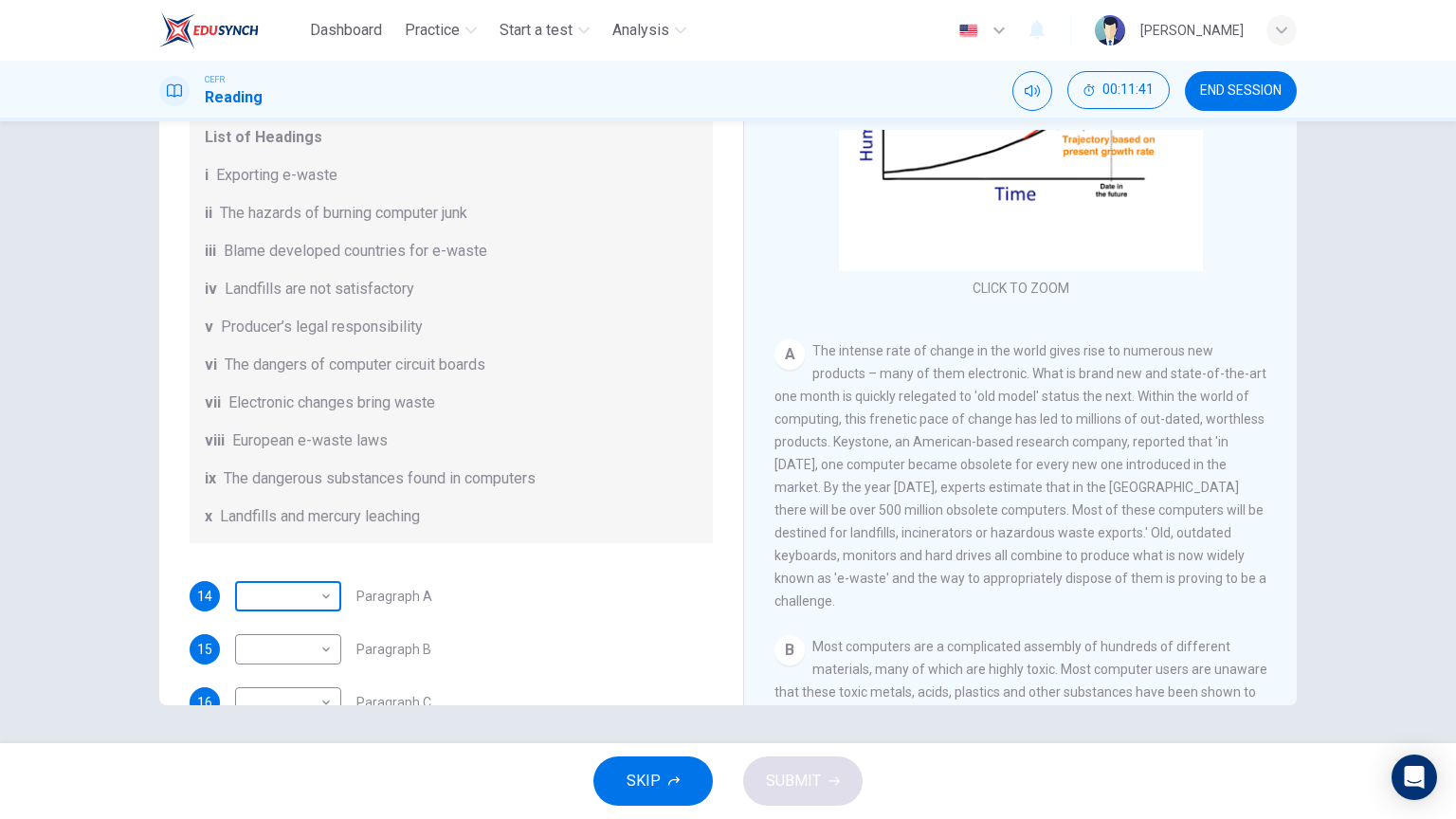 click on "Dashboard Practice Start a test Analysis English en ​ [PERSON_NAME] CEFR Reading 00:11:41 END SESSION Questions 14 - 20 The Reading Passage has 7 paragraphs,  A-G .
Choose the correct heading for each paragraph from the list of headings below.
Write the correct number,  i-x , in the boxes below. List of Headings i Exporting e-waste ii The hazards of burning computer junk iii Blame developed countries for e-waste iv Landfills are not satisfactory v Producer’s legal responsibility vi The dangers of computer circuit boards vii Electronic changes bring waste viii European e-waste laws ix The dangerous substances found in computers x Landfills and mercury leaching 14 ​ ​ Paragraph A 15 ​ ​ Paragraph B 16 ​ ​ Paragraph C 17 ​ ​ Paragraph D 18 ​ ​ Paragraph E 19 ​ ​ Paragraph F 20 ​ ​ Paragraph G The Intense Rate of Change in the World CLICK TO ZOOM Click to Zoom A B C D E F G SKIP SUBMIT EduSynch - Online Language Proficiency Testing
Dashboard Practice 2025" at bounding box center [728, 410] 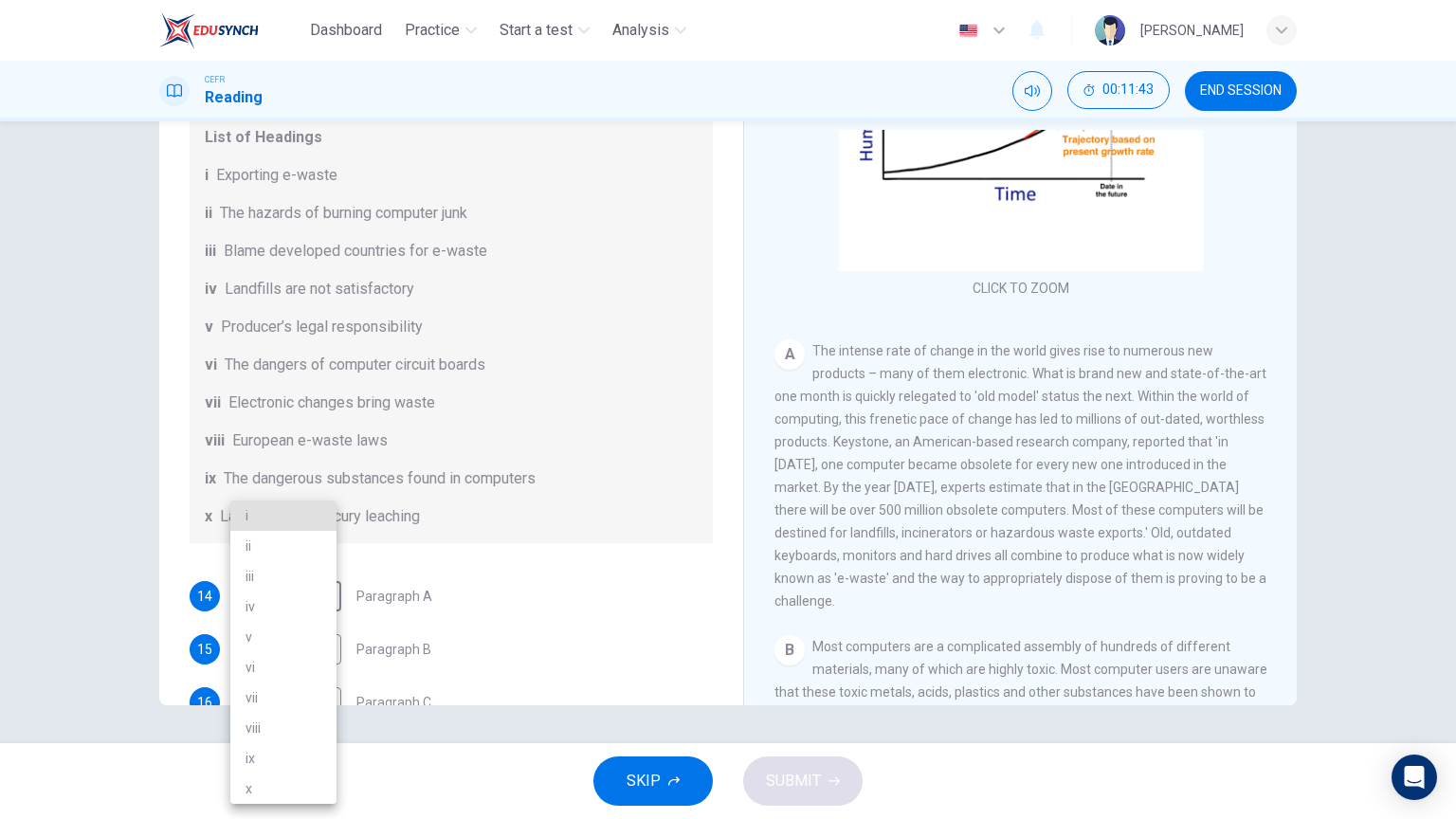 click on "vii" at bounding box center (283, 698) 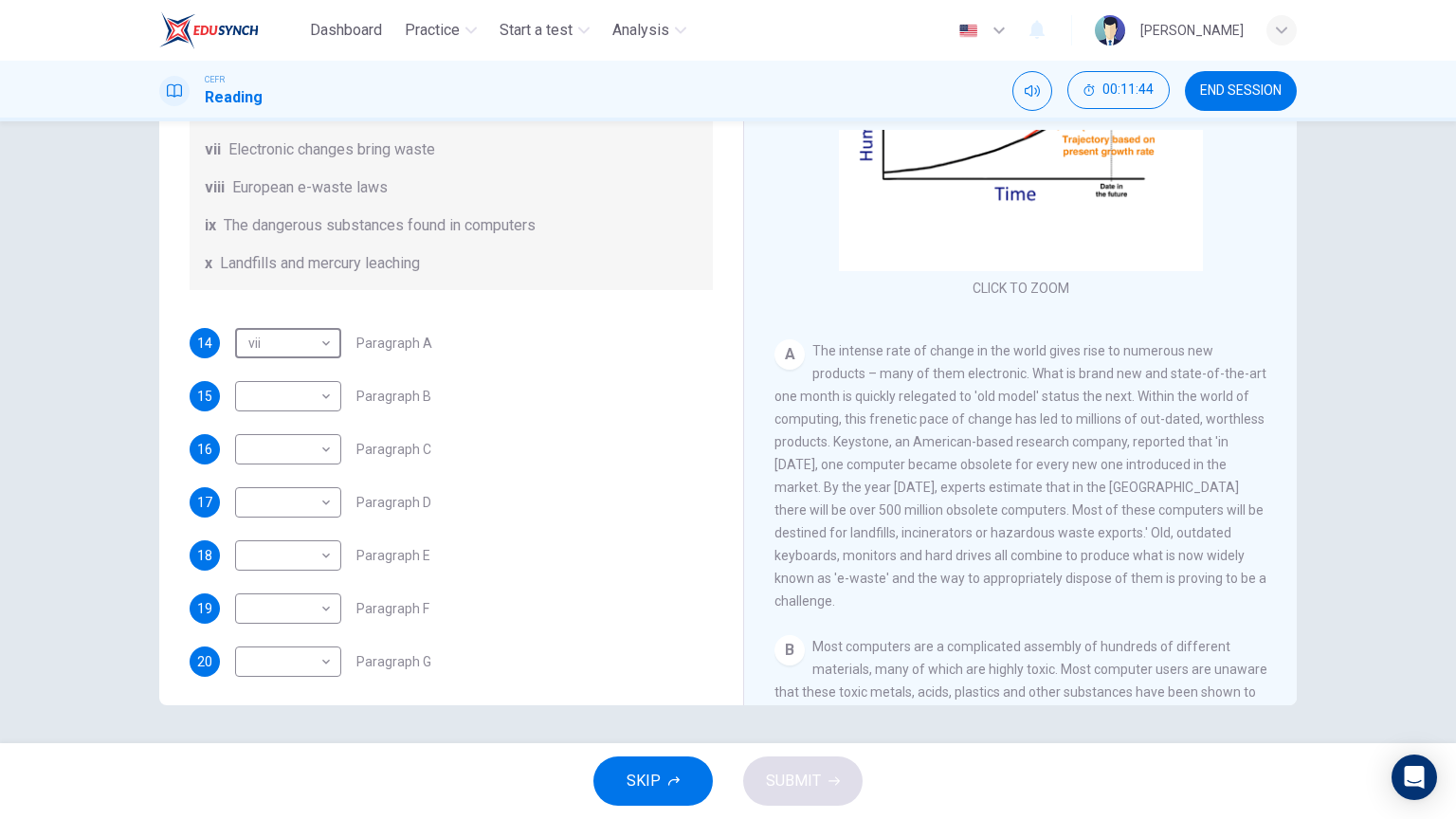scroll, scrollTop: 463, scrollLeft: 0, axis: vertical 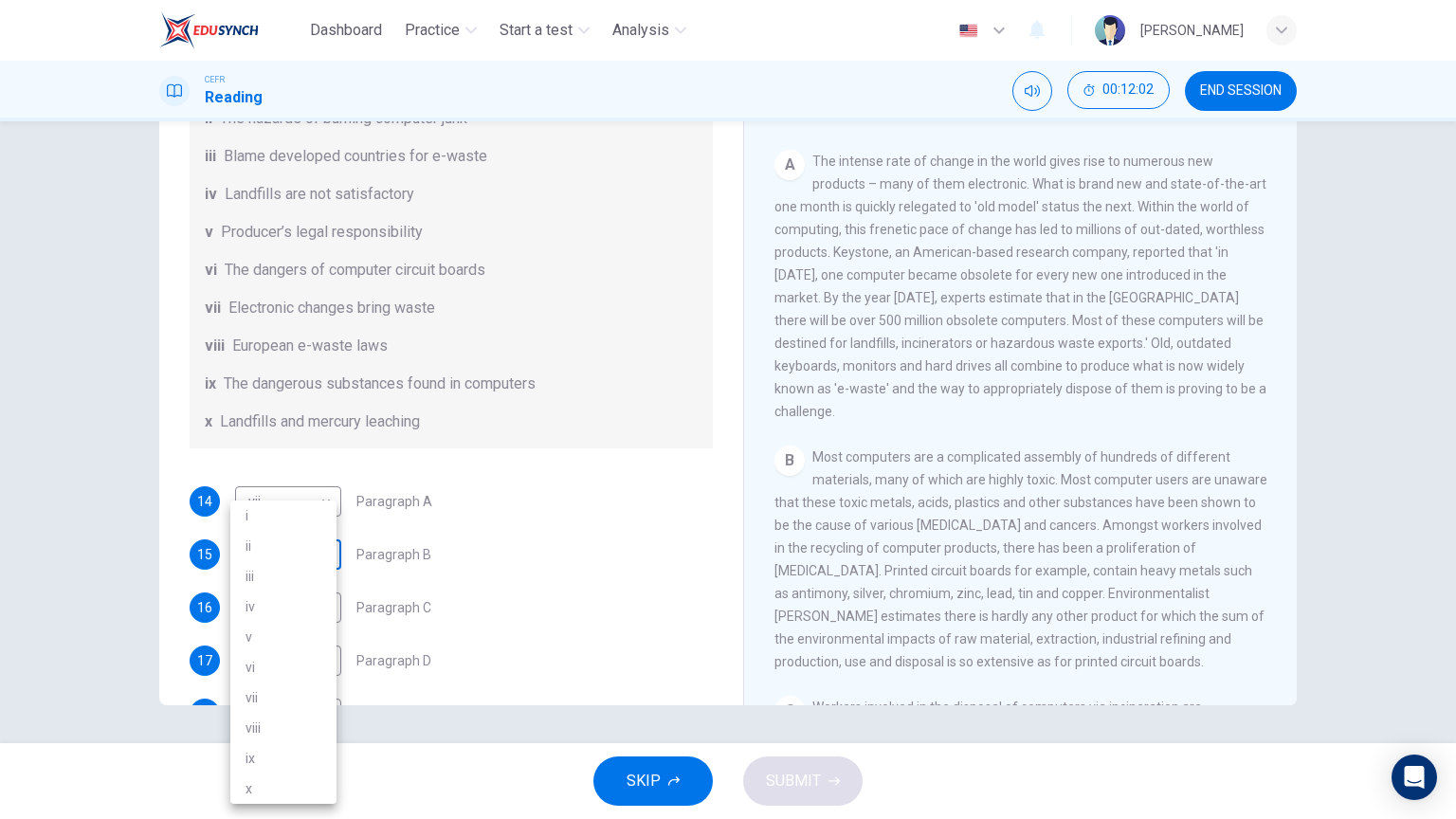 click on "Dashboard Practice Start a test Analysis English en ​ [PERSON_NAME] CEFR Reading 00:12:02 END SESSION Questions 14 - 20 The Reading Passage has 7 paragraphs,  A-G .
Choose the correct heading for each paragraph from the list of headings below.
Write the correct number,  i-x , in the boxes below. List of Headings i Exporting e-waste ii The hazards of burning computer junk iii Blame developed countries for e-waste iv Landfills are not satisfactory v Producer’s legal responsibility vi The dangers of computer circuit boards vii Electronic changes bring waste viii European e-waste laws ix The dangerous substances found in computers x Landfills and mercury leaching 14 vii vii ​ Paragraph A 15 ​ ​ Paragraph B 16 ​ ​ Paragraph C 17 ​ ​ Paragraph D 18 ​ ​ Paragraph E 19 ​ ​ Paragraph F 20 ​ ​ Paragraph G The Intense Rate of Change in the World CLICK TO ZOOM Click to Zoom A B C D E F G SKIP SUBMIT EduSynch - Online Language Proficiency Testing
Dashboard Practice i v" at bounding box center (728, 410) 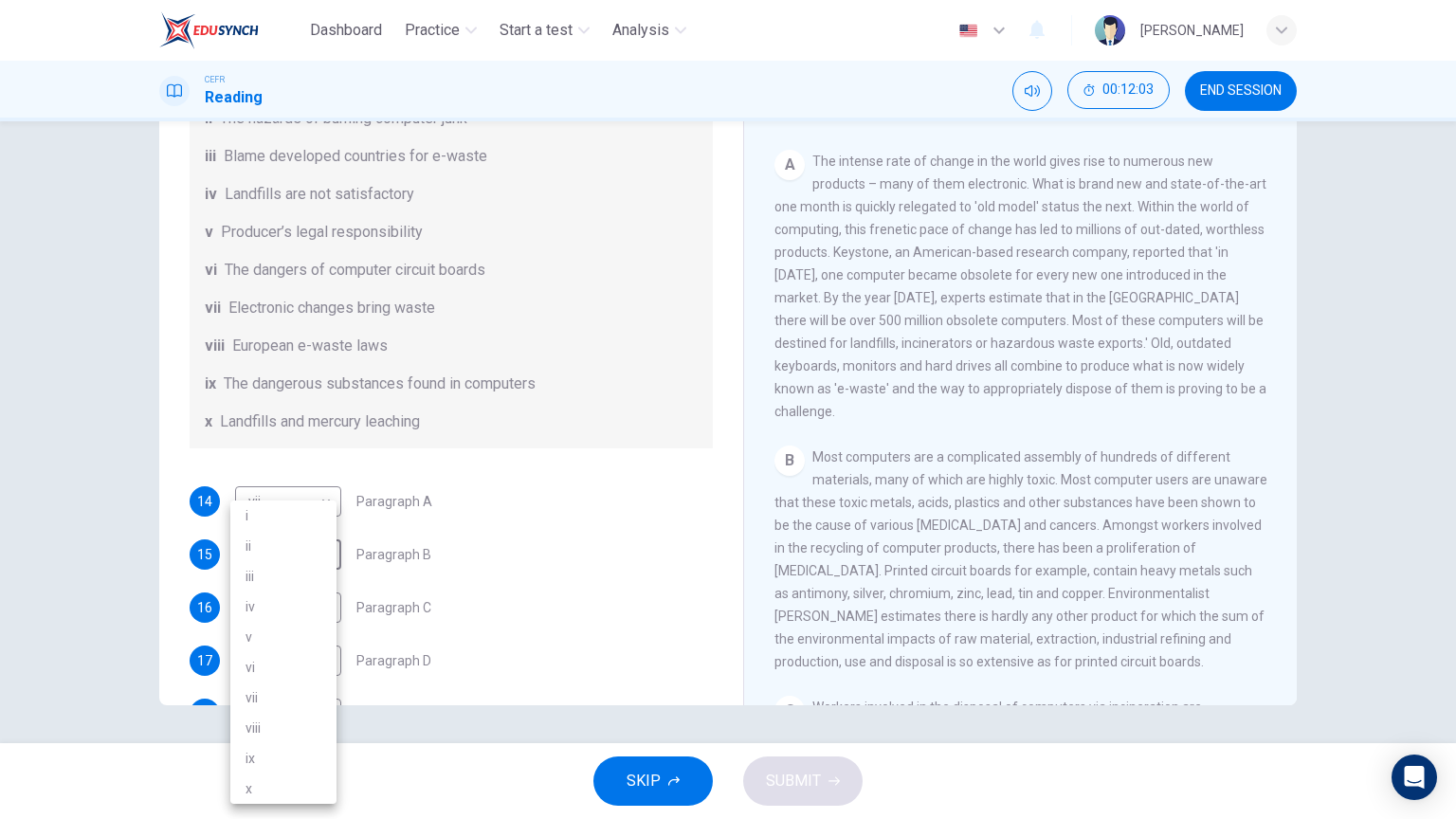 drag, startPoint x: 295, startPoint y: 758, endPoint x: 369, endPoint y: 677, distance: 109.7133 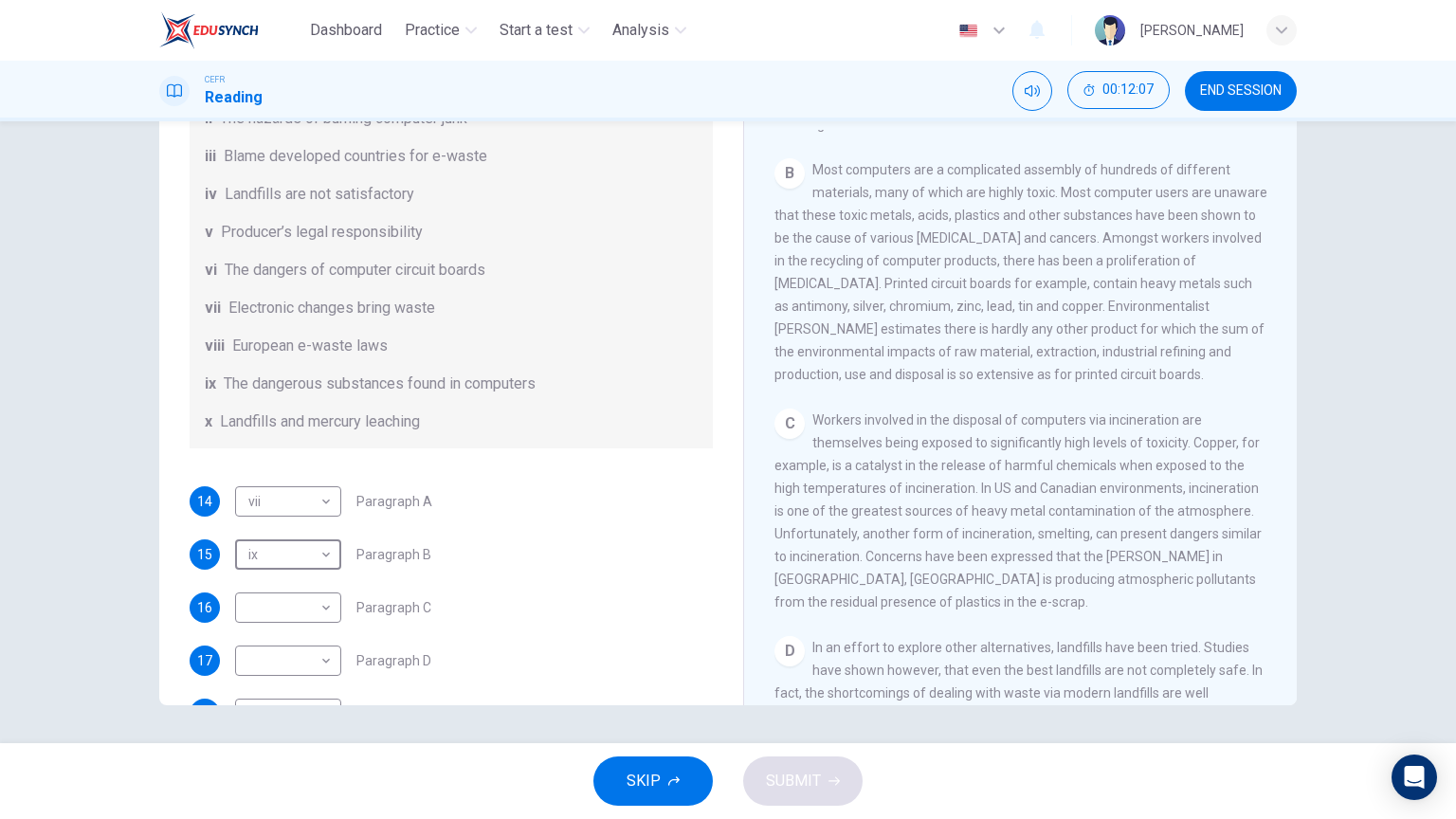 scroll, scrollTop: 758, scrollLeft: 0, axis: vertical 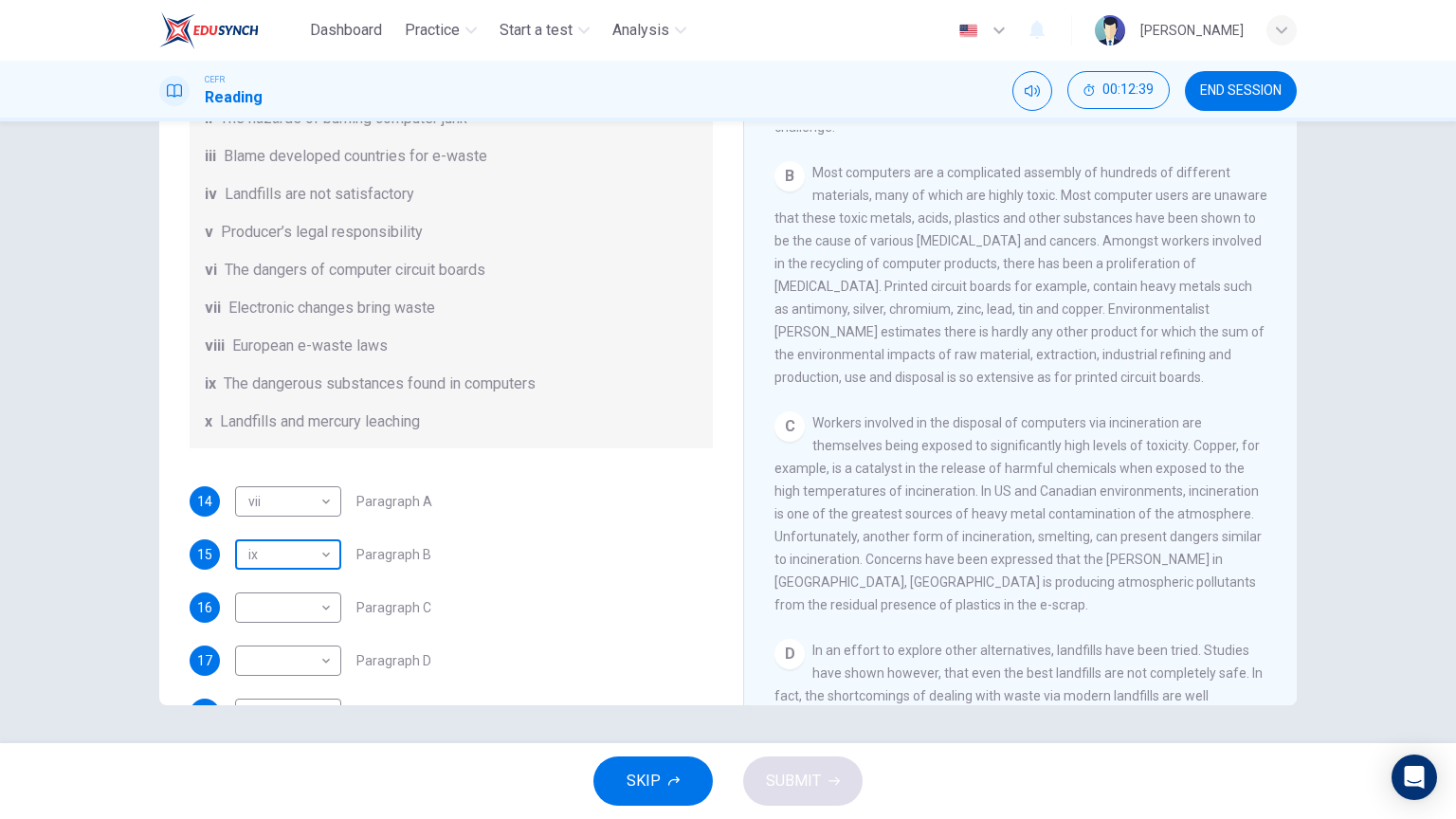 click on "Dashboard Practice Start a test Analysis English en ​ [PERSON_NAME] CEFR Reading 00:12:39 END SESSION Questions 14 - 20 The Reading Passage has 7 paragraphs,  A-G .
Choose the correct heading for each paragraph from the list of headings below.
Write the correct number,  i-x , in the boxes below. List of Headings i Exporting e-waste ii The hazards of burning computer junk iii Blame developed countries for e-waste iv Landfills are not satisfactory v Producer’s legal responsibility vi The dangers of computer circuit boards vii Electronic changes bring waste viii European e-waste laws ix The dangerous substances found in computers x Landfills and mercury leaching 14 vii vii ​ Paragraph A 15 ix ix ​ Paragraph B 16 ​ ​ Paragraph C 17 ​ ​ Paragraph D 18 ​ ​ Paragraph E 19 ​ ​ Paragraph F 20 ​ ​ Paragraph G The Intense Rate of Change in the World CLICK TO ZOOM Click to Zoom A B C D E F G SKIP SUBMIT EduSynch - Online Language Proficiency Testing
Dashboard Practice" at bounding box center [728, 410] 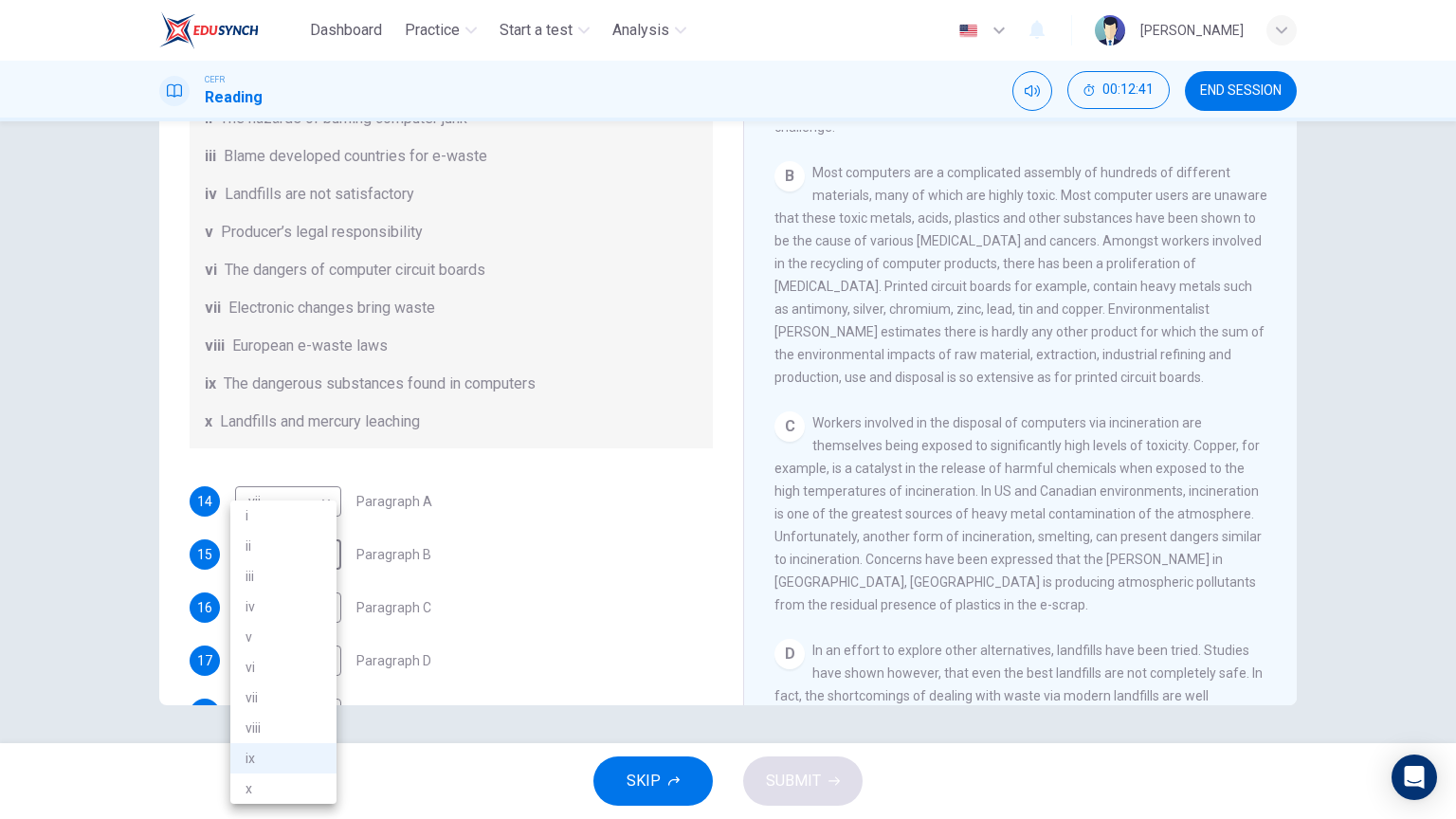 click on "vi" at bounding box center [283, 667] 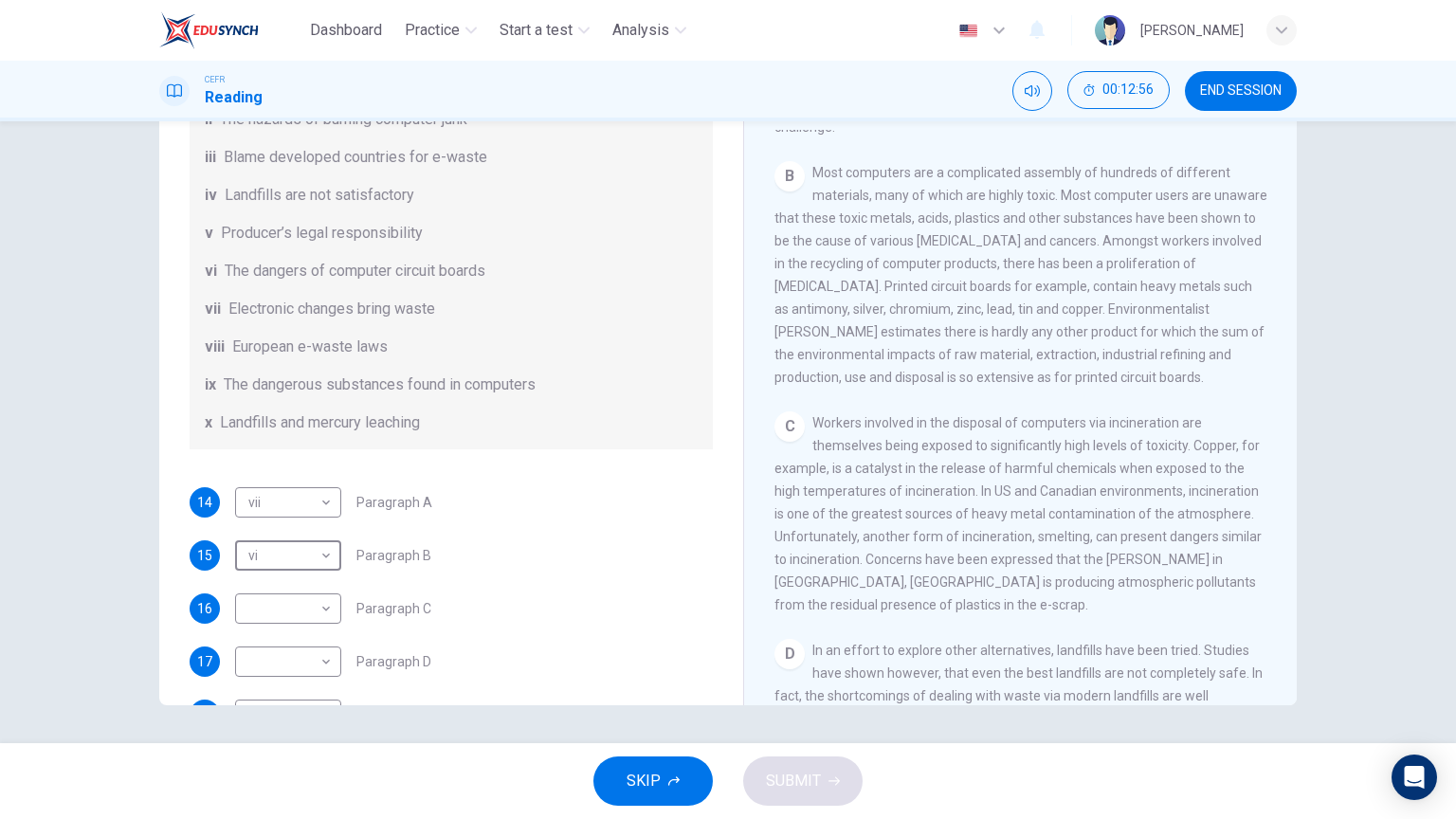 scroll, scrollTop: 273, scrollLeft: 0, axis: vertical 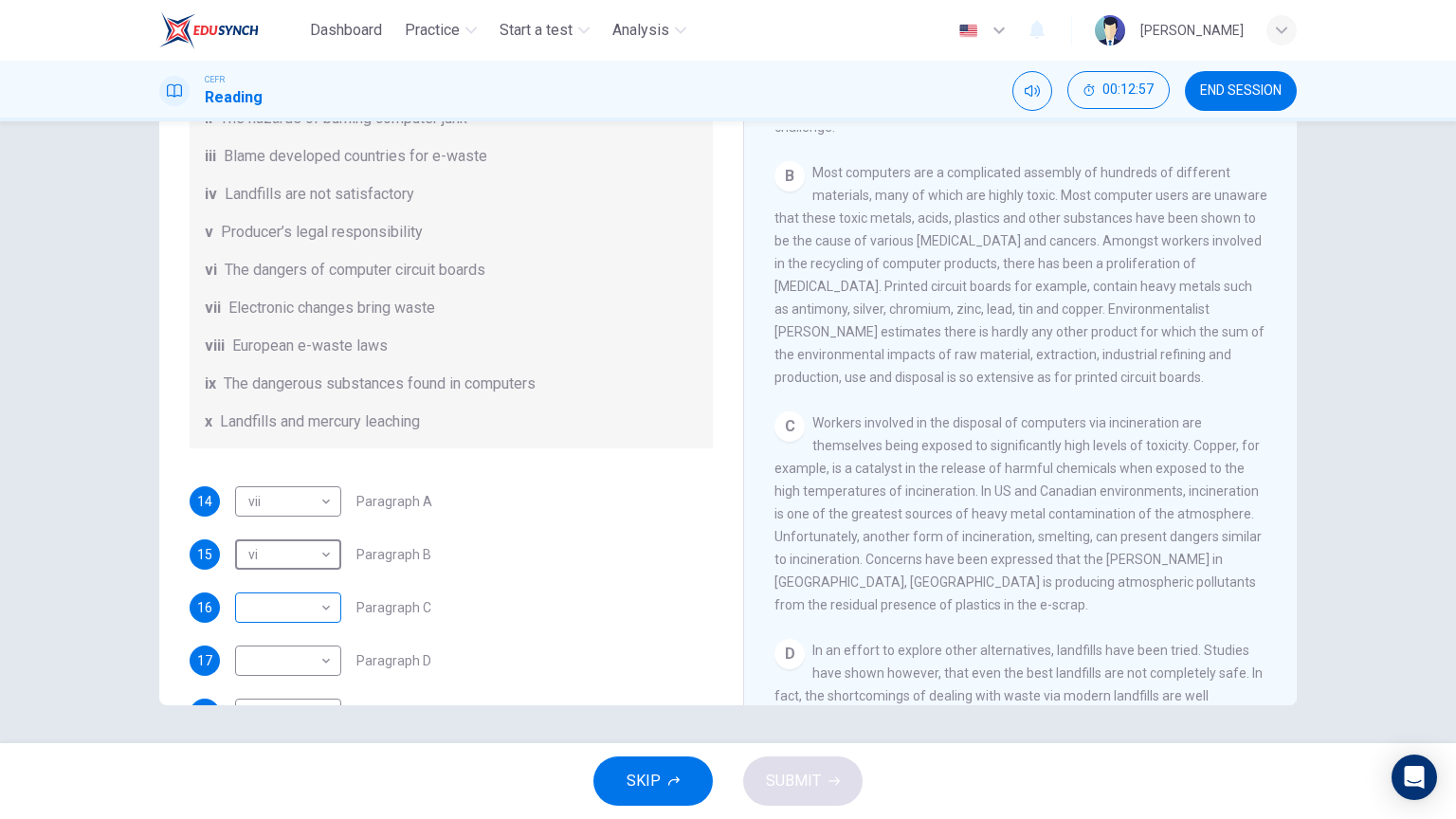 click on "Dashboard Practice Start a test Analysis English en ​ [PERSON_NAME] CEFR Reading 00:12:57 END SESSION Questions 14 - 20 The Reading Passage has 7 paragraphs,  A-G .
Choose the correct heading for each paragraph from the list of headings below.
Write the correct number,  i-x , in the boxes below. List of Headings i Exporting e-waste ii The hazards of burning computer junk iii Blame developed countries for e-waste iv Landfills are not satisfactory v Producer’s legal responsibility vi The dangers of computer circuit boards vii Electronic changes bring waste viii European e-waste laws ix The dangerous substances found in computers x Landfills and mercury leaching 14 vii vii ​ Paragraph A 15 vi vi ​ Paragraph B 16 ​ ​ Paragraph C 17 ​ ​ Paragraph D 18 ​ ​ Paragraph E 19 ​ ​ Paragraph F 20 ​ ​ Paragraph G The Intense Rate of Change in the World CLICK TO ZOOM Click to Zoom A B C D E F G SKIP SUBMIT EduSynch - Online Language Proficiency Testing
Dashboard Practice" at bounding box center [728, 410] 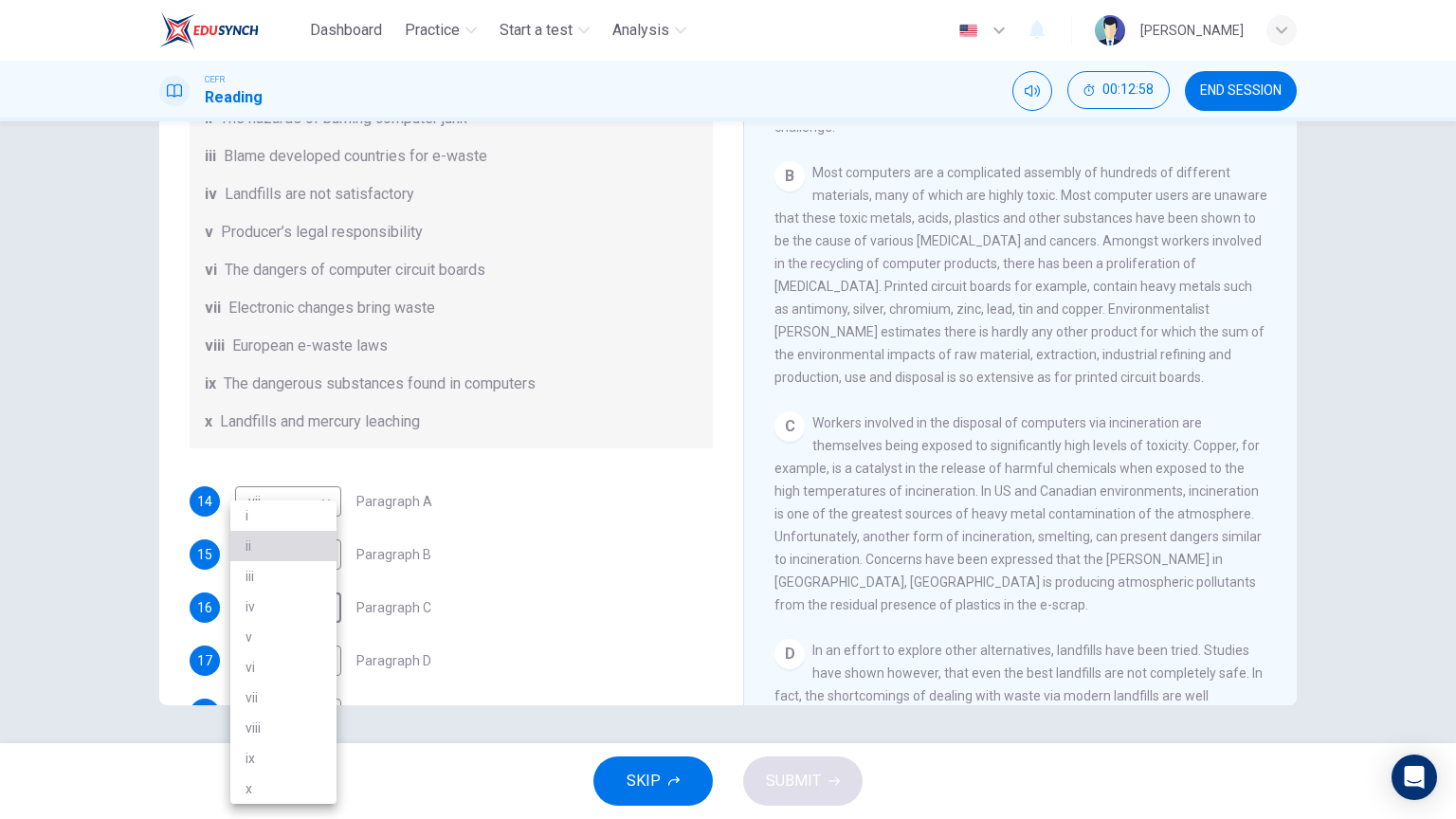 drag, startPoint x: 287, startPoint y: 548, endPoint x: 469, endPoint y: 594, distance: 187.7232 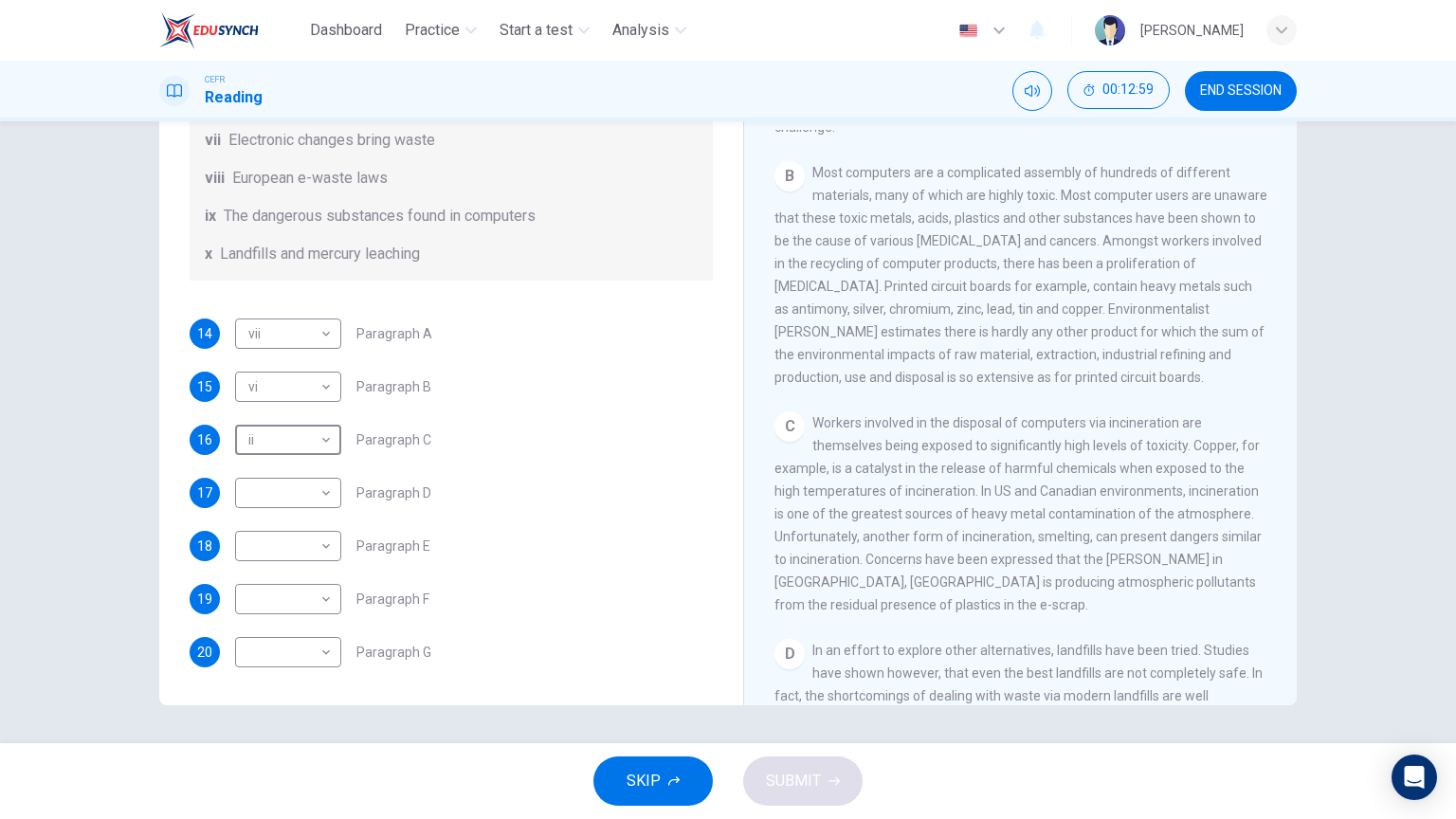 scroll, scrollTop: 463, scrollLeft: 0, axis: vertical 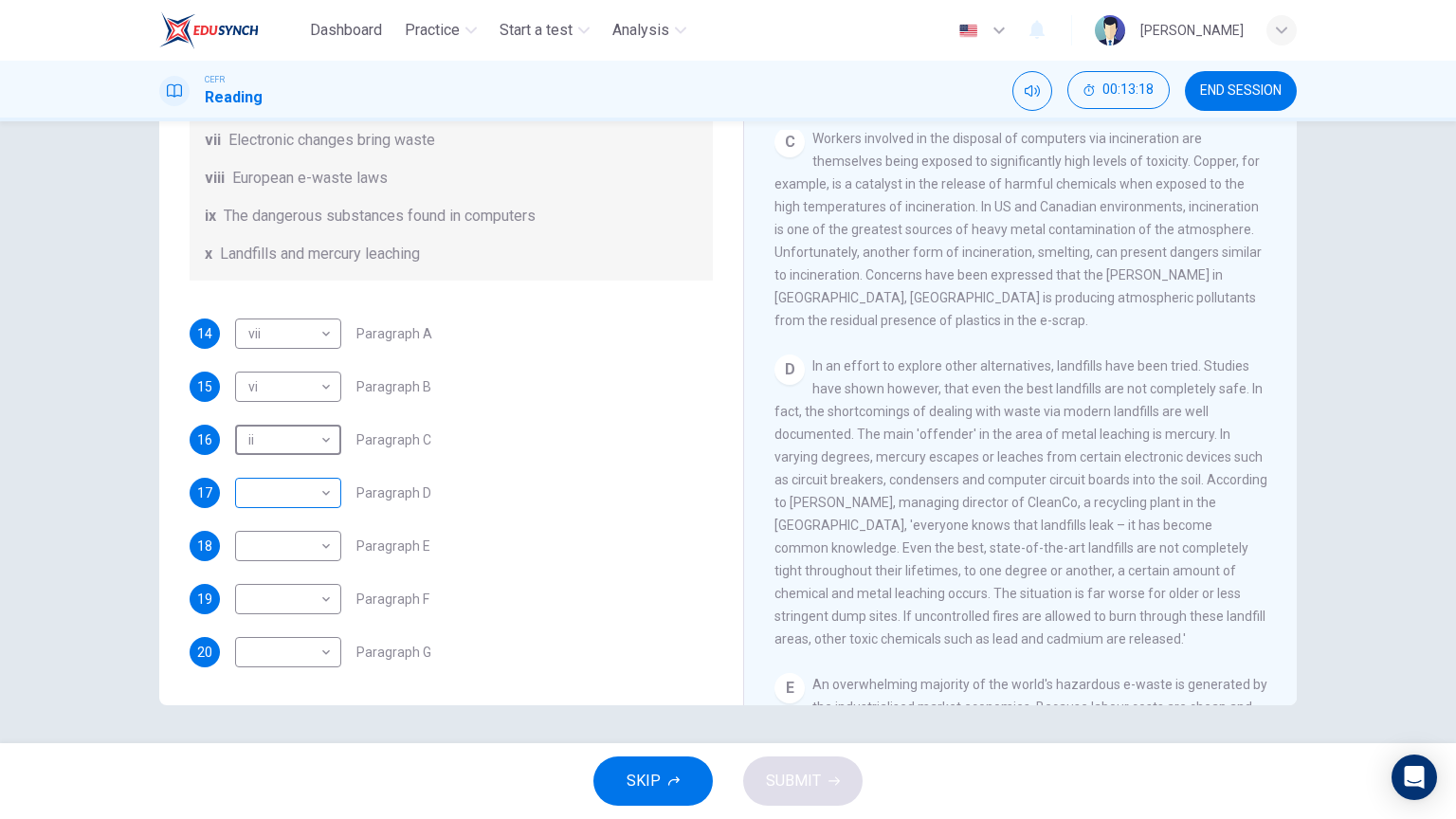 click on "Dashboard Practice Start a test Analysis English en ​ [PERSON_NAME] CEFR Reading 00:13:18 END SESSION Questions 14 - 20 The Reading Passage has 7 paragraphs,  A-G .
Choose the correct heading for each paragraph from the list of headings below.
Write the correct number,  i-x , in the boxes below. List of Headings i Exporting e-waste ii The hazards of burning computer junk iii Blame developed countries for e-waste iv Landfills are not satisfactory v Producer’s legal responsibility vi The dangers of computer circuit boards vii Electronic changes bring waste viii European e-waste laws ix The dangerous substances found in computers x Landfills and mercury leaching 14 vii vii ​ Paragraph A 15 vi vi ​ Paragraph B 16 ii ii ​ Paragraph C 17 ​ ​ Paragraph D 18 ​ ​ Paragraph E 19 ​ ​ Paragraph F 20 ​ ​ Paragraph G The Intense Rate of Change in the World CLICK TO ZOOM Click to Zoom A B C D E F G SKIP SUBMIT EduSynch - Online Language Proficiency Testing
Dashboard Practice" at bounding box center [728, 410] 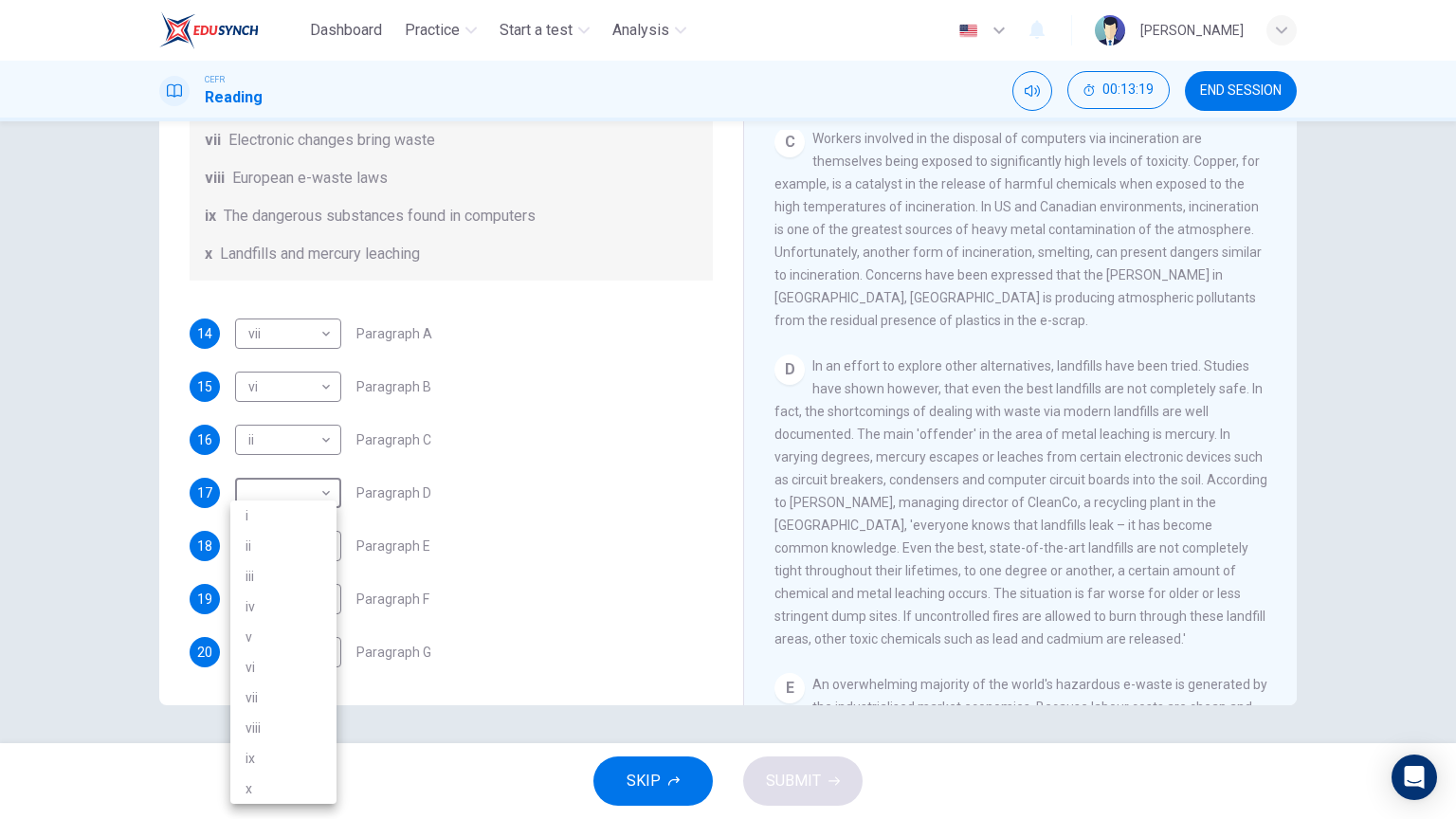 click on "x" at bounding box center (283, 789) 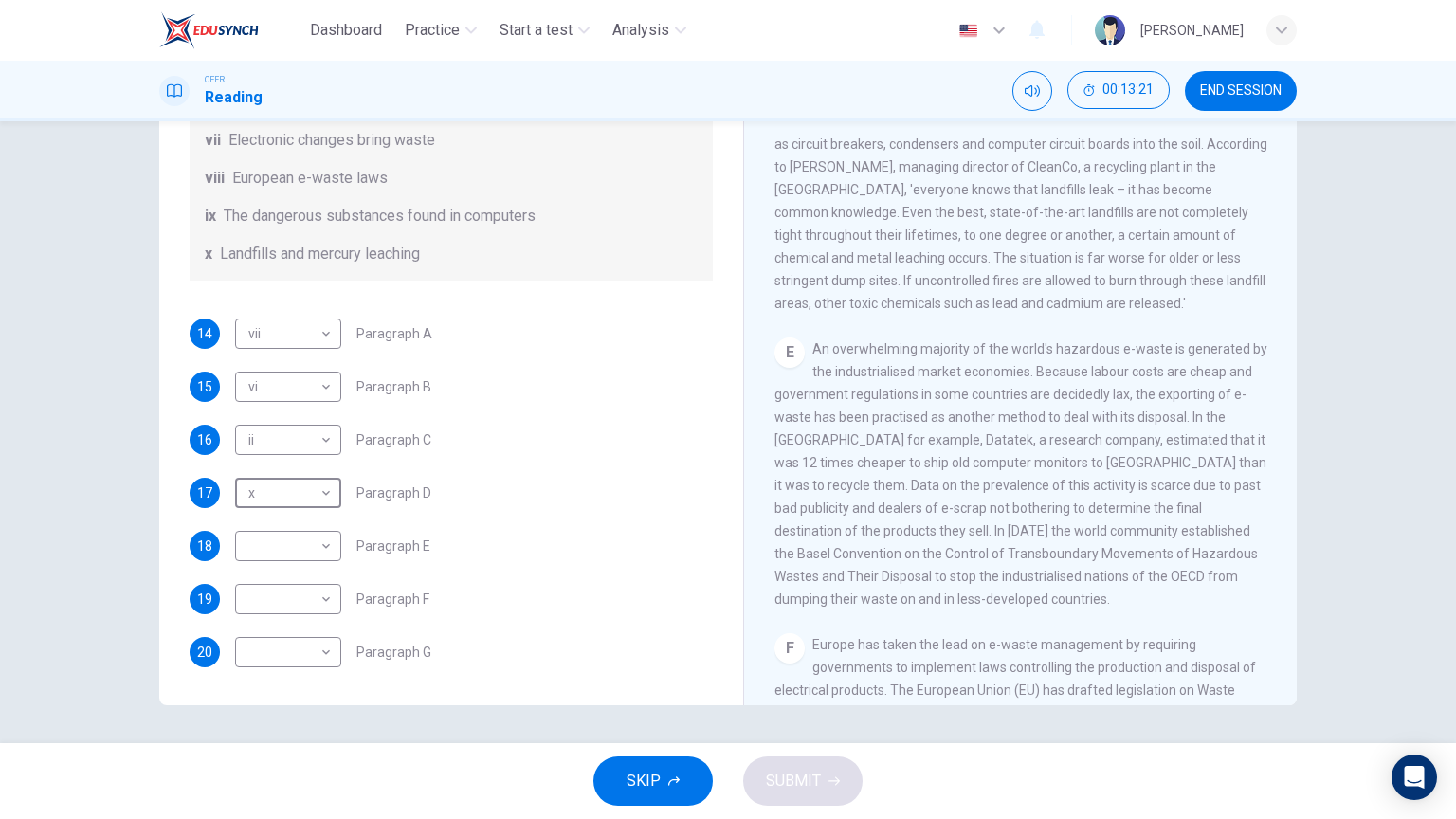 scroll, scrollTop: 1327, scrollLeft: 0, axis: vertical 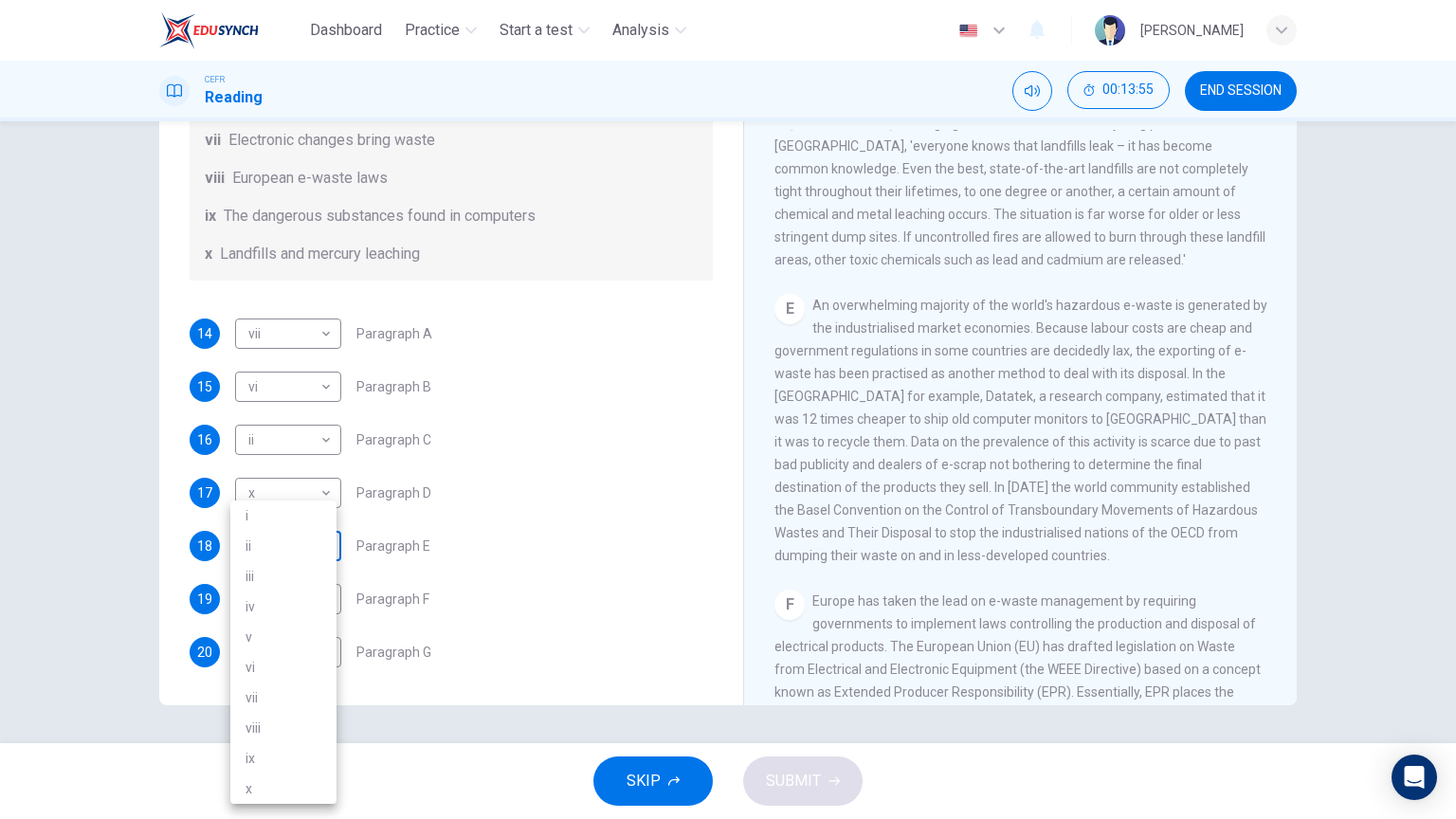 click on "Dashboard Practice Start a test Analysis English en ​ [PERSON_NAME] CEFR Reading 00:13:55 END SESSION Questions 14 - 20 The Reading Passage has 7 paragraphs,  A-G .
Choose the correct heading for each paragraph from the list of headings below.
Write the correct number,  i-x , in the boxes below. List of Headings i Exporting e-waste ii The hazards of burning computer junk iii Blame developed countries for e-waste iv Landfills are not satisfactory v Producer’s legal responsibility vi The dangers of computer circuit boards vii Electronic changes bring waste viii European e-waste laws ix The dangerous substances found in computers x Landfills and mercury leaching 14 vii vii ​ Paragraph A 15 vi vi ​ Paragraph B 16 ii ii ​ Paragraph C 17 x x ​ Paragraph D 18 ​ ​ Paragraph E 19 ​ ​ Paragraph F 20 ​ ​ Paragraph G The Intense Rate of Change in the World CLICK TO ZOOM Click to Zoom A B C D E F G SKIP SUBMIT EduSynch - Online Language Proficiency Testing
Dashboard Practice" at bounding box center [728, 410] 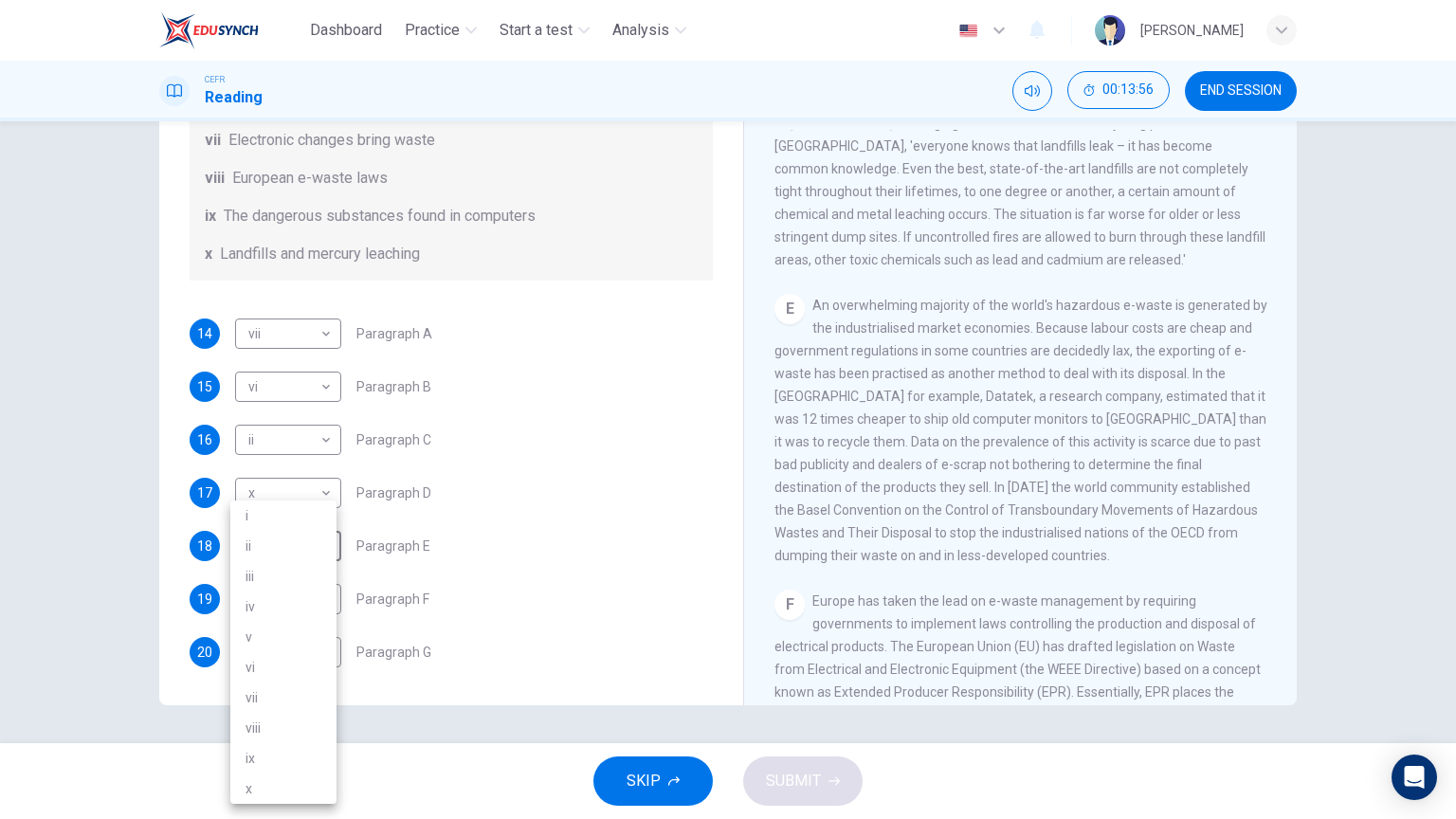 click on "i" at bounding box center (283, 516) 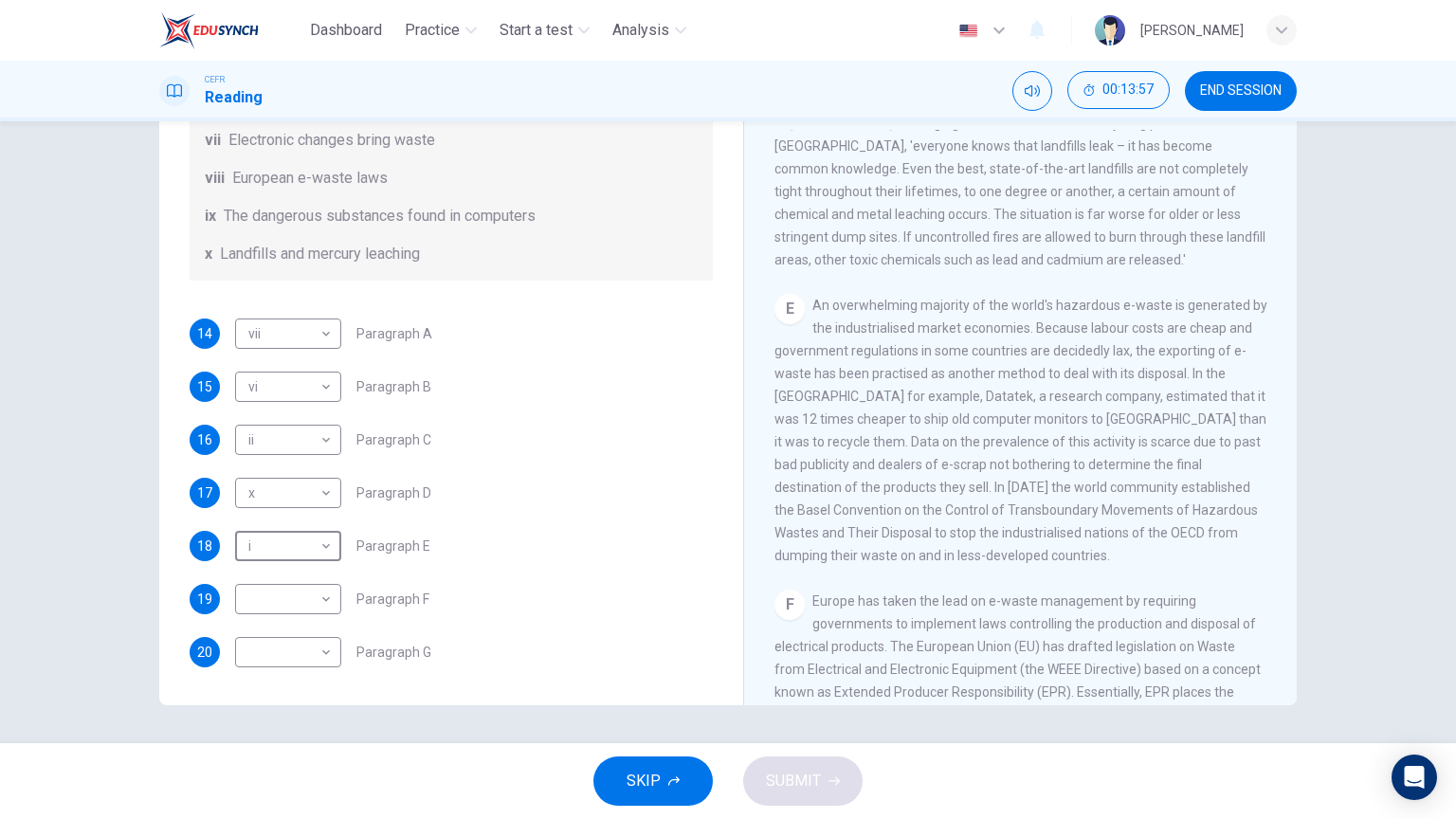 scroll, scrollTop: 1611, scrollLeft: 0, axis: vertical 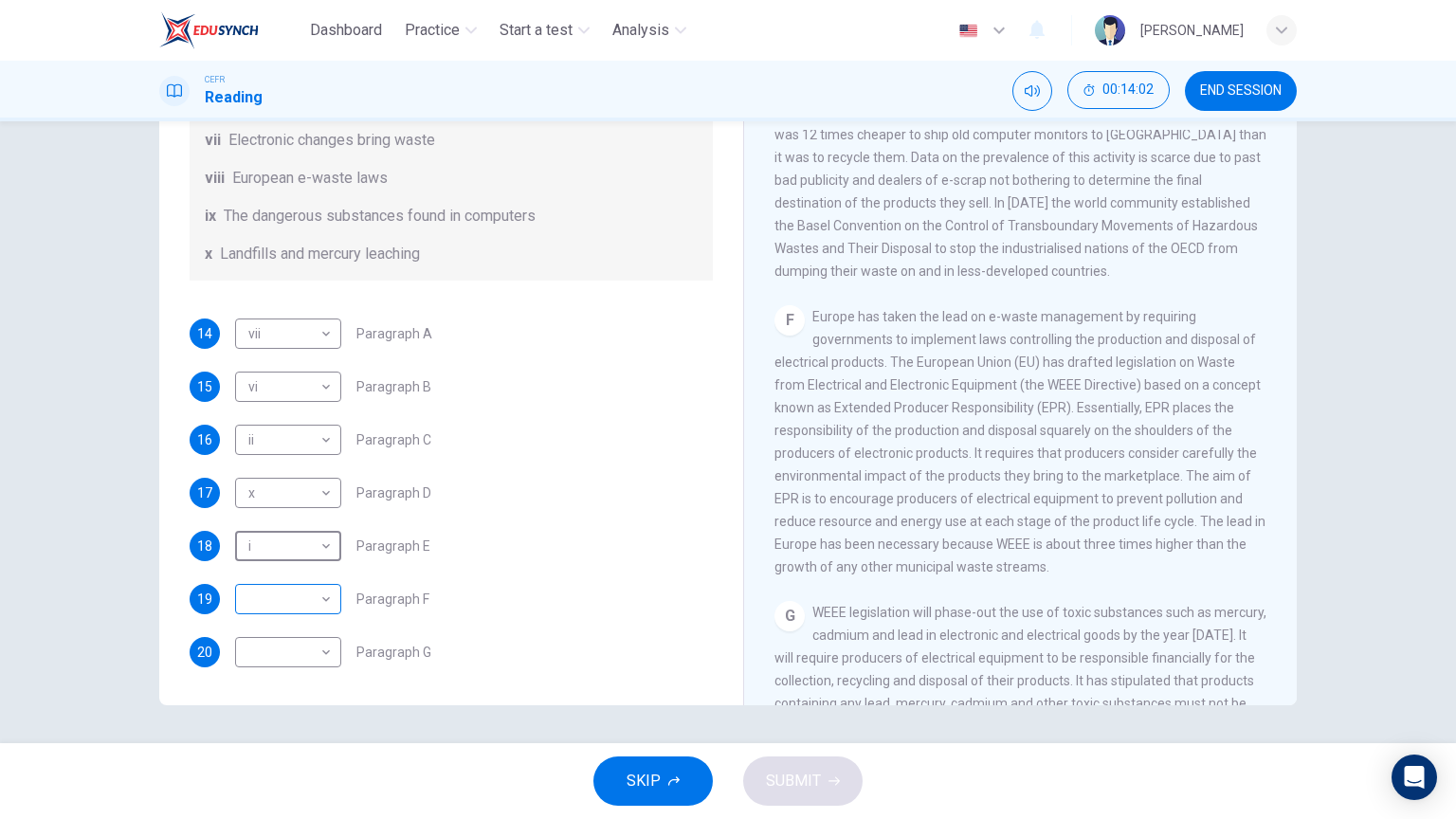 click on "Dashboard Practice Start a test Analysis English en ​ [PERSON_NAME] CEFR Reading 00:14:02 END SESSION Questions 14 - 20 The Reading Passage has 7 paragraphs,  A-G .
Choose the correct heading for each paragraph from the list of headings below.
Write the correct number,  i-x , in the boxes below. List of Headings i Exporting e-waste ii The hazards of burning computer junk iii Blame developed countries for e-waste iv Landfills are not satisfactory v Producer’s legal responsibility vi The dangers of computer circuit boards vii Electronic changes bring waste viii European e-waste laws ix The dangerous substances found in computers x Landfills and mercury leaching 14 vii vii ​ Paragraph A 15 vi vi ​ Paragraph B 16 ii ii ​ Paragraph C 17 x x ​ Paragraph D 18 i i ​ Paragraph E 19 ​ ​ Paragraph F 20 ​ ​ Paragraph G The Intense Rate of Change in the World CLICK TO ZOOM Click to Zoom A B C D E F G SKIP SUBMIT EduSynch - Online Language Proficiency Testing
Dashboard Practice" at bounding box center (728, 410) 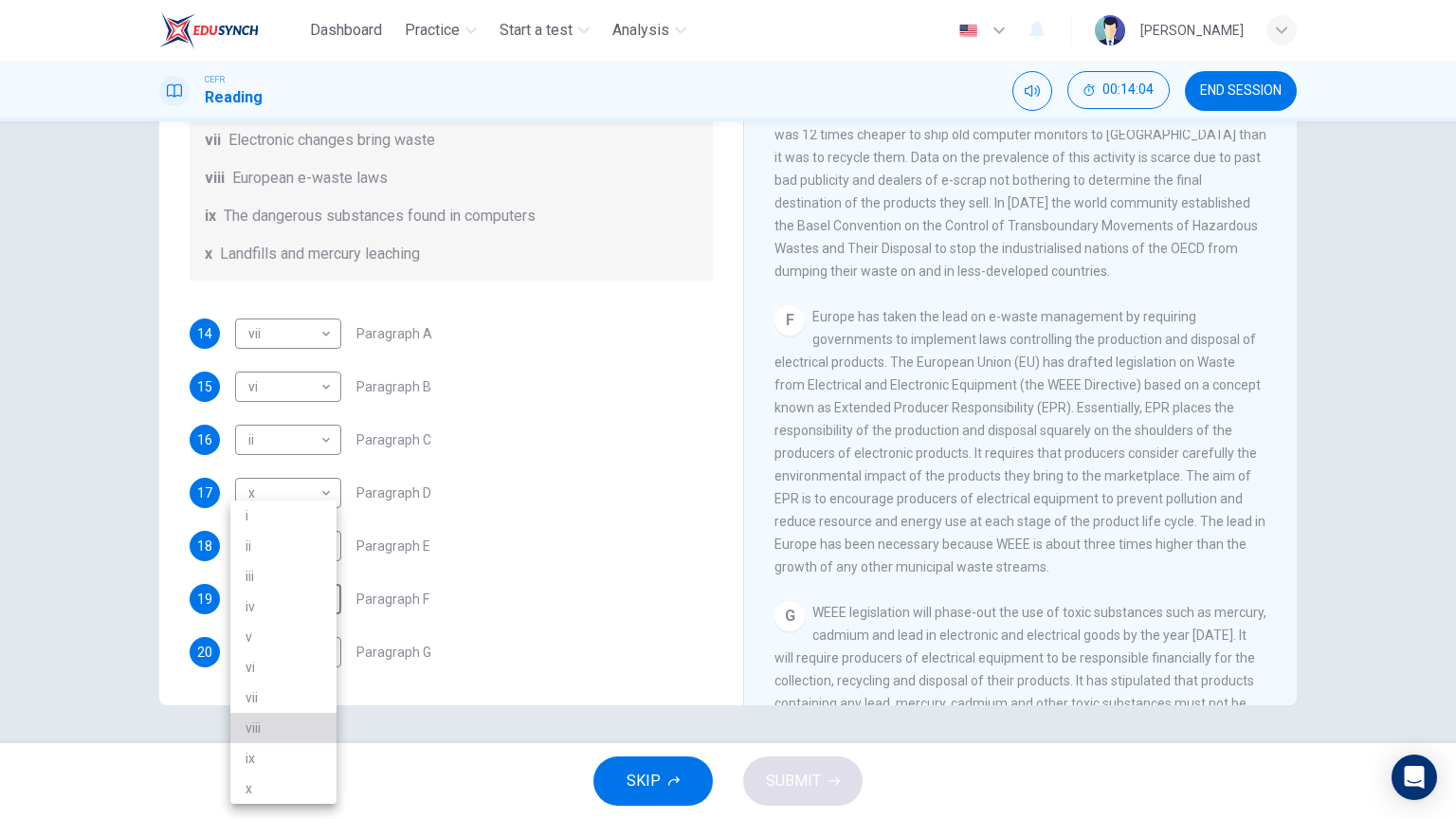 click on "viii" at bounding box center (283, 728) 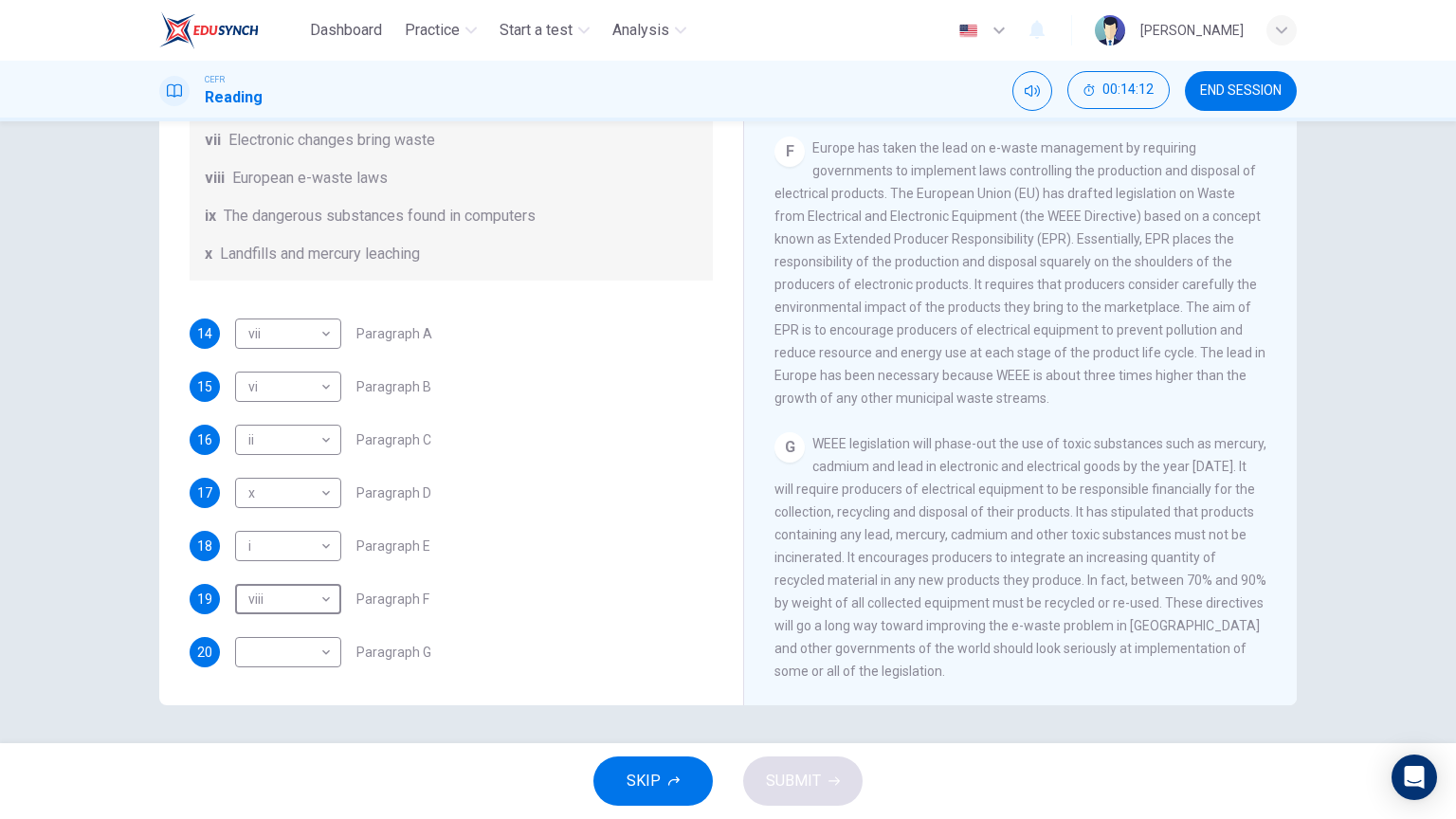 scroll, scrollTop: 1801, scrollLeft: 0, axis: vertical 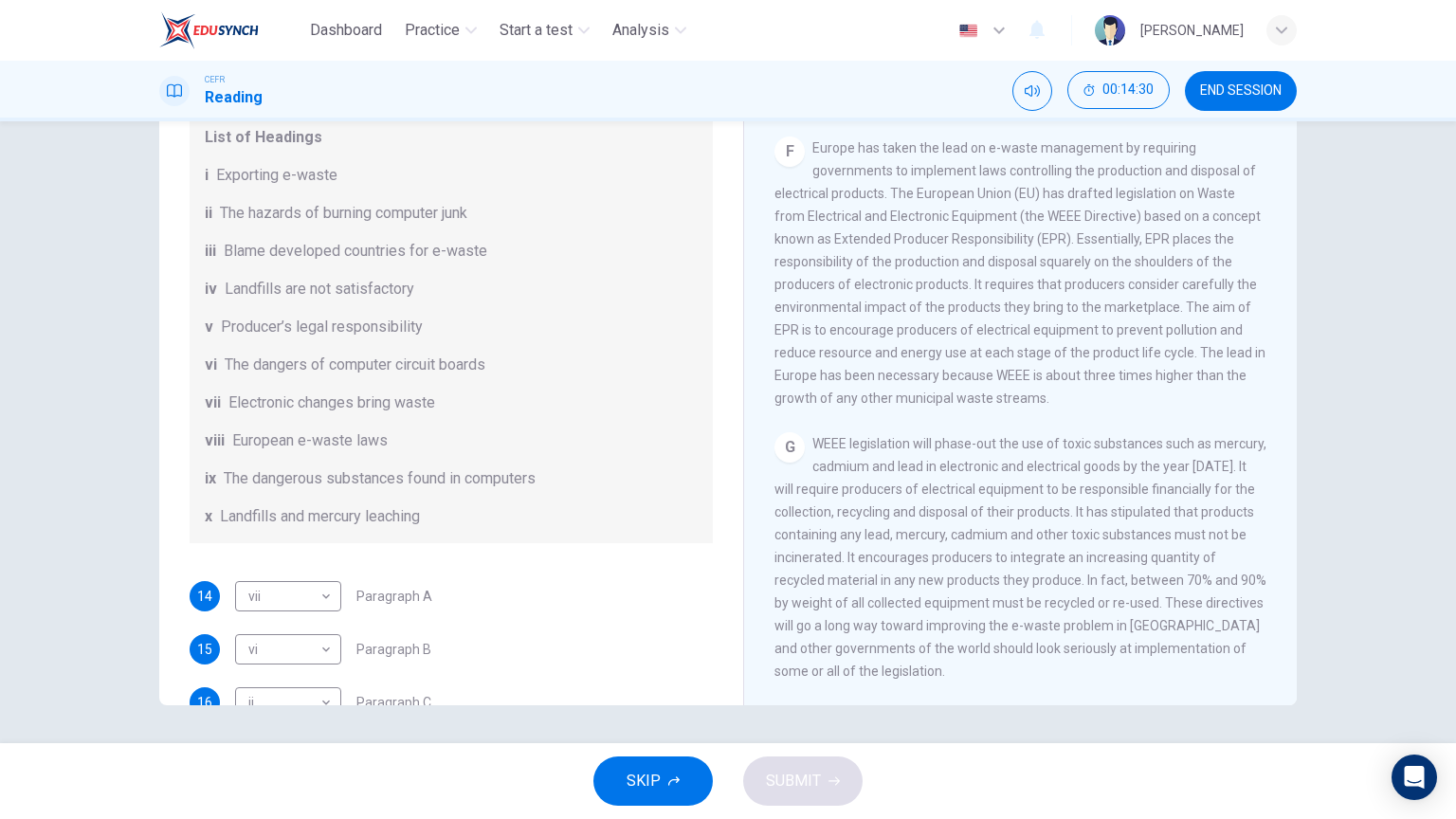 drag, startPoint x: 880, startPoint y: 136, endPoint x: 994, endPoint y: 140, distance: 114.0702 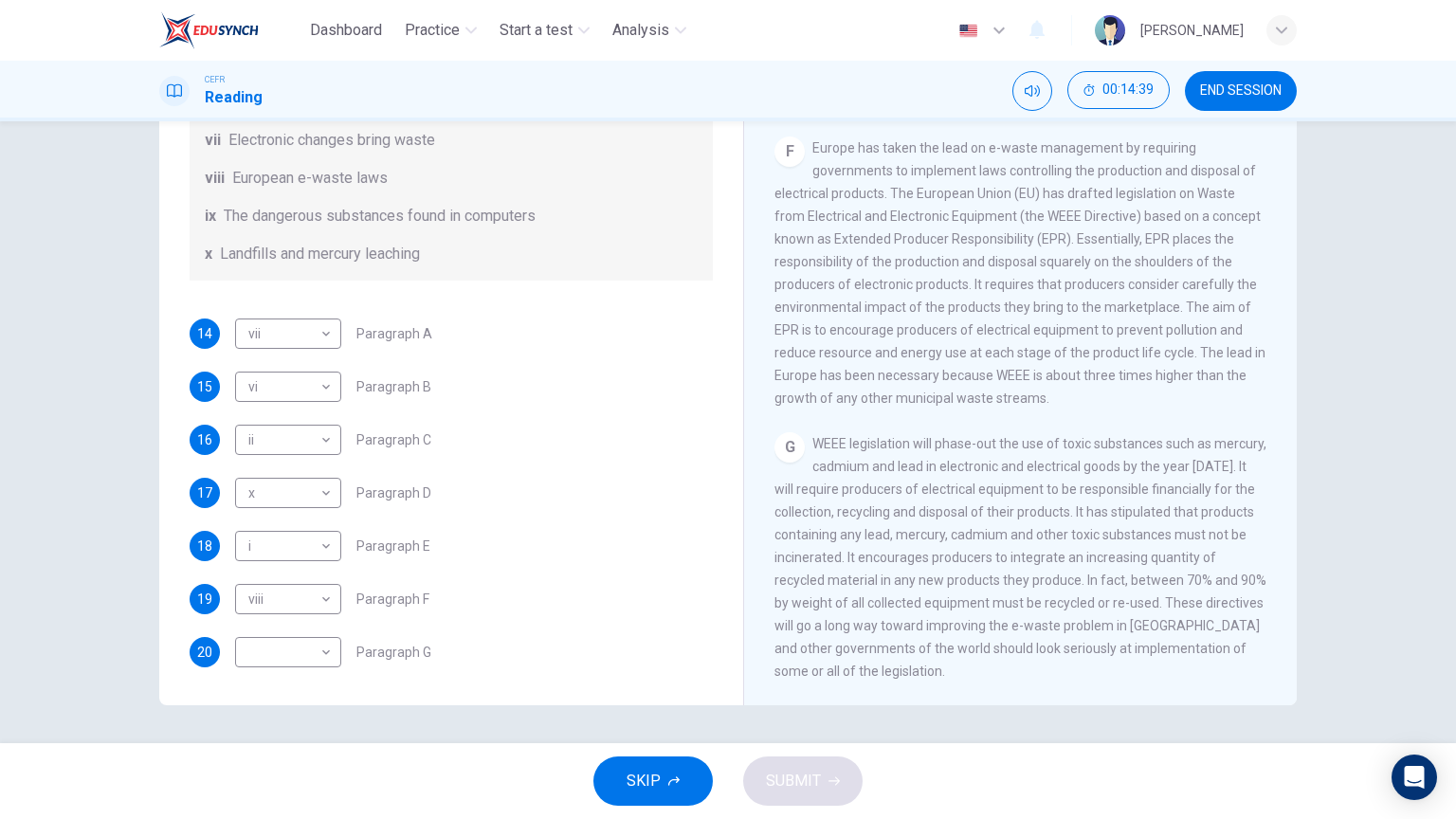 scroll, scrollTop: 463, scrollLeft: 0, axis: vertical 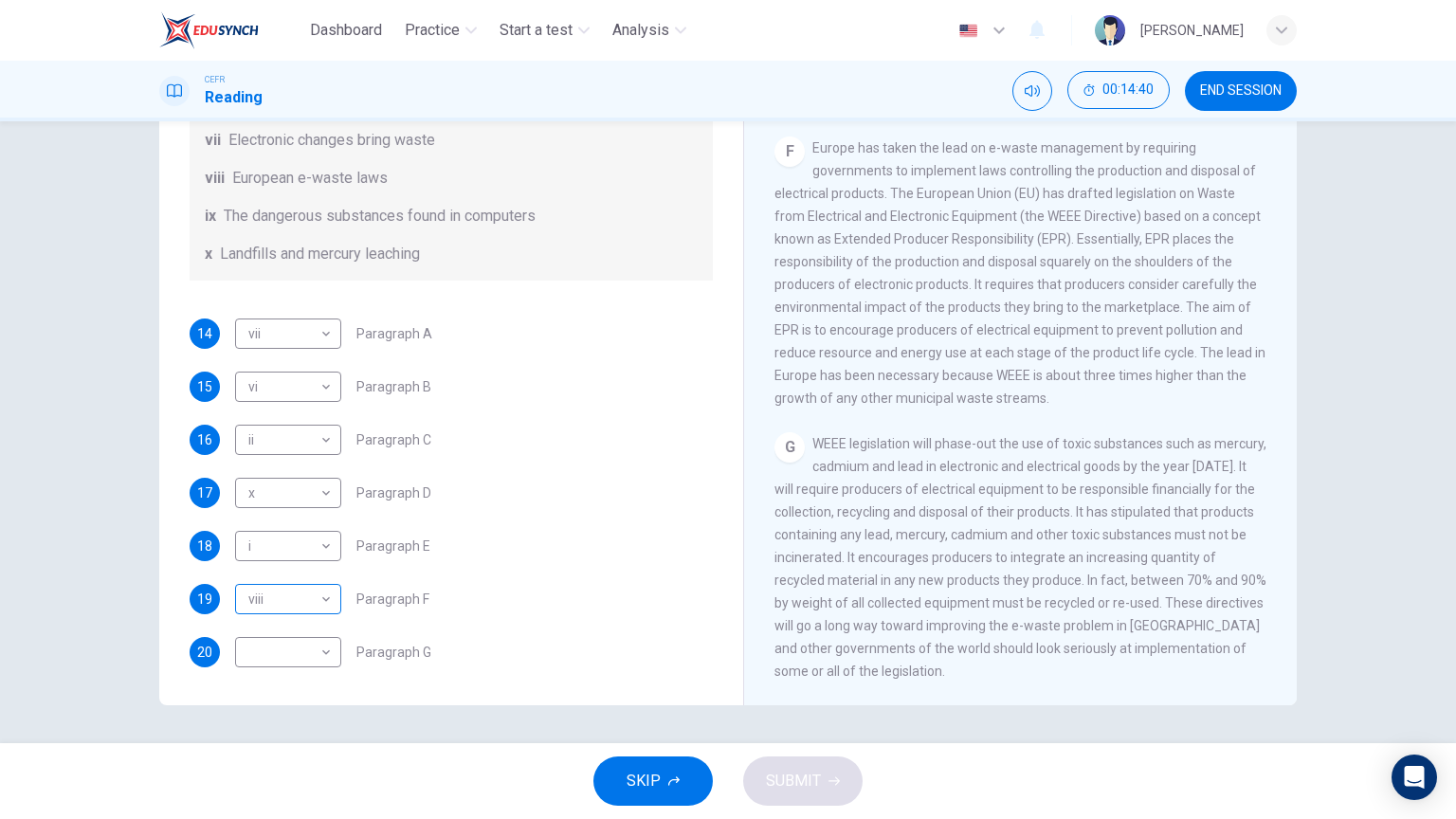 click on "Dashboard Practice Start a test Analysis English en ​ [PERSON_NAME] CEFR Reading 00:14:40 END SESSION Questions 14 - 20 The Reading Passage has 7 paragraphs,  A-G .
Choose the correct heading for each paragraph from the list of headings below.
Write the correct number,  i-x , in the boxes below. List of Headings i Exporting e-waste ii The hazards of burning computer junk iii Blame developed countries for e-waste iv Landfills are not satisfactory v Producer’s legal responsibility vi The dangers of computer circuit boards vii Electronic changes bring waste viii European e-waste laws ix The dangerous substances found in computers x Landfills and mercury leaching 14 vii vii ​ Paragraph A 15 vi vi ​ Paragraph B 16 ii ii ​ Paragraph C 17 x x ​ Paragraph D 18 i i ​ Paragraph E 19 viii viii ​ Paragraph F 20 ​ ​ Paragraph G The Intense Rate of Change in the World CLICK TO ZOOM Click to Zoom A B C D E F G SKIP SUBMIT EduSynch - Online Language Proficiency Testing
Dashboard" at bounding box center [728, 410] 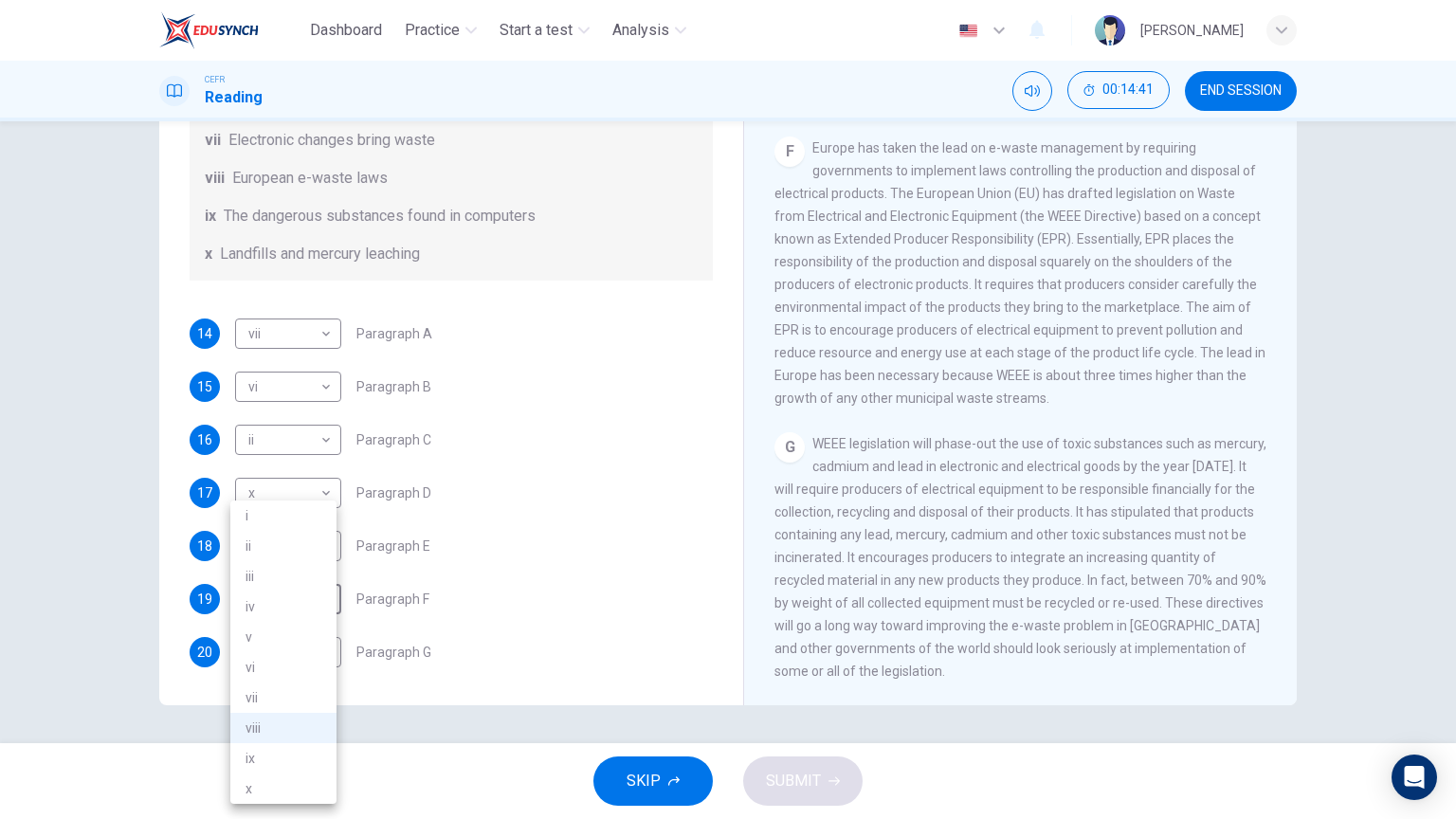 click at bounding box center (728, 410) 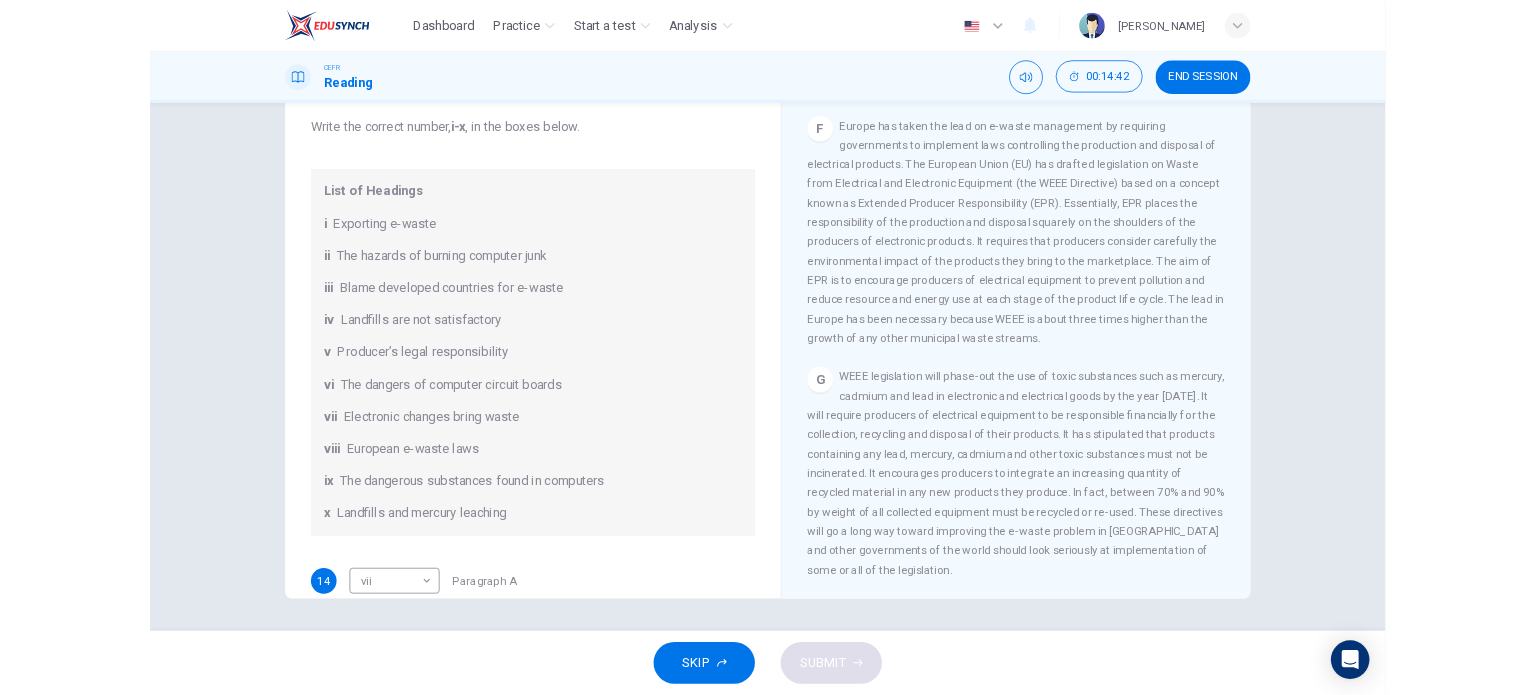 scroll, scrollTop: 100, scrollLeft: 0, axis: vertical 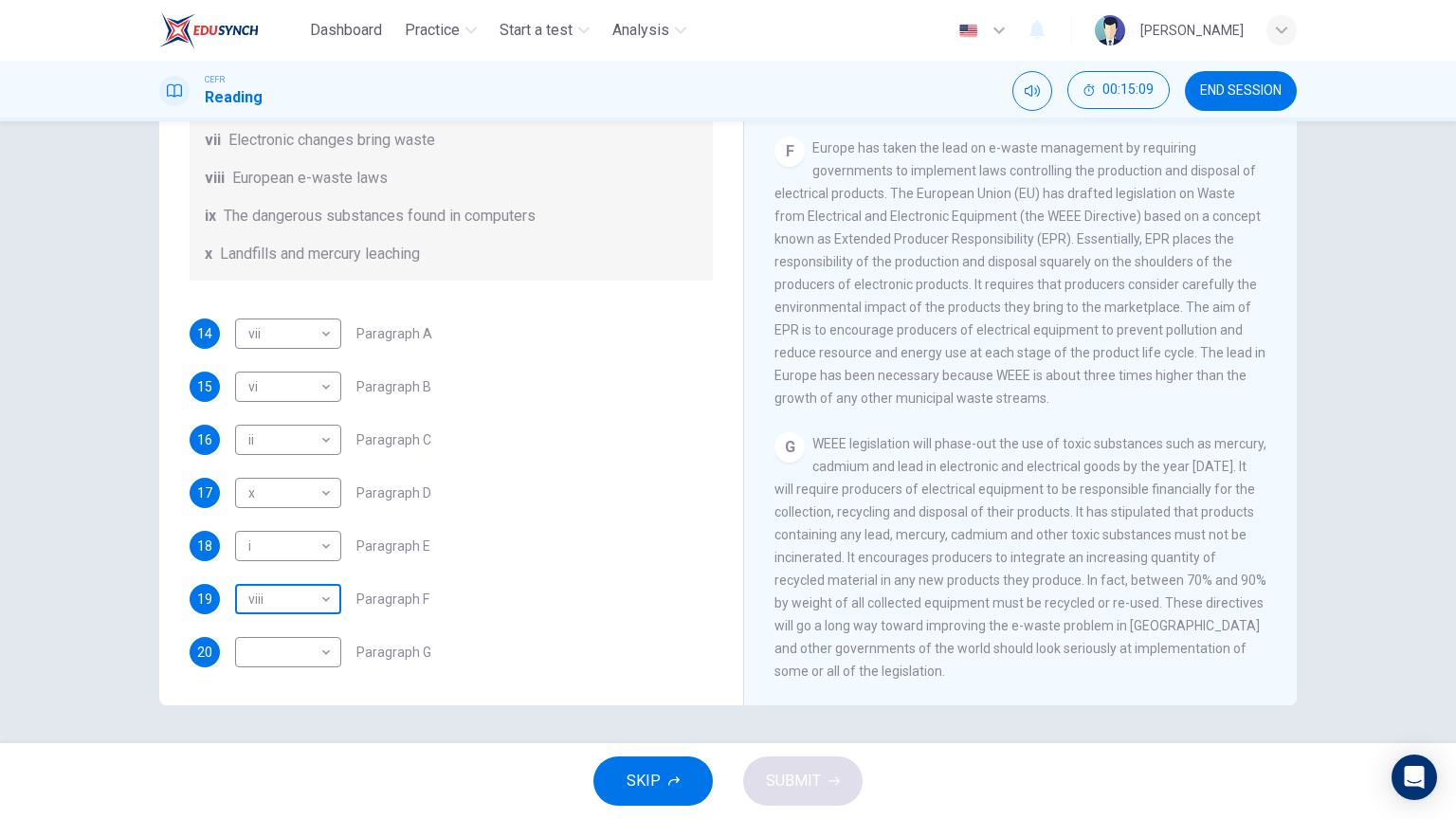 click on "Dashboard Practice Start a test Analysis English en ​ [PERSON_NAME] CEFR Reading 00:15:09 END SESSION Questions 14 - 20 The Reading Passage has 7 paragraphs,  A-G .
Choose the correct heading for each paragraph from the list of headings below.
Write the correct number,  i-x , in the boxes below. List of Headings i Exporting e-waste ii The hazards of burning computer junk iii Blame developed countries for e-waste iv Landfills are not satisfactory v Producer’s legal responsibility vi The dangers of computer circuit boards vii Electronic changes bring waste viii European e-waste laws ix The dangerous substances found in computers x Landfills and mercury leaching 14 vii vii ​ Paragraph A 15 vi vi ​ Paragraph B 16 ii ii ​ Paragraph C 17 x x ​ Paragraph D 18 i i ​ Paragraph E 19 viii viii ​ Paragraph F 20 ​ ​ Paragraph G The Intense Rate of Change in the World CLICK TO ZOOM Click to Zoom A B C D E F G SKIP SUBMIT EduSynch - Online Language Proficiency Testing
Dashboard" at bounding box center (728, 410) 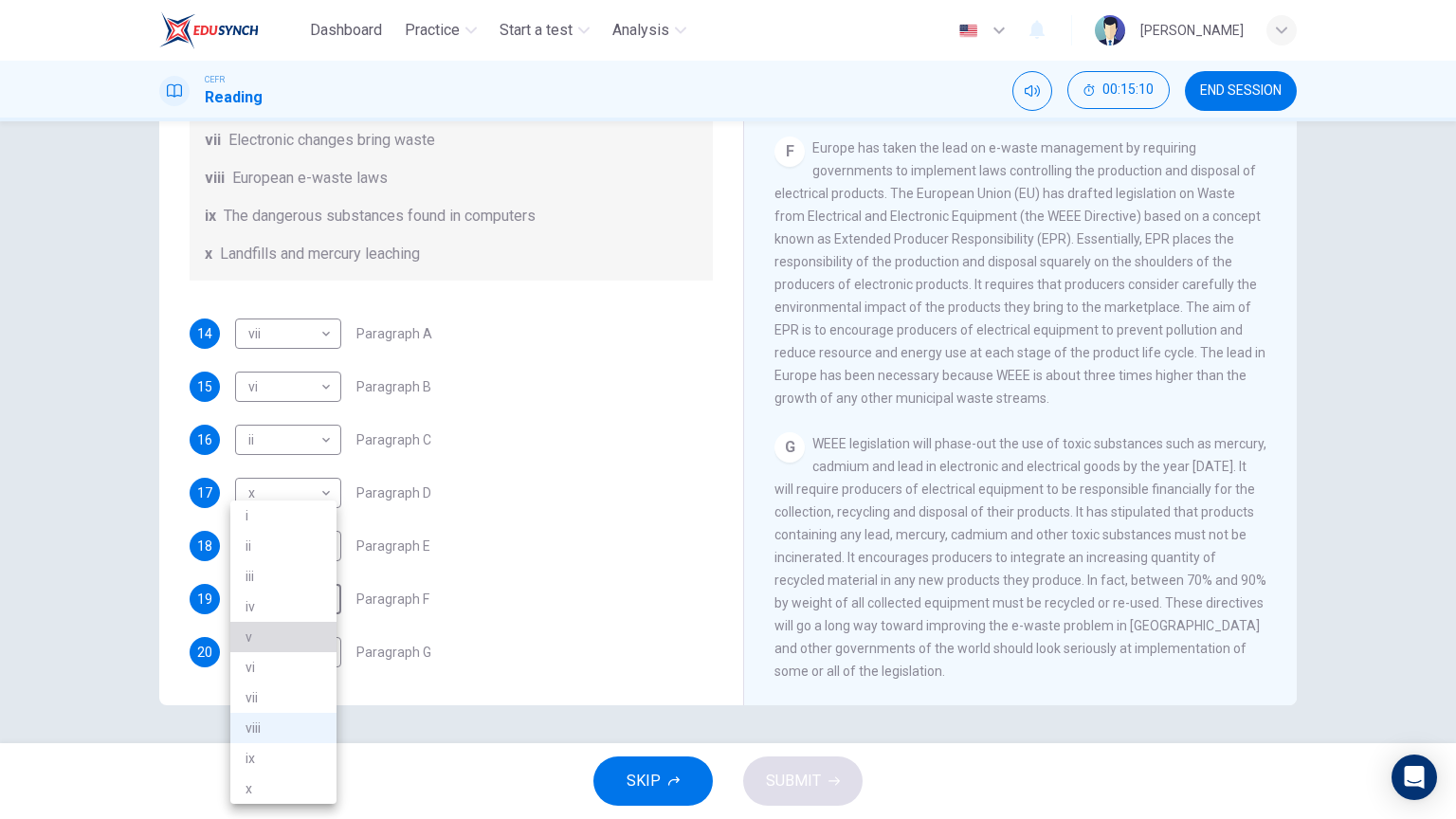 click on "v" at bounding box center (283, 637) 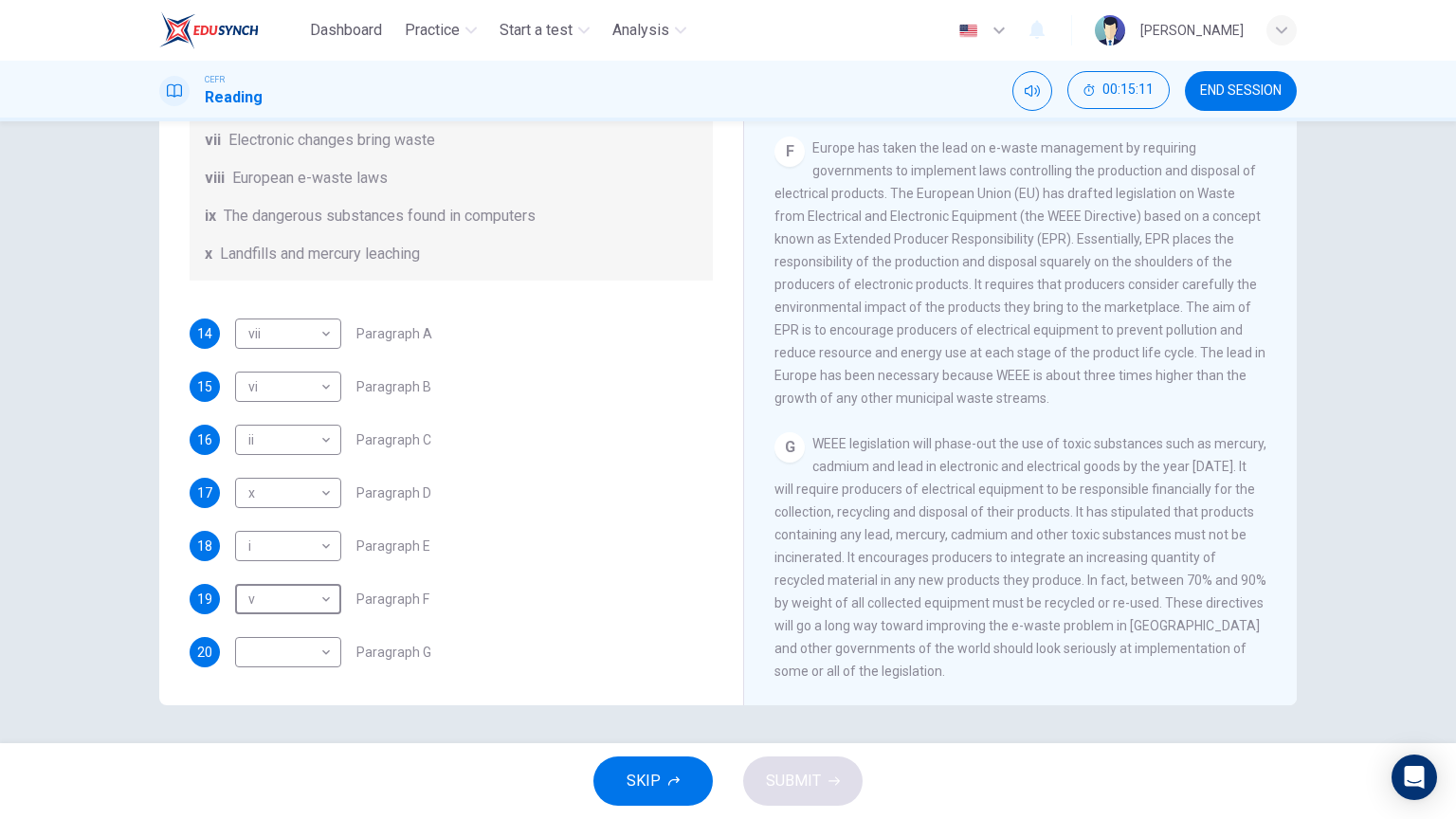 scroll, scrollTop: 1816, scrollLeft: 0, axis: vertical 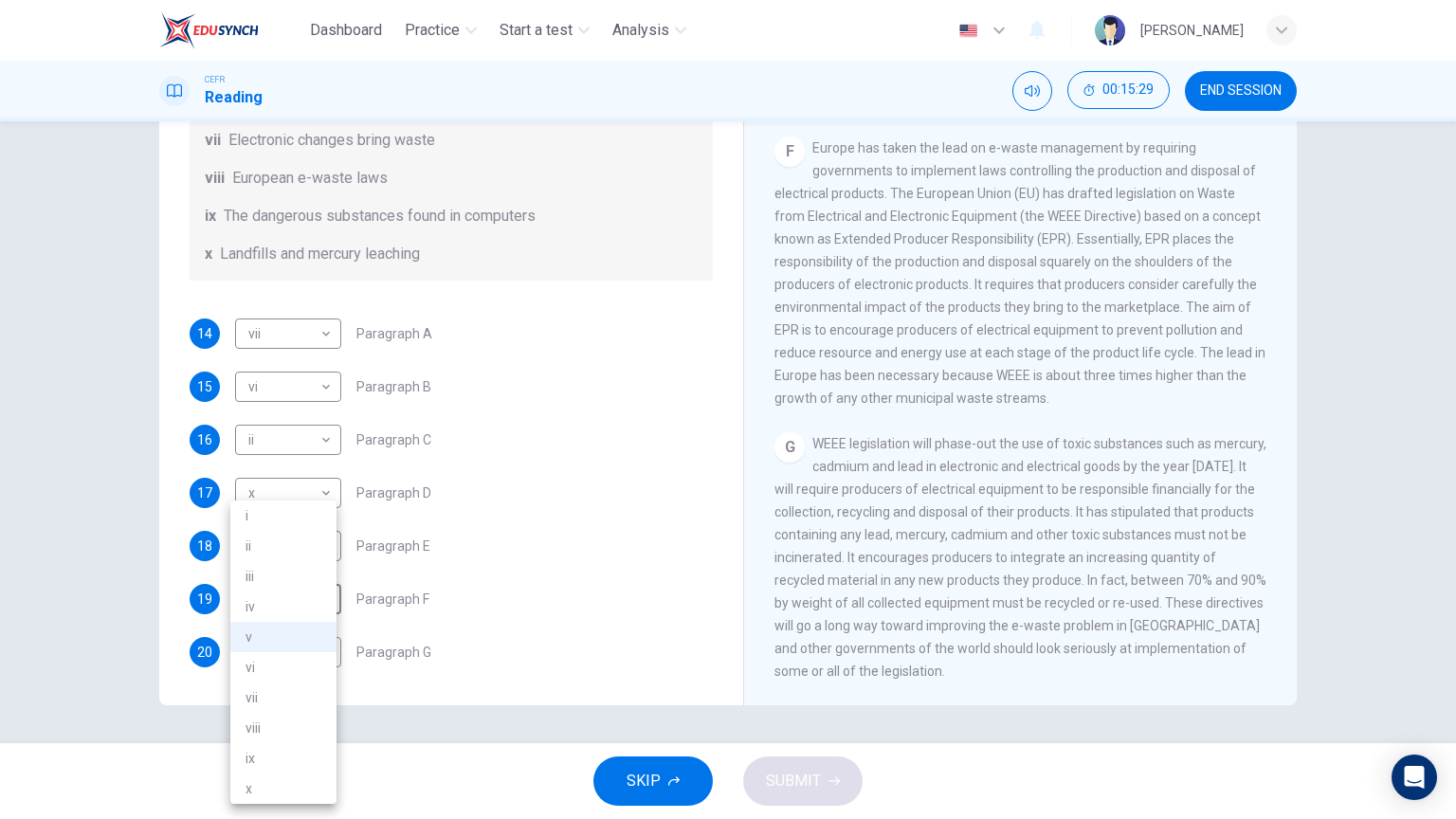 click on "Dashboard Practice Start a test Analysis English en ​ [PERSON_NAME] CEFR Reading 00:15:29 END SESSION Questions 14 - 20 The Reading Passage has 7 paragraphs,  A-G .
Choose the correct heading for each paragraph from the list of headings below.
Write the correct number,  i-x , in the boxes below. List of Headings i Exporting e-waste ii The hazards of burning computer junk iii Blame developed countries for e-waste iv Landfills are not satisfactory v Producer’s legal responsibility vi The dangers of computer circuit boards vii Electronic changes bring waste viii European e-waste laws ix The dangerous substances found in computers x Landfills and mercury leaching 14 vii vii ​ Paragraph A 15 vi vi ​ Paragraph B 16 ii ii ​ Paragraph C 17 x x ​ Paragraph D 18 i i ​ Paragraph E 19 v v ​ Paragraph F 20 ​ ​ Paragraph G The Intense Rate of Change in the World CLICK TO ZOOM Click to Zoom A B C D E F G SKIP SUBMIT EduSynch - Online Language Proficiency Testing
Dashboard Practice" at bounding box center (728, 410) 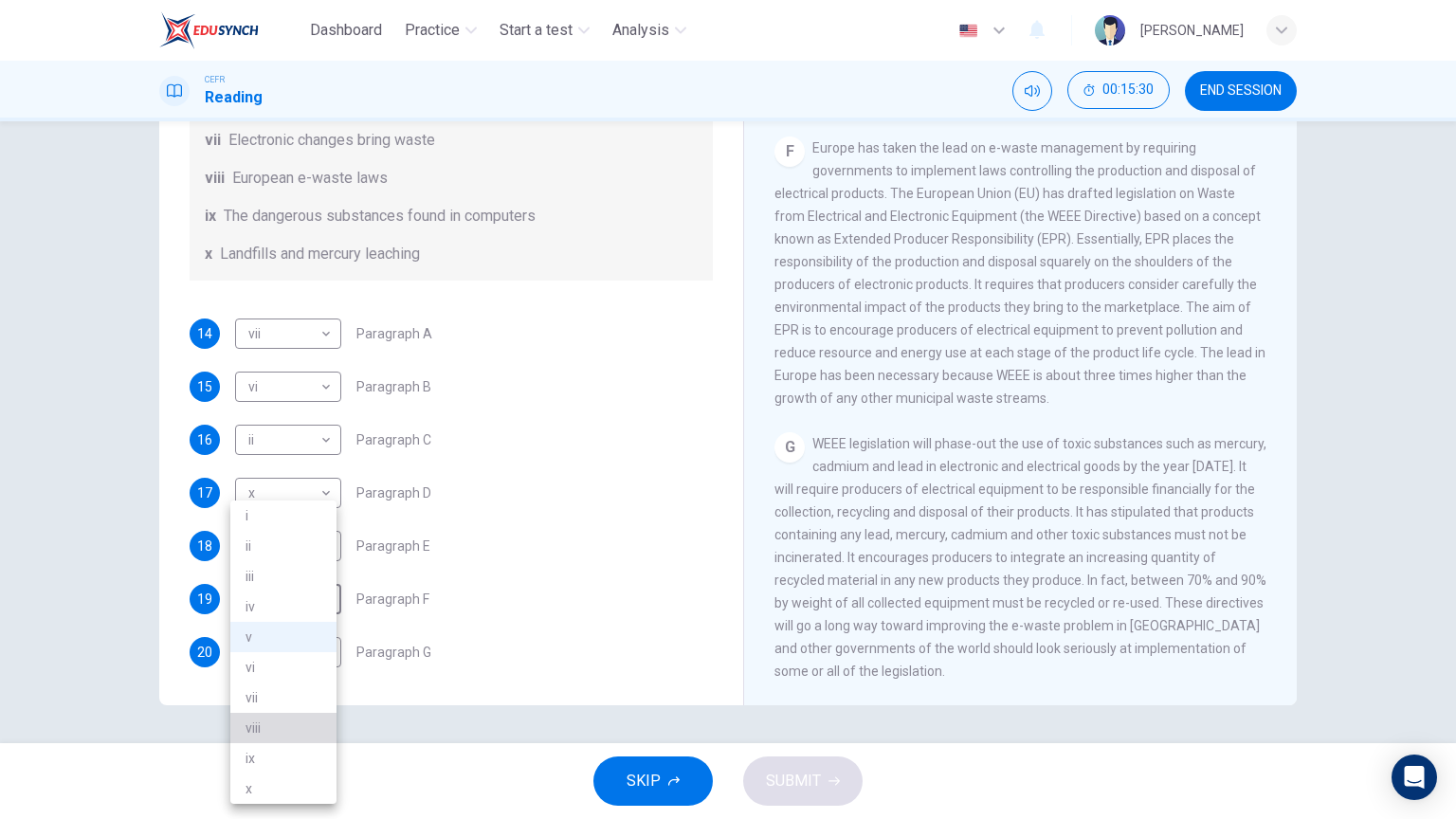 click on "viii" at bounding box center (283, 728) 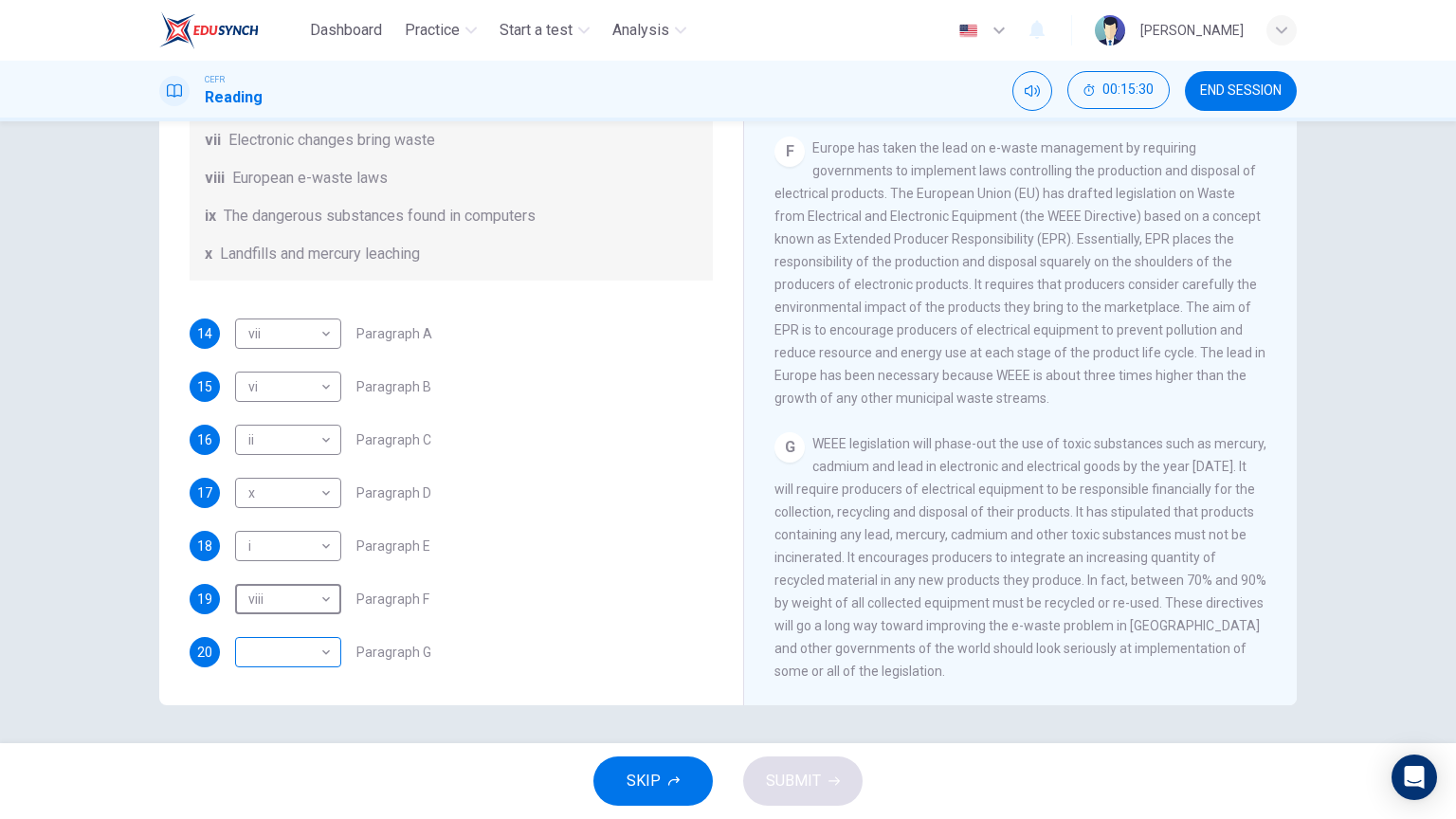click on "Dashboard Practice Start a test Analysis English en ​ [PERSON_NAME] CEFR Reading 00:15:30 END SESSION Questions 14 - 20 The Reading Passage has 7 paragraphs,  A-G .
Choose the correct heading for each paragraph from the list of headings below.
Write the correct number,  i-x , in the boxes below. List of Headings i Exporting e-waste ii The hazards of burning computer junk iii Blame developed countries for e-waste iv Landfills are not satisfactory v Producer’s legal responsibility vi The dangers of computer circuit boards vii Electronic changes bring waste viii European e-waste laws ix The dangerous substances found in computers x Landfills and mercury leaching 14 vii vii ​ Paragraph A 15 vi vi ​ Paragraph B 16 ii ii ​ Paragraph C 17 x x ​ Paragraph D 18 i i ​ Paragraph E 19 viii viii ​ Paragraph F 20 ​ ​ Paragraph G The Intense Rate of Change in the World CLICK TO ZOOM Click to Zoom A B C D E F G SKIP SUBMIT EduSynch - Online Language Proficiency Testing
Dashboard" at bounding box center [728, 410] 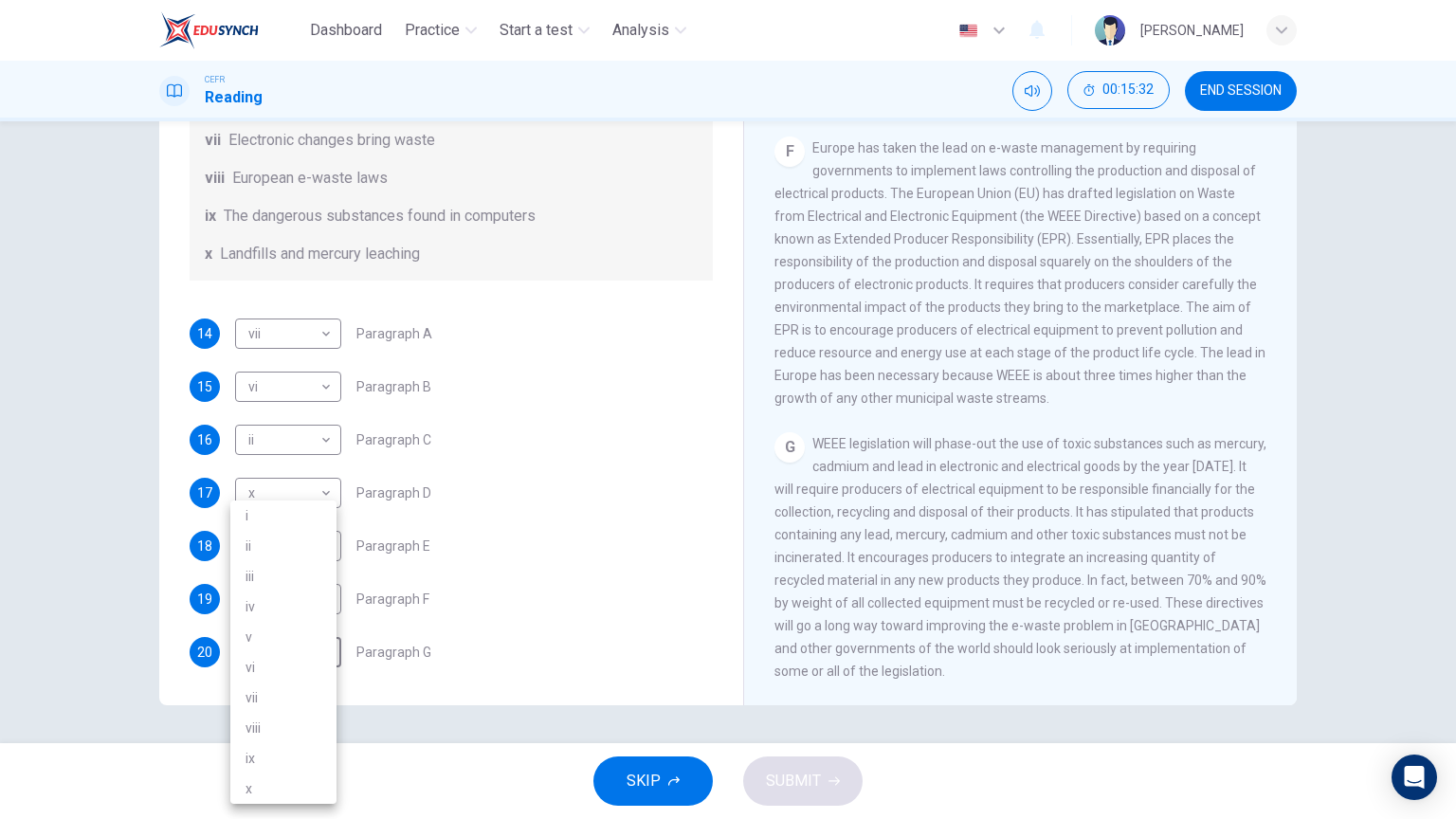 click at bounding box center [728, 410] 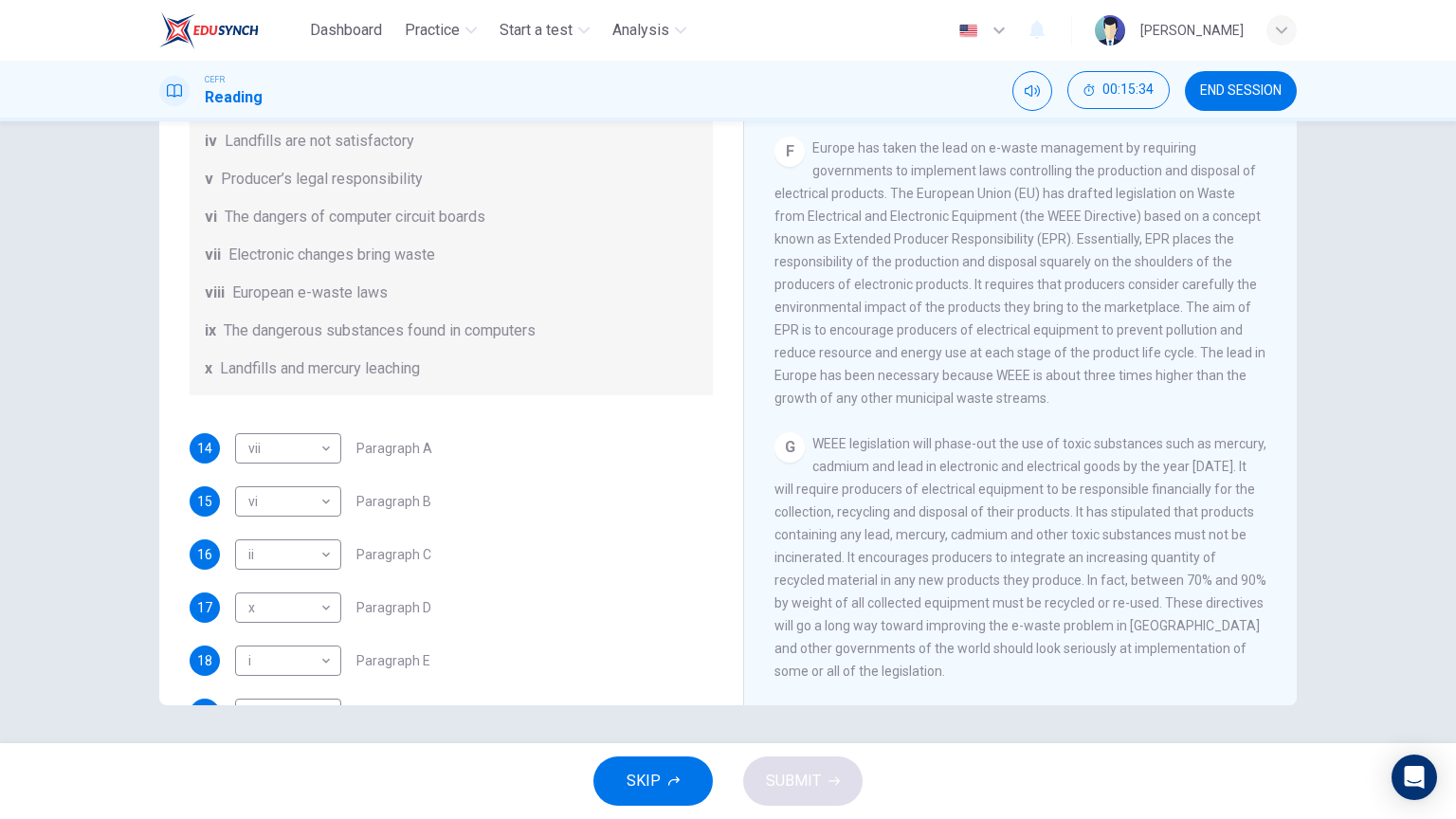 scroll, scrollTop: 463, scrollLeft: 0, axis: vertical 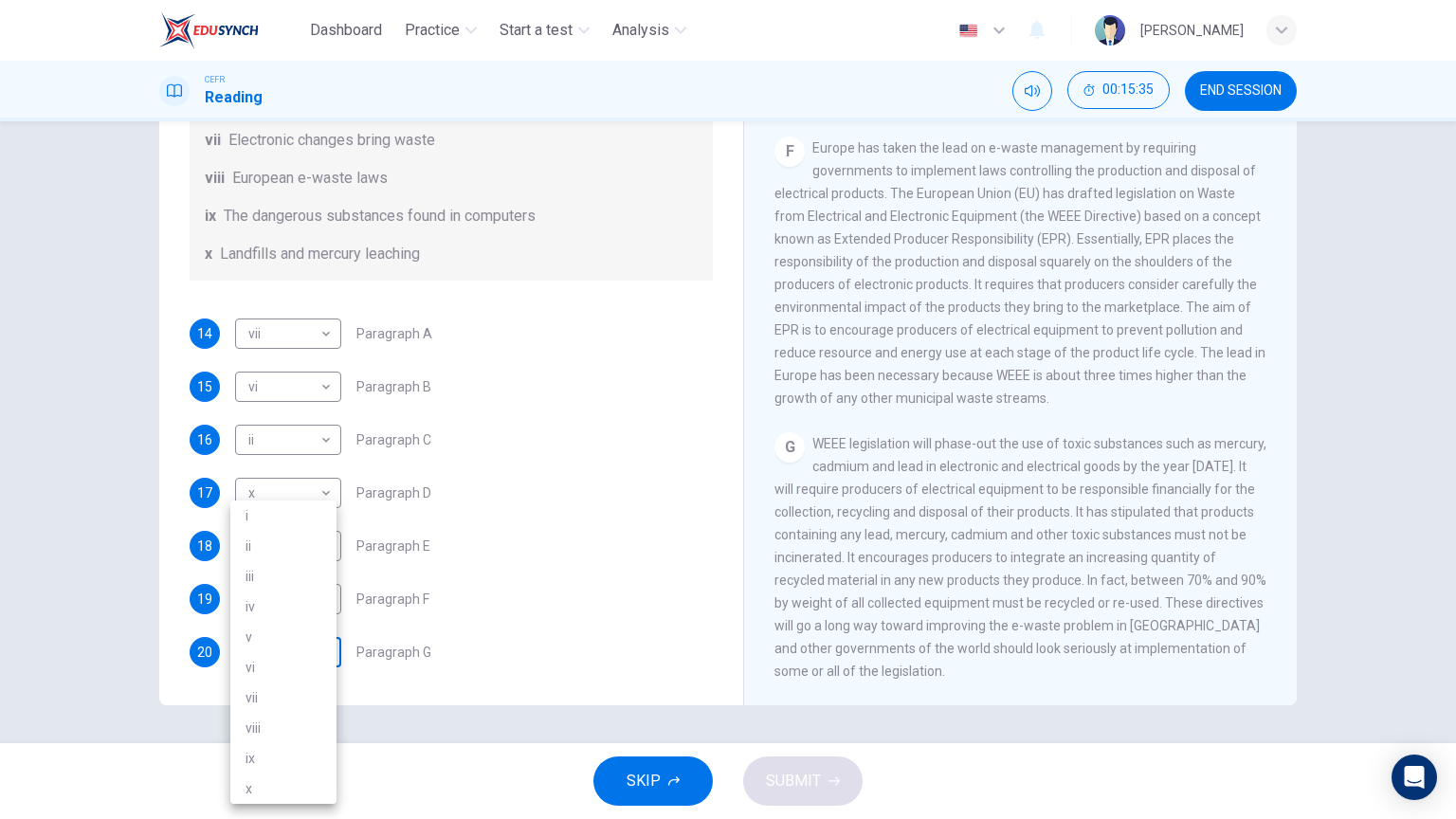 click on "Dashboard Practice Start a test Analysis English en ​ [PERSON_NAME] CEFR Reading 00:15:35 END SESSION Questions 14 - 20 The Reading Passage has 7 paragraphs,  A-G .
Choose the correct heading for each paragraph from the list of headings below.
Write the correct number,  i-x , in the boxes below. List of Headings i Exporting e-waste ii The hazards of burning computer junk iii Blame developed countries for e-waste iv Landfills are not satisfactory v Producer’s legal responsibility vi The dangers of computer circuit boards vii Electronic changes bring waste viii European e-waste laws ix The dangerous substances found in computers x Landfills and mercury leaching 14 vii vii ​ Paragraph A 15 vi vi ​ Paragraph B 16 ii ii ​ Paragraph C 17 x x ​ Paragraph D 18 i i ​ Paragraph E 19 viii viii ​ Paragraph F 20 ​ ​ Paragraph G The Intense Rate of Change in the World CLICK TO ZOOM Click to Zoom A B C D E F G SKIP SUBMIT EduSynch - Online Language Proficiency Testing
Dashboard i" at bounding box center [728, 410] 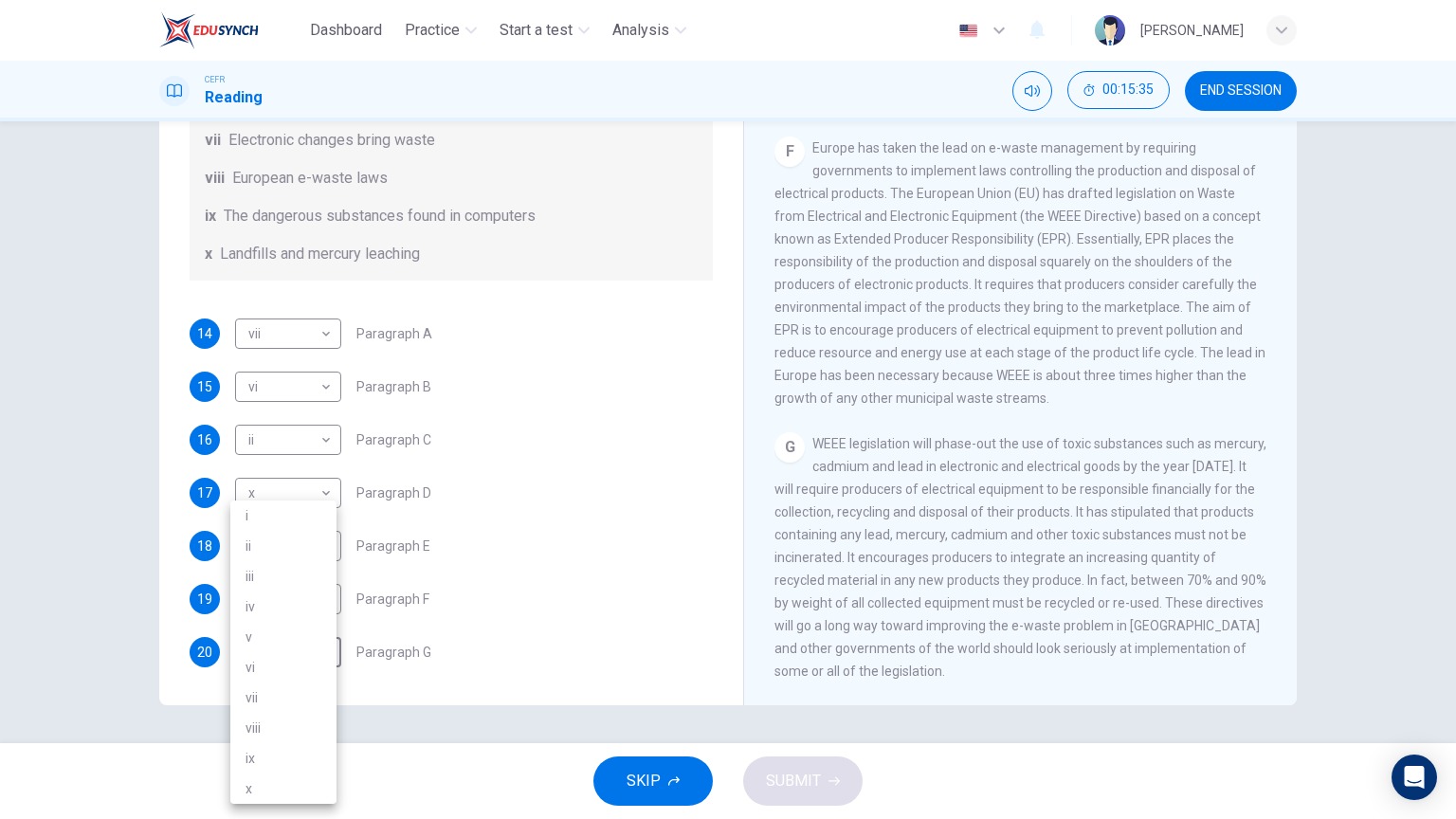 click on "v" at bounding box center (283, 637) 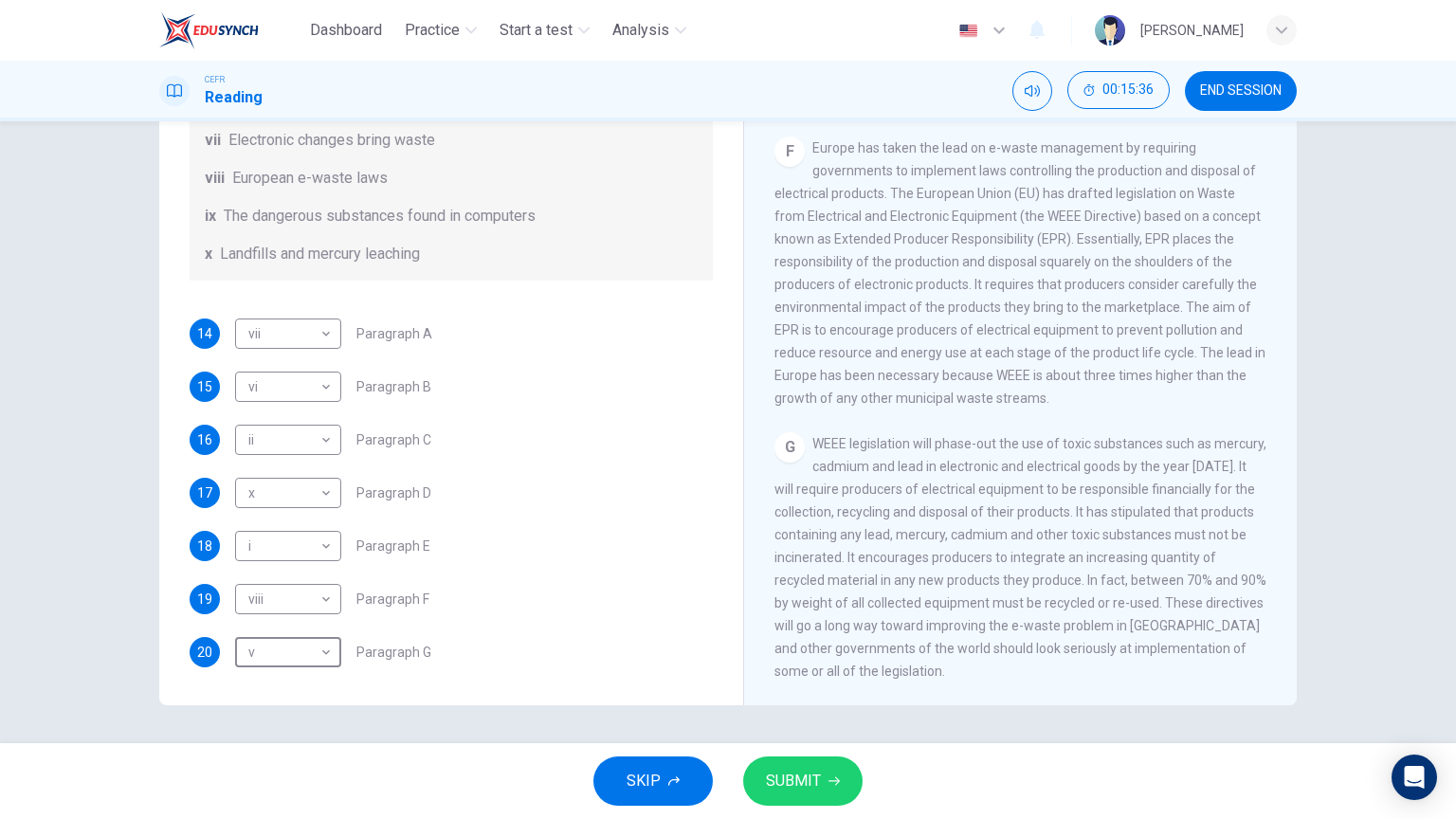 click on "SUBMIT" at bounding box center (803, 781) 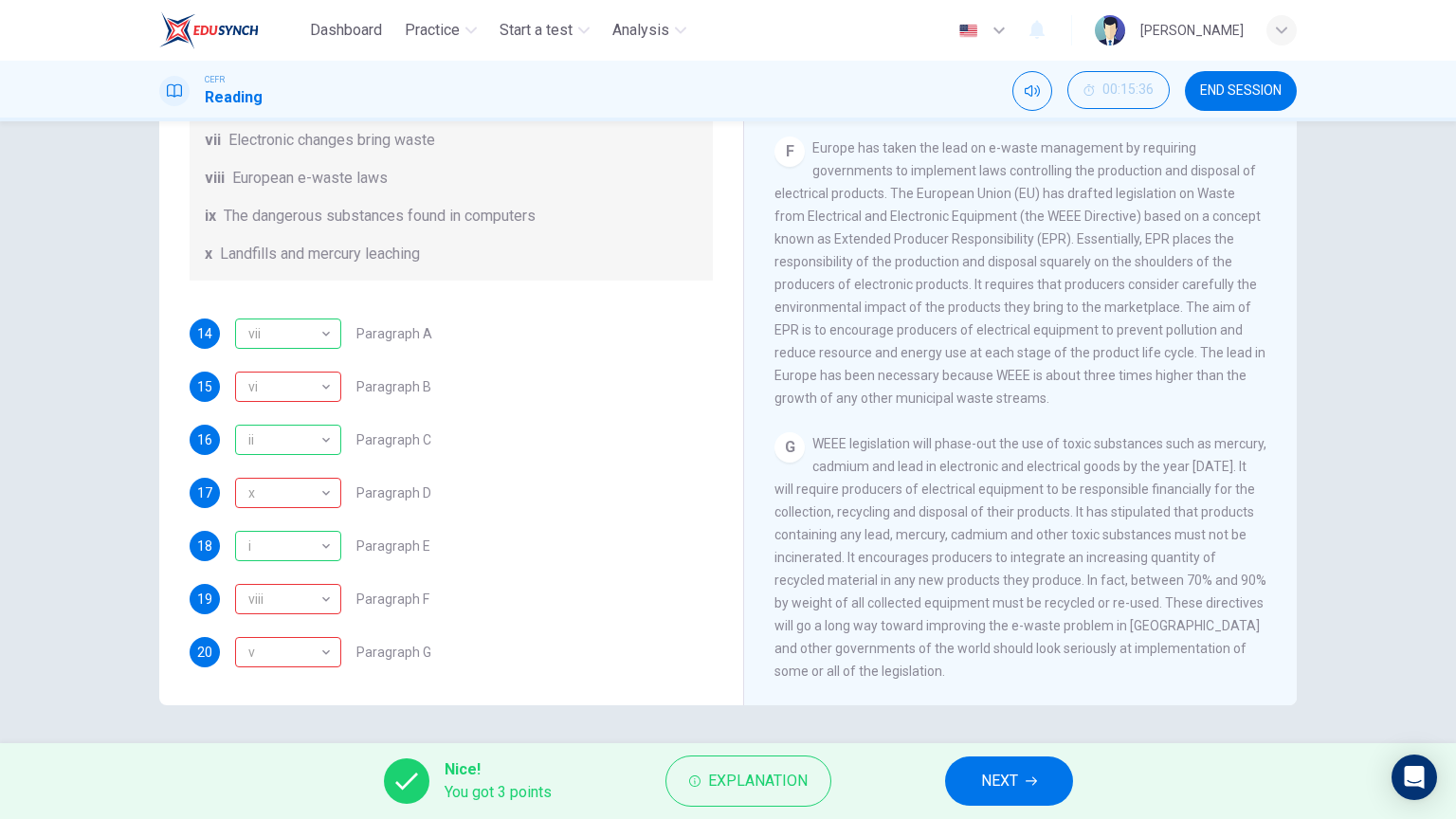 drag, startPoint x: 1429, startPoint y: 555, endPoint x: 1375, endPoint y: 591, distance: 64.8999 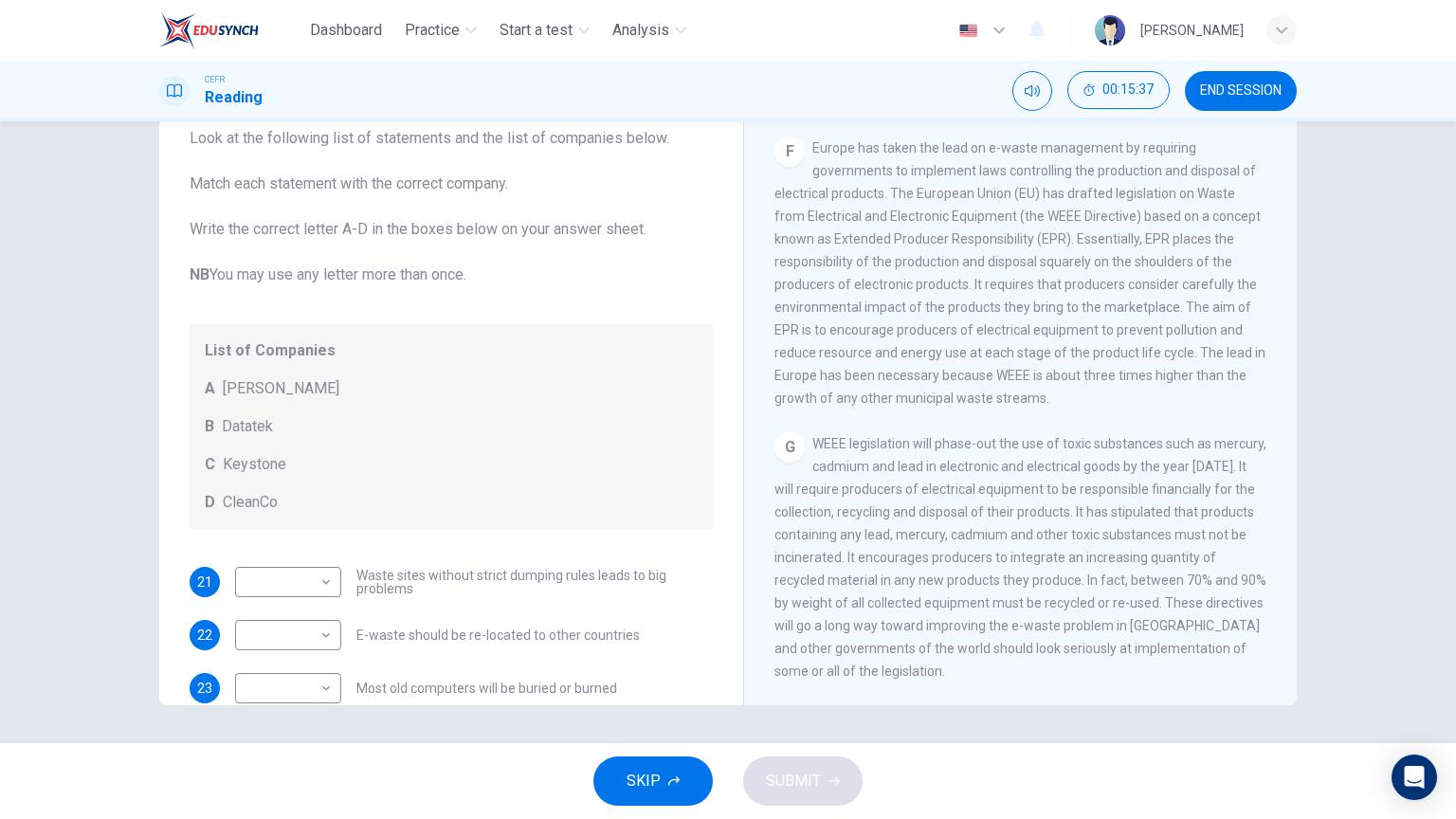 scroll, scrollTop: 0, scrollLeft: 0, axis: both 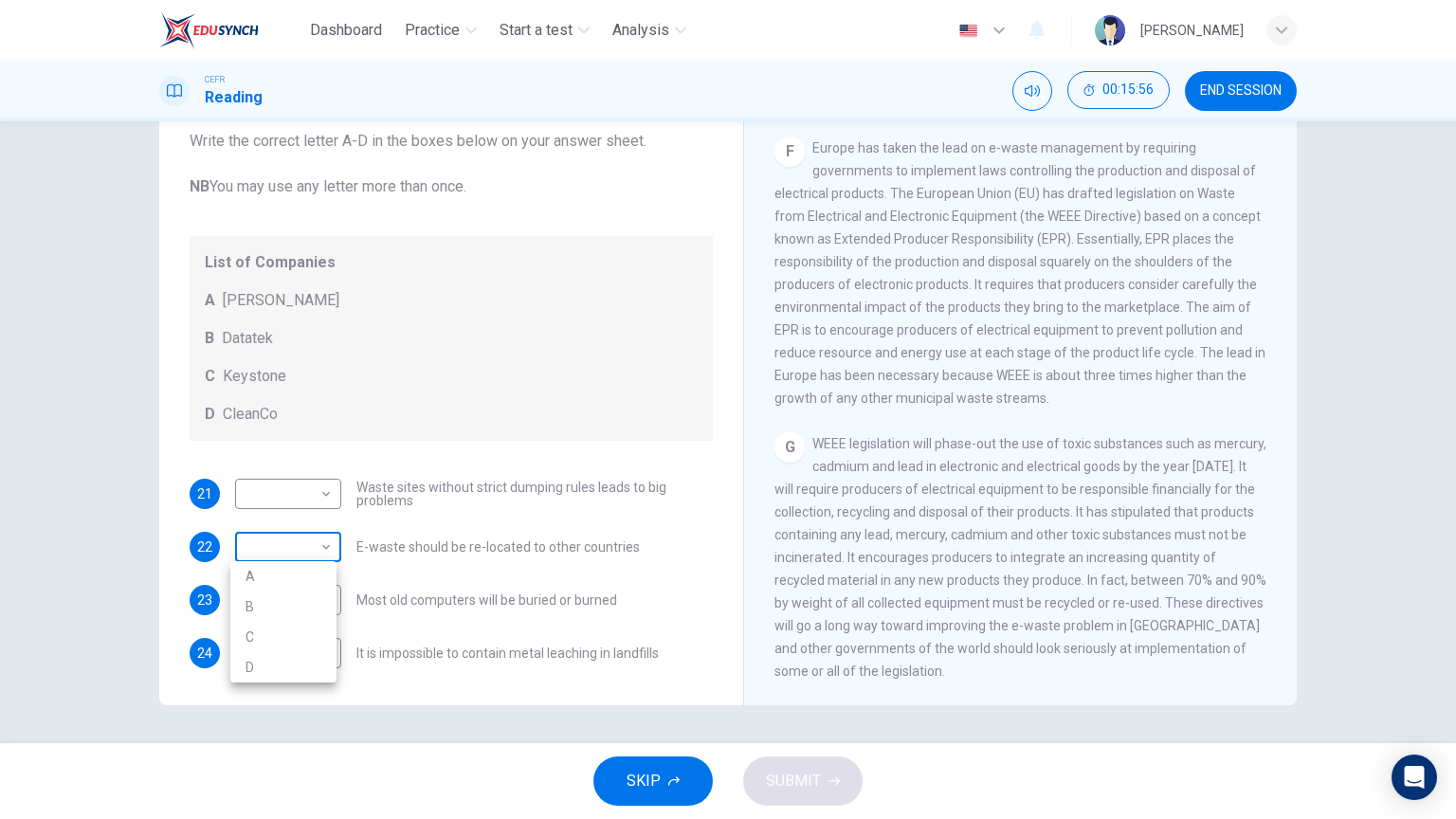 click on "Dashboard Practice Start a test Analysis English en ​ [PERSON_NAME] CEFR Reading 00:15:56 END SESSION Questions 21 - 24 Look at the following list of statements and the list of
companies below.
Match each statement with the correct company. Write the correct letter A-D in the boxes below on your answer sheet.
NB  You may use any letter more than once. List of Companies A Noranda Smelter B Datatek C Keystone D CleanCo 21 ​ ​ Waste sites without strict dumping rules leads to big problems 22 ​ ​ E-waste should be re-located to other countries 23 ​ ​ Most old computers will be buried or burned 24 ​ ​ It is impossible to contain metal leaching in landfills The Intense Rate of Change in the World CLICK TO ZOOM Click to Zoom A B C D E F G SKIP SUBMIT EduSynch - Online Language Proficiency Testing
Dashboard Practice Start a test Analysis Notifications © Copyright  2025 A B C D" at bounding box center [728, 410] 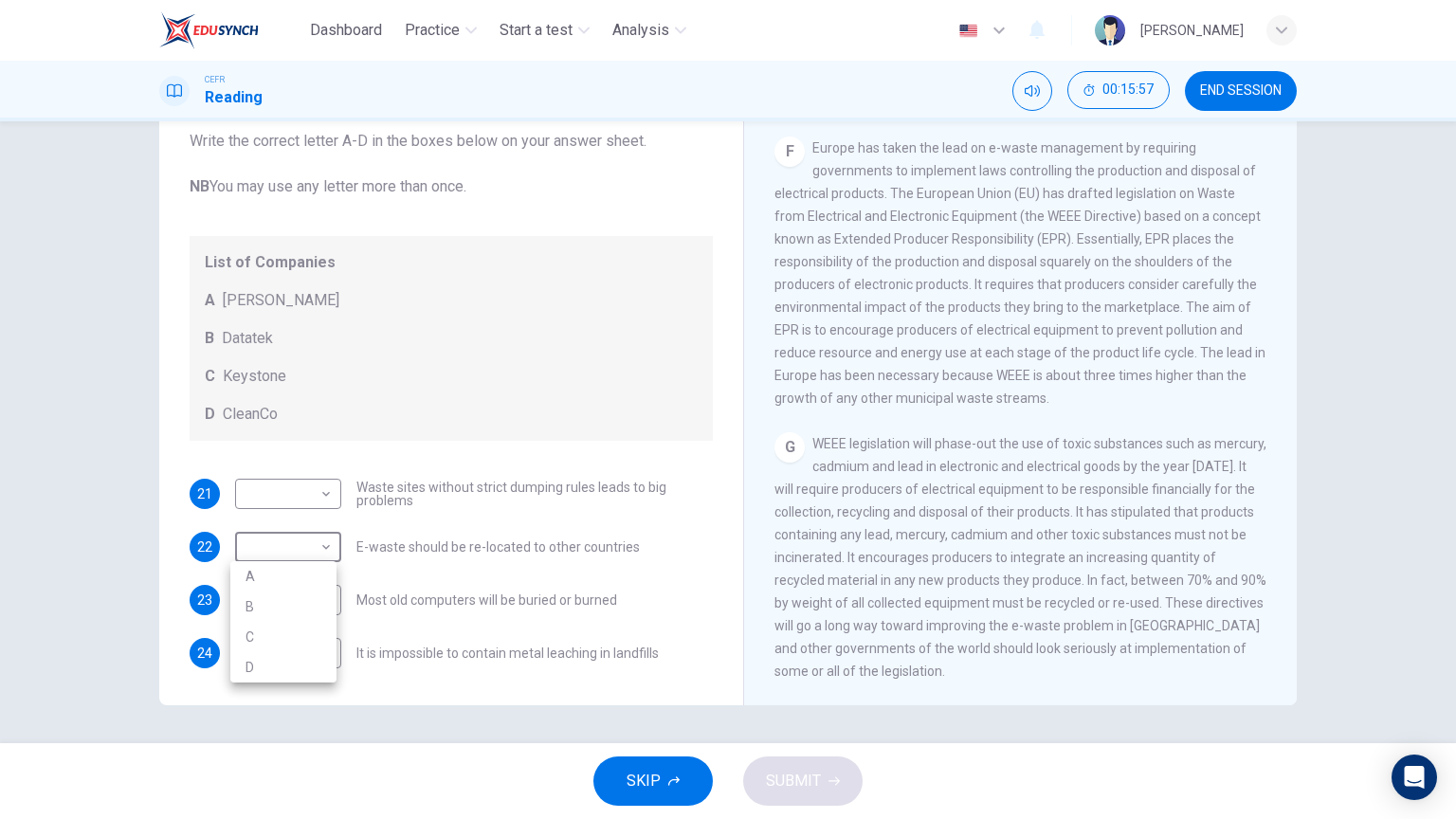 click at bounding box center [728, 410] 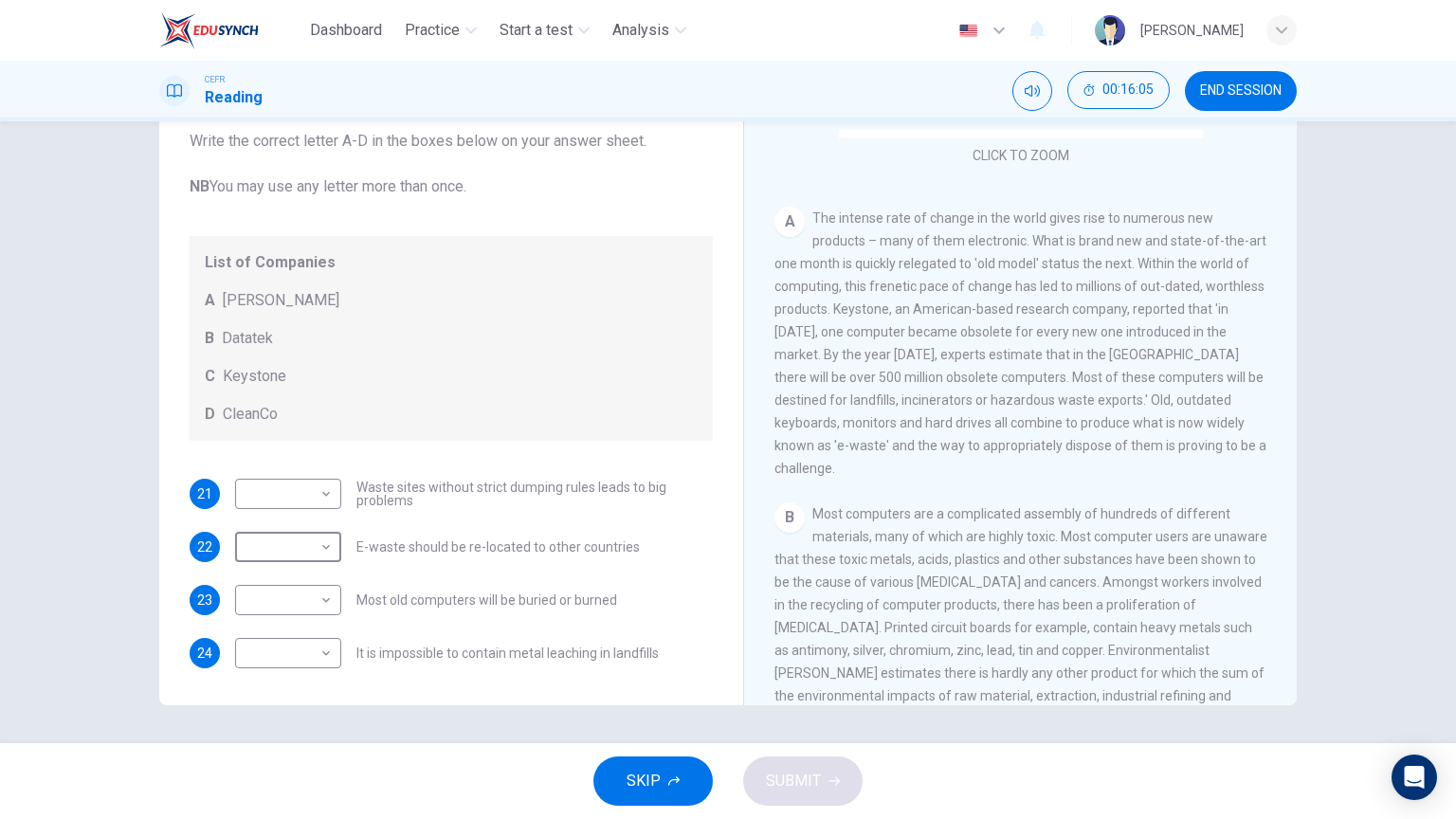 scroll, scrollTop: 300, scrollLeft: 0, axis: vertical 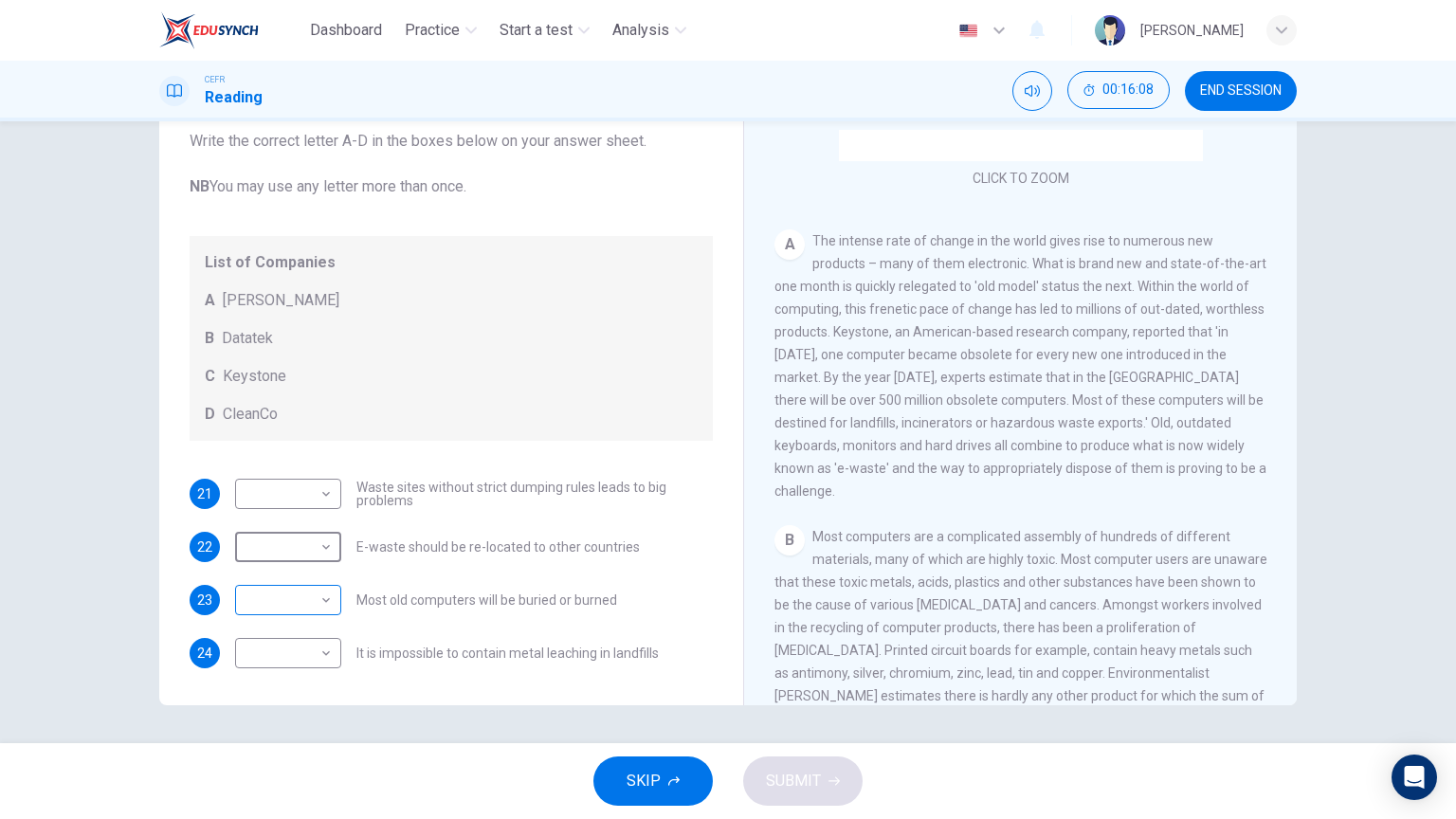 click on "Dashboard Practice Start a test Analysis English en ​ [PERSON_NAME] CEFR Reading 00:16:08 END SESSION Questions 21 - 24 Look at the following list of statements and the list of
companies below.
Match each statement with the correct company. Write the correct letter A-D in the boxes below on your answer sheet.
NB  You may use any letter more than once. List of Companies A Noranda Smelter B Datatek C Keystone D CleanCo 21 ​ ​ Waste sites without strict dumping rules leads to big problems 22 ​ ​ E-waste should be re-located to other countries 23 ​ ​ Most old computers will be buried or burned 24 ​ ​ It is impossible to contain metal leaching in landfills The Intense Rate of Change in the World CLICK TO ZOOM Click to Zoom A B C D E F G SKIP SUBMIT EduSynch - Online Language Proficiency Testing
Dashboard Practice Start a test Analysis Notifications © Copyright  2025" at bounding box center (728, 410) 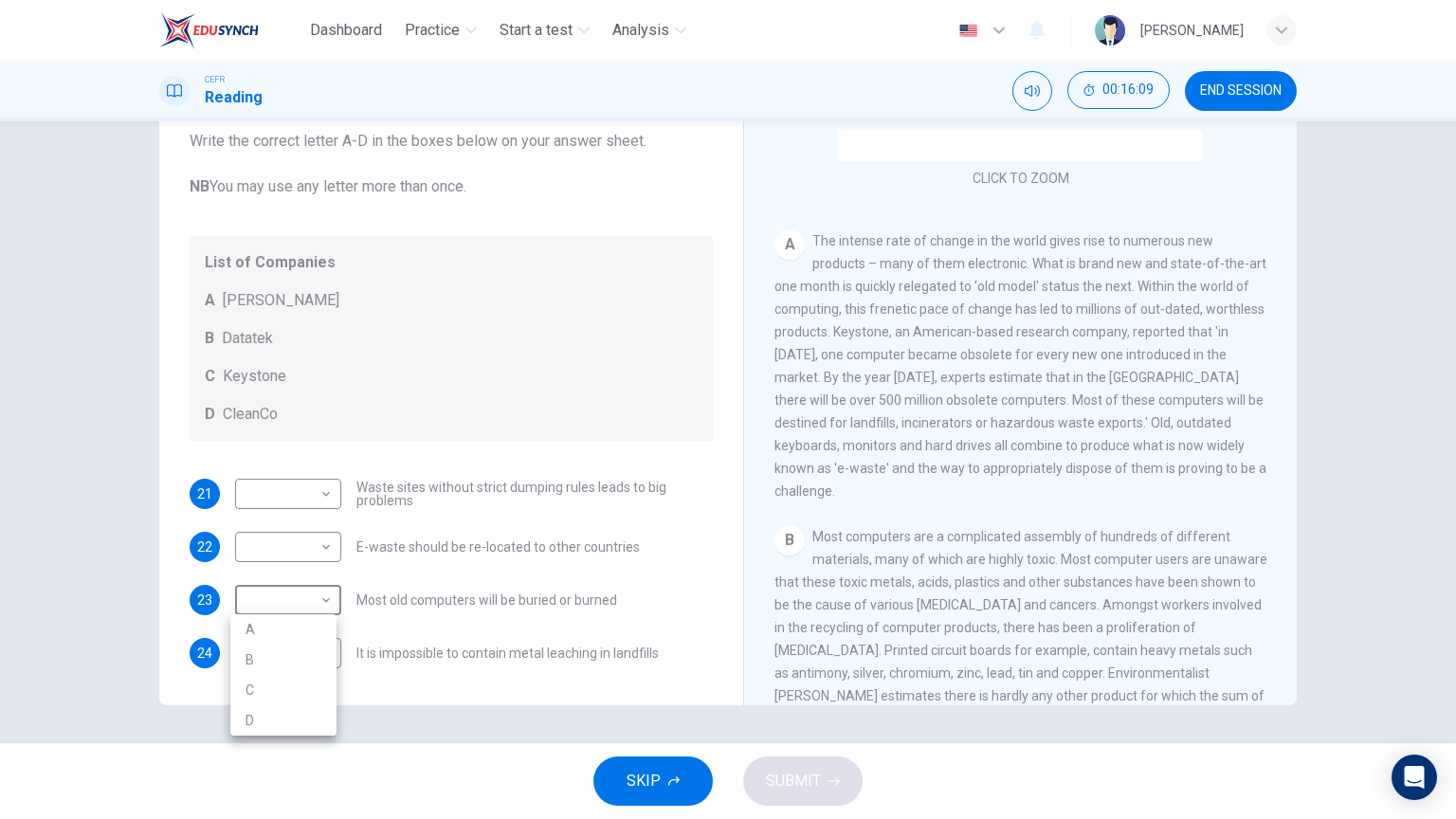 click on "C" at bounding box center (283, 690) 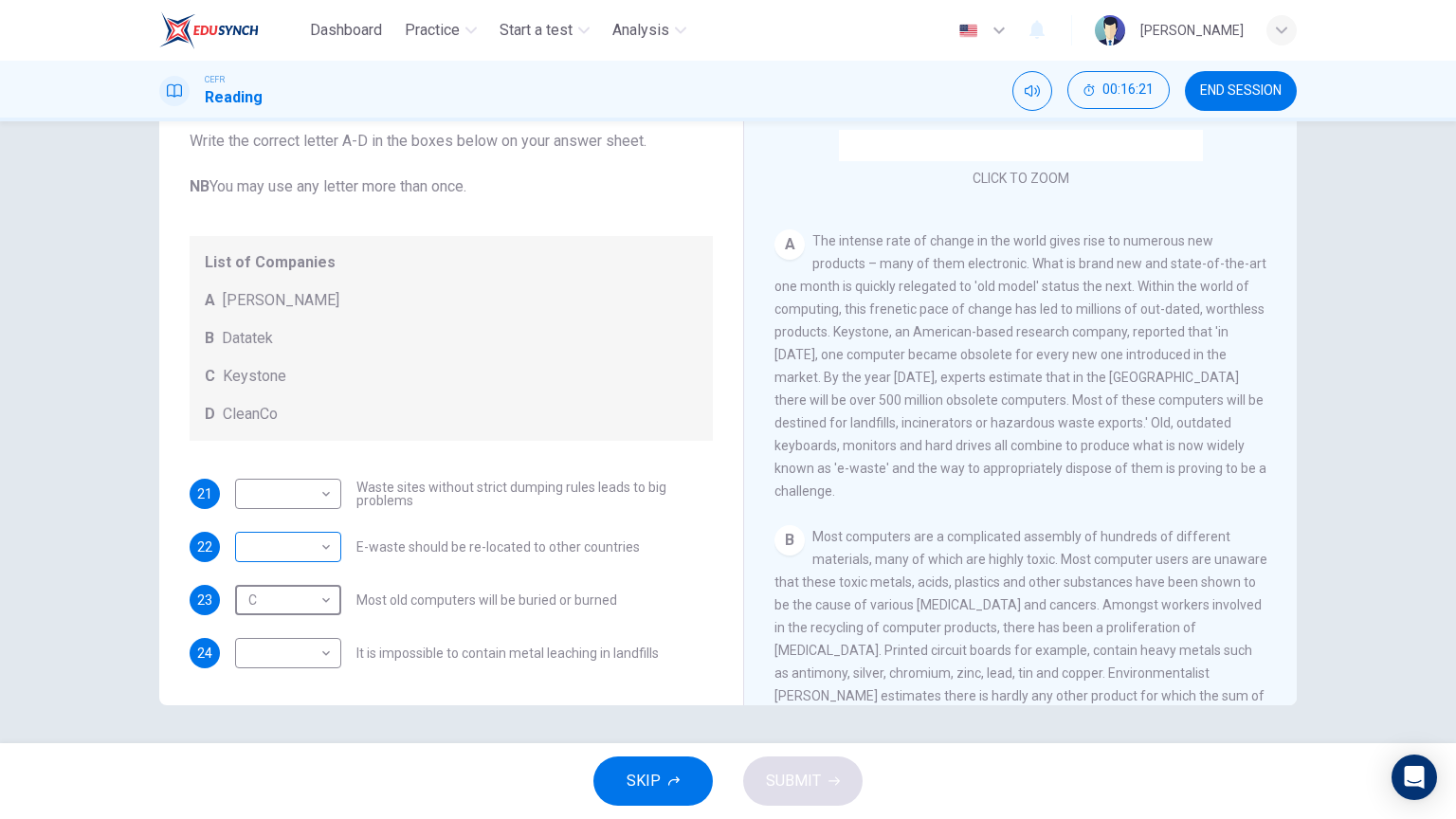 click on "Dashboard Practice Start a test Analysis English en ​ [PERSON_NAME] CEFR Reading 00:16:21 END SESSION Questions 21 - 24 Look at the following list of statements and the list of
companies below.
Match each statement with the correct company. Write the correct letter A-D in the boxes below on your answer sheet.
NB  You may use any letter more than once. List of Companies A Noranda Smelter B Datatek C Keystone D CleanCo 21 ​ ​ Waste sites without strict dumping rules leads to big problems 22 ​ ​ E-waste should be re-located to other countries 23 C C ​ Most old computers will be buried or burned 24 ​ ​ It is impossible to contain metal leaching in landfills The Intense Rate of Change in the World CLICK TO ZOOM Click to Zoom A B C D E F G SKIP SUBMIT EduSynch - Online Language Proficiency Testing
Dashboard Practice Start a test Analysis Notifications © Copyright  2025" at bounding box center [728, 410] 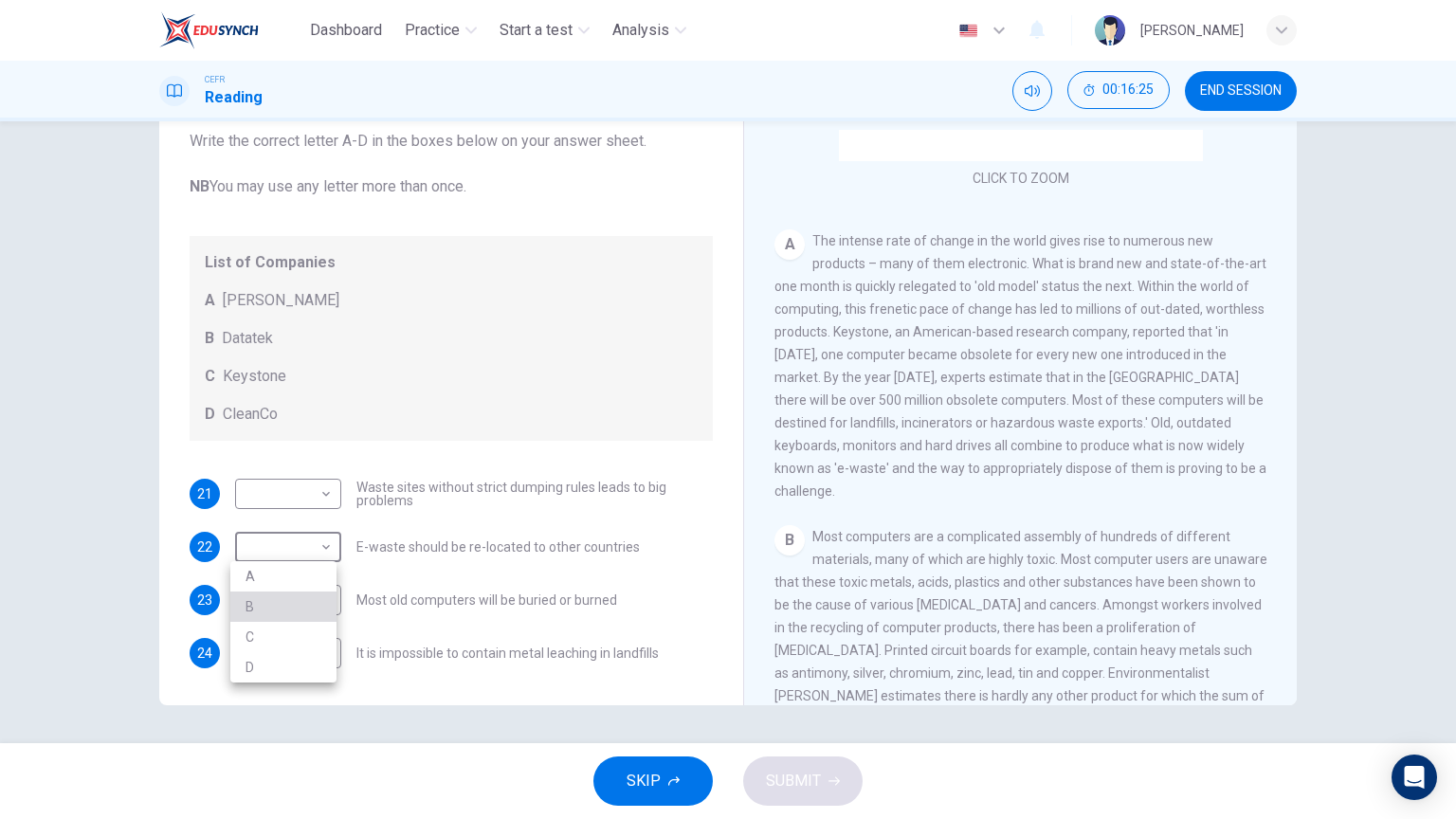 drag, startPoint x: 306, startPoint y: 610, endPoint x: 343, endPoint y: 610, distance: 37 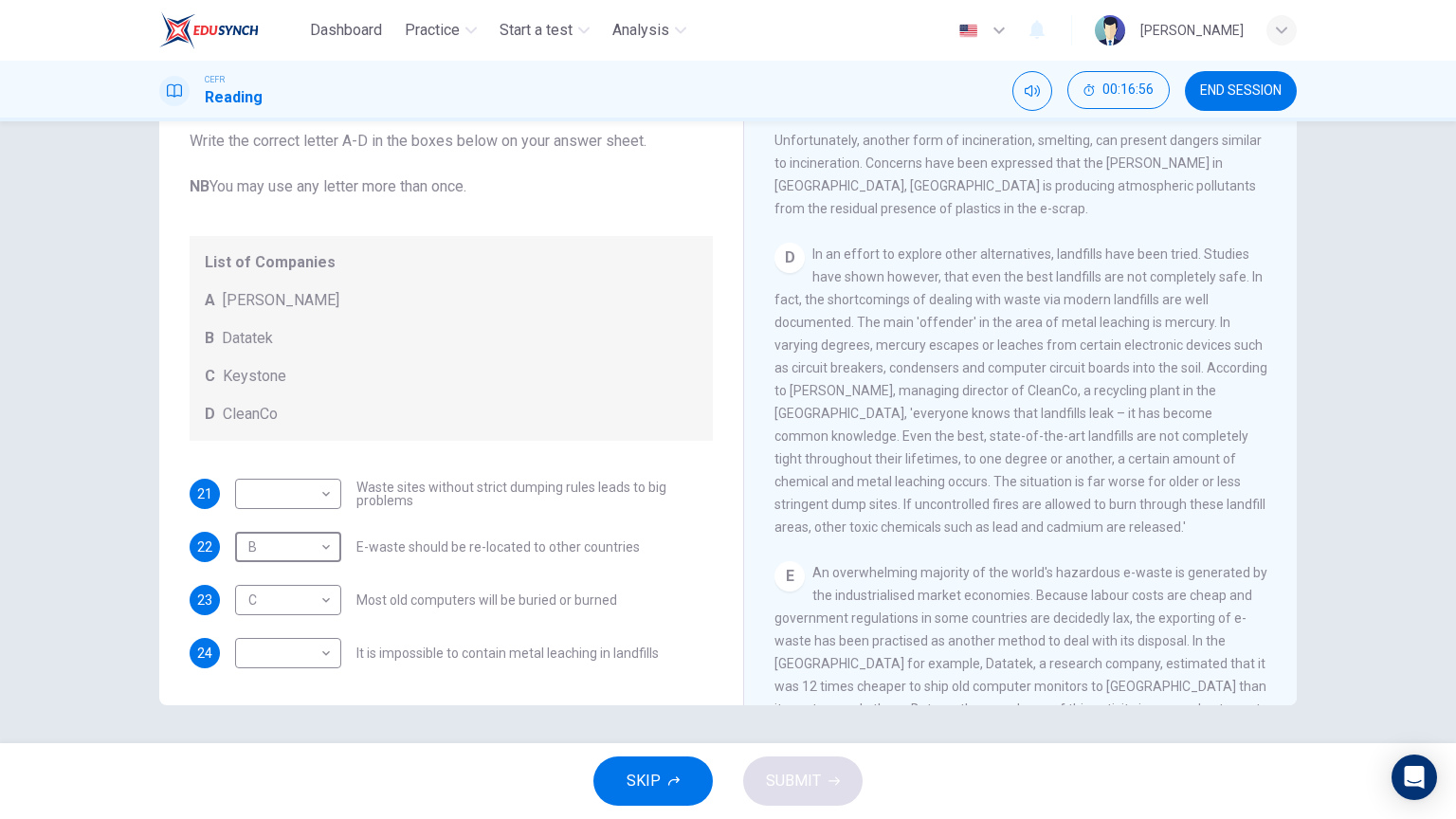 scroll, scrollTop: 1058, scrollLeft: 0, axis: vertical 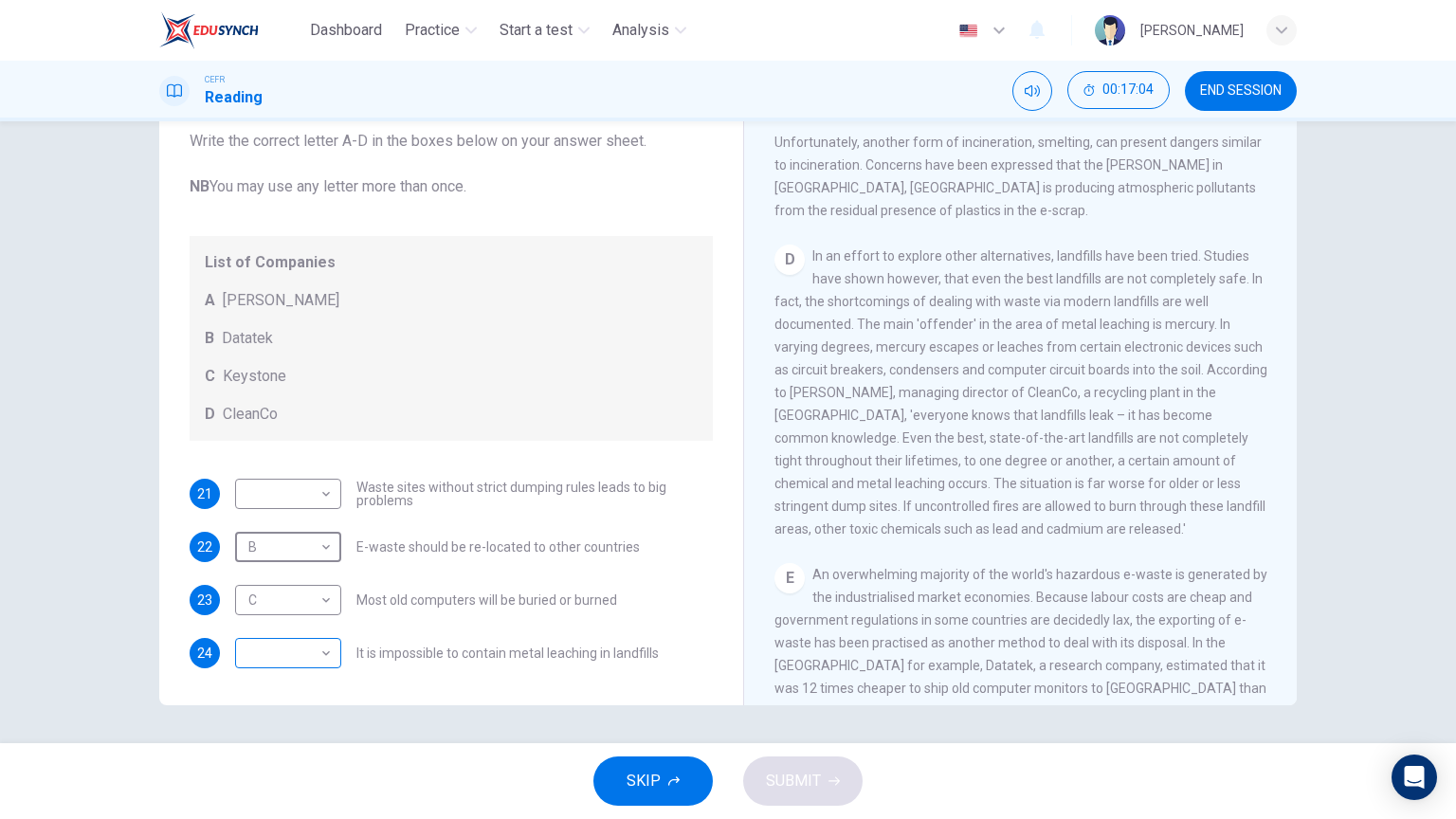 click on "Dashboard Practice Start a test Analysis English en ​ [PERSON_NAME] CEFR Reading 00:17:04 END SESSION Questions 21 - 24 Look at the following list of statements and the list of
companies below.
Match each statement with the correct company. Write the correct letter A-D in the boxes below on your answer sheet.
NB  You may use any letter more than once. List of Companies A [PERSON_NAME] B Datatek C Keystone D CleanCo 21 ​ ​ Waste sites without strict dumping rules leads to big problems 22 B B ​ E-waste should be re-located to other countries 23 C C ​ Most old computers will be buried or burned 24 ​ ​ It is impossible to contain metal leaching in landfills The Intense Rate of Change in the World CLICK TO ZOOM Click to Zoom A B C D E F G SKIP SUBMIT EduSynch - Online Language Proficiency Testing
Dashboard Practice Start a test Analysis Notifications © Copyright  2025" at bounding box center (728, 410) 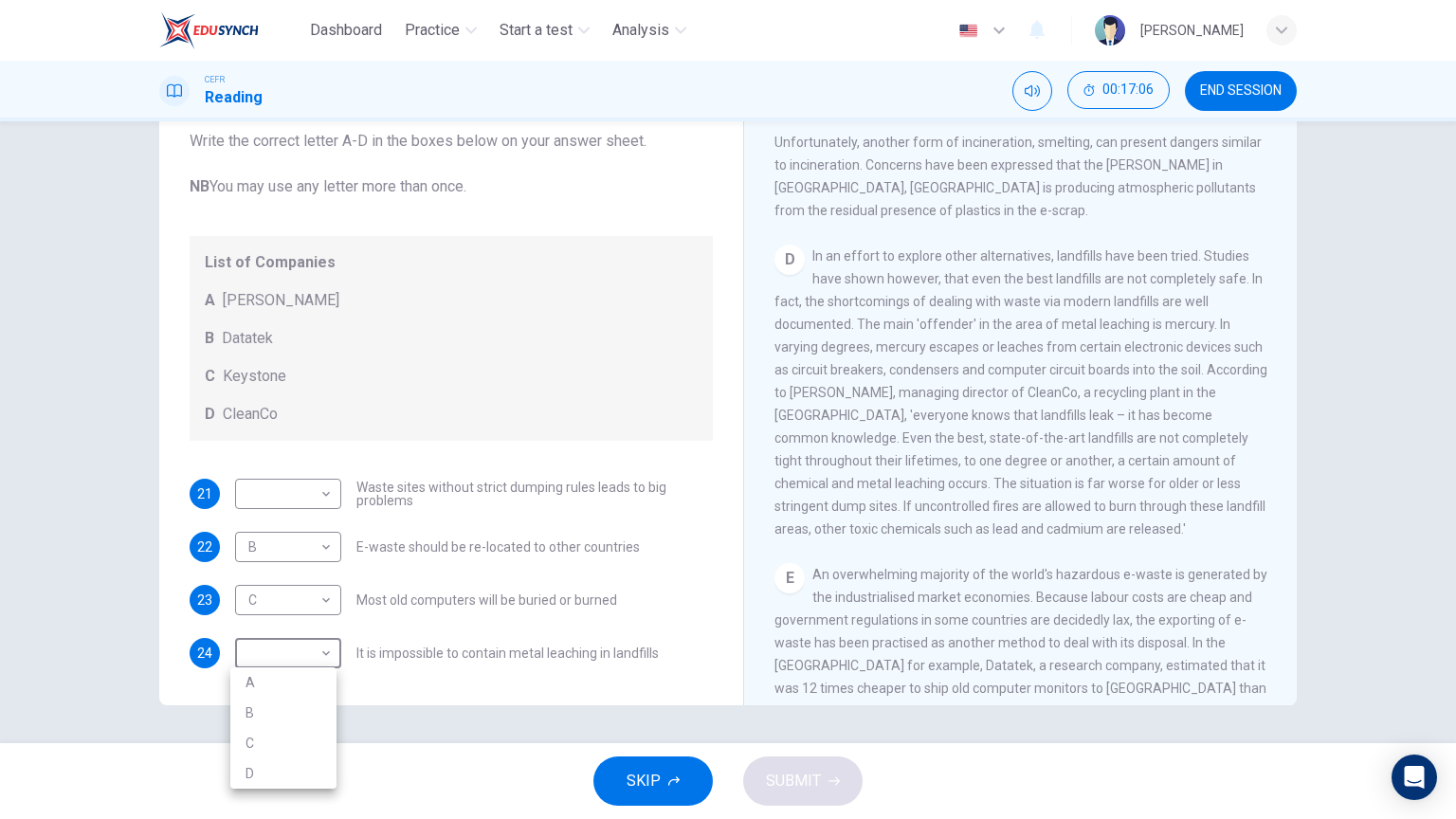 click on "D" at bounding box center [283, 774] 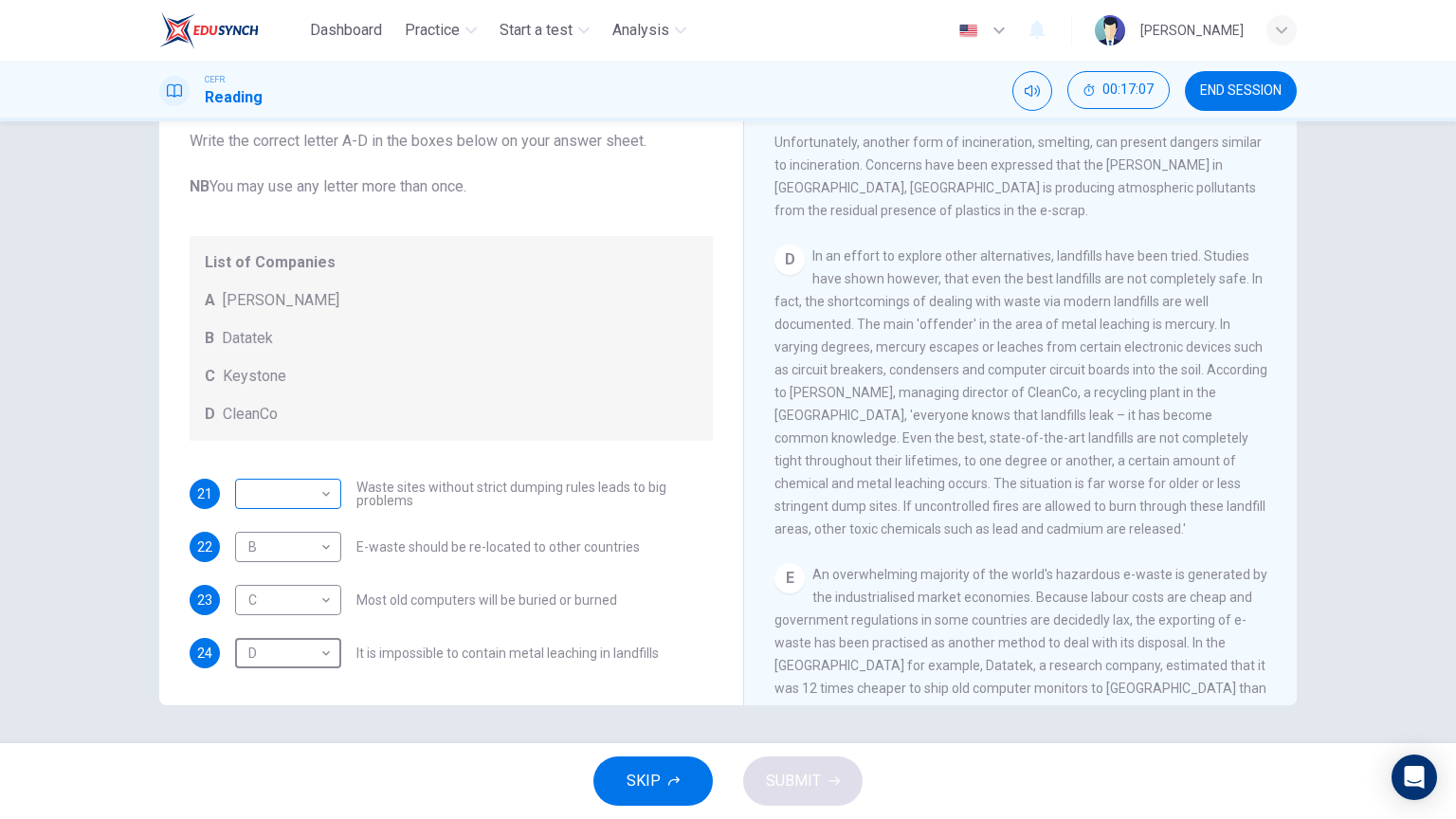 click on "Dashboard Practice Start a test Analysis English en ​ [PERSON_NAME] CEFR Reading 00:17:07 END SESSION Questions 21 - 24 Look at the following list of statements and the list of
companies below.
Match each statement with the correct company. Write the correct letter A-D in the boxes below on your answer sheet.
NB  You may use any letter more than once. List of Companies A Noranda Smelter B Datatek C Keystone D CleanCo 21 ​ ​ Waste sites without strict dumping rules leads to big problems 22 B B ​ E-waste should be re-located to other countries 23 C C ​ Most old computers will be buried or burned 24 D D ​ It is impossible to contain metal leaching in landfills The Intense Rate of Change in the World CLICK TO ZOOM Click to Zoom A B C D E F G SKIP SUBMIT EduSynch - Online Language Proficiency Testing
Dashboard Practice Start a test Analysis Notifications © Copyright  2025" at bounding box center [728, 410] 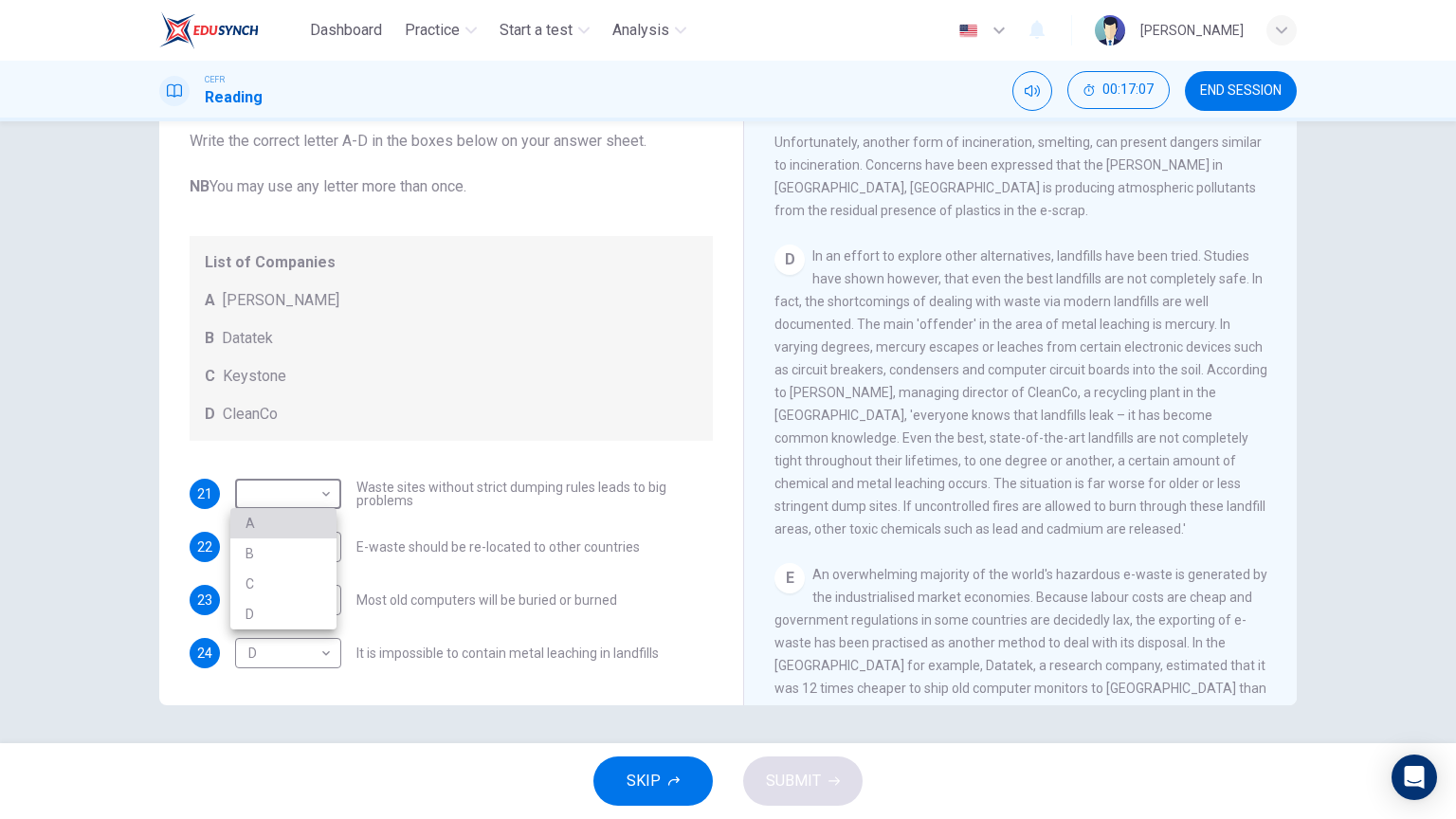click on "A" at bounding box center [283, 523] 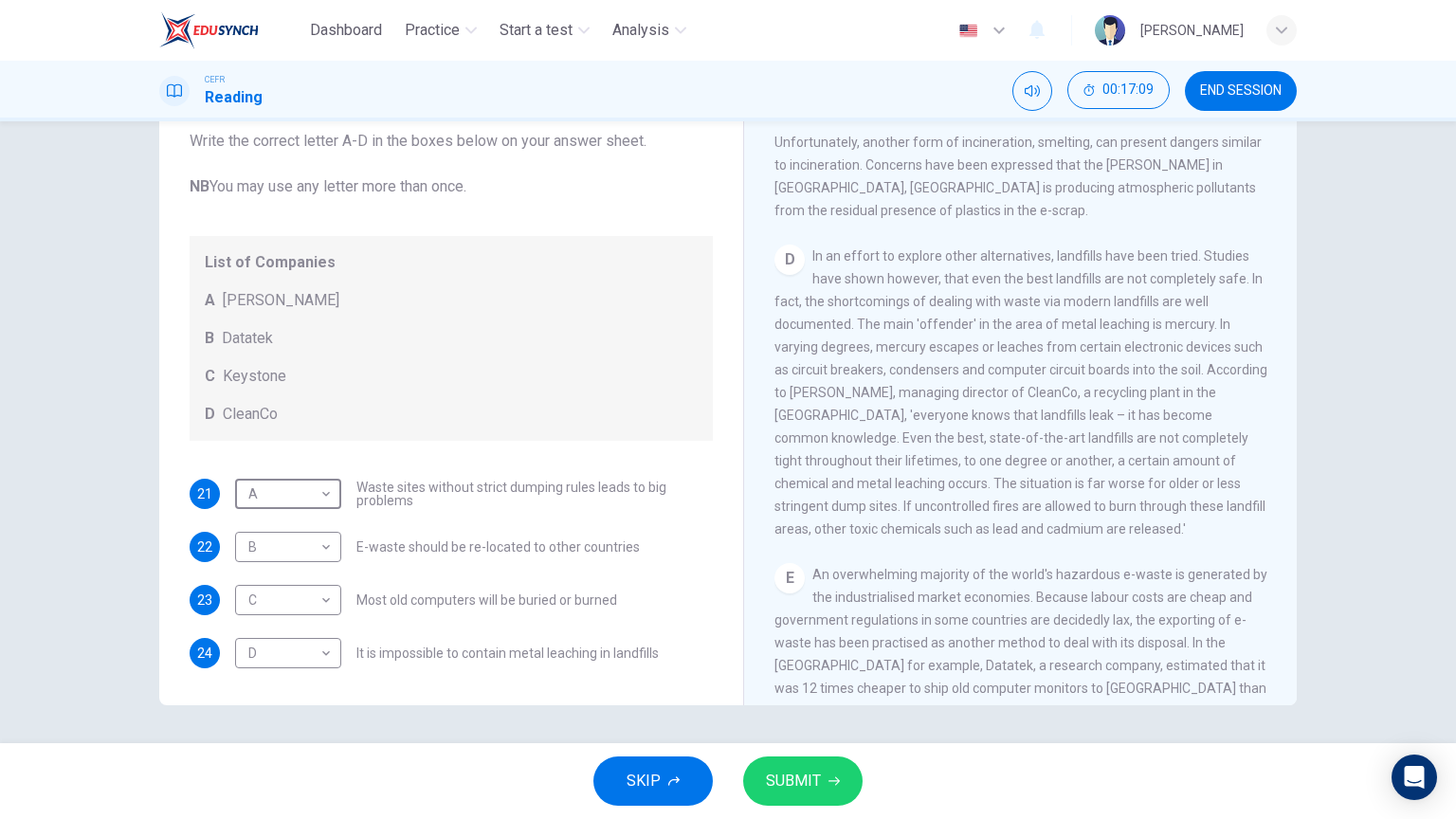 click on "SUBMIT" at bounding box center (803, 781) 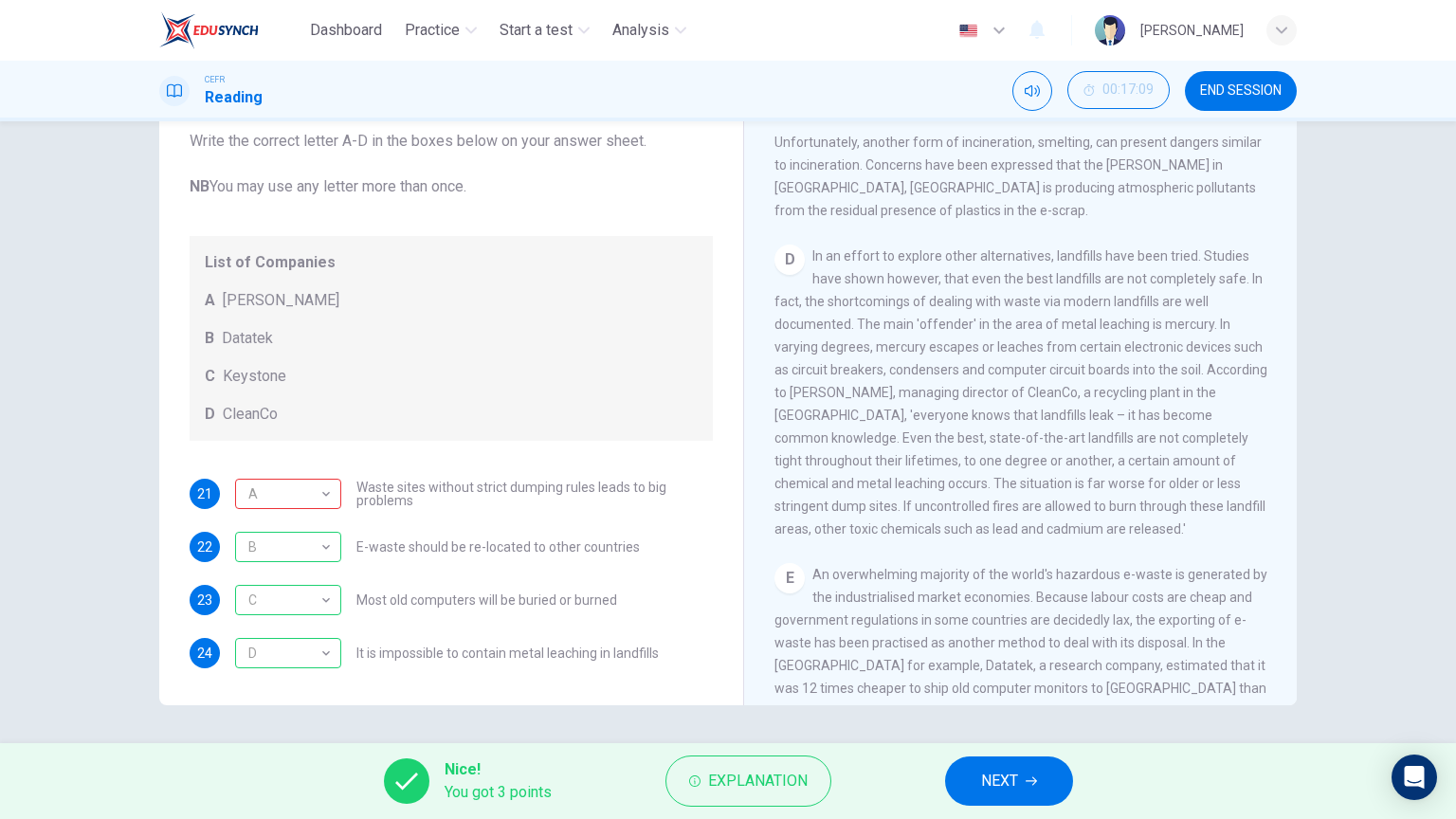 drag, startPoint x: 373, startPoint y: 492, endPoint x: 511, endPoint y: 494, distance: 138.0145 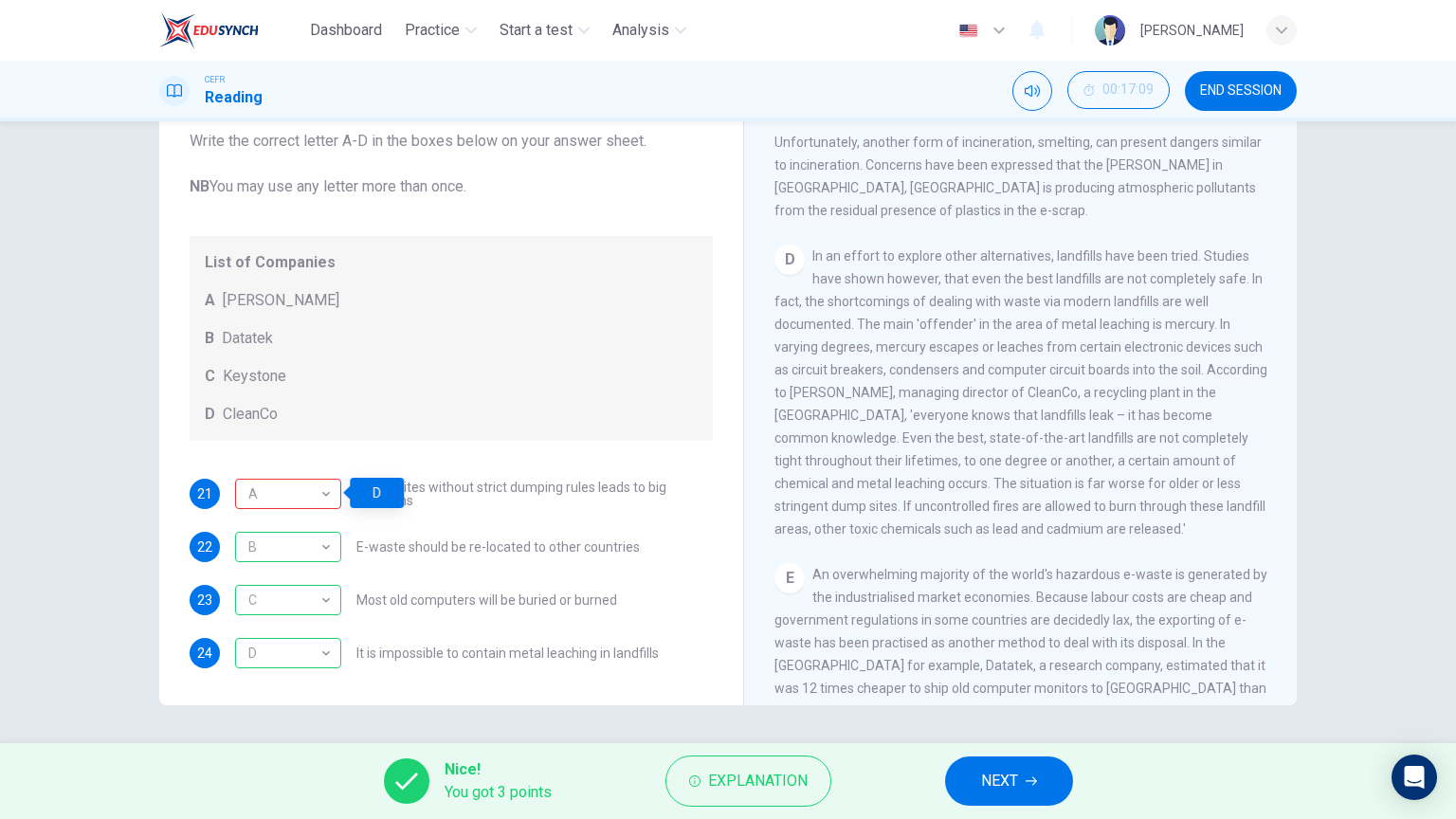 click on "CLICK TO ZOOM Click to Zoom A The intense rate of change in the world gives rise to numerous new products – many of them electronic. What is brand new and state-of-the-art one month is quickly relegated to 'old model' status the next. Within the world of computing, this frenetic pace of change has led to millions of out-dated, worthless products. Keystone, an American-based research company, reported that 'in [DATE], one computer became obsolete for every new one introduced in the market. By the year [DATE], experts estimate that in the [GEOGRAPHIC_DATA] there will be over 500 million obsolete computers. Most of these computers will be destined for landfills, incinerators or hazardous waste exports.' Old, outdated keyboards, monitors and hard drives all combine to produce what is now widely known as 'e-waste' and the way to appropriately dispose of them is proving to be a challenge. B C D E F G" at bounding box center (1033, 417) 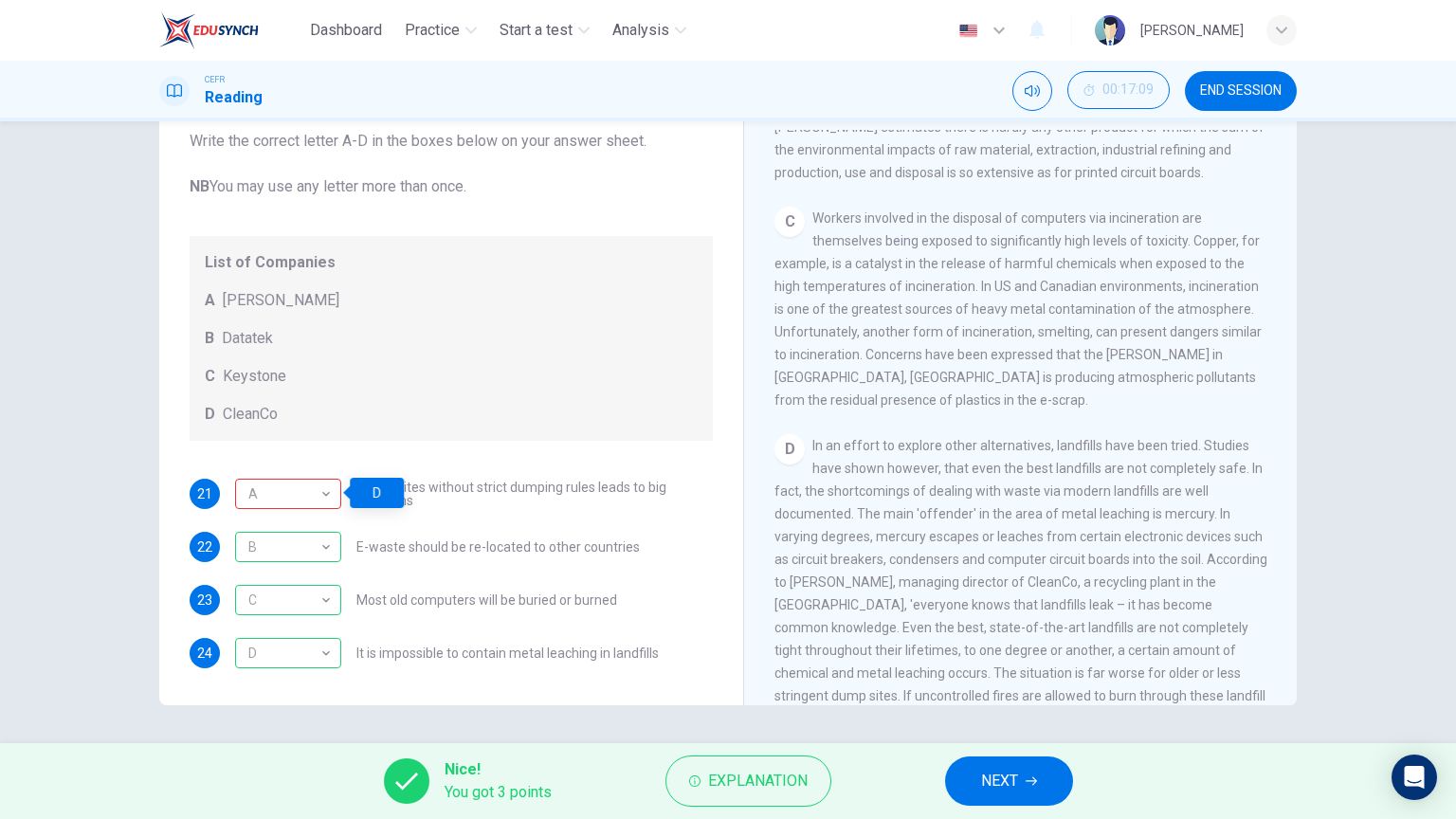 scroll, scrollTop: 1247, scrollLeft: 0, axis: vertical 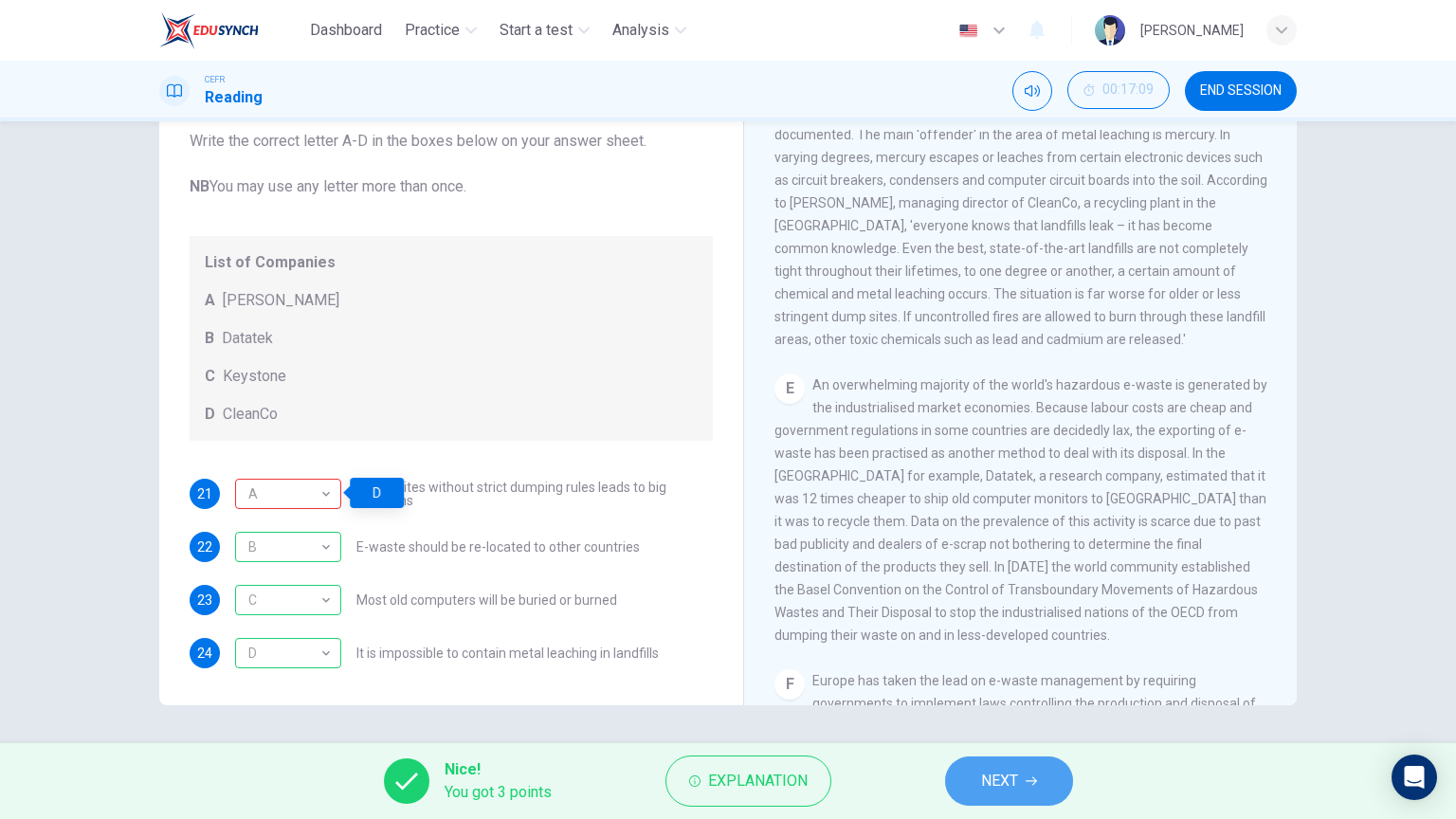 click on "NEXT" at bounding box center (1009, 781) 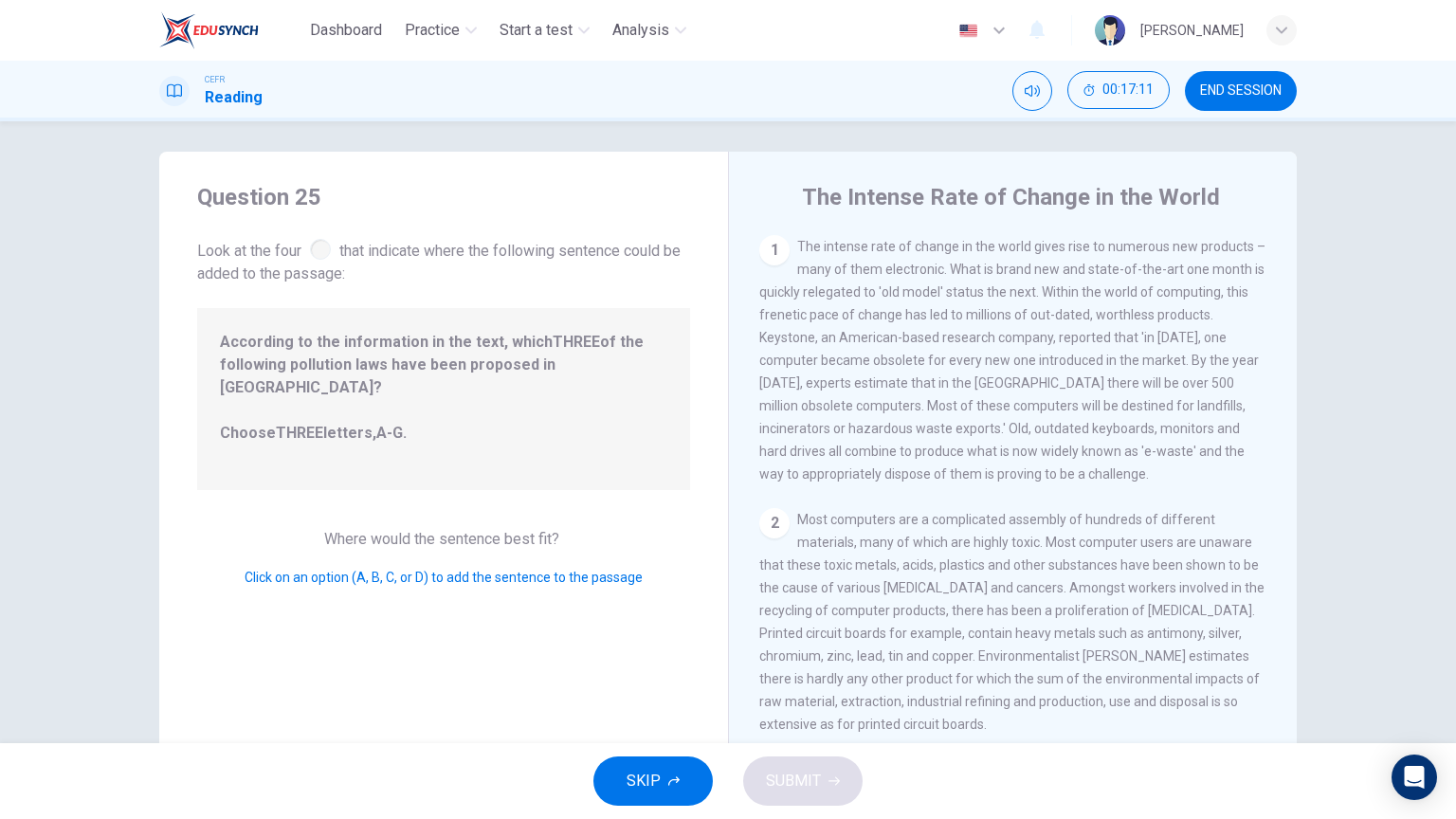 scroll, scrollTop: 0, scrollLeft: 0, axis: both 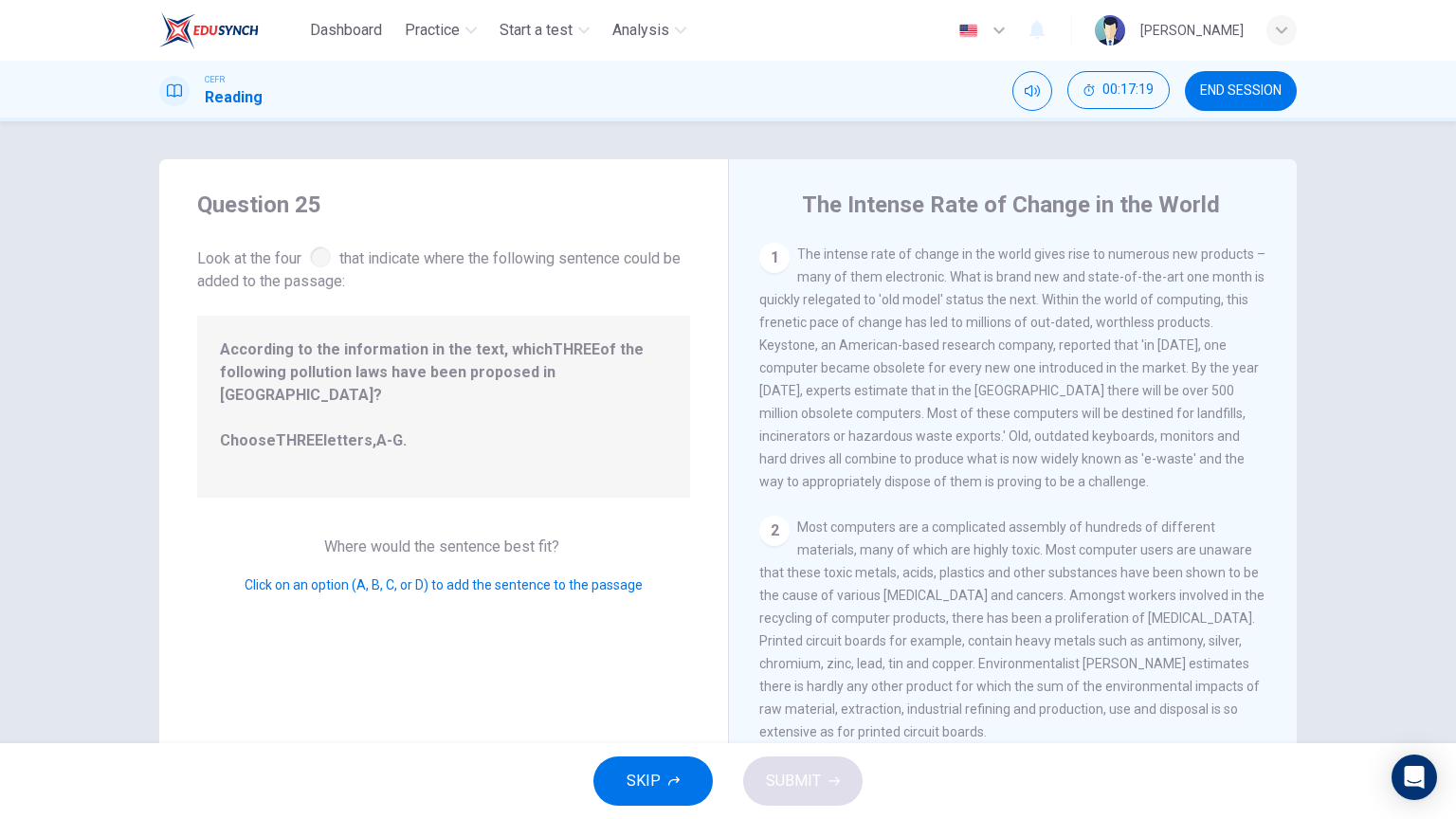 drag, startPoint x: 275, startPoint y: 260, endPoint x: 402, endPoint y: 262, distance: 127.01575 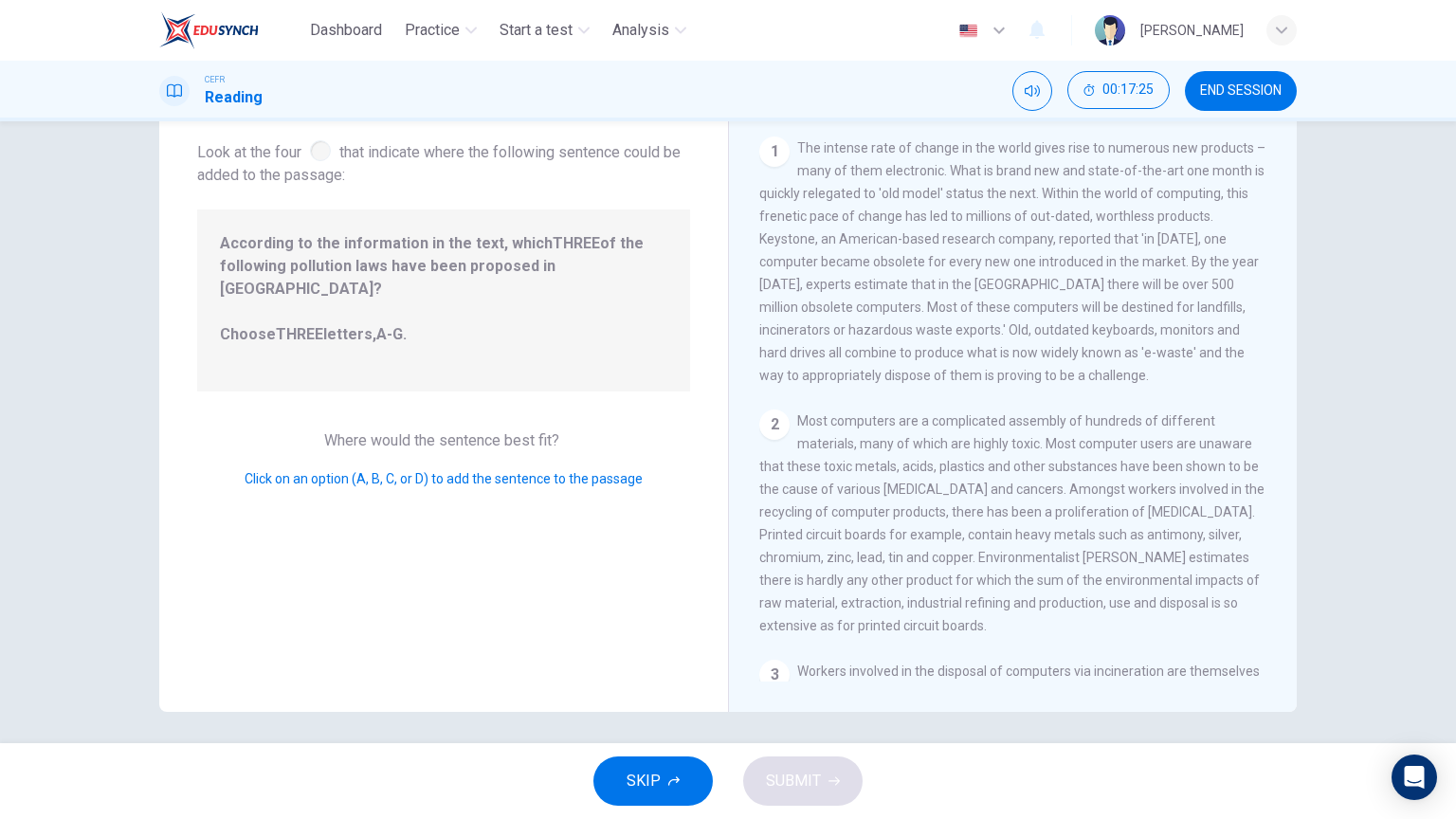 scroll, scrollTop: 113, scrollLeft: 0, axis: vertical 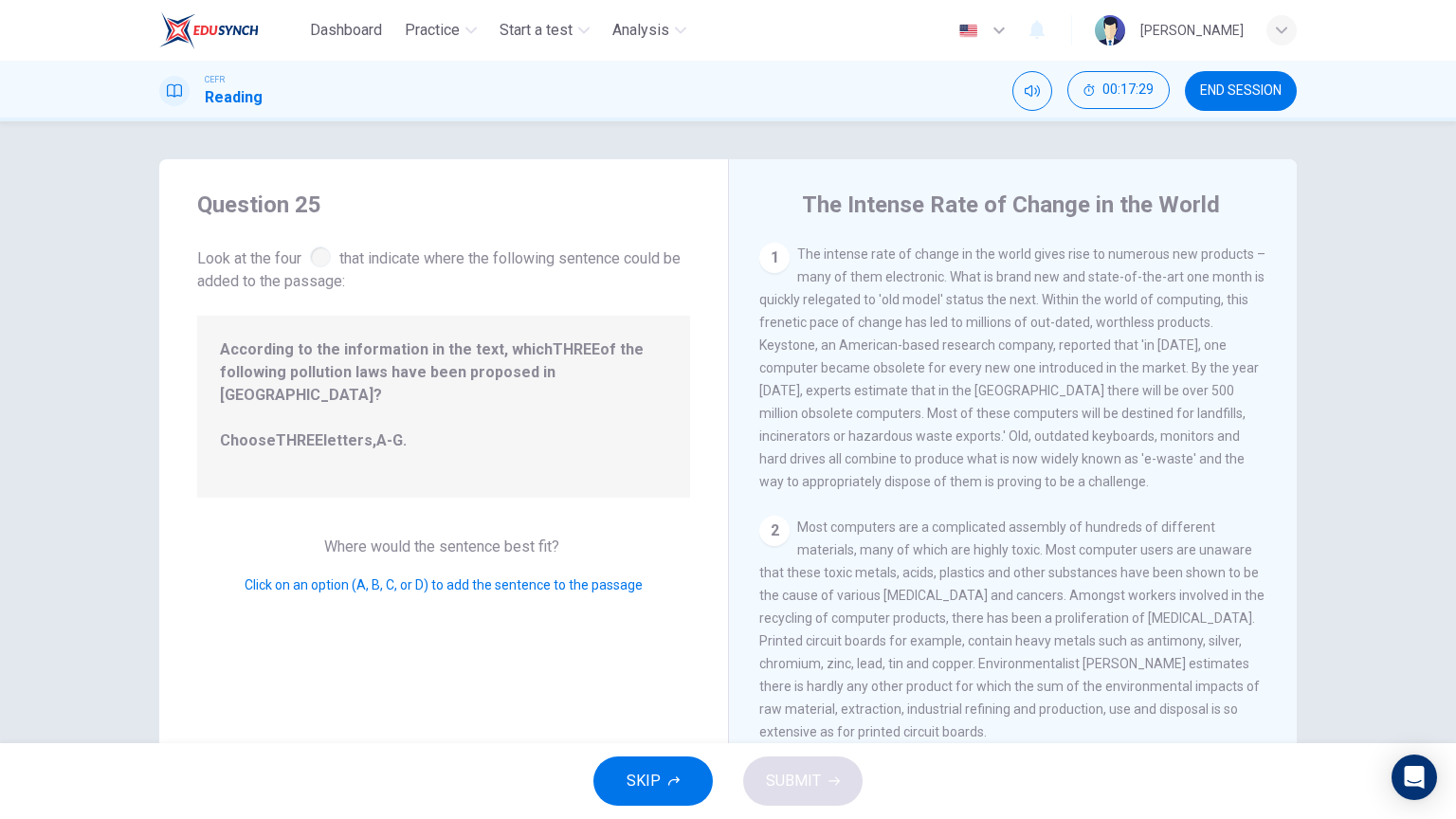 click on "1 The intense rate of change in the world gives rise to numerous new products – many of them electronic. What is brand new and state-of-the-art one month is quickly relegated to 'old model' status the next. Within the world of computing, this frenetic pace of change has led to millions of out-dated, worthless products. Keystone, an American-based research company, reported that 'in [DATE], one computer became obsolete for every new one introduced in the market. By the year [DATE], experts estimate that in the [GEOGRAPHIC_DATA] there will be over 500 million obsolete computers. Most of these computers will be destined for landfills, incinerators or hazardous waste exports.' Old, outdated keyboards, monitors and hard drives all combine to produce what is now widely known as 'e-waste' and the way to appropriately dispose of them is proving to be a challenge. 2 3 4 5 6 7" at bounding box center [1026, 515] 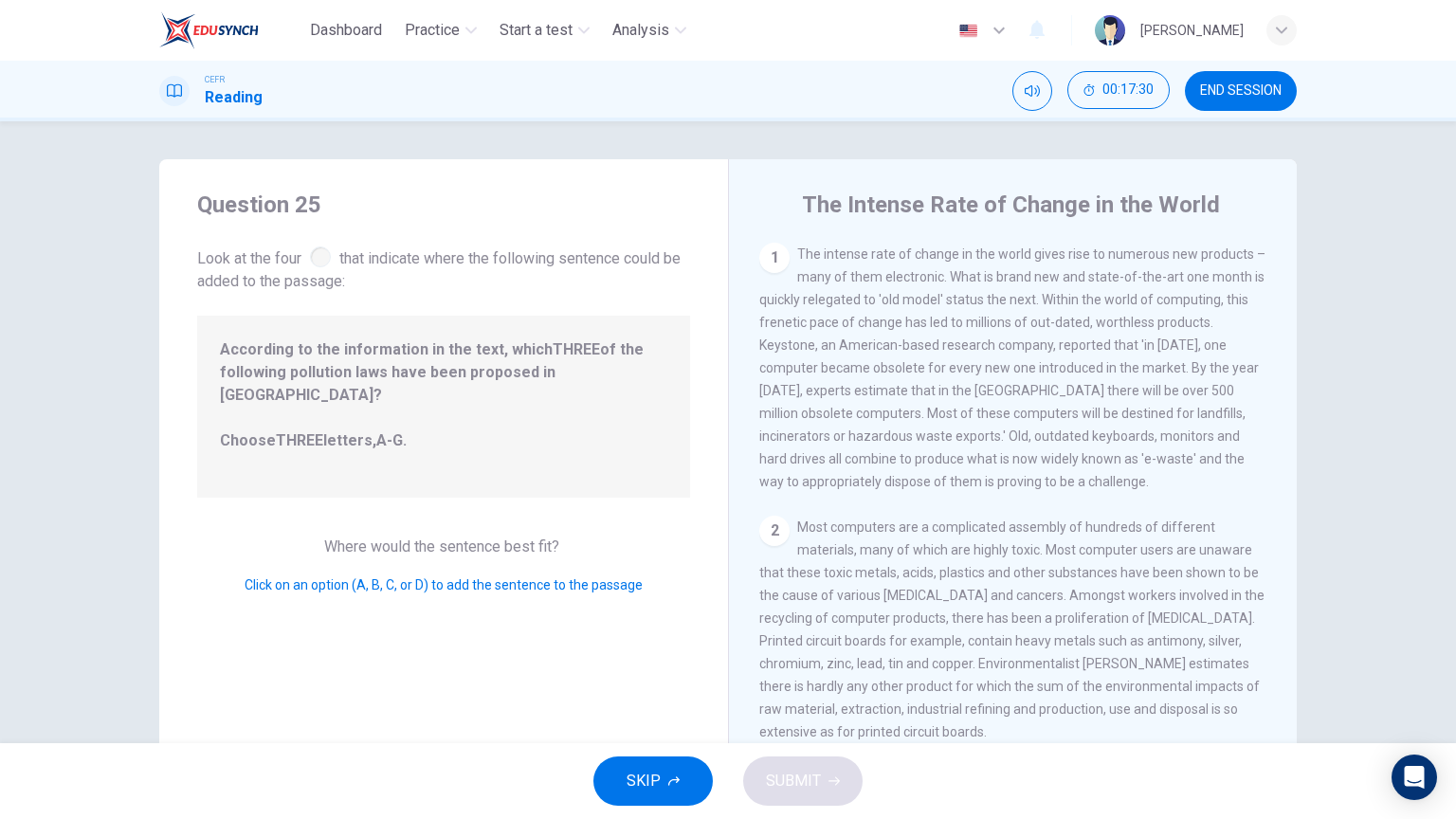 click on "Where would the sentence best fit?" at bounding box center [444, 546] 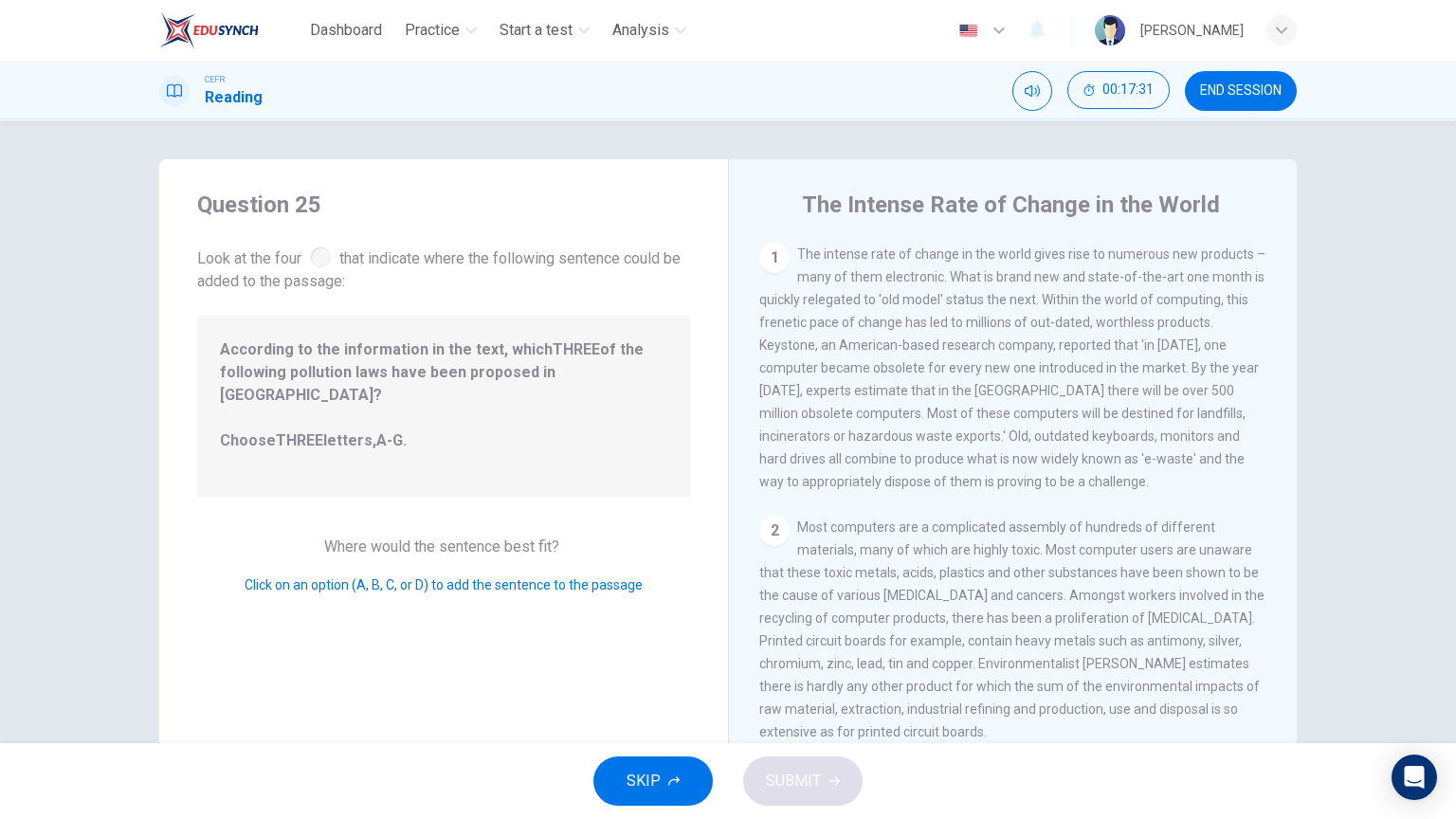 click on "Click on an option (A, B, C, or D) to add the sentence to the passage" at bounding box center [444, 585] 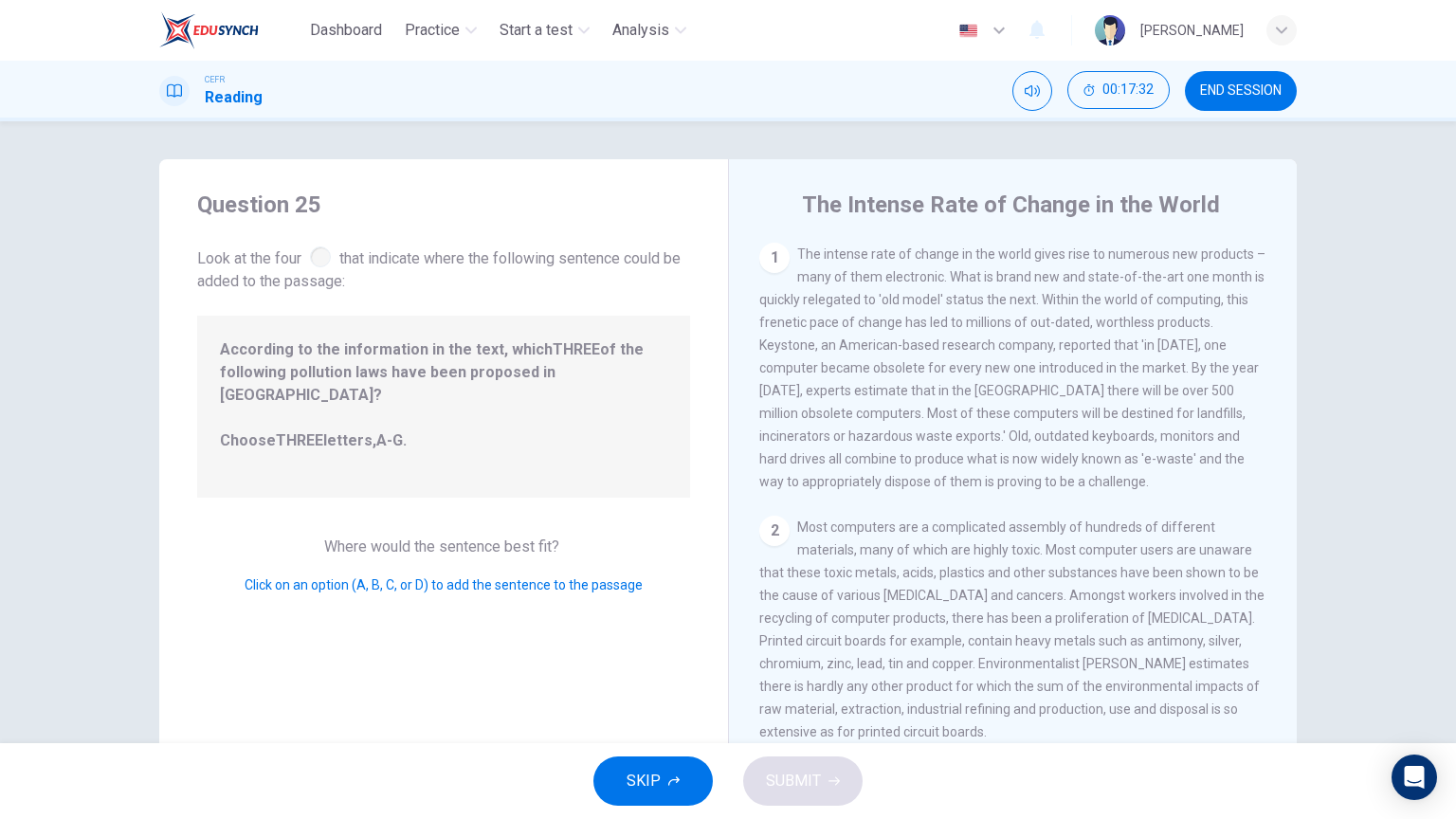drag, startPoint x: 216, startPoint y: 357, endPoint x: 512, endPoint y: 362, distance: 296.04223 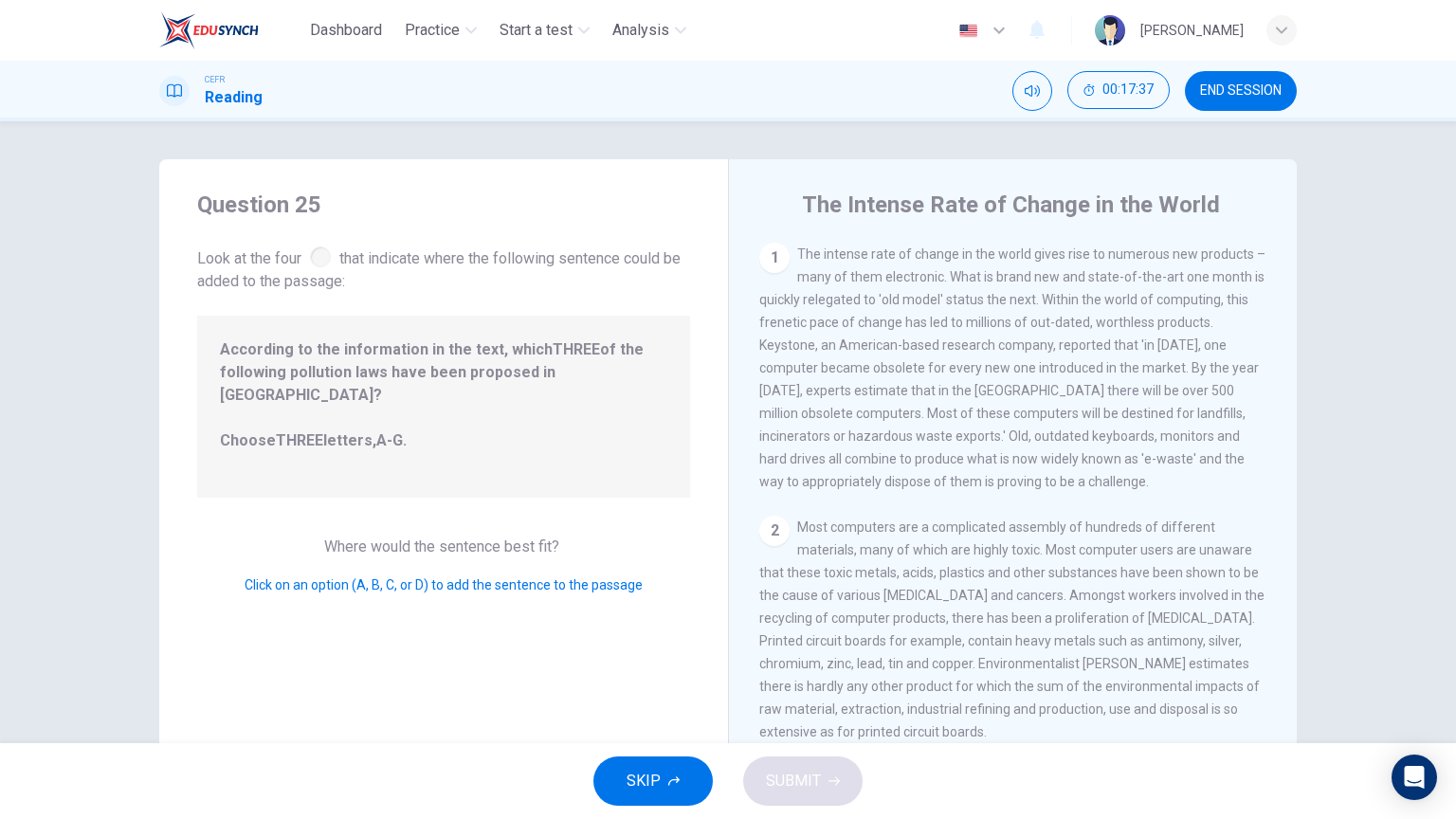 click on "THREE" at bounding box center (300, 440) 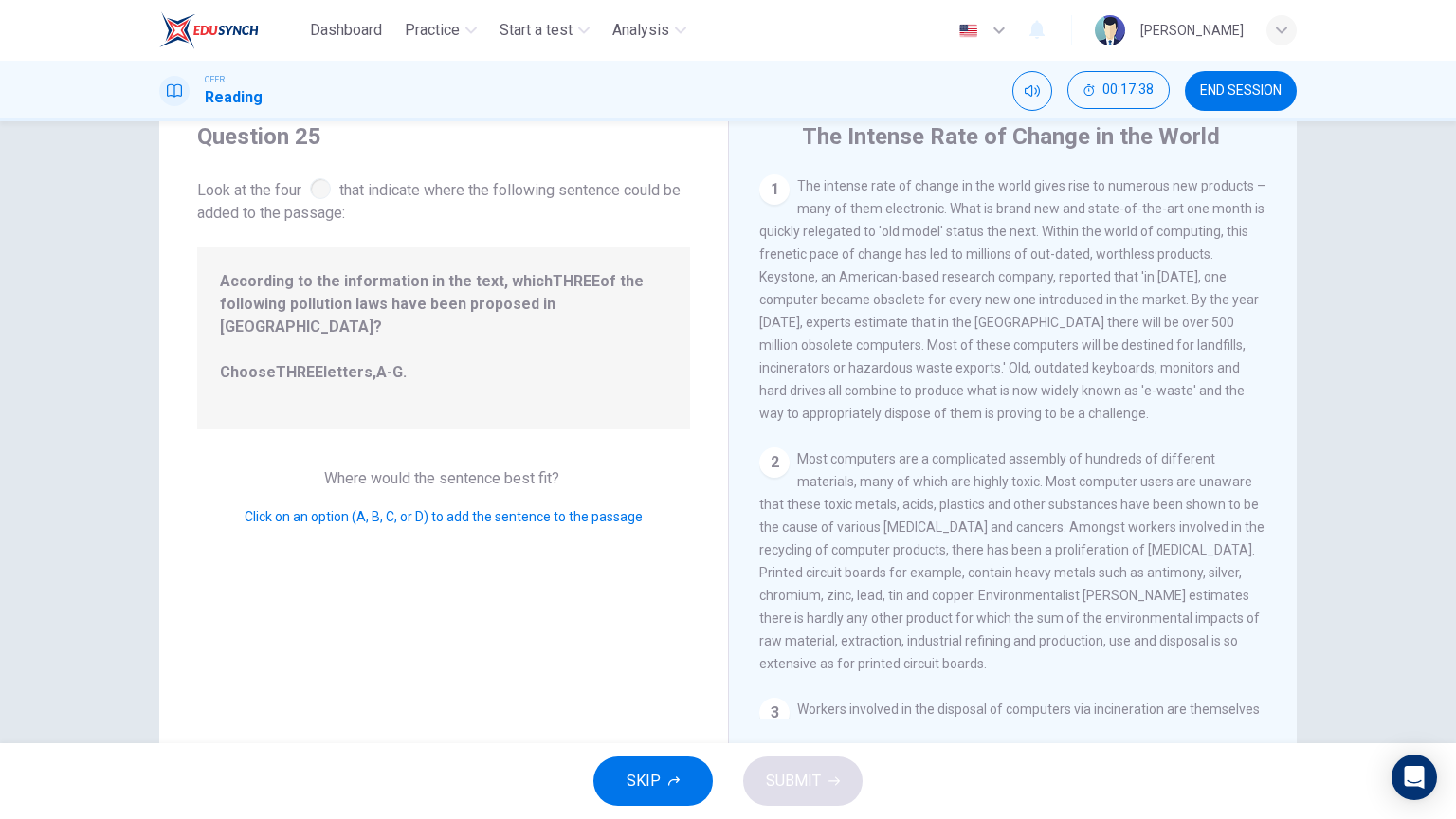 scroll, scrollTop: 0, scrollLeft: 0, axis: both 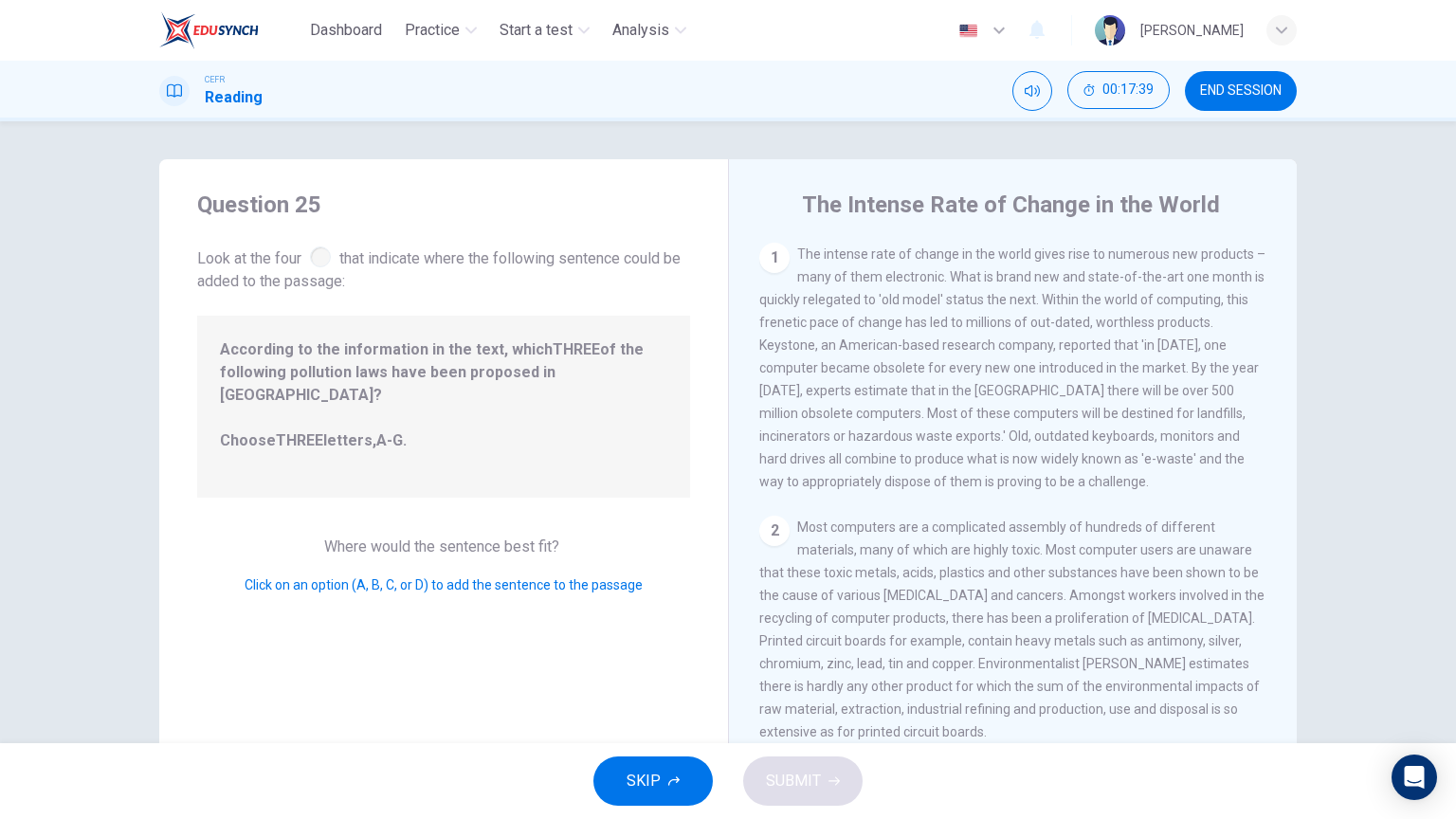 click on "2" at bounding box center [774, 531] 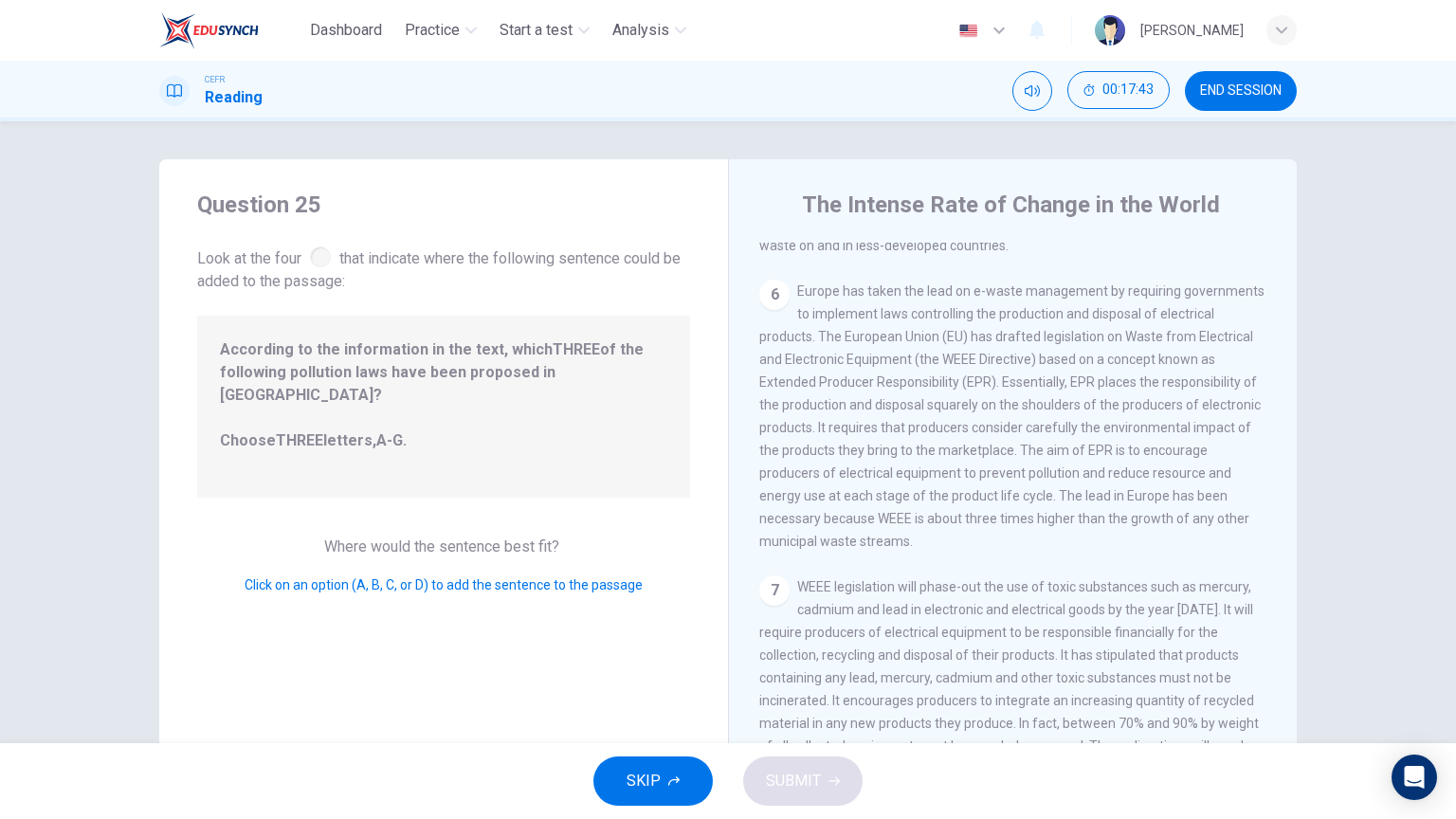 scroll, scrollTop: 1376, scrollLeft: 0, axis: vertical 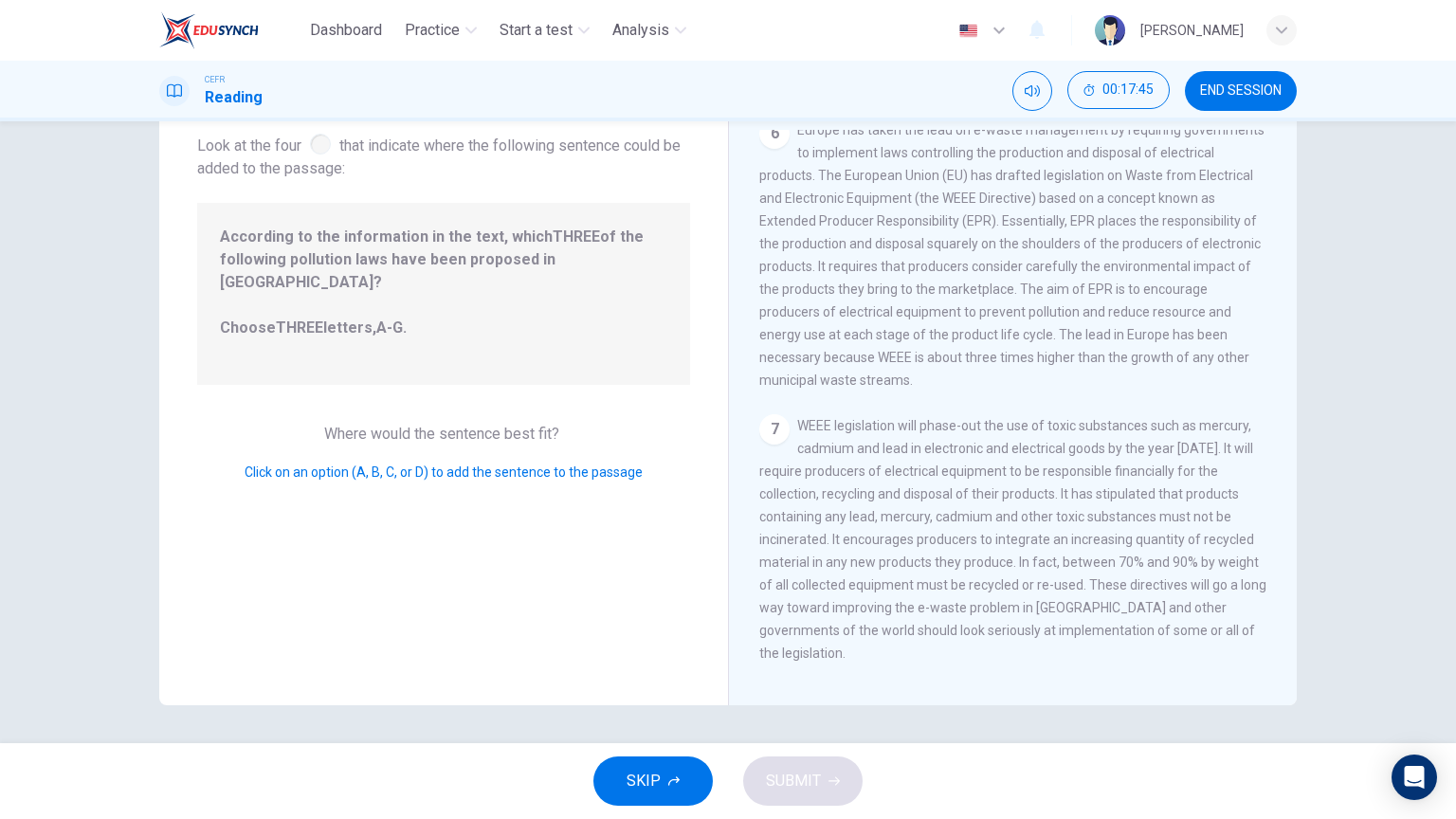 click on "7" at bounding box center [774, 429] 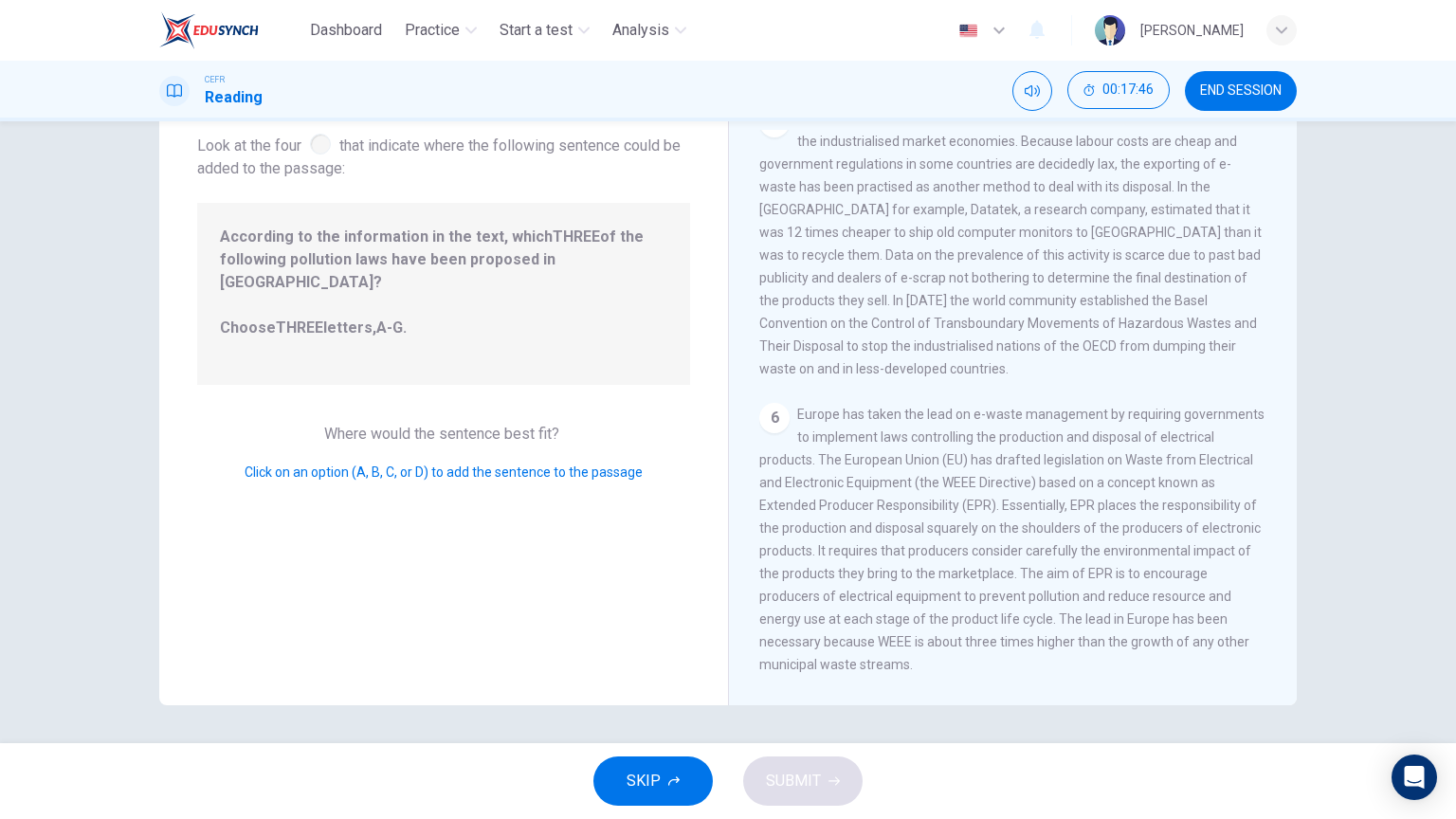 click on "Europe has taken the lead on e-waste management by requiring
governments to implement laws controlling the production and disposal of electrical products. The European Union (EU) has drafted legislation on Waste from Electrical and Electronic Equipment (the WEEE Directive) based on a concept known as Extended Producer Responsibility (EPR). Essentially, EPR places the responsibility of the production and disposal squarely on the shoulders of the producers of electronic products. It requires that producers consider carefully the environmental impact of the products they bring to the marketplace. The aim of EPR is to encourage producers of electrical equipment to prevent pollution and reduce resource and energy use at each stage of the product life cycle. The lead in Europe has been necessary because WEEE is about three times higher than the growth of any other municipal waste streams." at bounding box center (1011, 539) 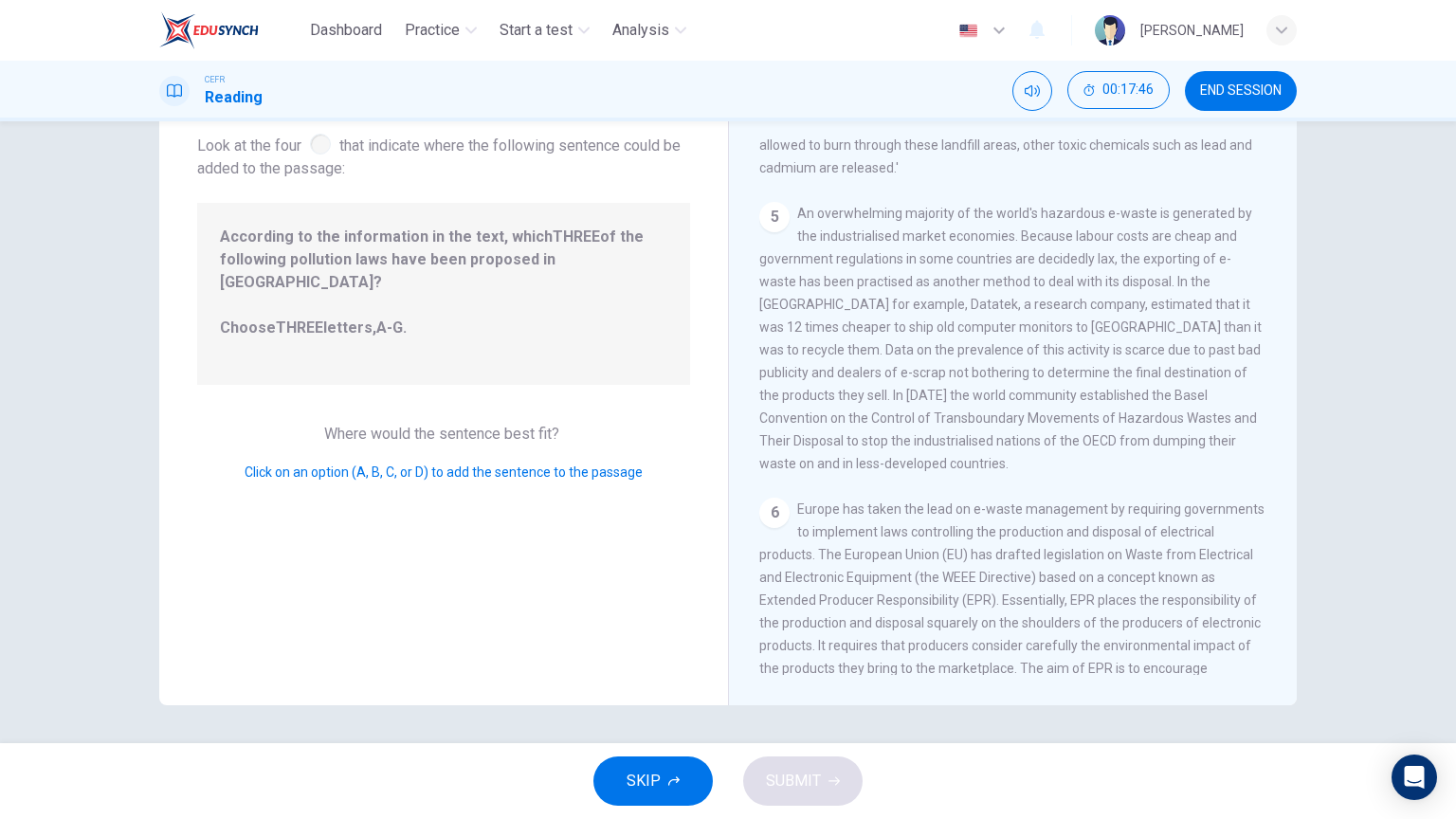 click on "6 Europe has taken the lead on e-waste management by requiring
governments to implement laws controlling the production and disposal of electrical products. The European Union (EU) has drafted legislation on Waste from Electrical and Electronic Equipment (the WEEE Directive) based on a concept known as Extended Producer Responsibility (EPR). Essentially, EPR places the responsibility of the production and disposal squarely on the shoulders of the producers of electronic products. It requires that producers consider carefully the environmental impact of the products they bring to the marketplace. The aim of EPR is to encourage producers of electrical equipment to prevent pollution and reduce resource and energy use at each stage of the product life cycle. The lead in Europe has been necessary because WEEE is about three times higher than the growth of any other municipal waste streams." at bounding box center (1013, 634) 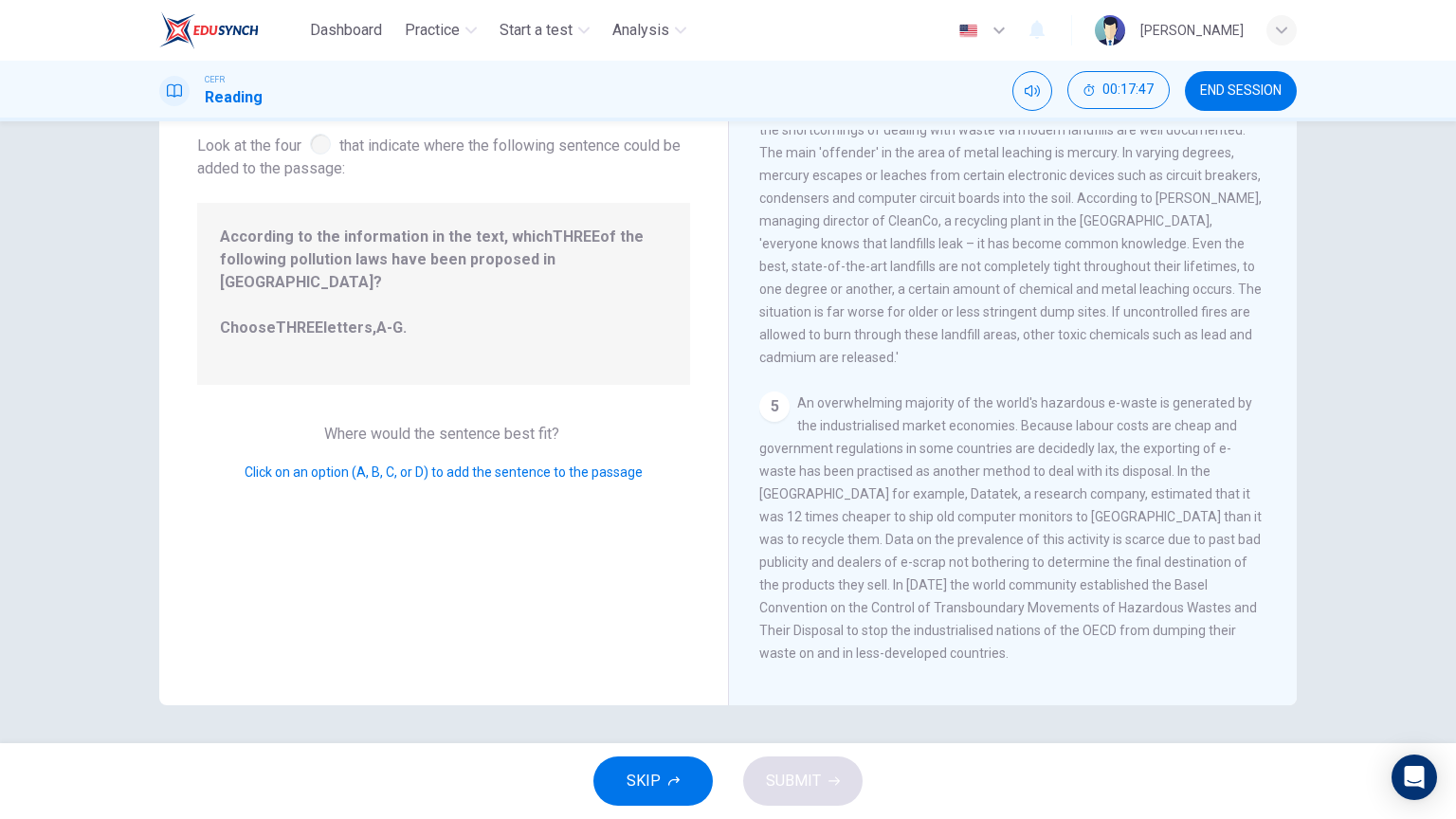 click on "An overwhelming majority of the world's hazardous e-waste is generated by the industrialised market economies. Because labour costs are cheap and government regulations in some countries are decidedly lax, the exporting of e-waste has been practised as another method to deal with its disposal. In the [GEOGRAPHIC_DATA] for example, Datatek, a research company, estimated that it was 12 times cheaper to ship old computer monitors to [GEOGRAPHIC_DATA] than it was to recycle them. Data on the prevalence of this activity is scarce due to past bad publicity and dealers of e-scrap not bothering to determine the final destination of the products they sell. In [DATE] the world community established the Basel Convention on the Control of Transboundary Movements of Hazardous Wastes and Their Disposal to stop the industrialised nations of the OECD from dumping their waste on and in less-developed countries." at bounding box center (1010, 528) 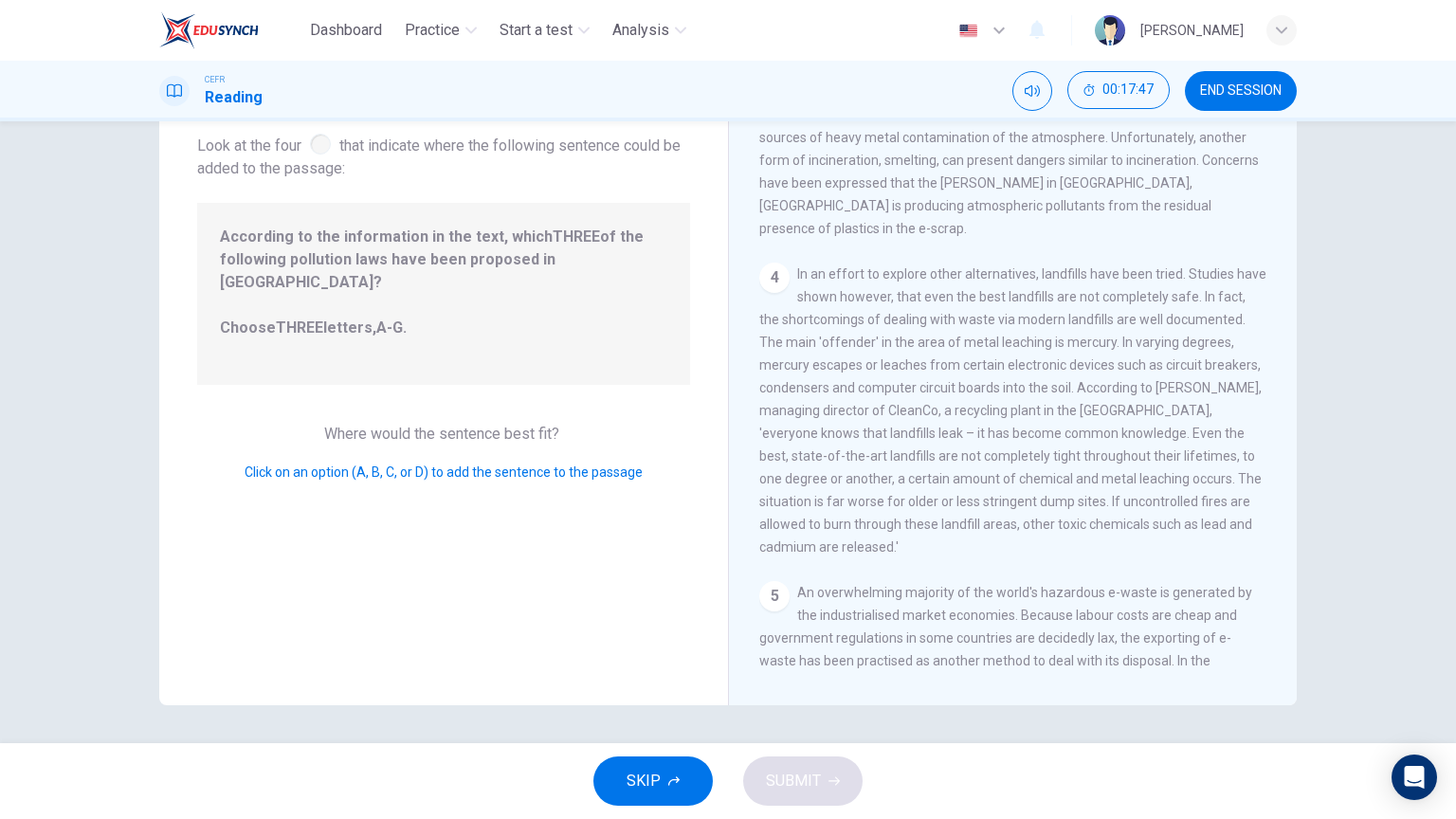 click on "4 In an effort to explore other alternatives, landfills have been tried. Studies have shown however, that even the best landfills are not completely safe. In fact, the shortcomings of dealing with waste via modern landfills are well documented. The main 'offender' in the area of metal leaching is mercury. In varying degrees, mercury escapes or leaches from certain electronic devices such as circuit breakers, condensers and computer circuit boards into the soil. According to [PERSON_NAME], managing director of CleanCo, a recycling plant in the [GEOGRAPHIC_DATA], 'everyone knows that landfills leak – it has become common knowledge. Even the best, state-of-the-art landfills are not completely tight throughout their lifetimes, to one degree or another, a certain amount of chemical and metal leaching occurs. The situation is far worse for older or less stringent dump sites. If uncontrolled fires are allowed to burn through these landfill areas, other toxic chemicals such as lead and cadmium are released.'" at bounding box center [1013, 410] 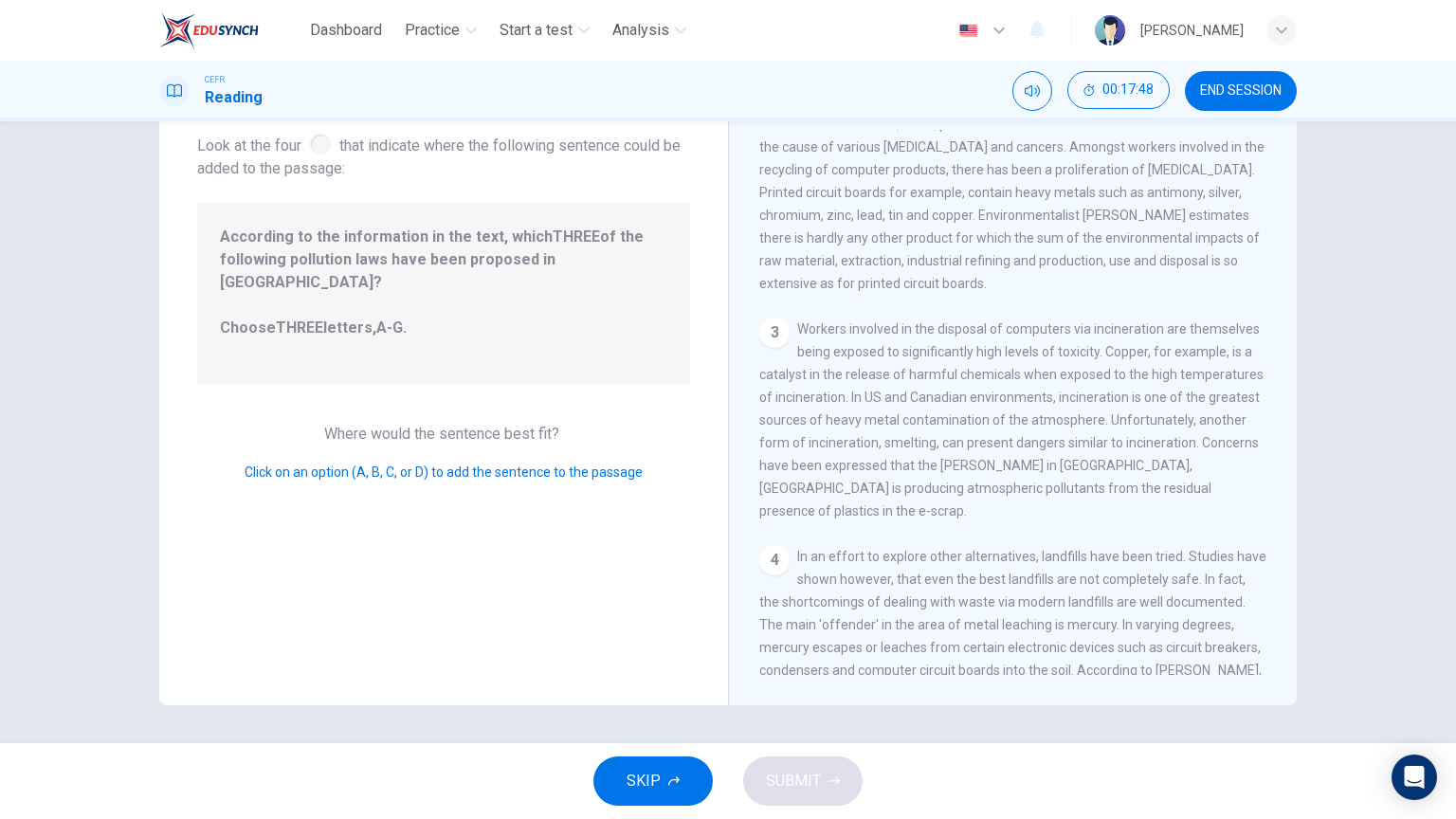 click on "4 In an effort to explore other alternatives, landfills have been tried. Studies have shown however, that even the best landfills are not completely safe. In fact, the shortcomings of dealing with waste via modern landfills are well documented. The main 'offender' in the area of metal leaching is mercury. In varying degrees, mercury escapes or leaches from certain electronic devices such as circuit breakers, condensers and computer circuit boards into the soil. According to [PERSON_NAME], managing director of CleanCo, a recycling plant in the [GEOGRAPHIC_DATA], 'everyone knows that landfills leak – it has become common knowledge. Even the best, state-of-the-art landfills are not completely tight throughout their lifetimes, to one degree or another, a certain amount of chemical and metal leaching occurs. The situation is far worse for older or less stringent dump sites. If uncontrolled fires are allowed to burn through these landfill areas, other toxic chemicals such as lead and cadmium are released.'" at bounding box center [1013, 693] 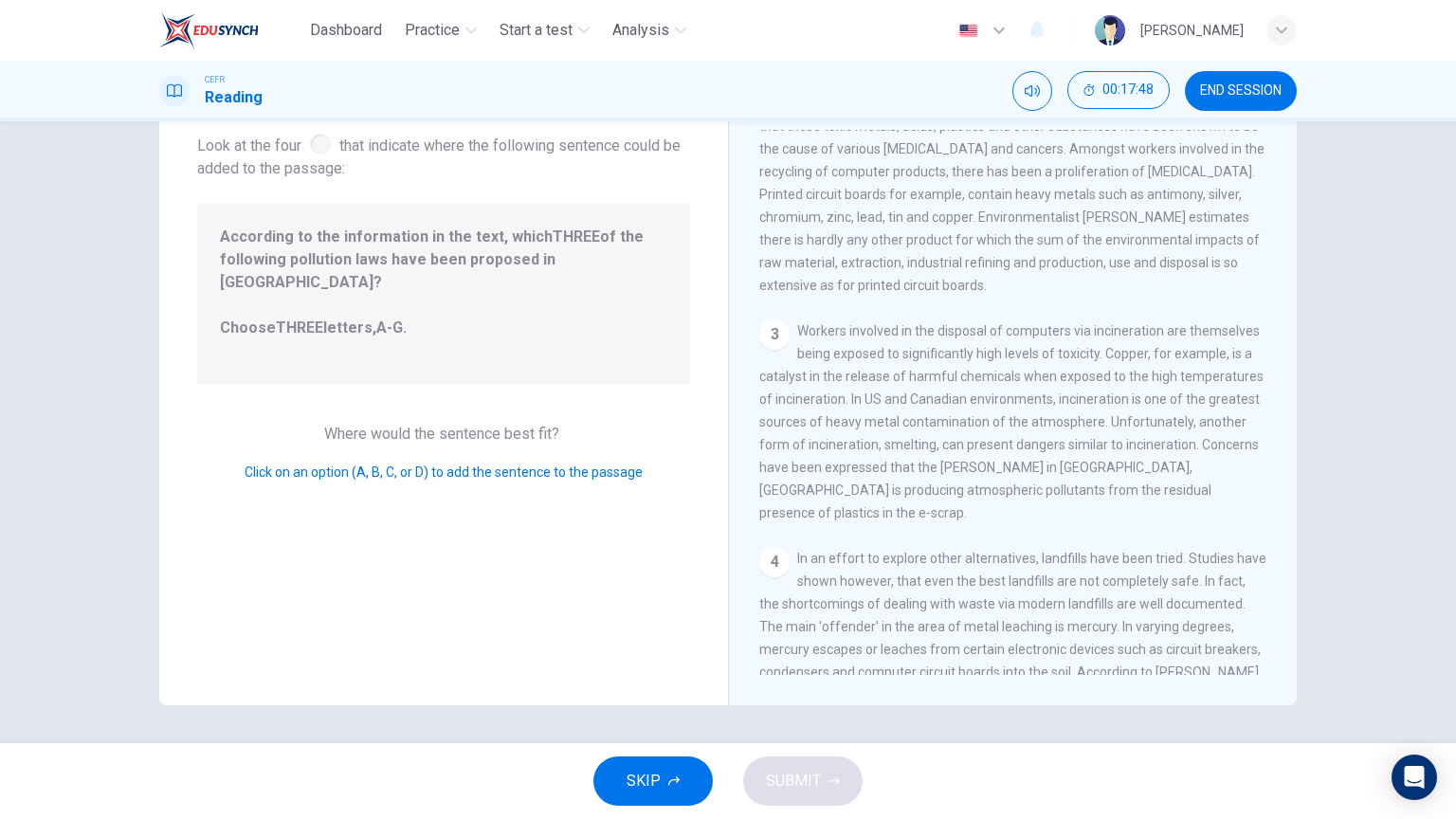 click on "In an effort to explore other alternatives, landfills have been tried. Studies have shown however, that even the best landfills are not completely safe. In fact, the shortcomings of dealing with waste via modern landfills are well documented. The main 'offender' in the area of metal leaching is mercury. In varying degrees, mercury escapes or leaches from certain electronic devices such as circuit breakers, condensers and computer circuit boards into the soil. According to [PERSON_NAME], managing director of CleanCo, a recycling plant in the [GEOGRAPHIC_DATA], 'everyone knows that landfills leak – it has become common knowledge. Even the best, state-of-the-art landfills are not completely tight throughout their lifetimes, to one degree or another, a certain amount of chemical and metal leaching occurs. The situation is far worse for older or less stringent dump sites. If uncontrolled fires are allowed to burn through these landfill areas, other toxic chemicals such as lead and cadmium are released.'" at bounding box center (1012, 695) 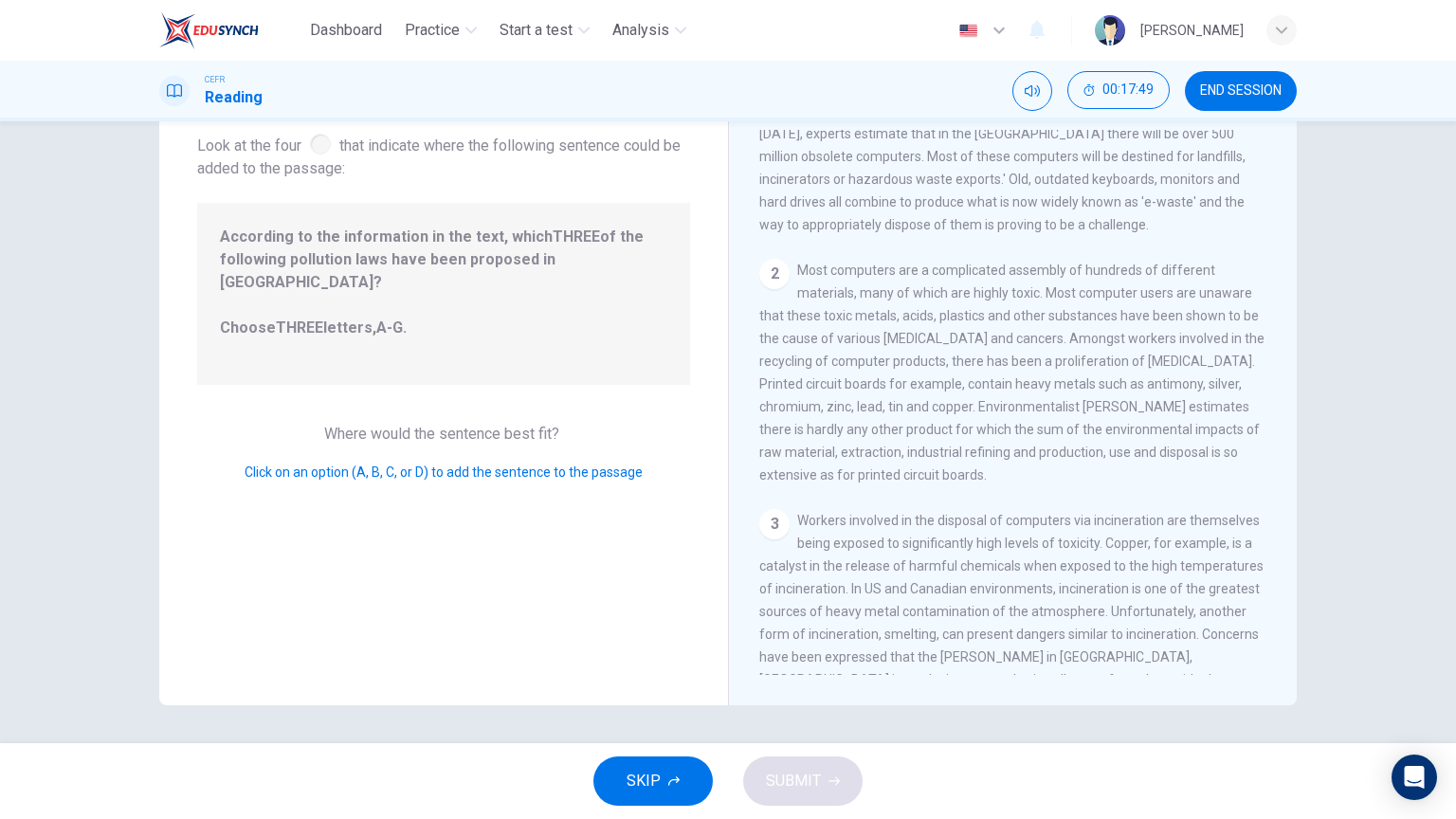 drag, startPoint x: 941, startPoint y: 493, endPoint x: 937, endPoint y: 482, distance: 11.7047 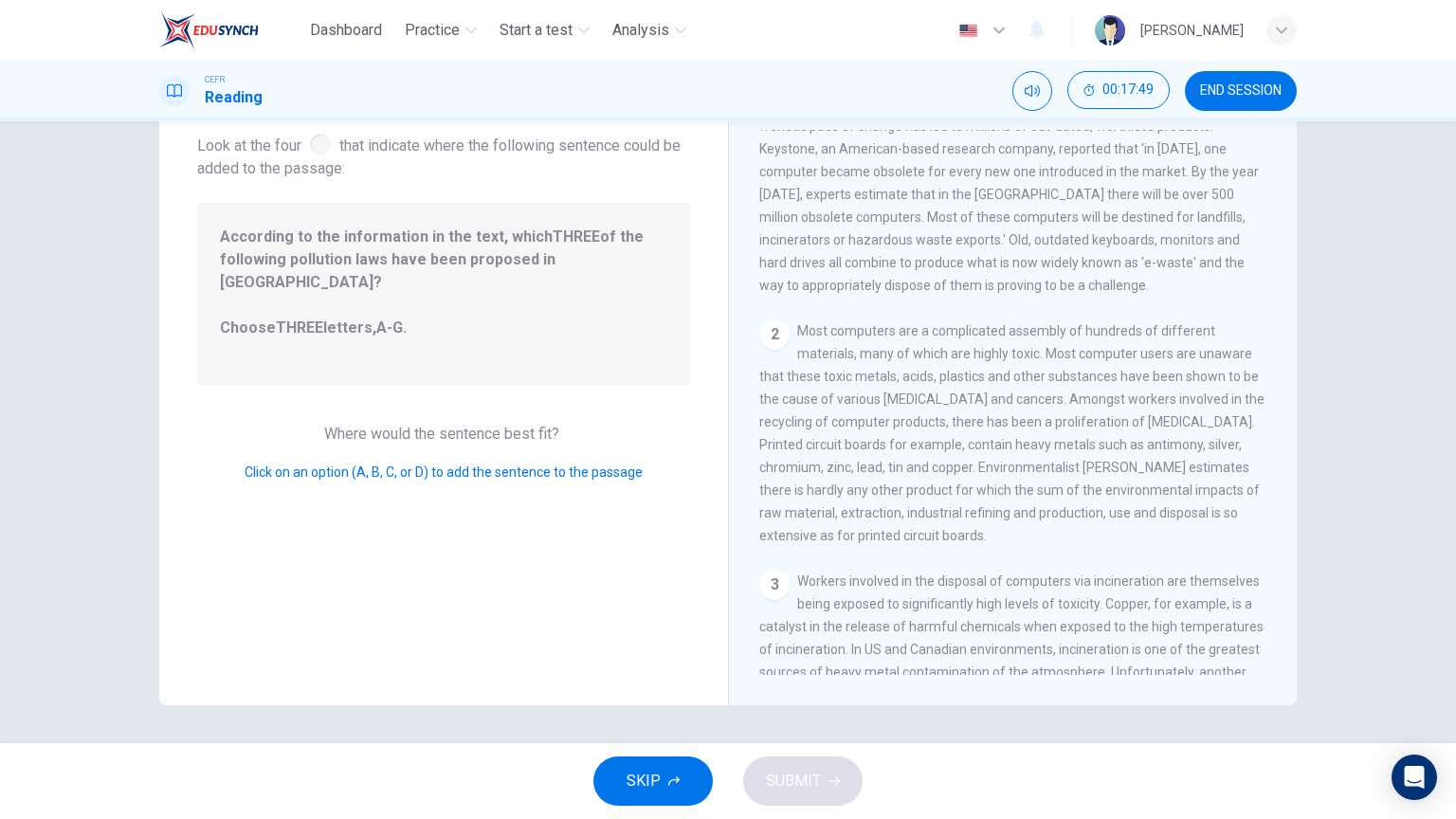 scroll, scrollTop: 0, scrollLeft: 0, axis: both 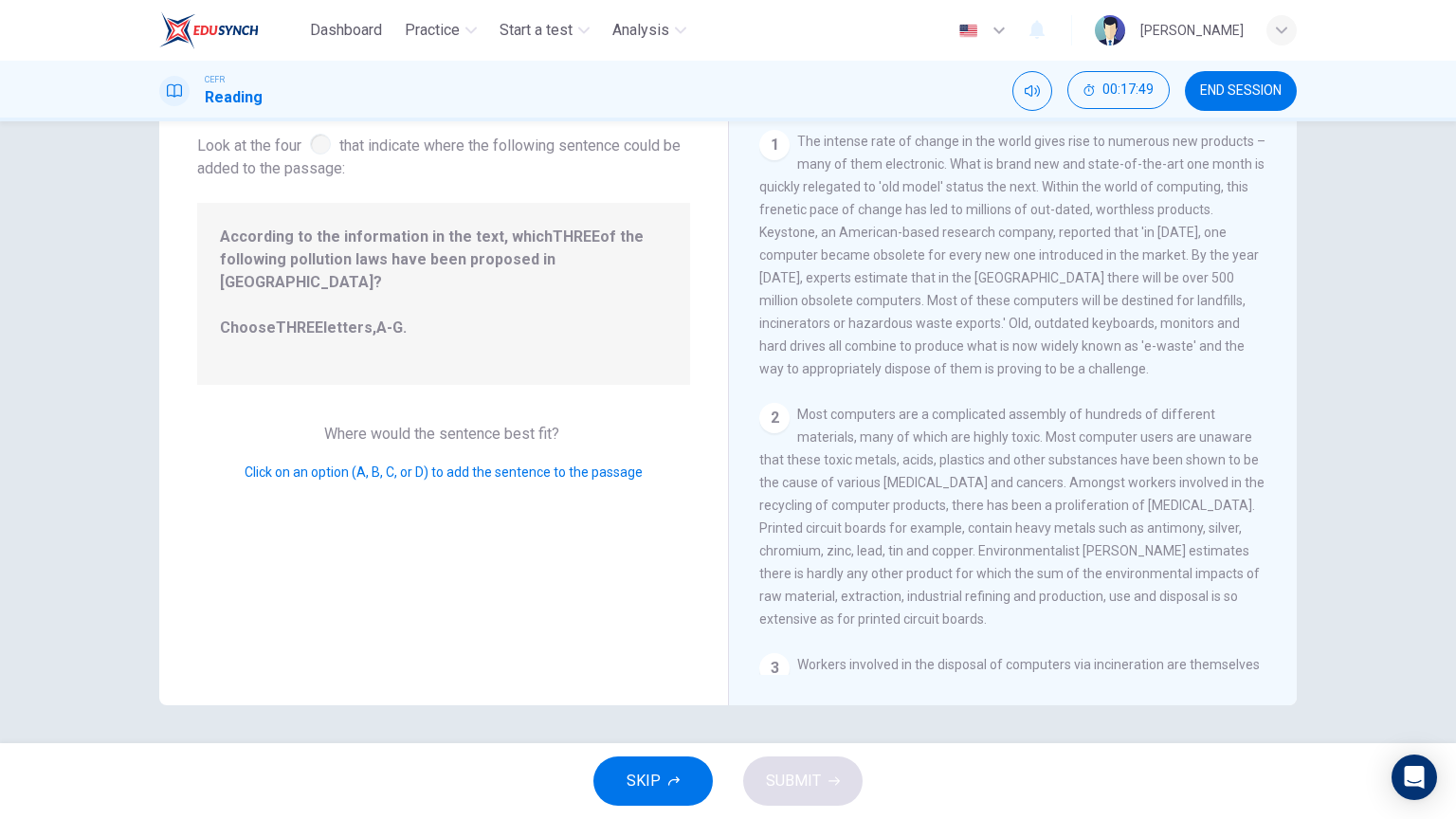 drag, startPoint x: 842, startPoint y: 387, endPoint x: 880, endPoint y: 372, distance: 40.853396 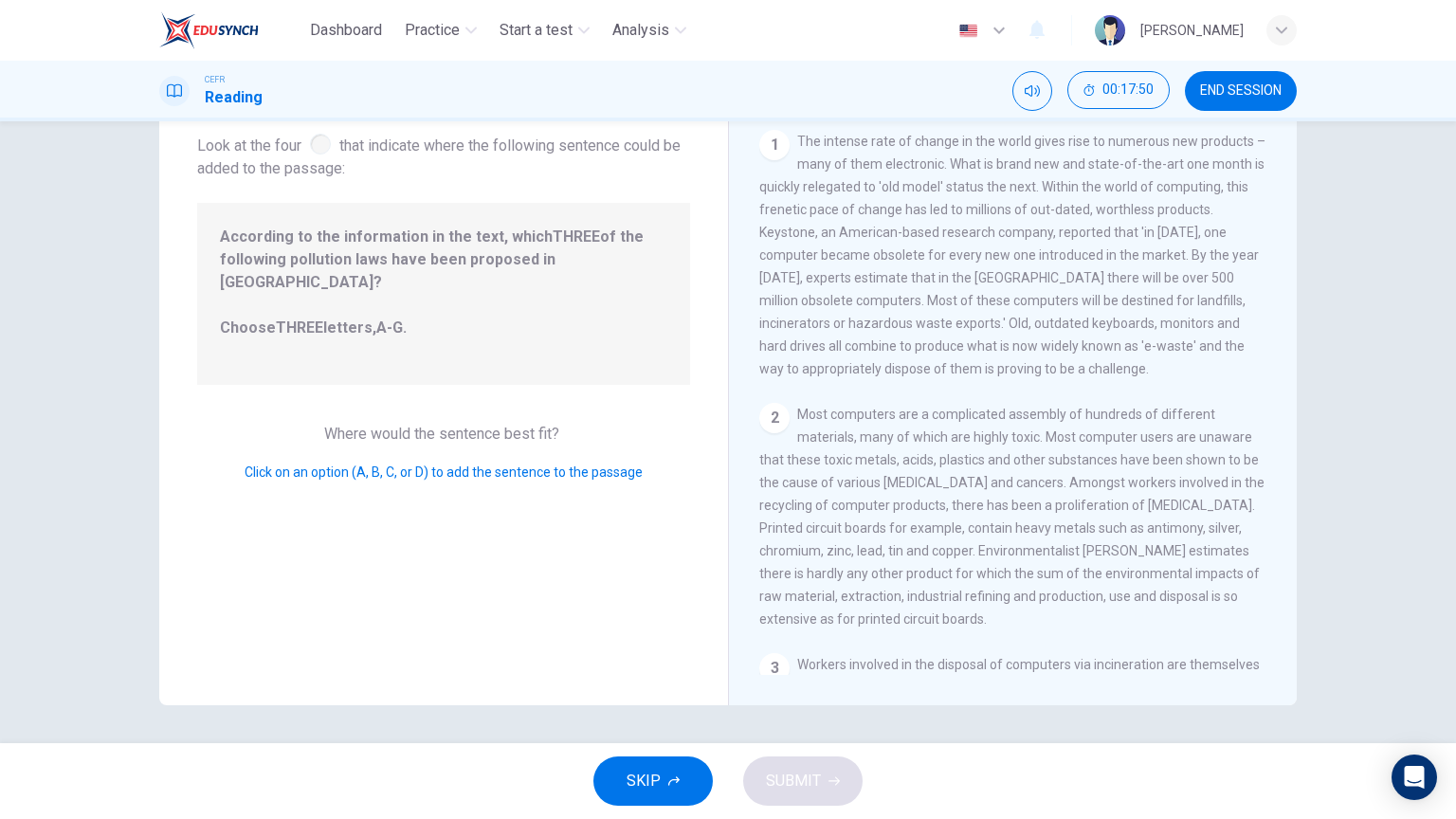 drag, startPoint x: 880, startPoint y: 372, endPoint x: 915, endPoint y: 366, distance: 35.51056 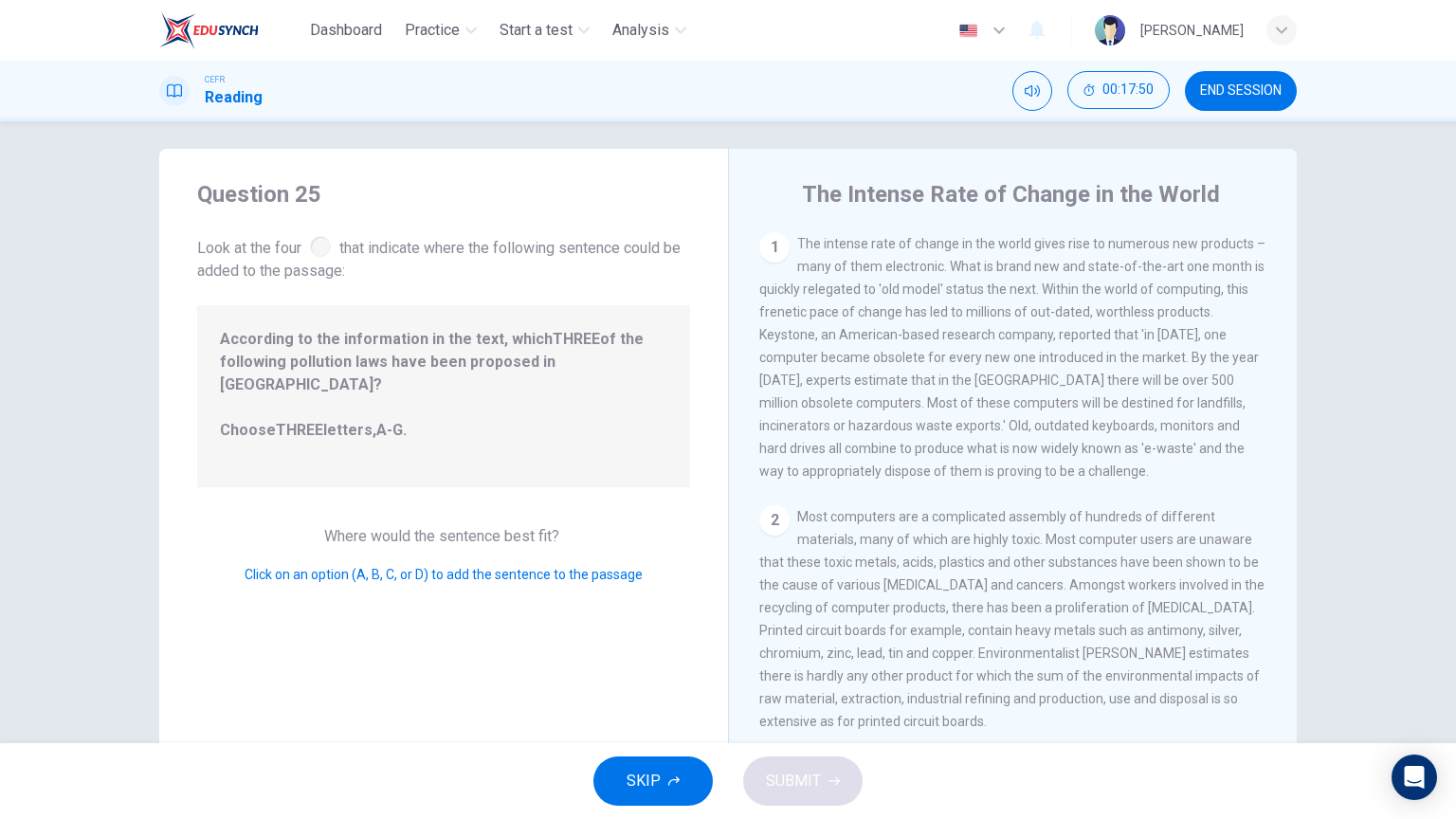scroll, scrollTop: 0, scrollLeft: 0, axis: both 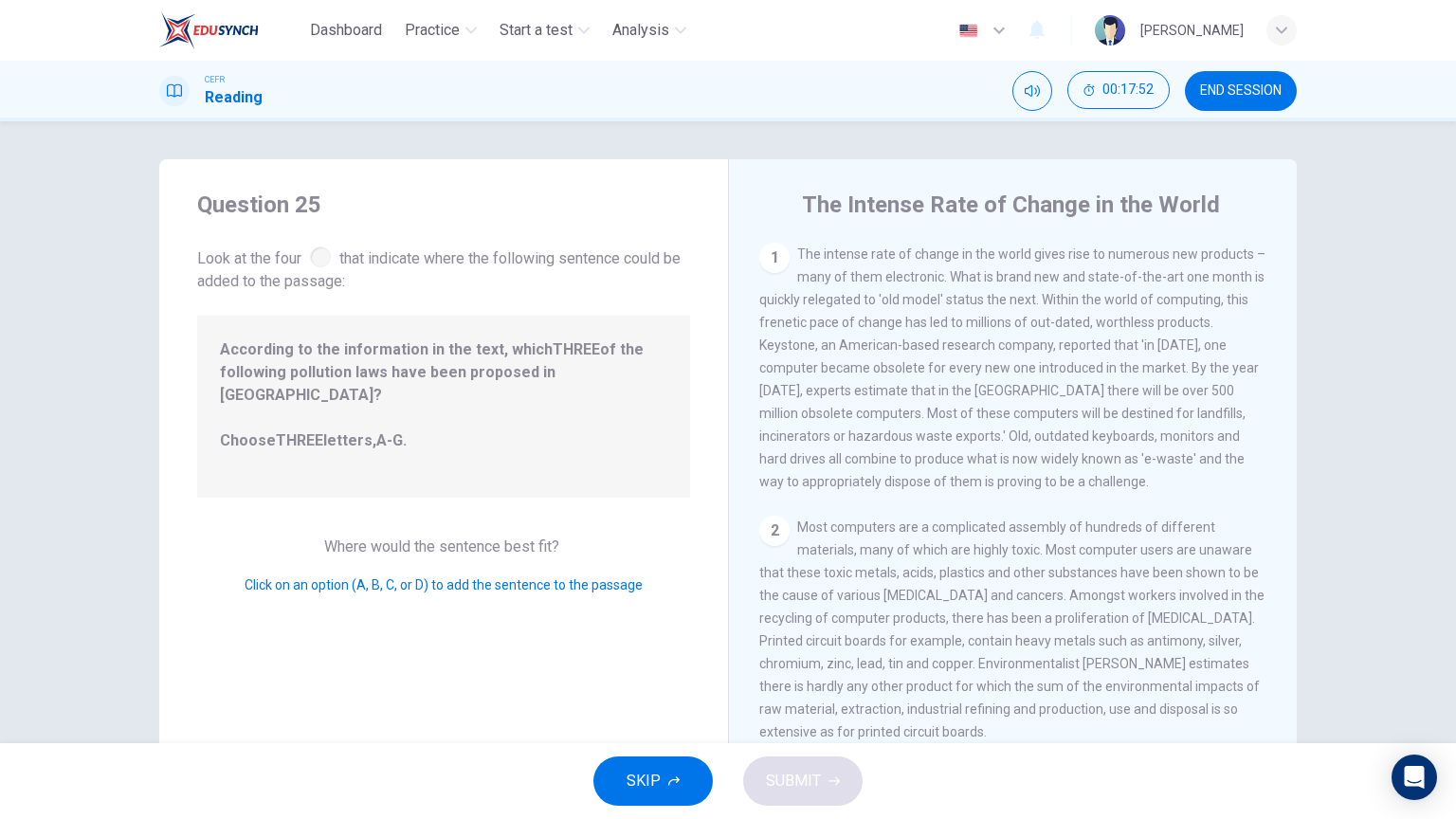 click on "According to the information in the text, which  THREE  of the following pollution laws have been proposed in [GEOGRAPHIC_DATA]? Choose  THREE  letters,  A-G ." at bounding box center (444, 407) 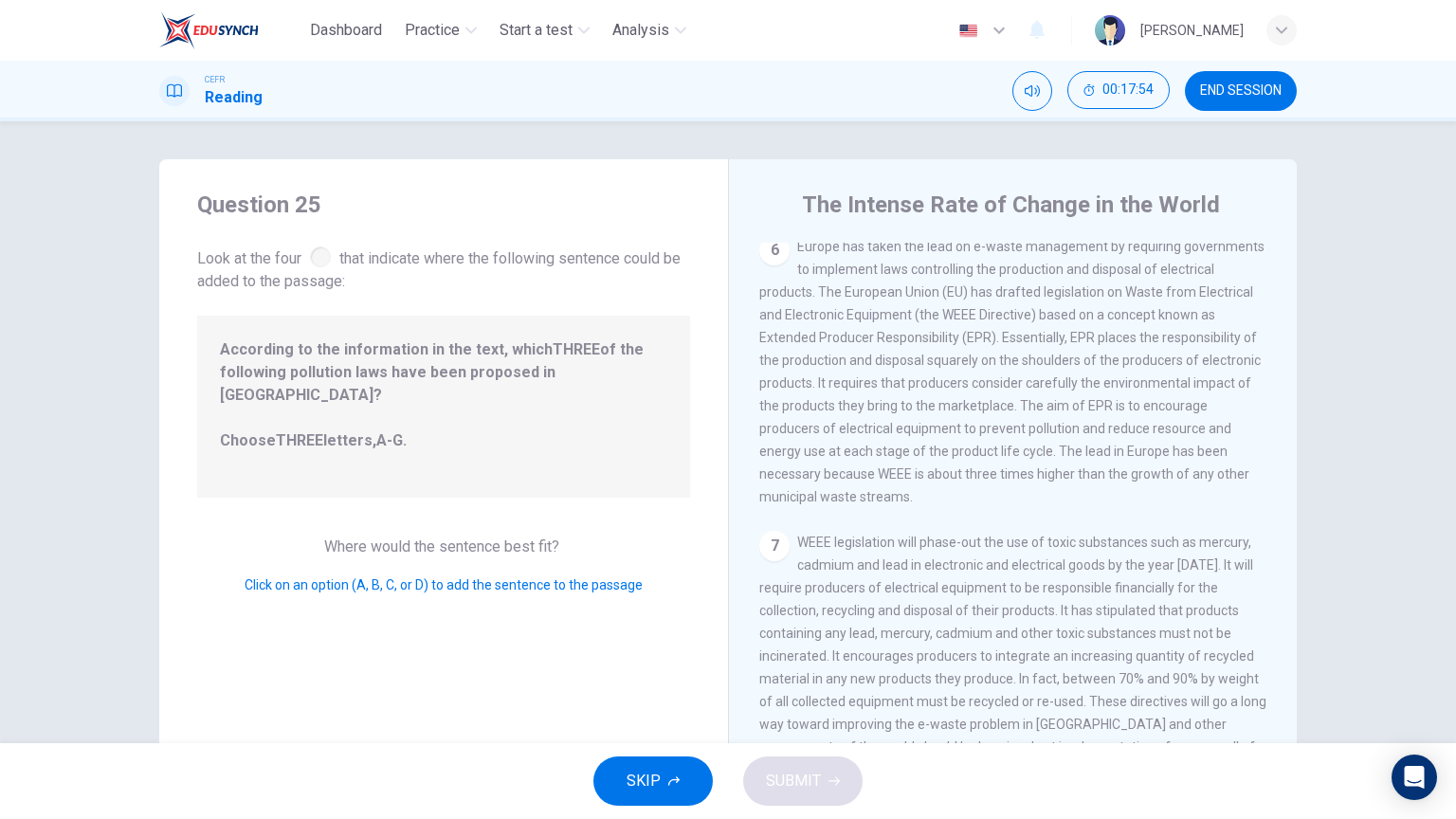 scroll, scrollTop: 1376, scrollLeft: 0, axis: vertical 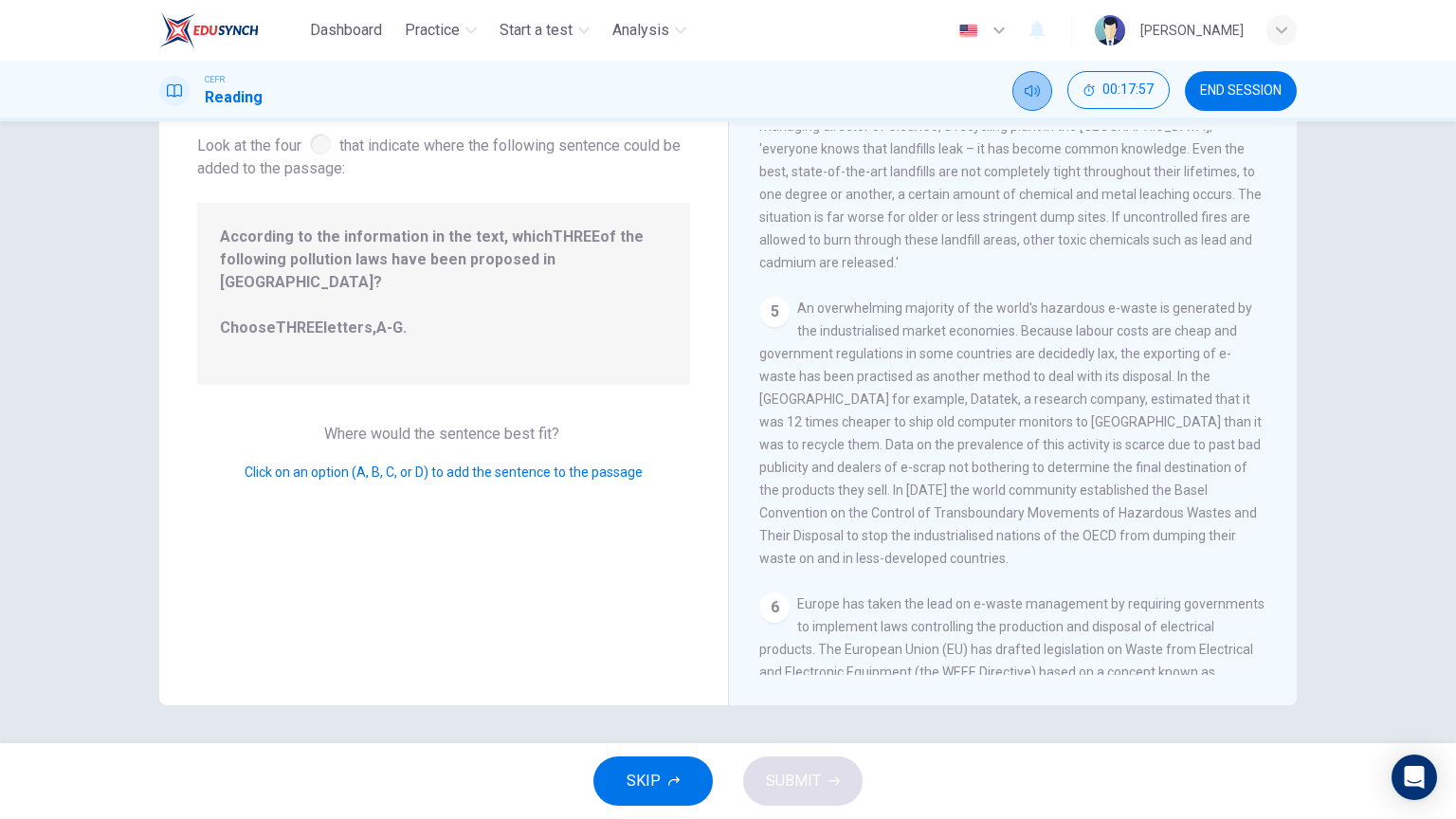click at bounding box center [1032, 91] 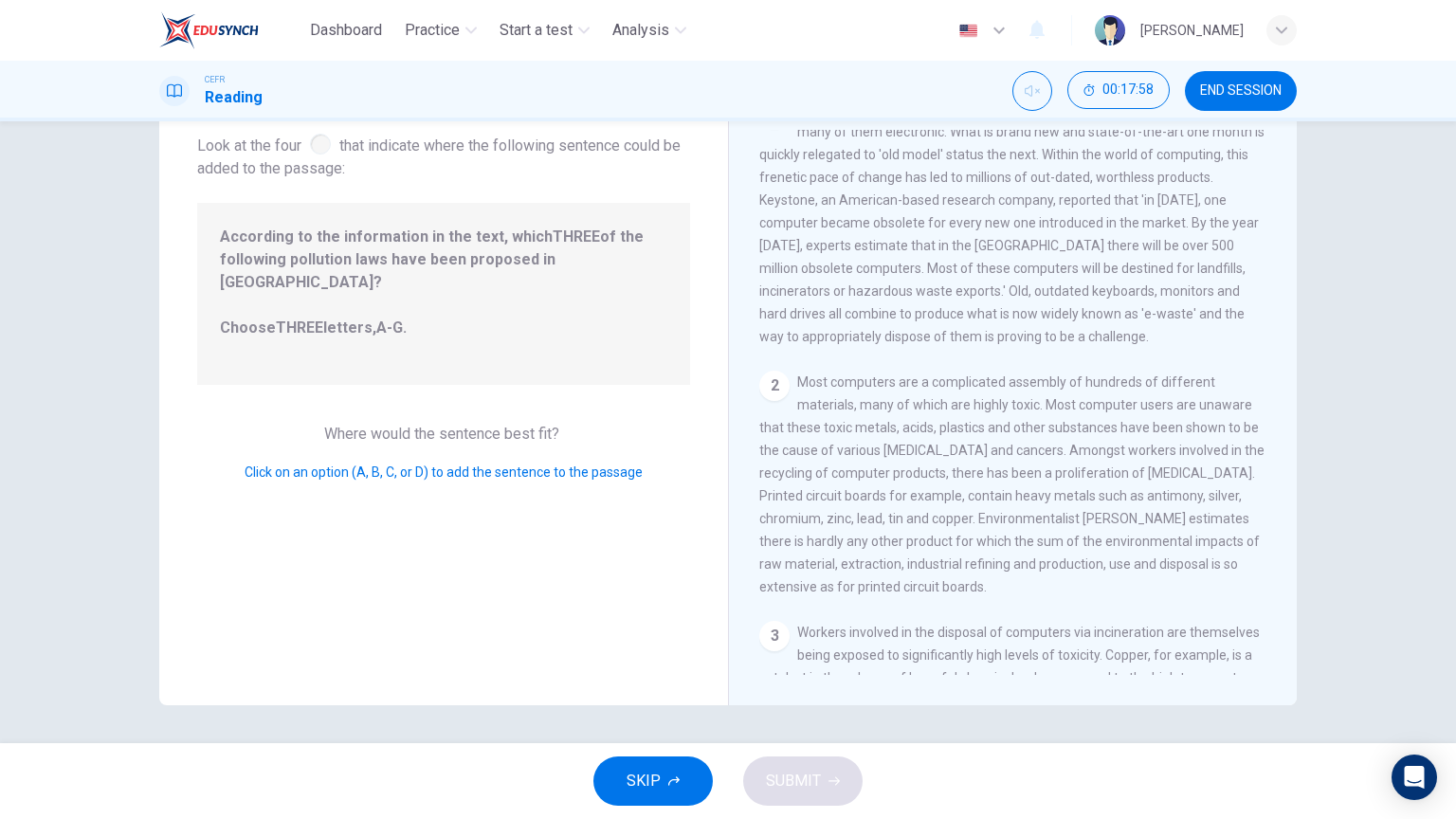 scroll, scrollTop: 0, scrollLeft: 0, axis: both 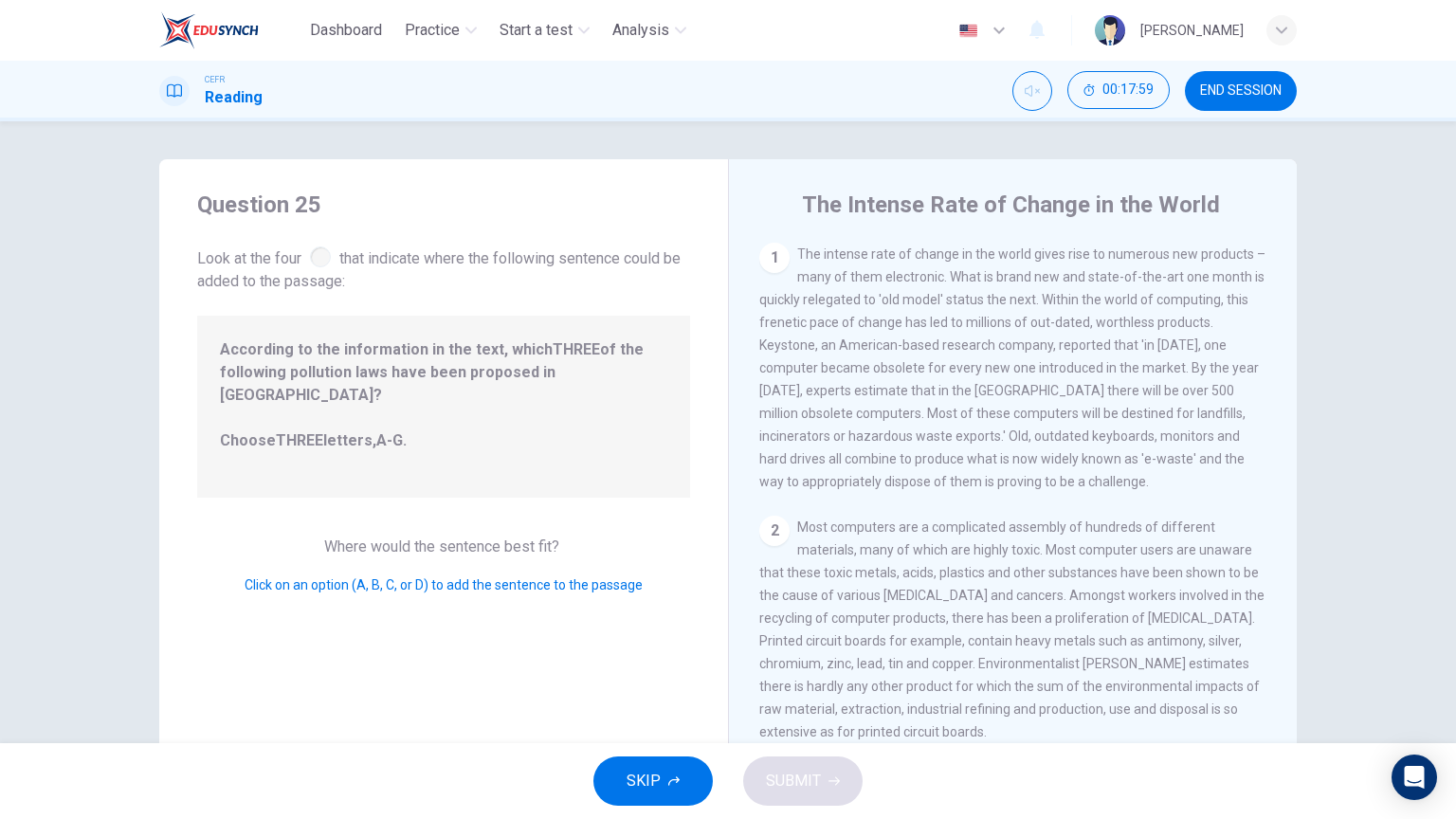 click on "SKIP" at bounding box center (653, 781) 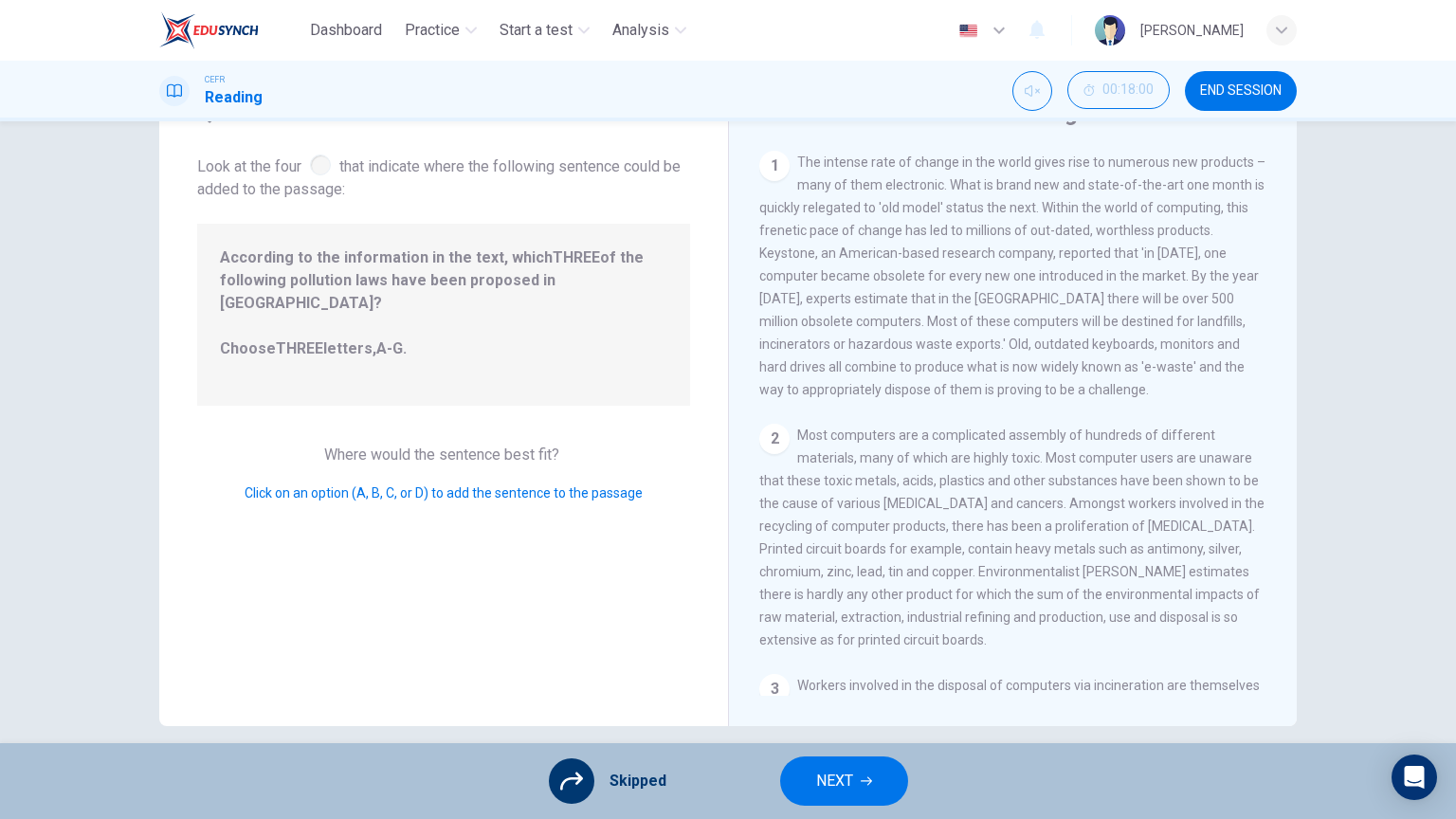 scroll 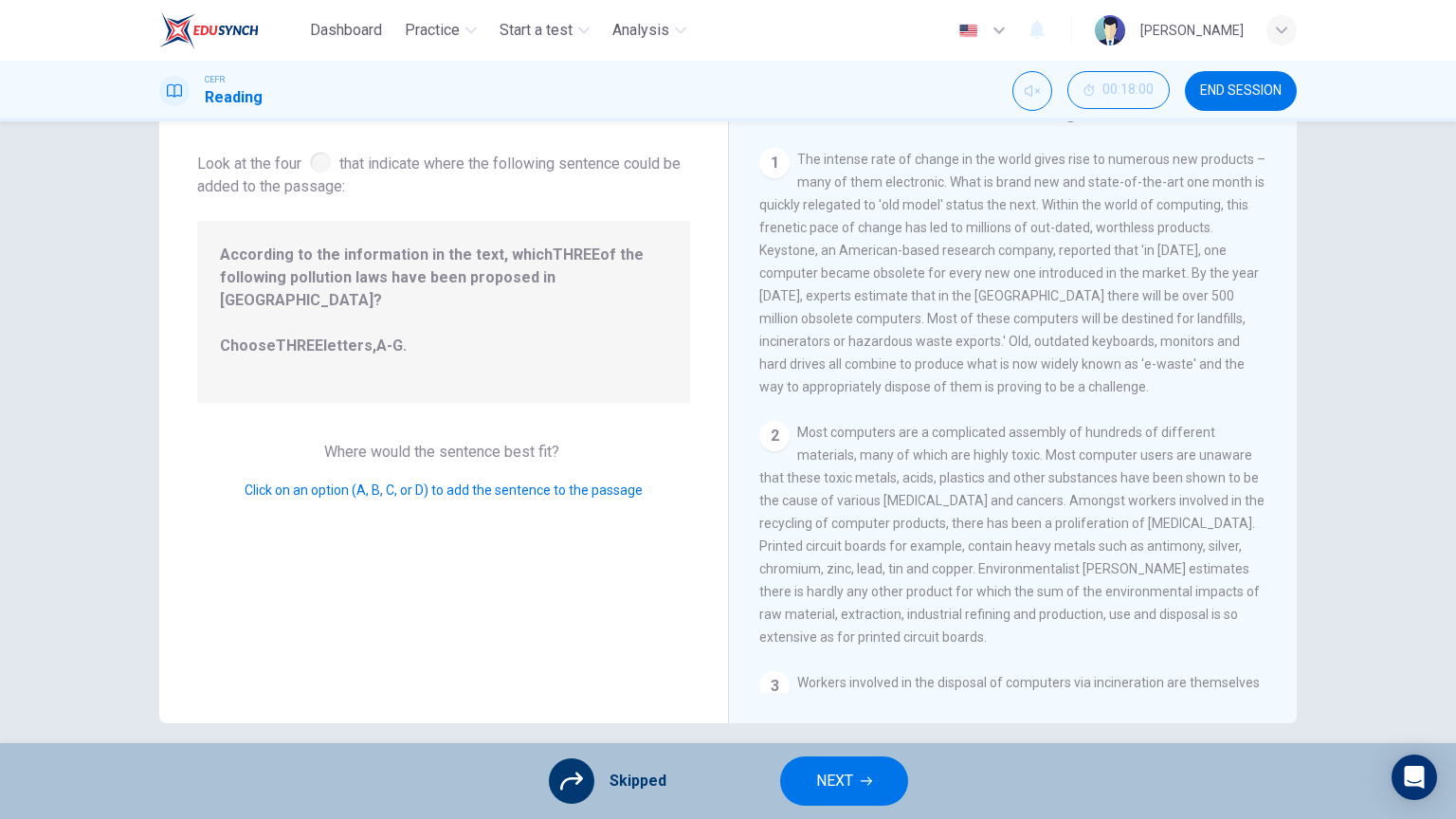 click on "NEXT" at bounding box center (834, 781) 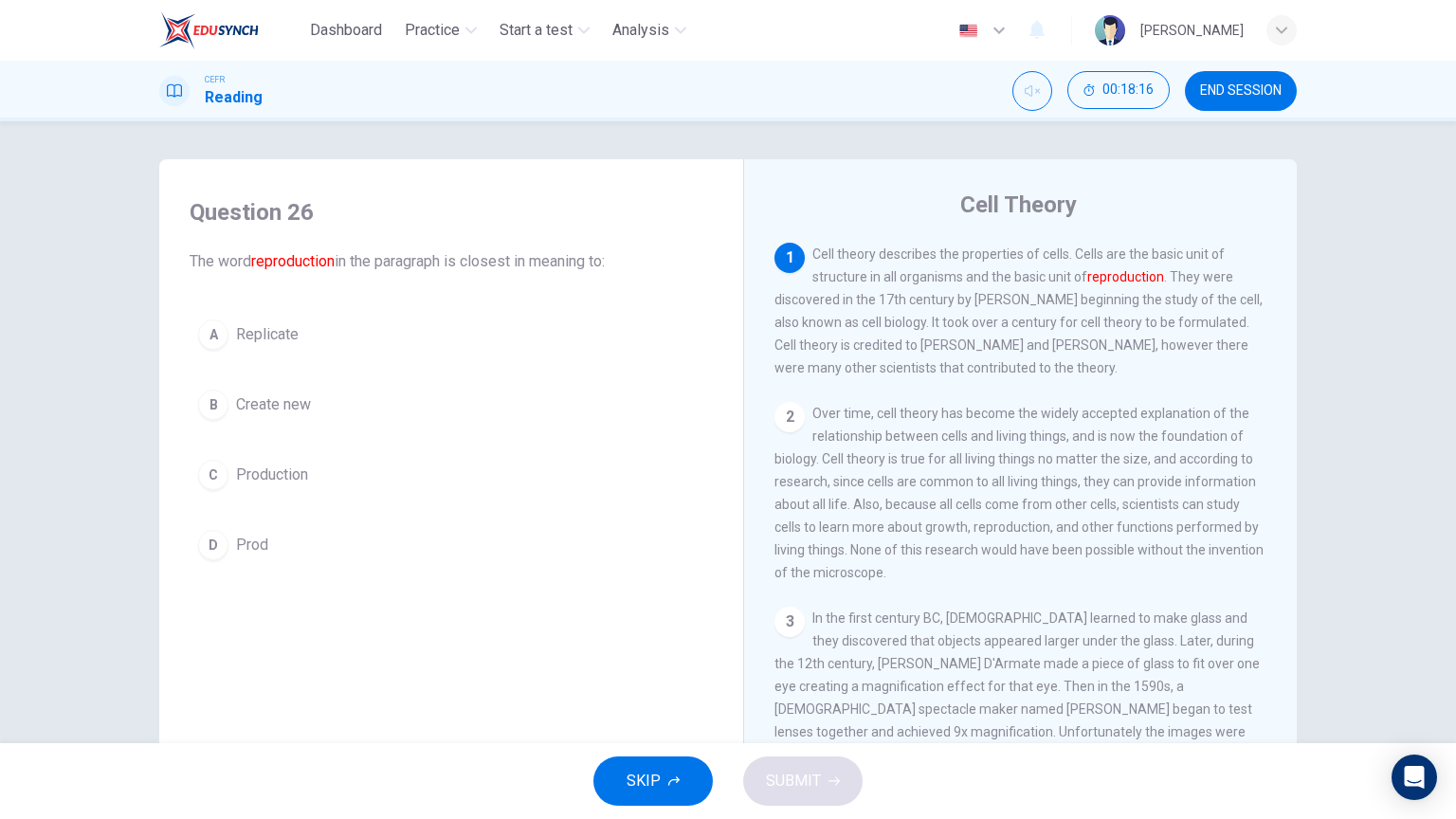 drag, startPoint x: 875, startPoint y: 250, endPoint x: 1122, endPoint y: 249, distance: 247.00202 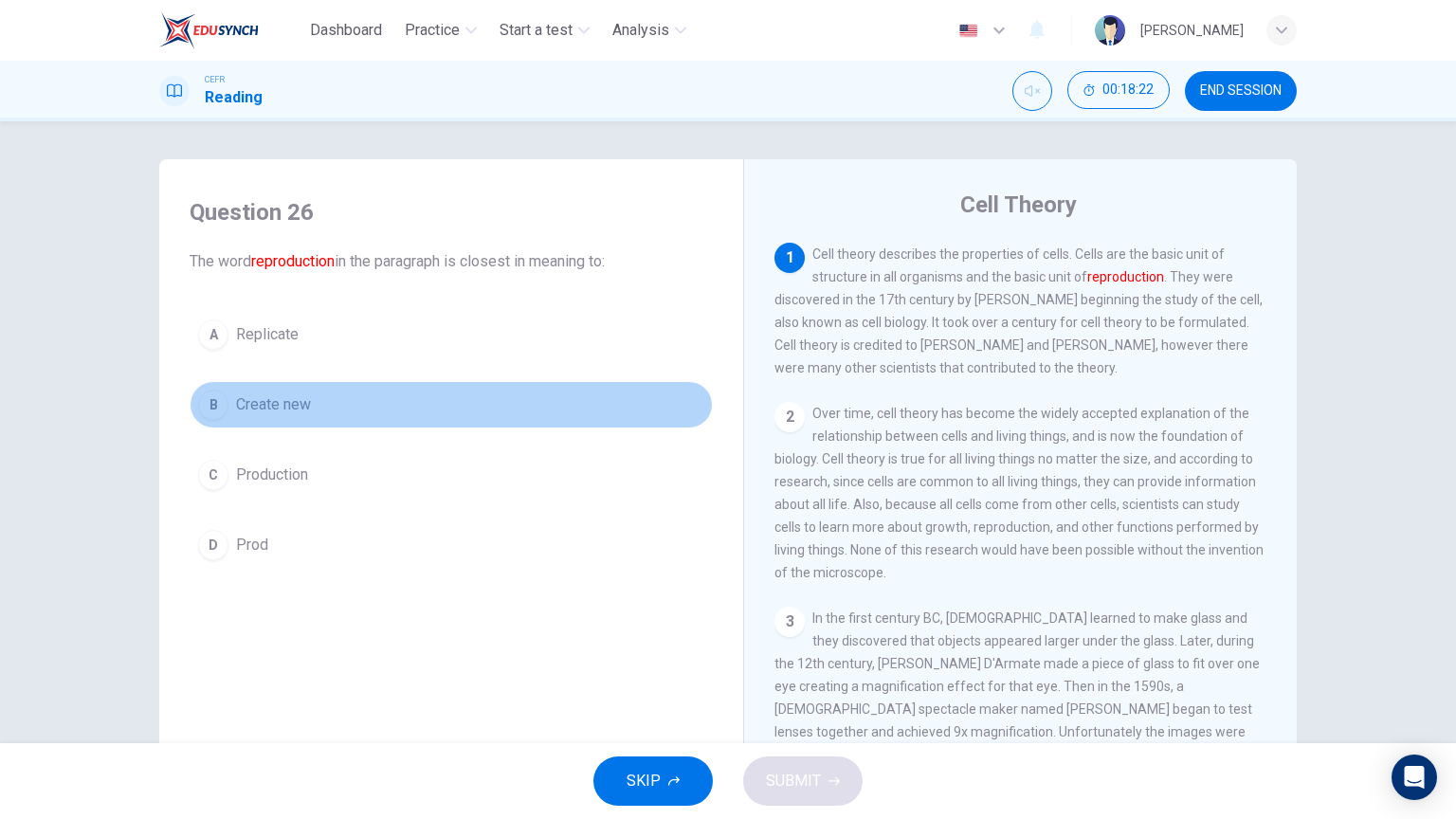 click on "B Create new" at bounding box center [451, 405] 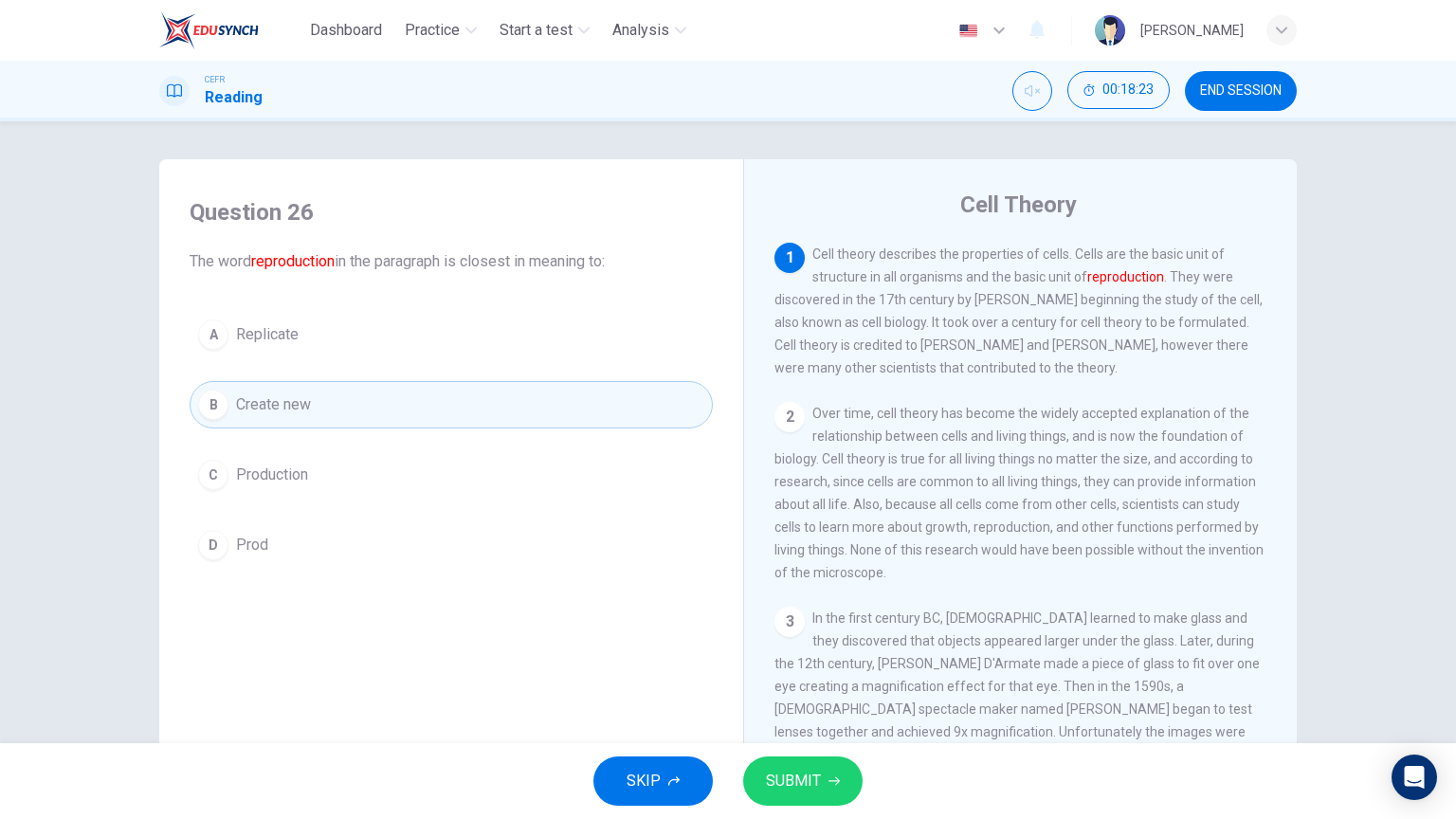 click on "SUBMIT" at bounding box center [793, 781] 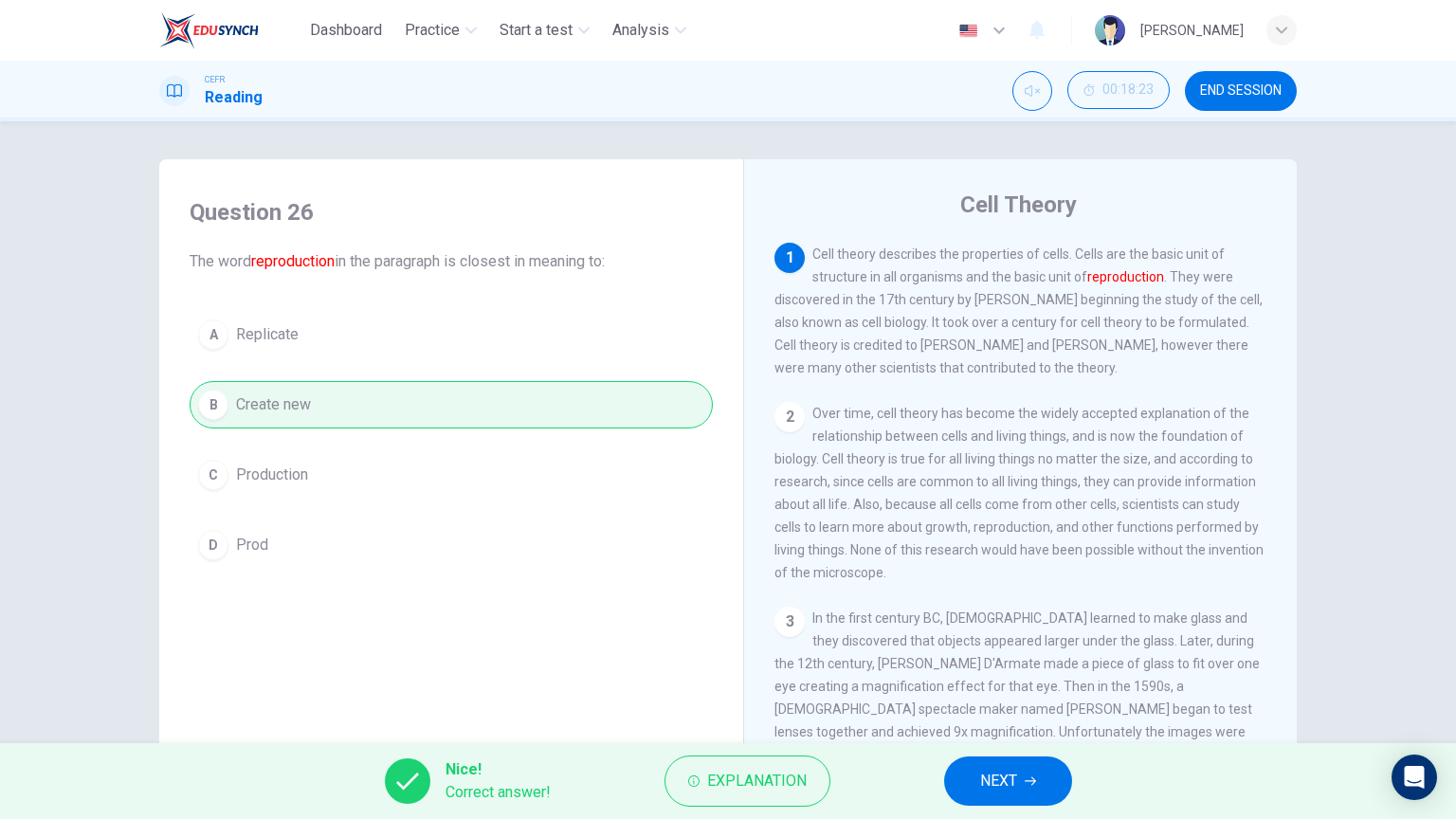 click on "NEXT" at bounding box center [1008, 781] 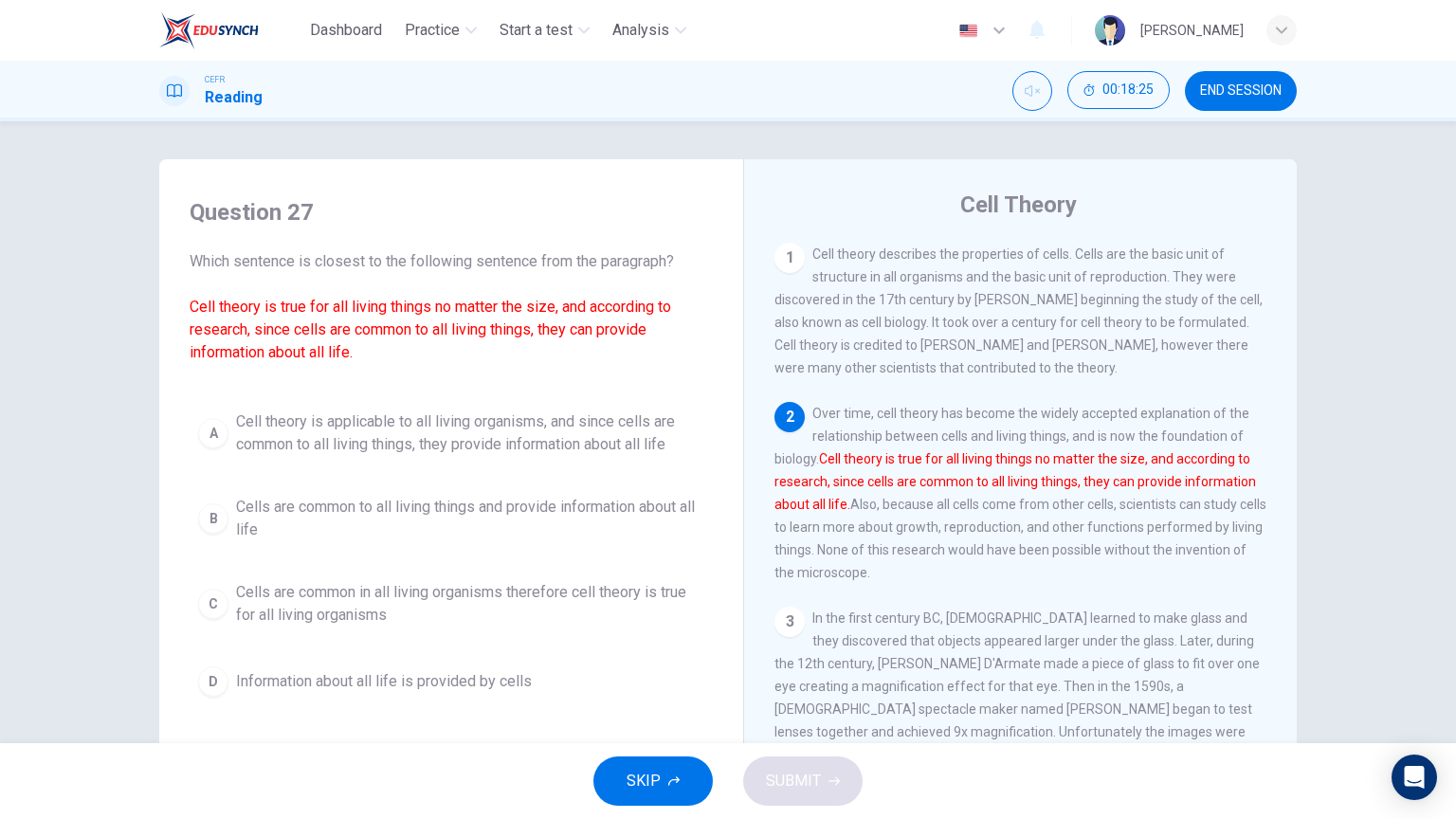 drag, startPoint x: 284, startPoint y: 262, endPoint x: 548, endPoint y: 272, distance: 264.18933 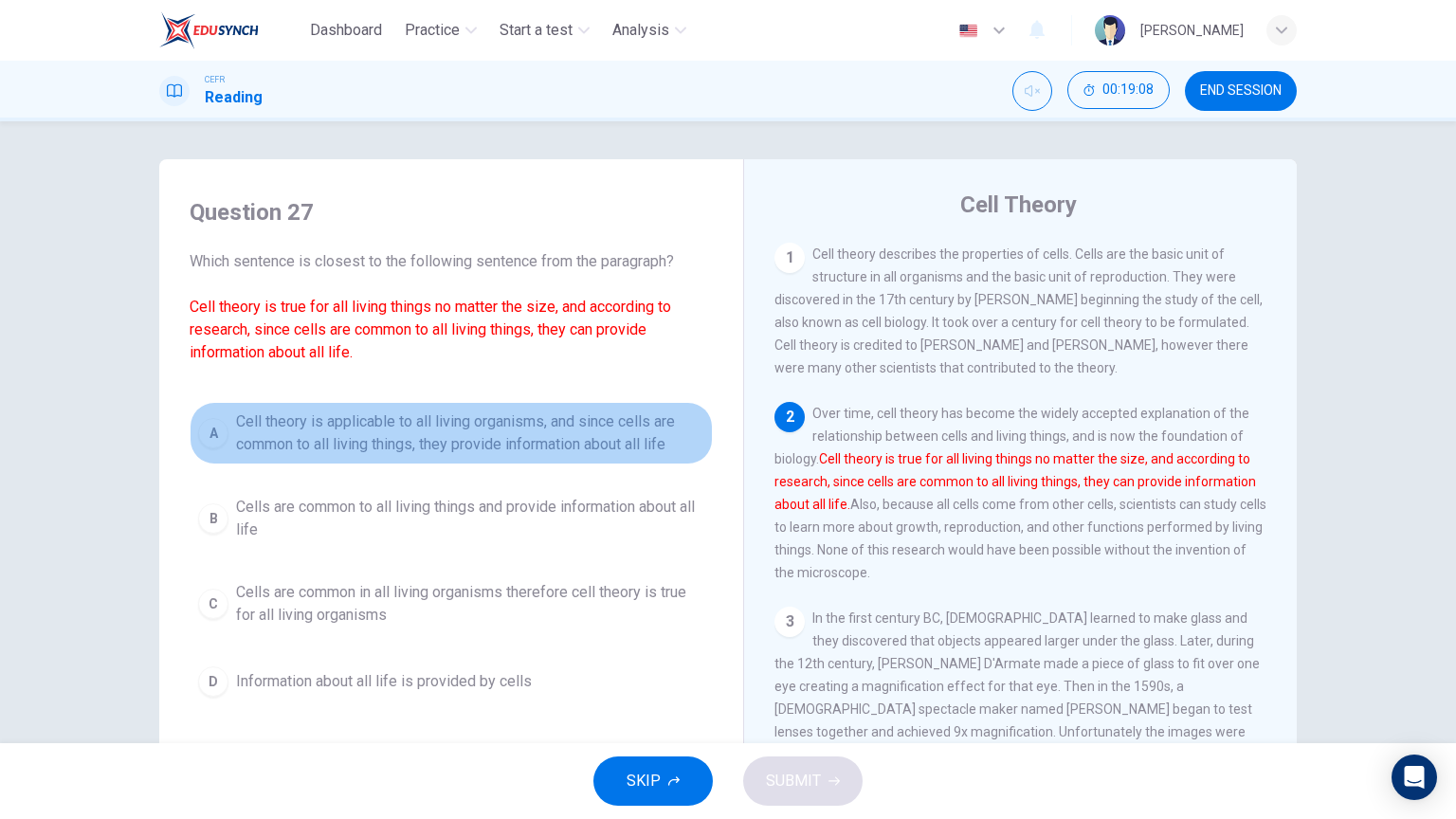 click on "Cell theory is applicable to all living organisms, and since cells are common to all living things, they provide information about all life" at bounding box center (470, 433) 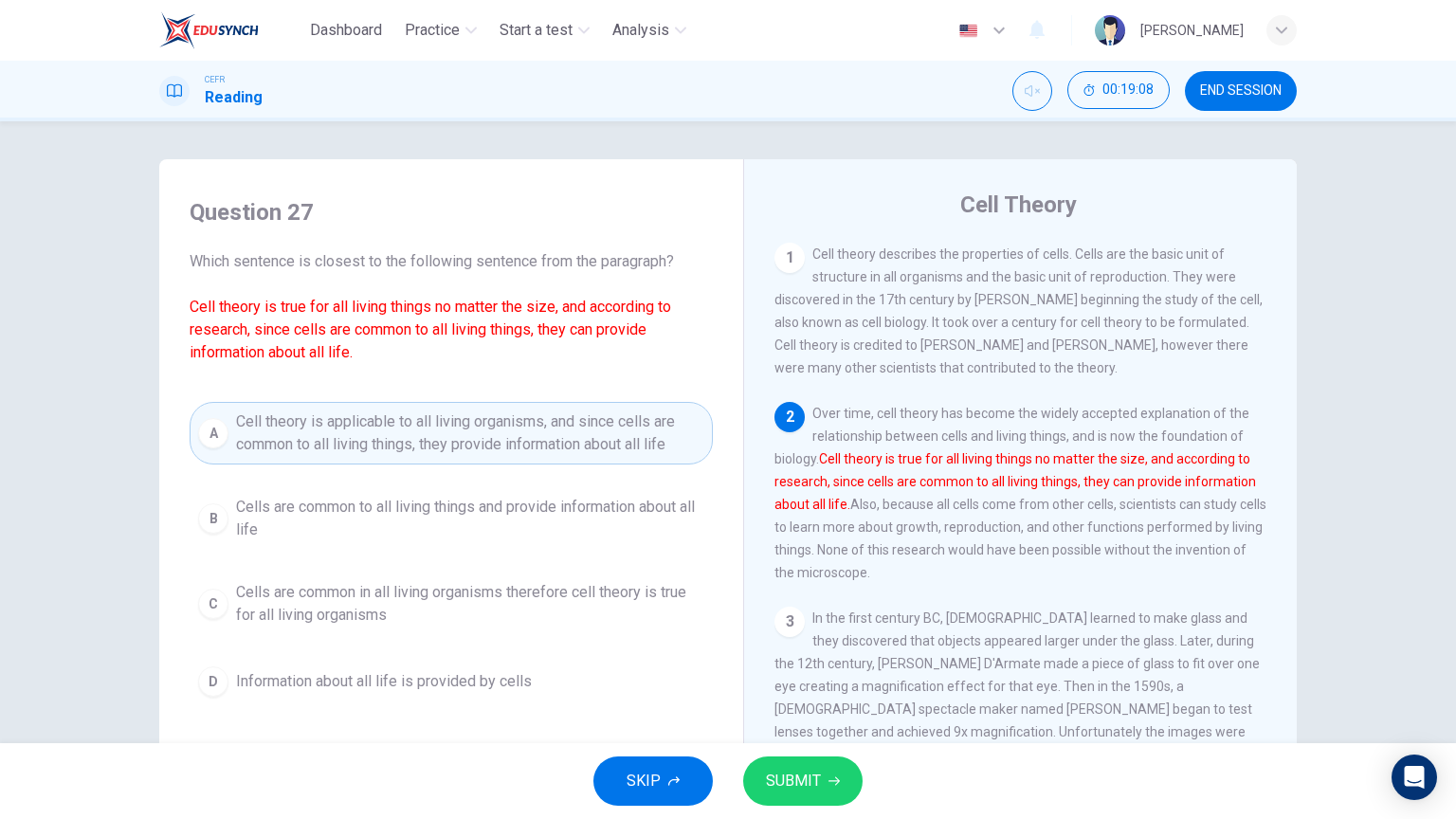click on "SUBMIT" at bounding box center (793, 781) 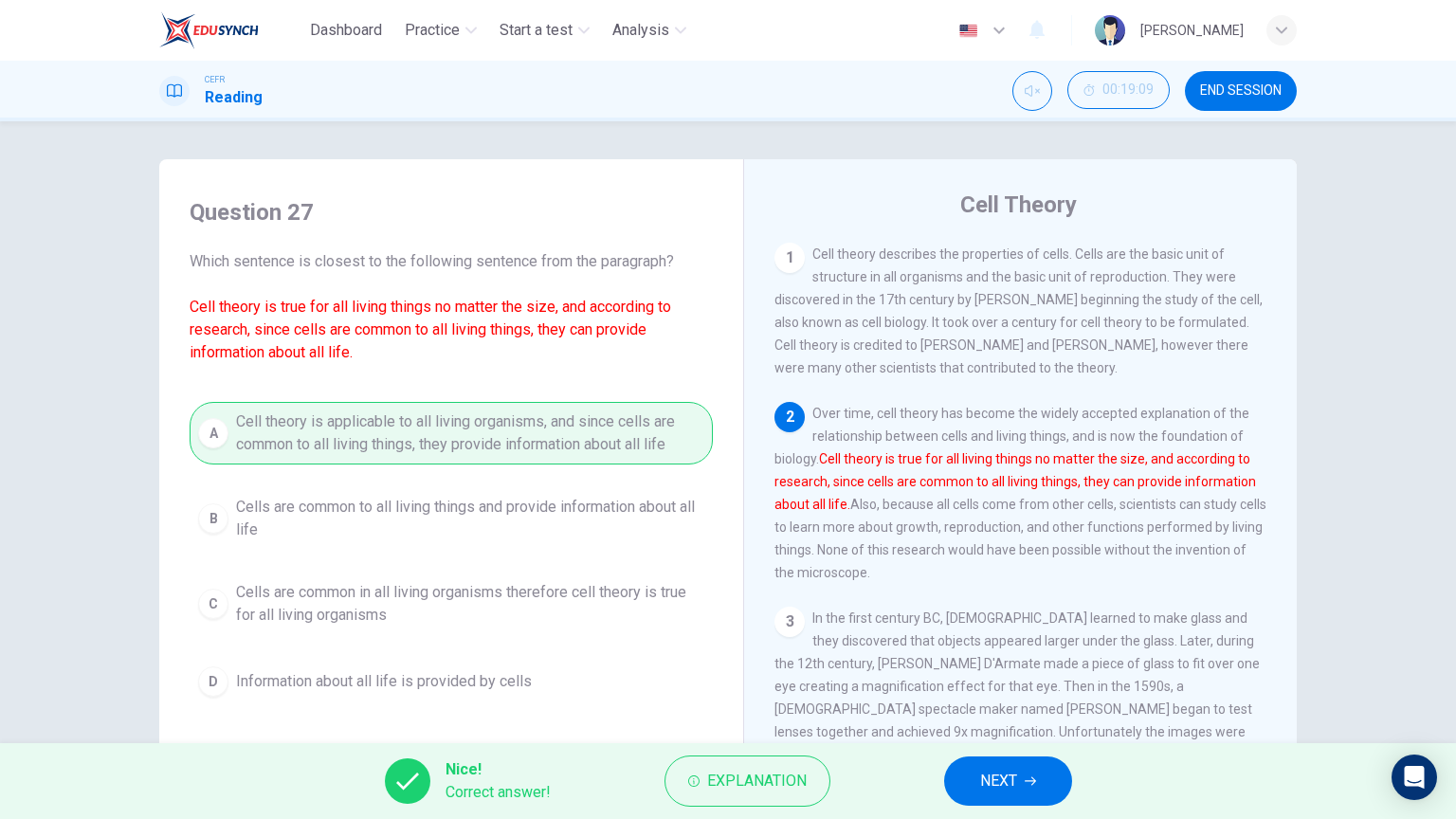 click on "NEXT" at bounding box center (1008, 781) 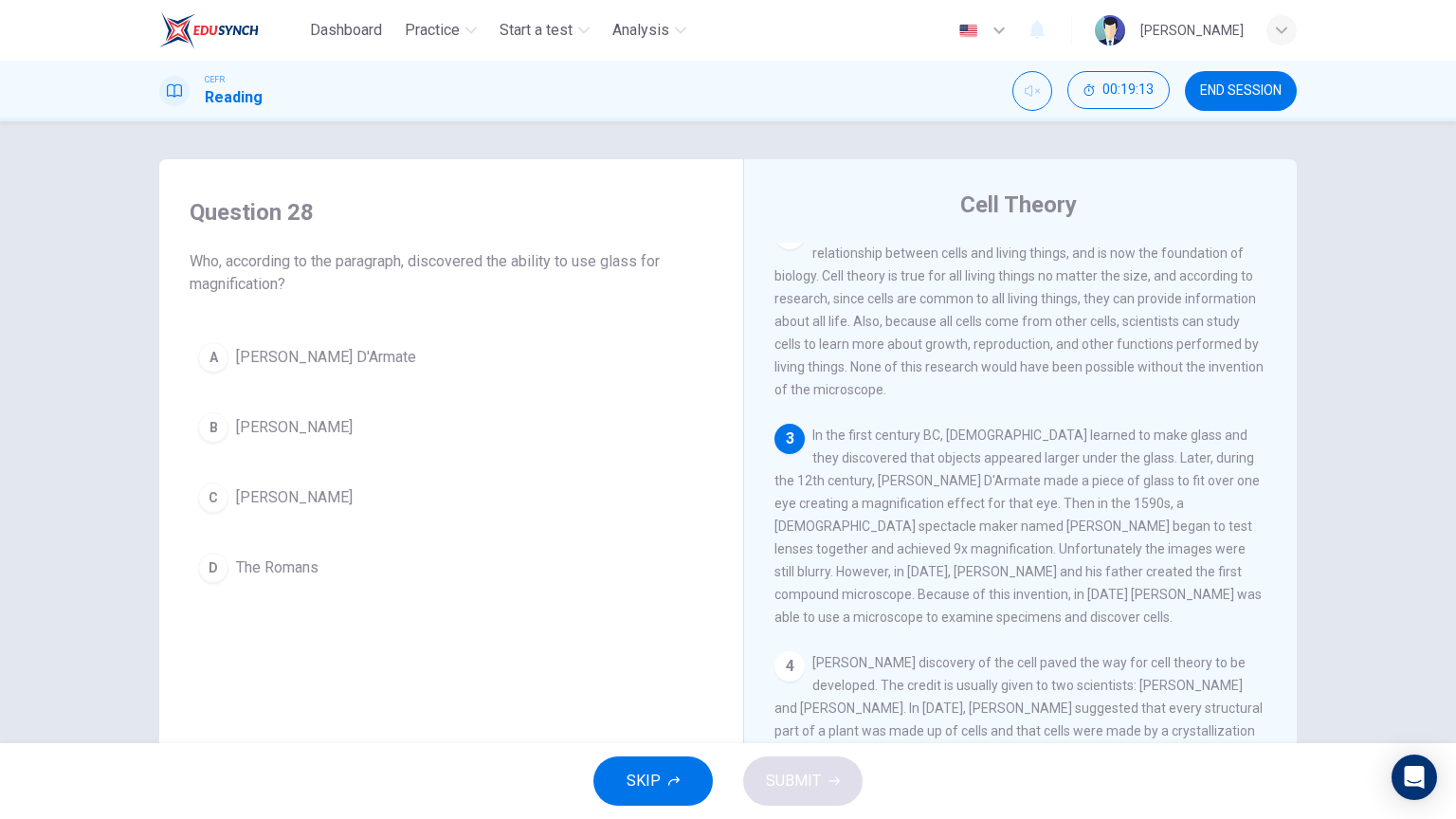 scroll, scrollTop: 190, scrollLeft: 0, axis: vertical 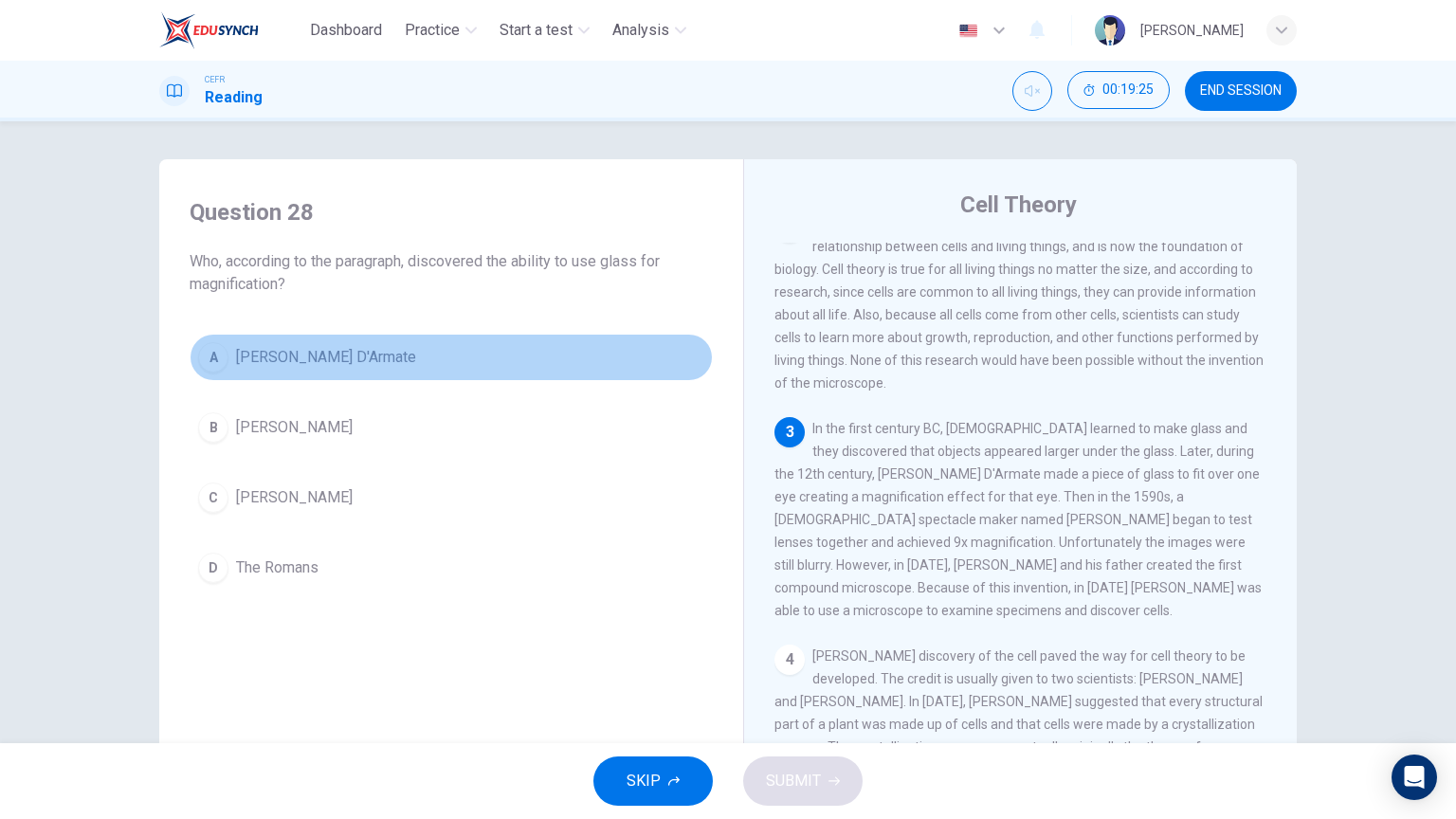 click on "[PERSON_NAME] D'Armate" at bounding box center (326, 357) 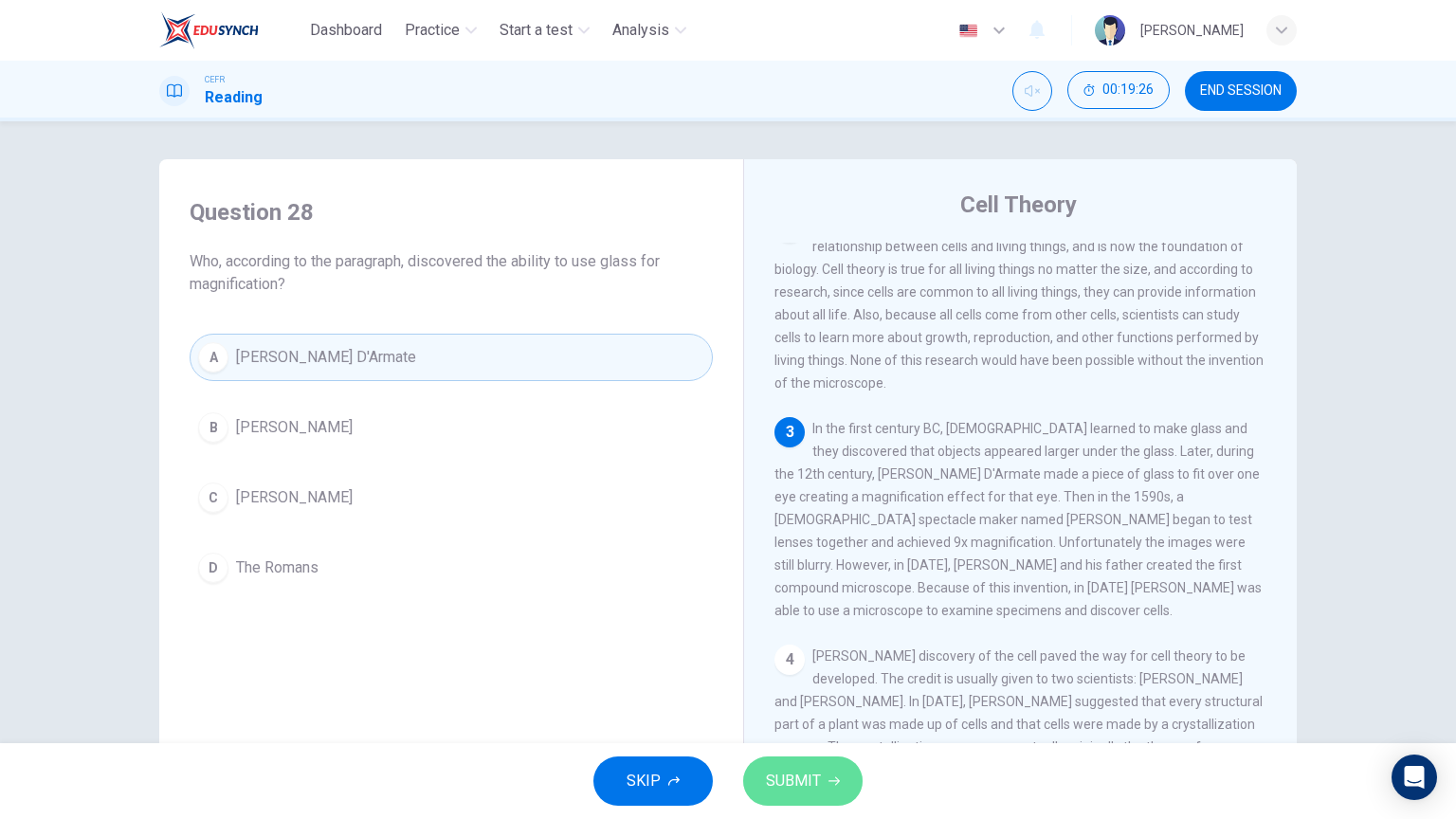 click on "SUBMIT" at bounding box center (803, 781) 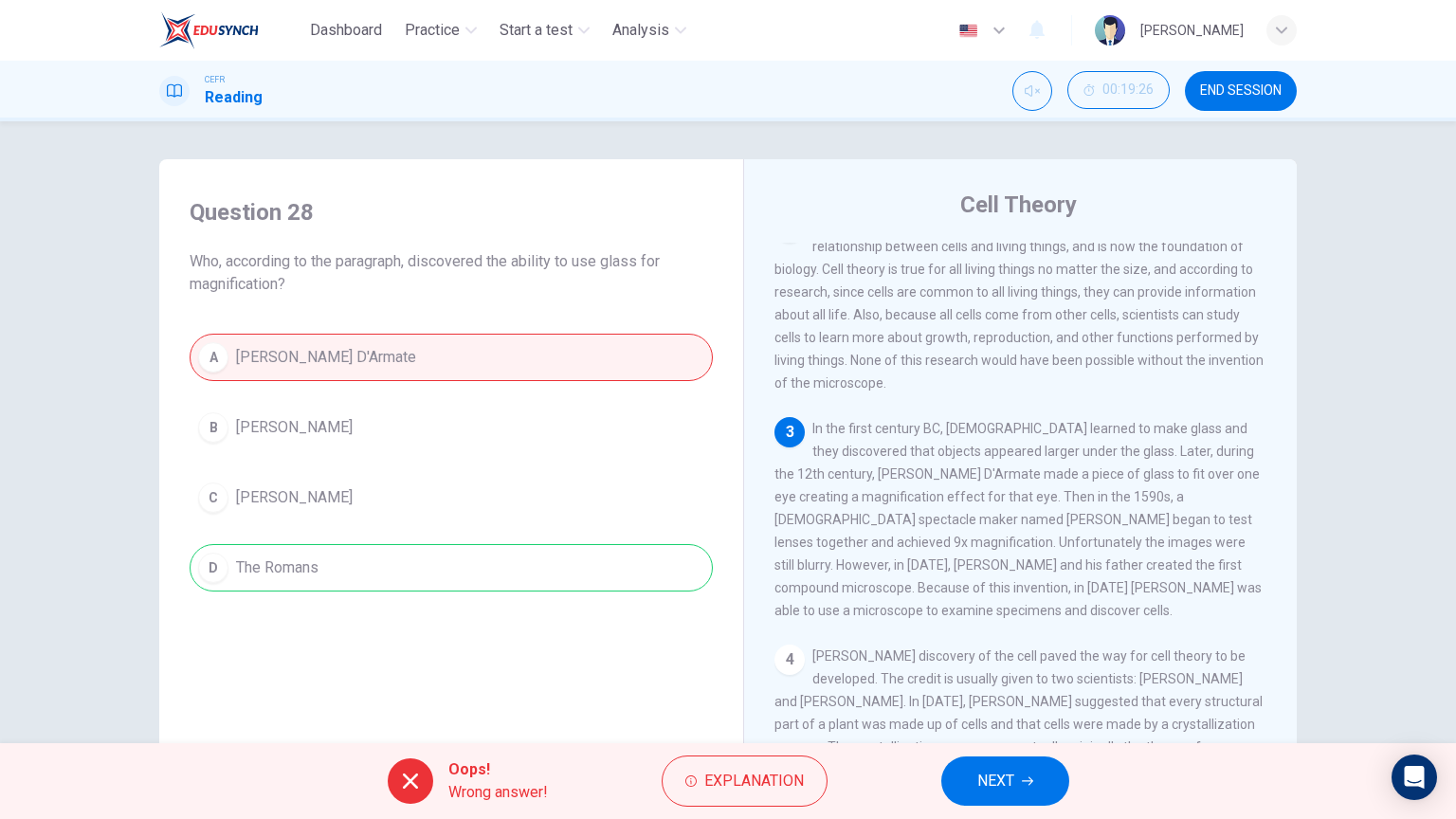 click on "NEXT" at bounding box center [995, 781] 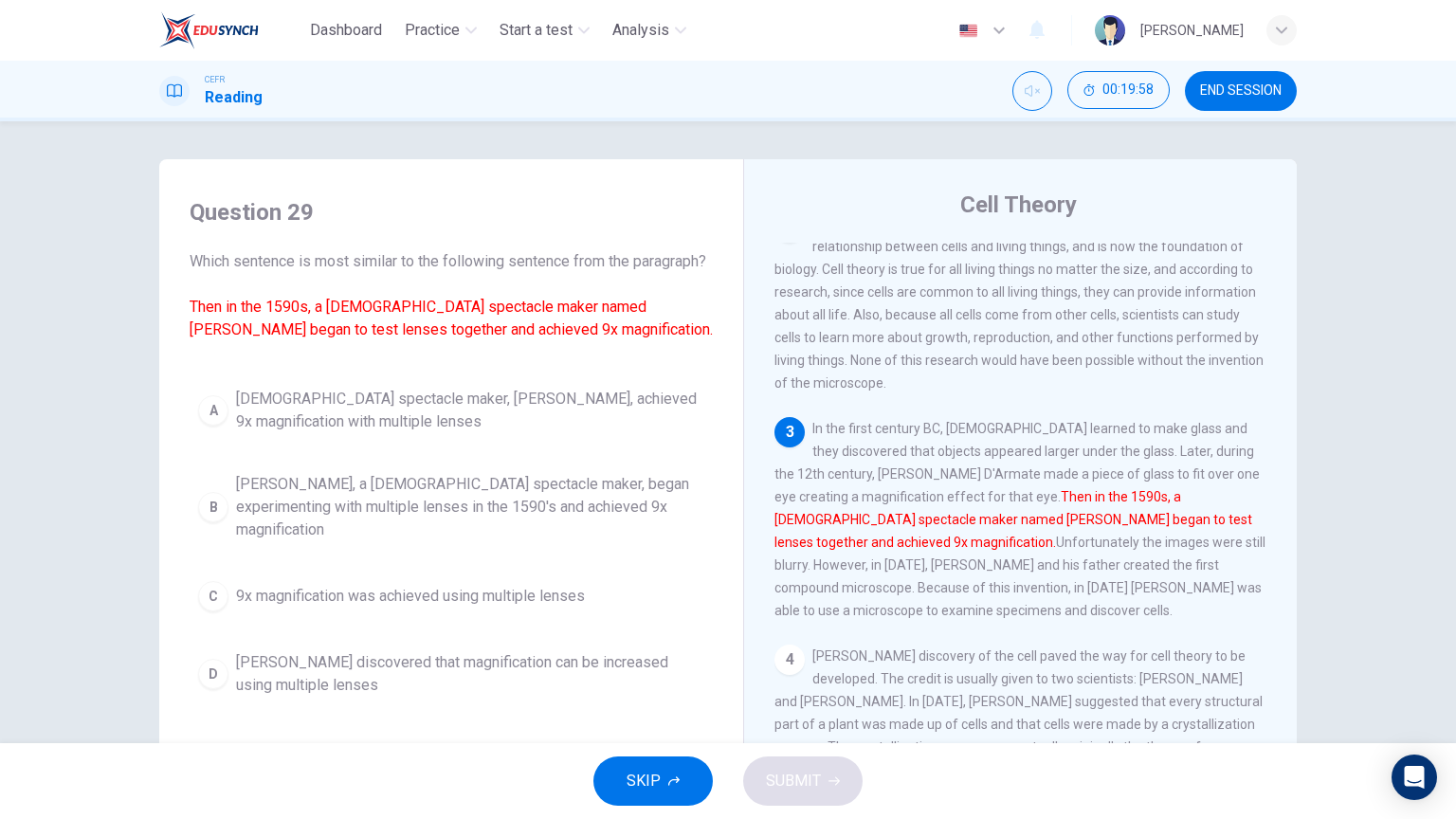 click on "[PERSON_NAME], a [DEMOGRAPHIC_DATA] spectacle maker, began experimenting with multiple lenses in the 1590's and achieved 9x magnification" at bounding box center (470, 507) 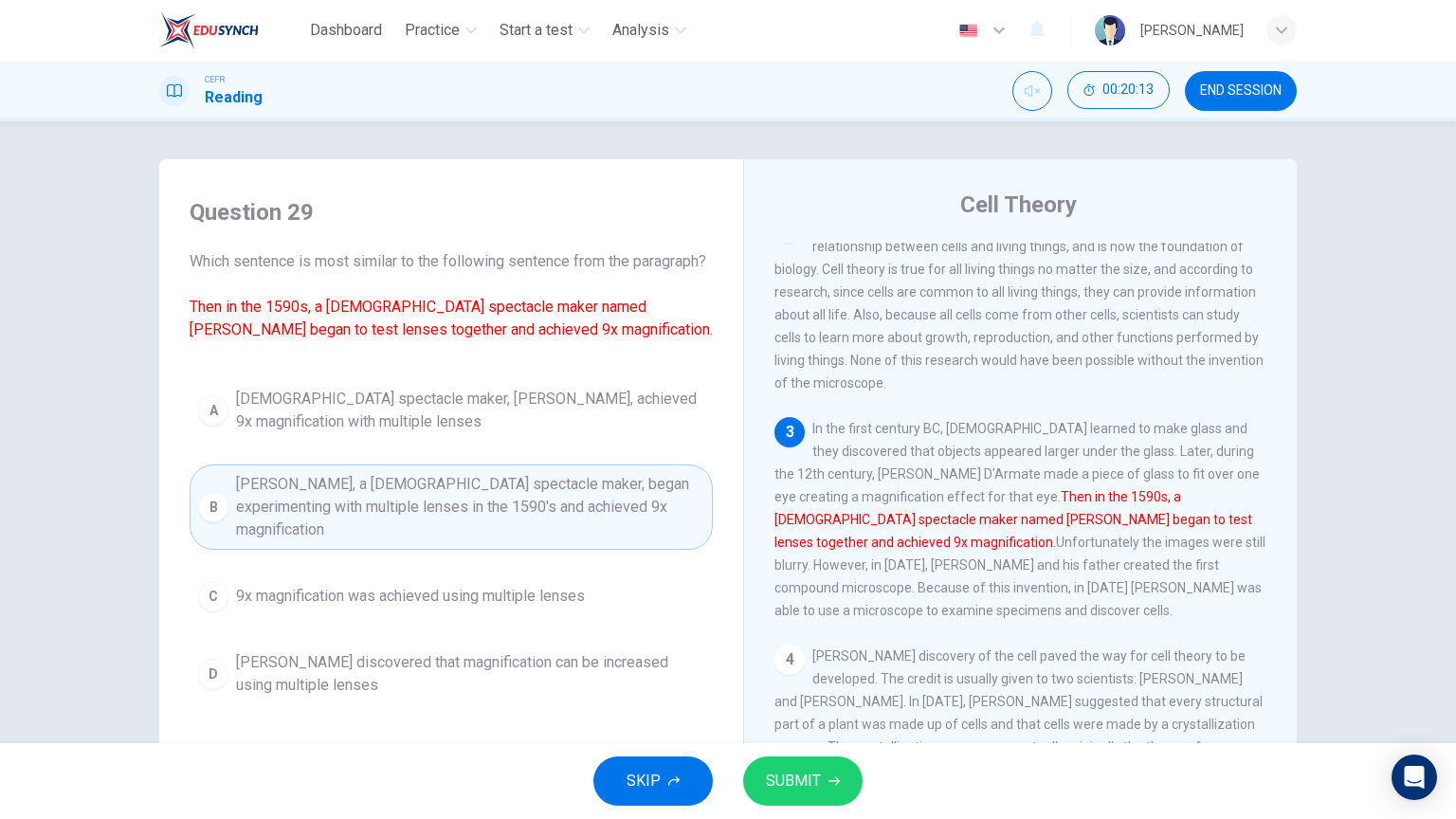 click on "SUBMIT" at bounding box center (803, 781) 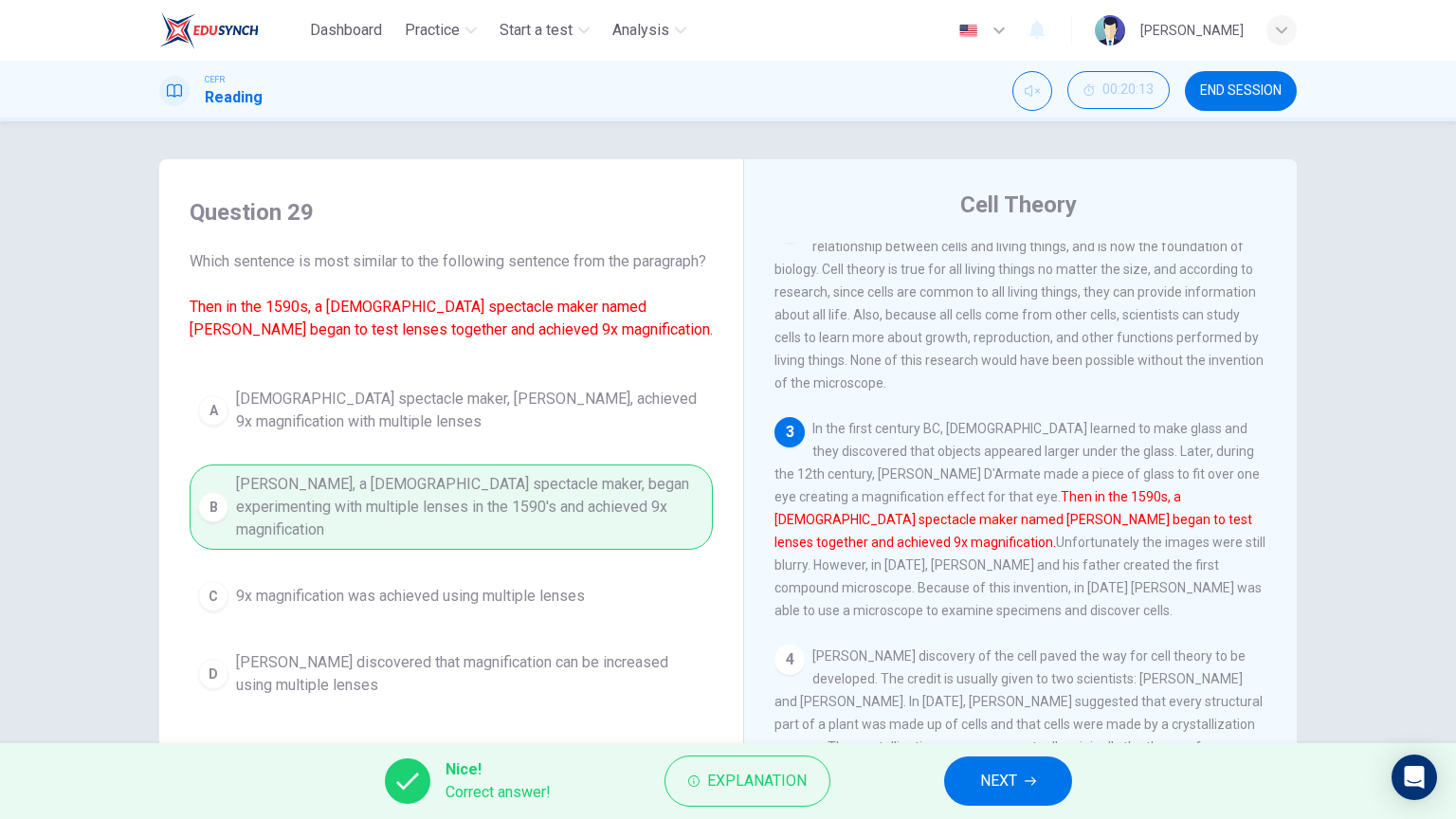 click on "Nice! Correct answer! Explanation NEXT" at bounding box center (728, 781) 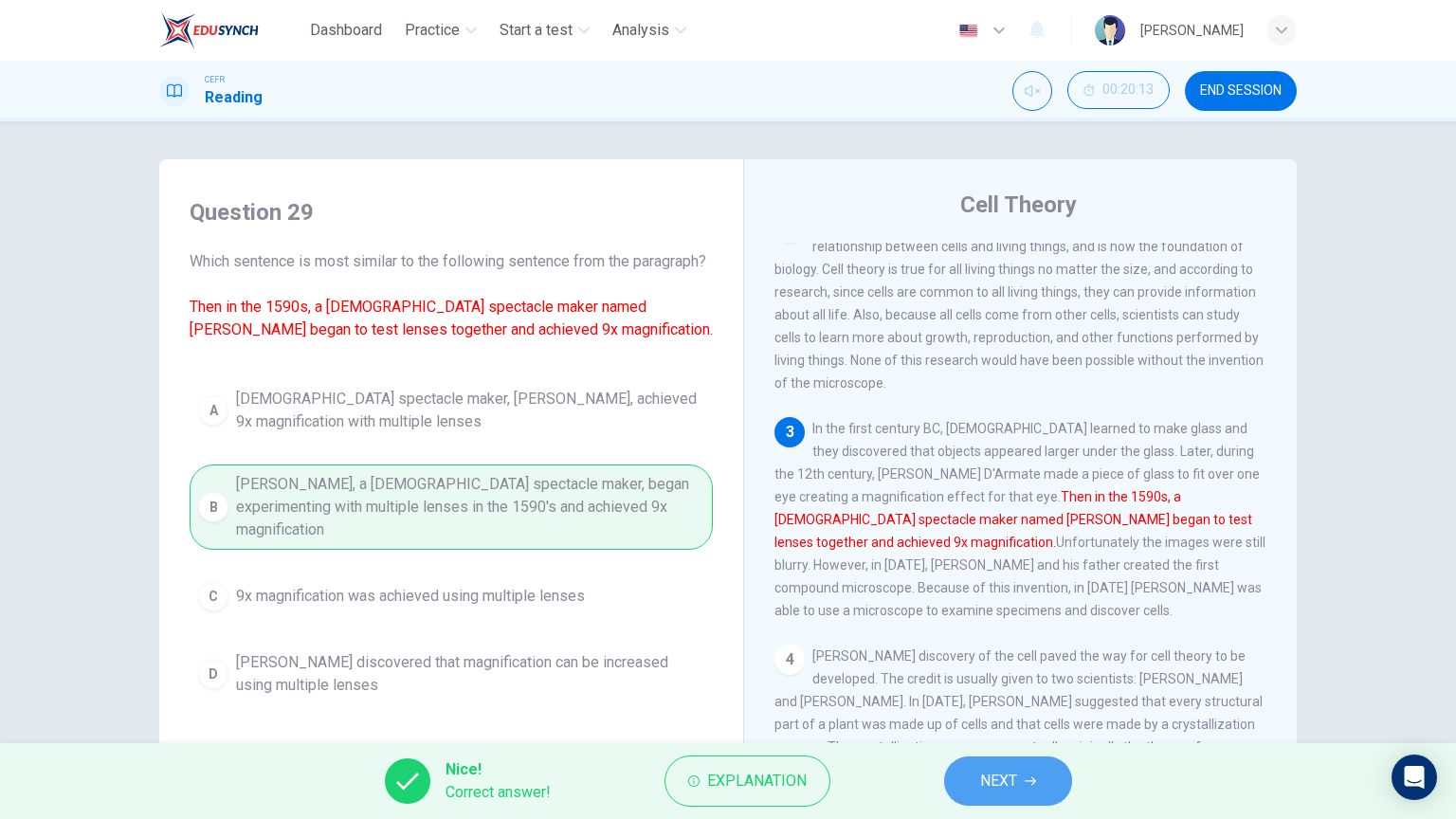 click 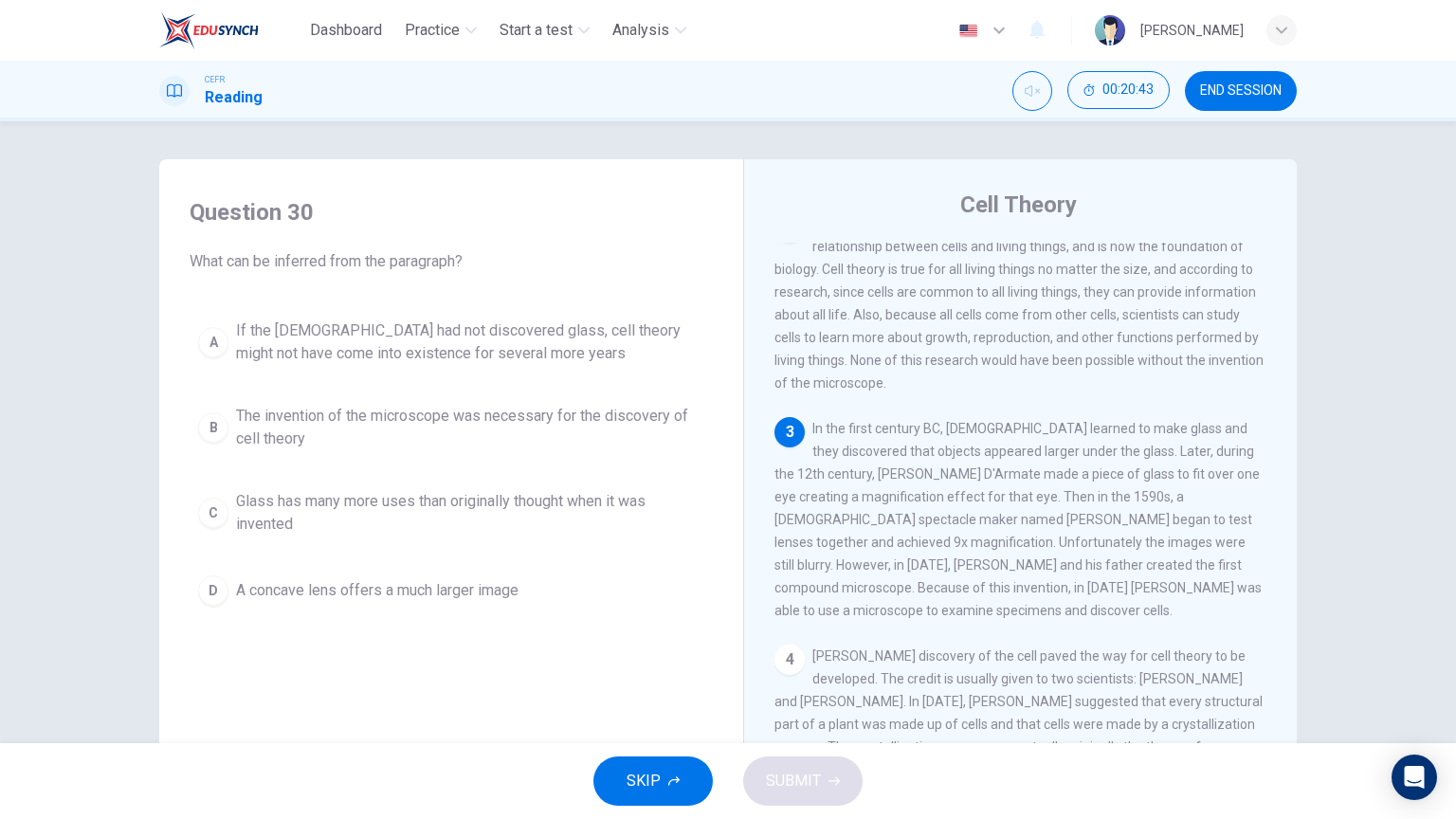 click on "The invention of the microscope was necessary for the discovery of cell theory" at bounding box center (470, 428) 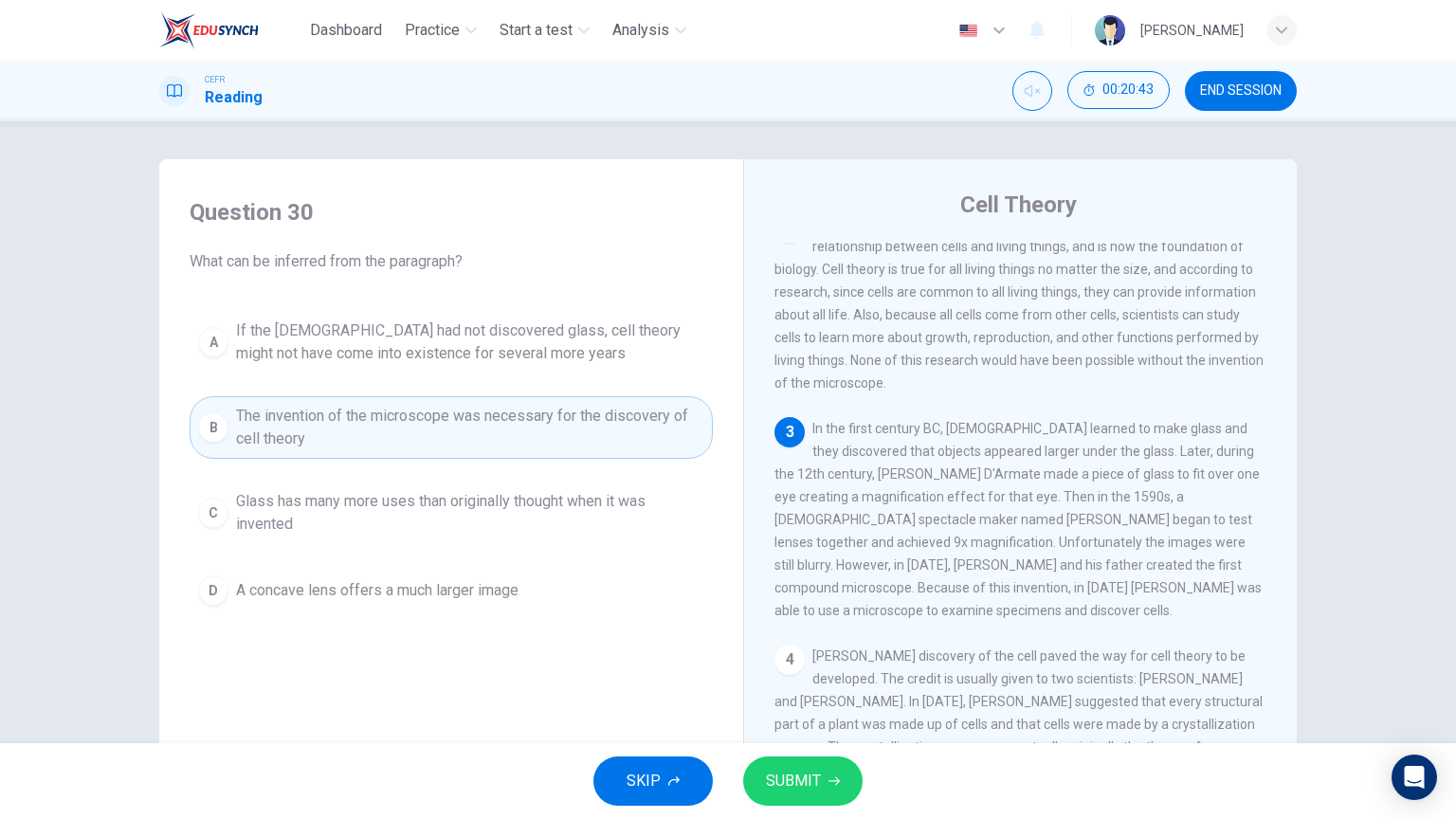 click on "SUBMIT" at bounding box center [803, 781] 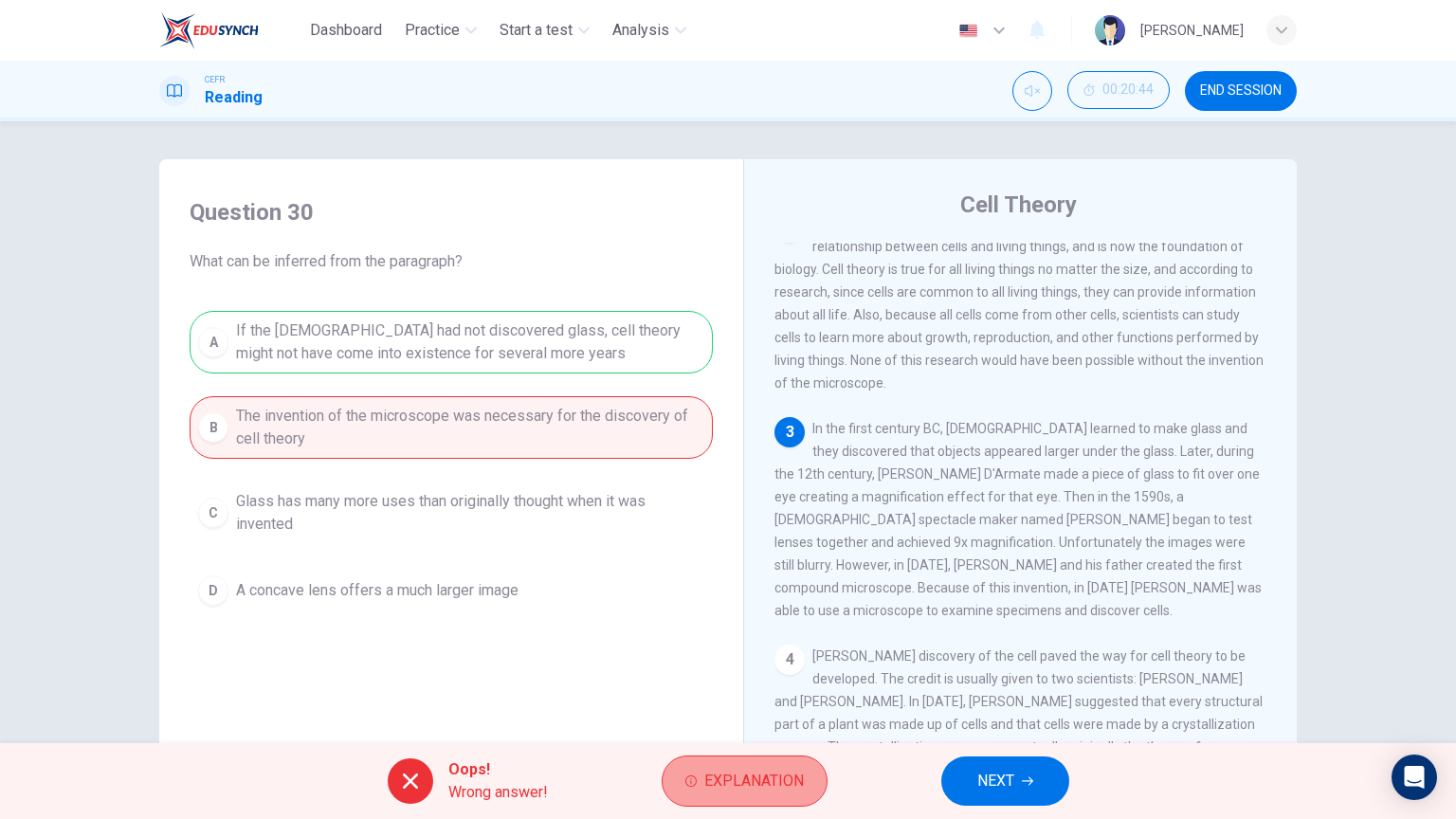 click on "Explanation" at bounding box center [754, 781] 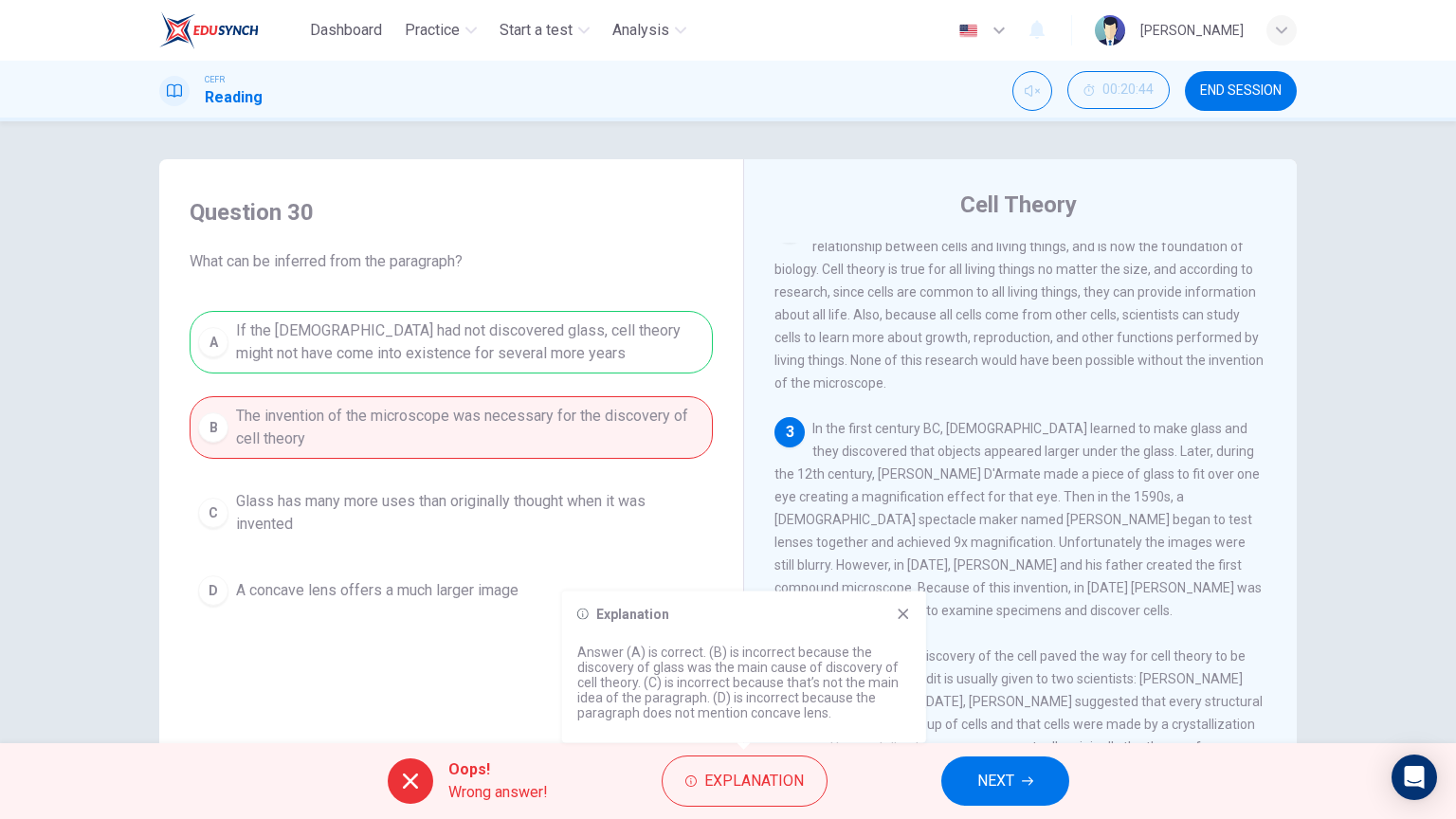 click 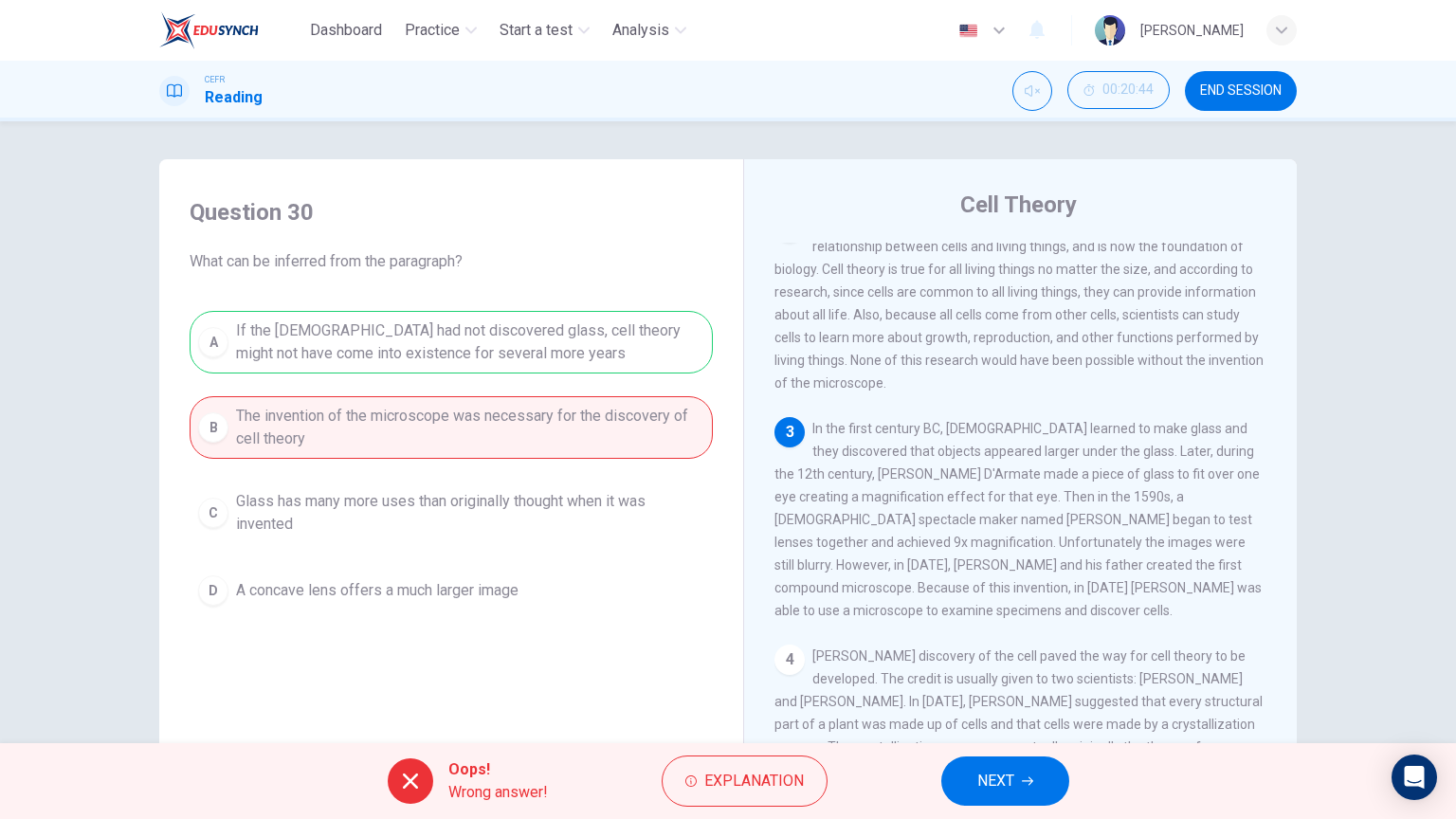click on "NEXT" at bounding box center (1005, 781) 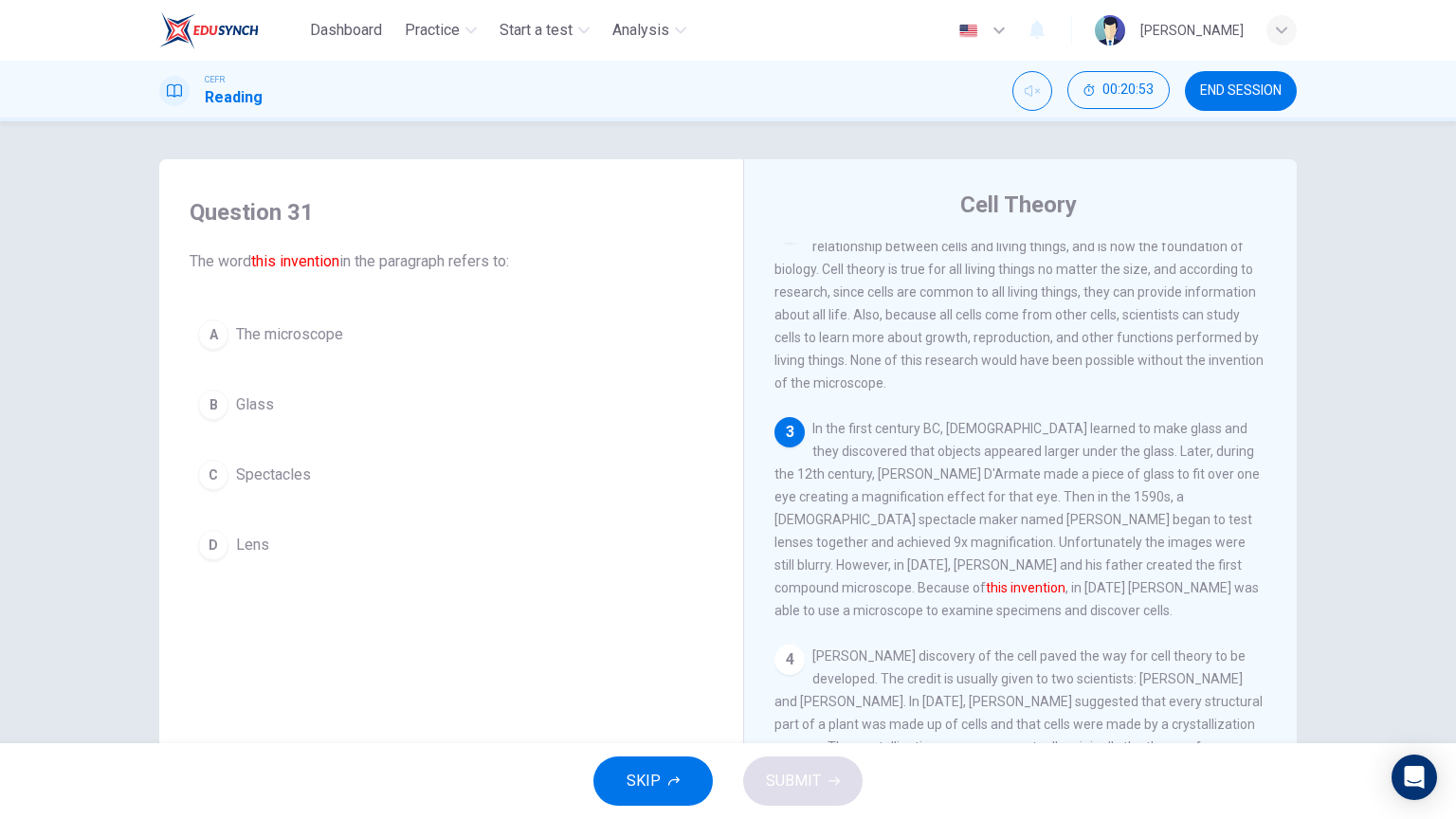 click on "A The microscope" at bounding box center [451, 335] 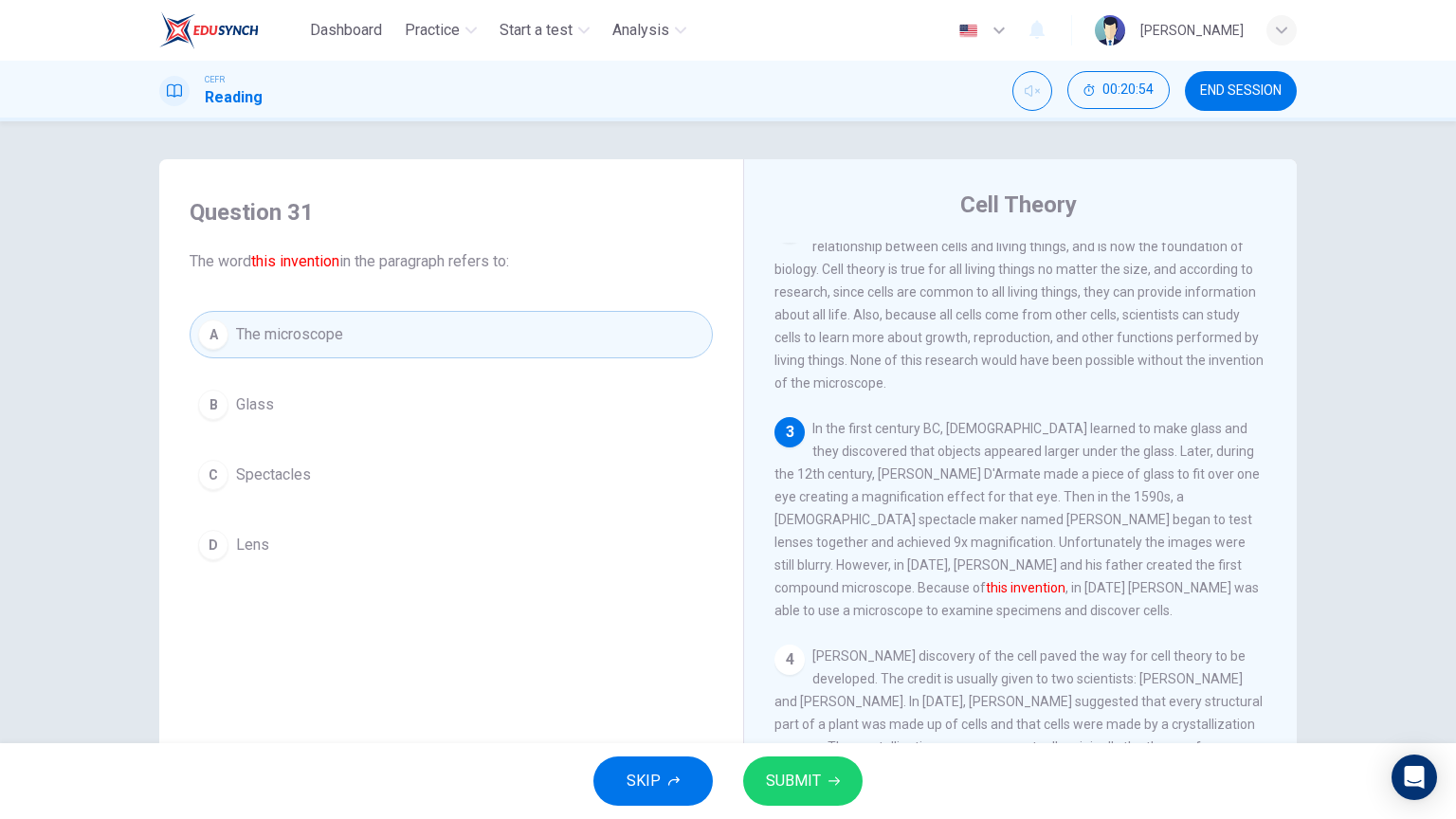 click on "SUBMIT" at bounding box center (803, 781) 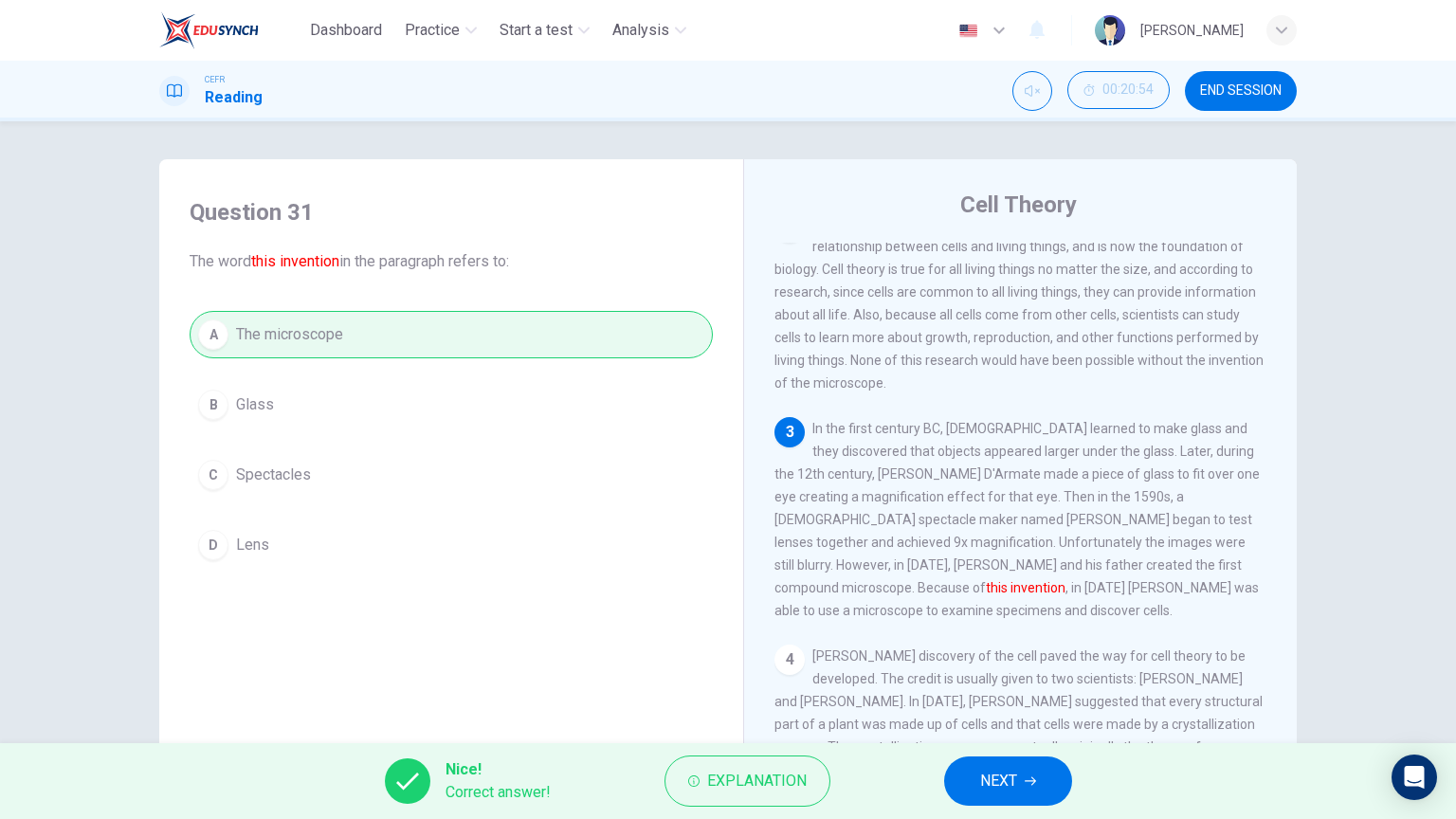click on "Nice! Correct answer! Explanation NEXT" at bounding box center (728, 781) 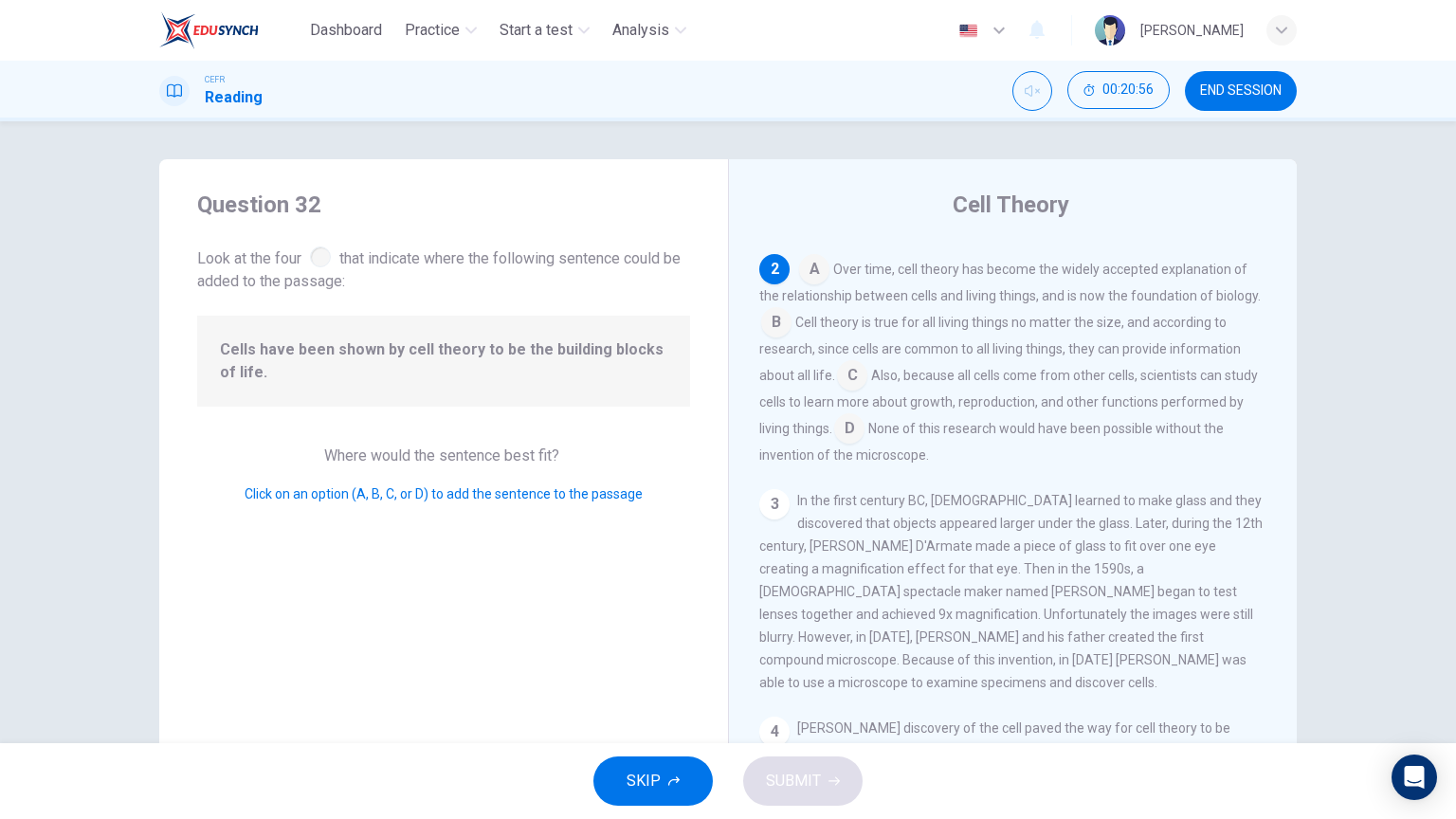 scroll, scrollTop: 95, scrollLeft: 0, axis: vertical 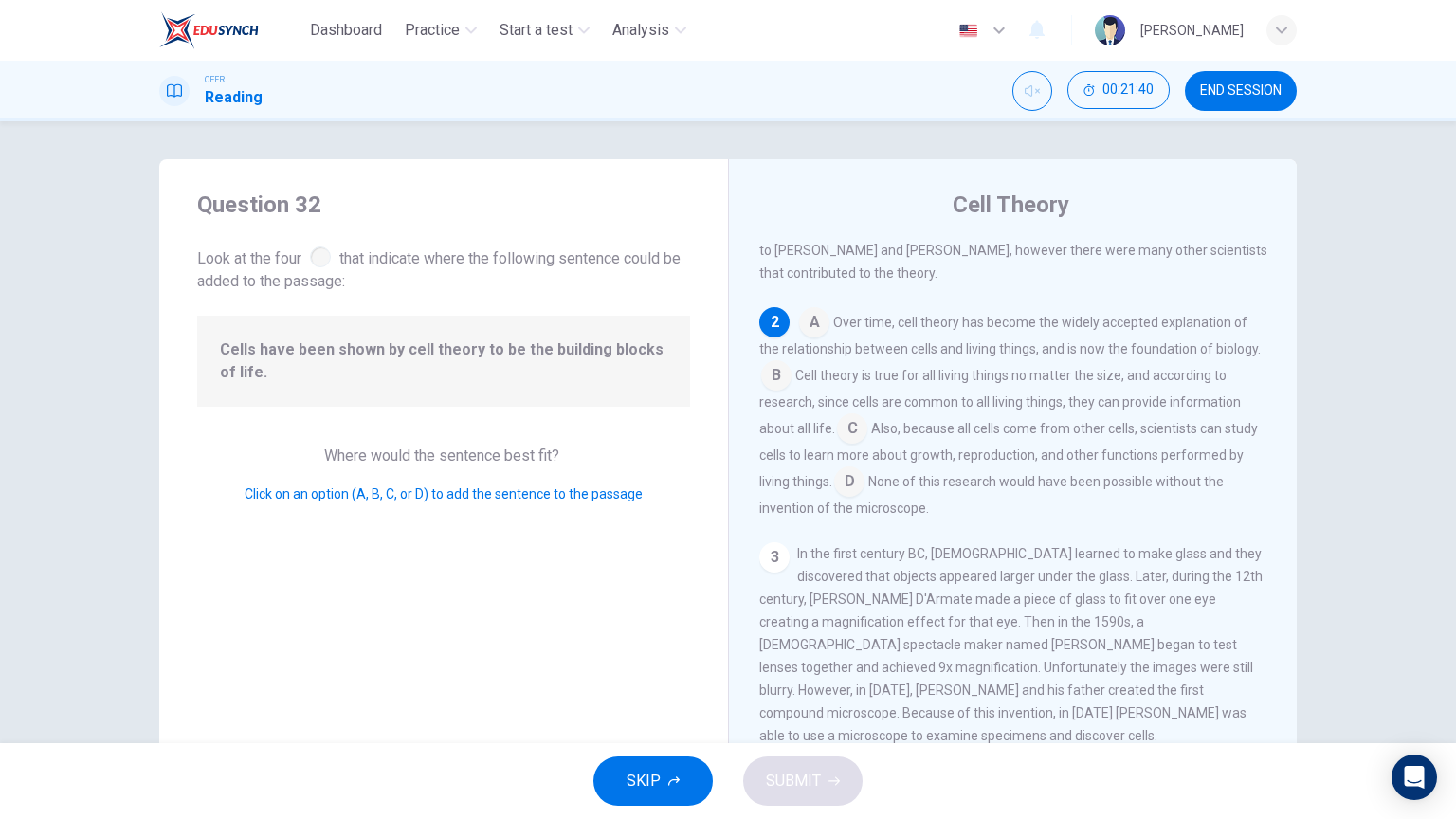 click at bounding box center [852, 430] 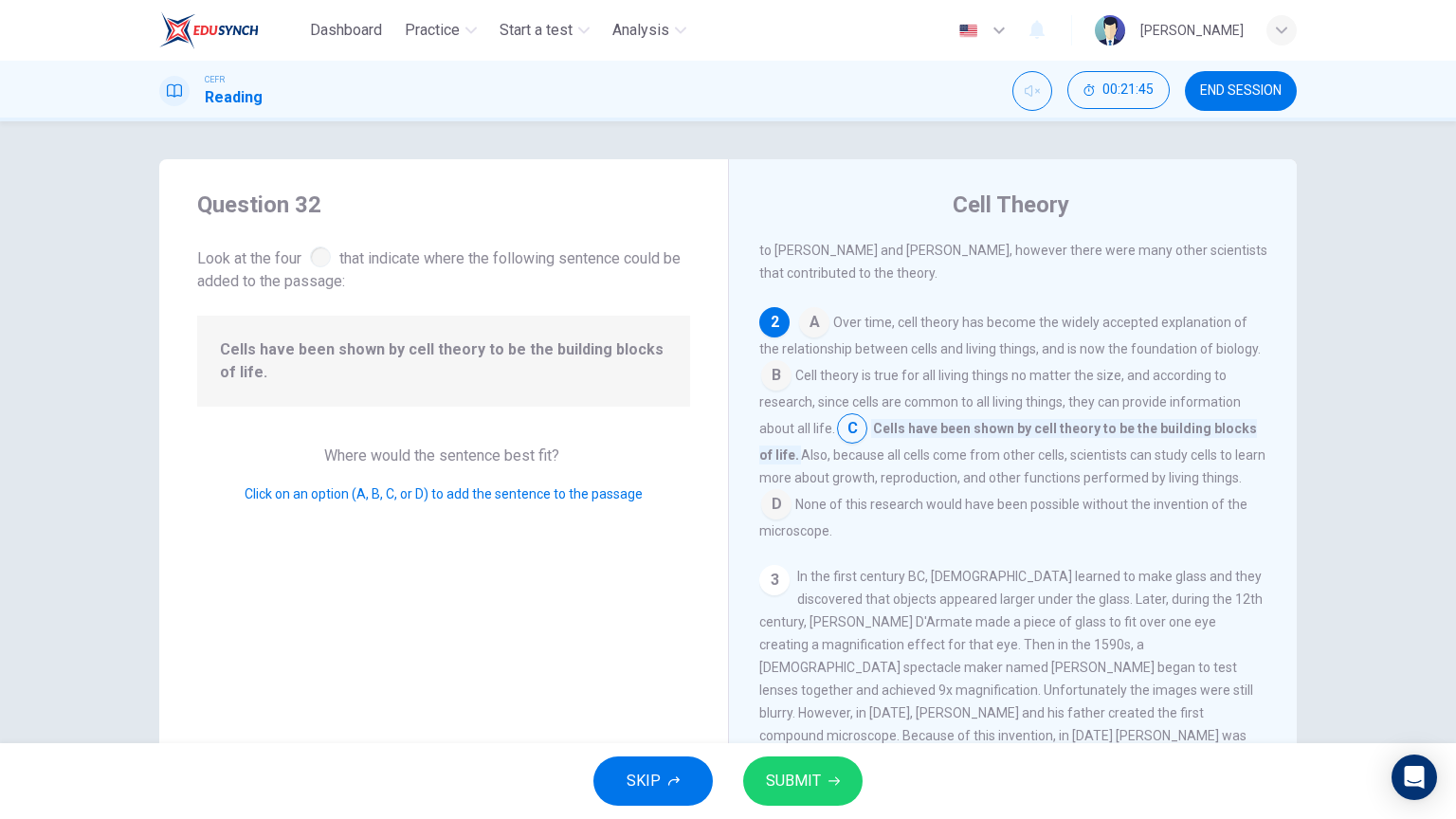 click on "SUBMIT" at bounding box center (803, 781) 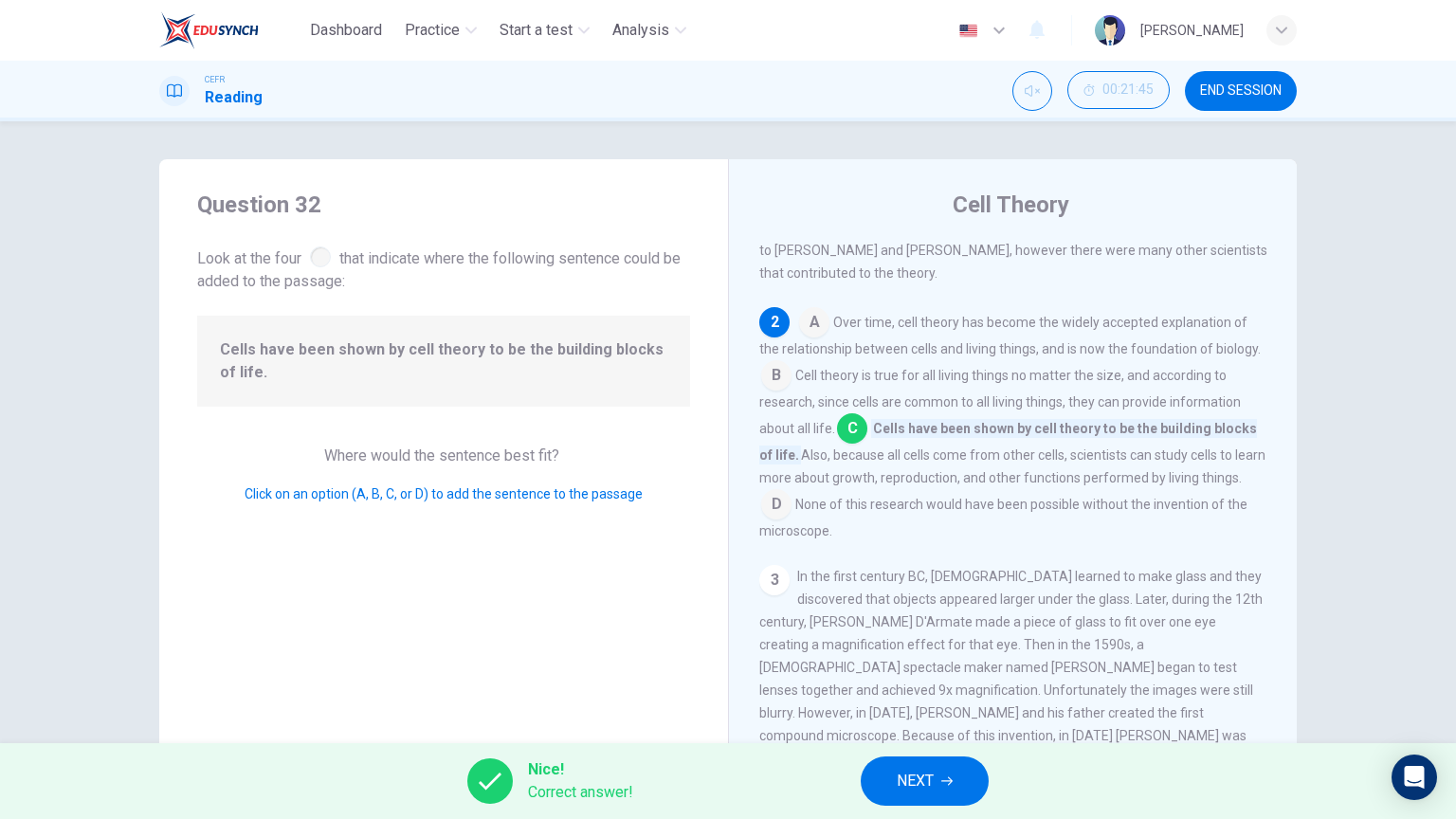 click on "NEXT" at bounding box center [915, 781] 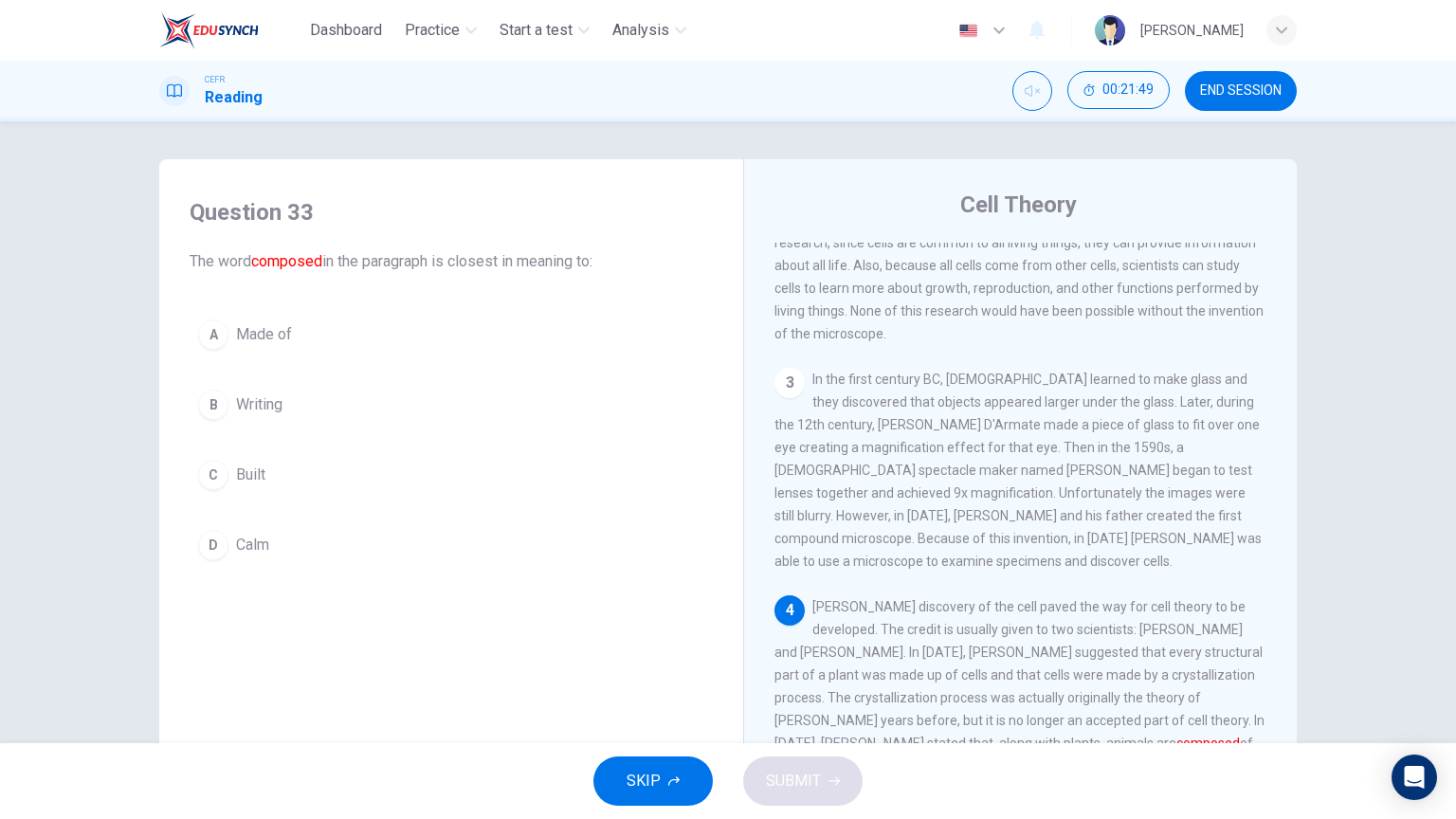 scroll, scrollTop: 315, scrollLeft: 0, axis: vertical 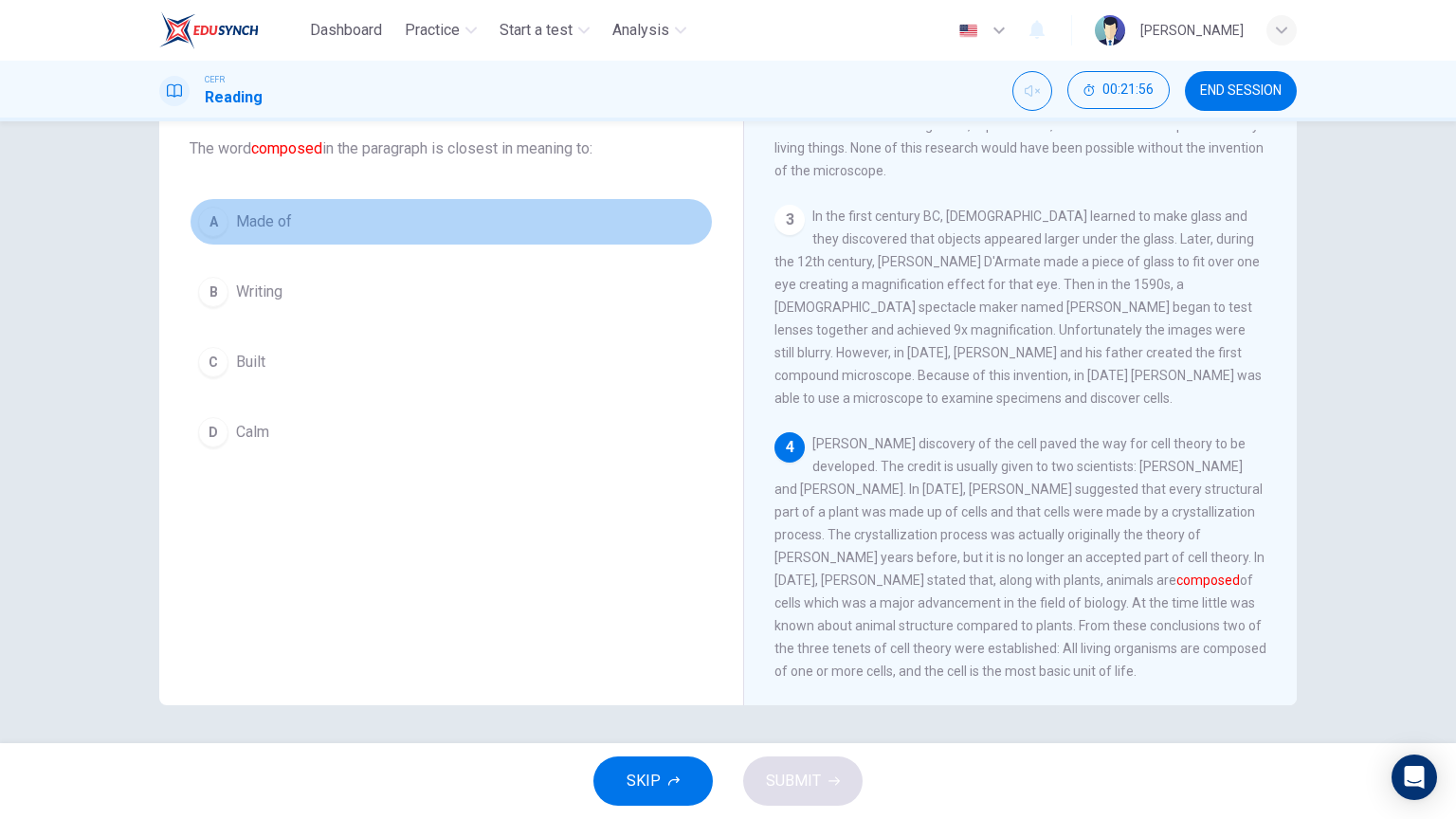 click on "Made of" at bounding box center [264, 222] 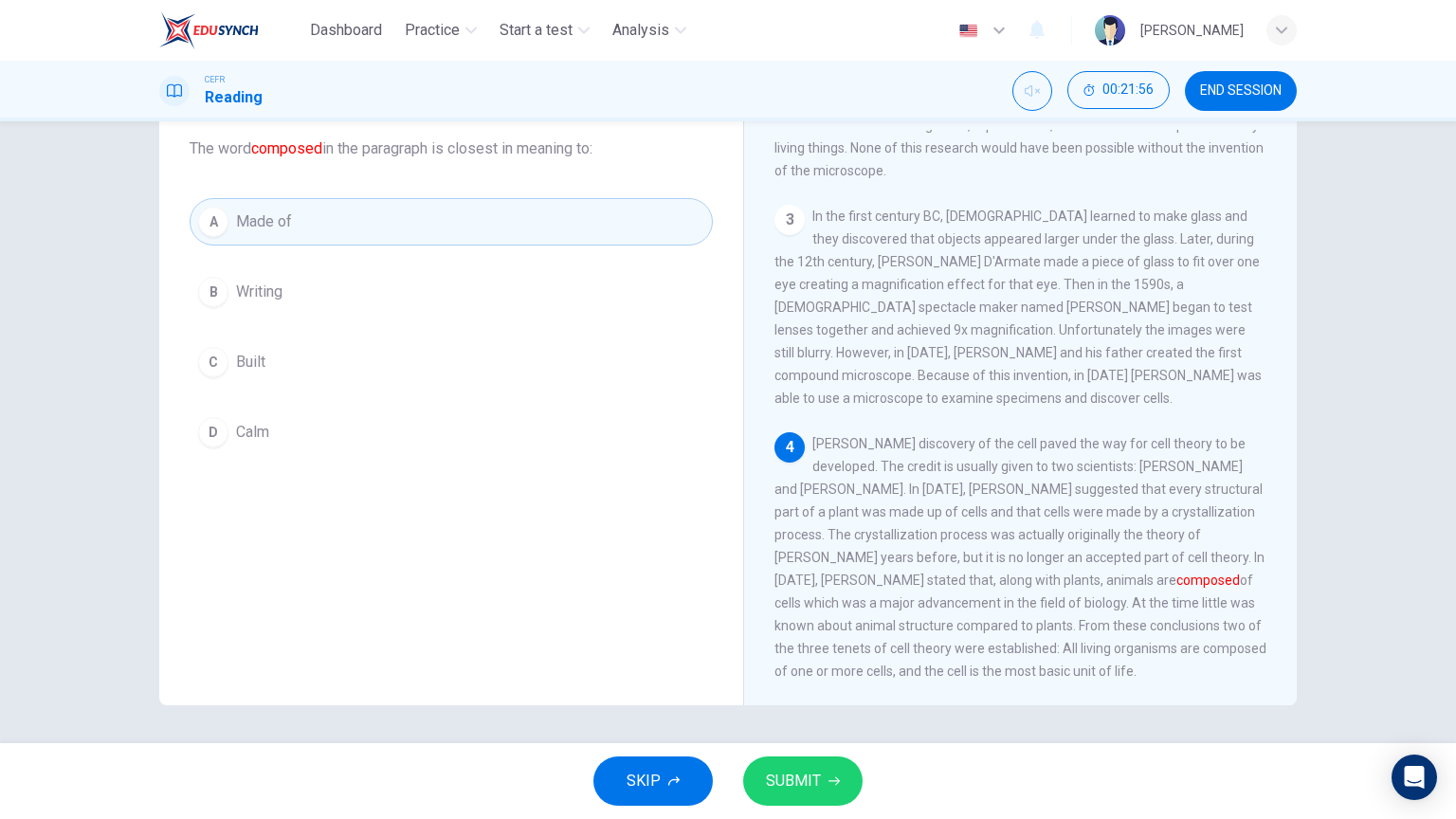 click on "Question 33 The word  composed  in the paragraph is closest in meaning to: A Made of B Writing C Built D Calm Cell Theory 1 Cell theory describes the properties of cells. Cells are the basic unit of structure in all organisms and the basic unit of reproduction. They were discovered in the 17th century by [PERSON_NAME] beginning the study of the cell, also known as cell biology. It took over a century for cell theory to be formulated. Cell theory is credited to [PERSON_NAME] and [PERSON_NAME], however there were many other scientists that contributed to the theory. 2 3 4 composed  of cells which was a major advancement in the field of biology. At the time little was known about animal structure compared to plants. From these conclusions two of the three tenets of cell theory were established: All living organisms are composed of one or more cells, and the cell is the most basic unit of life." at bounding box center (728, 432) 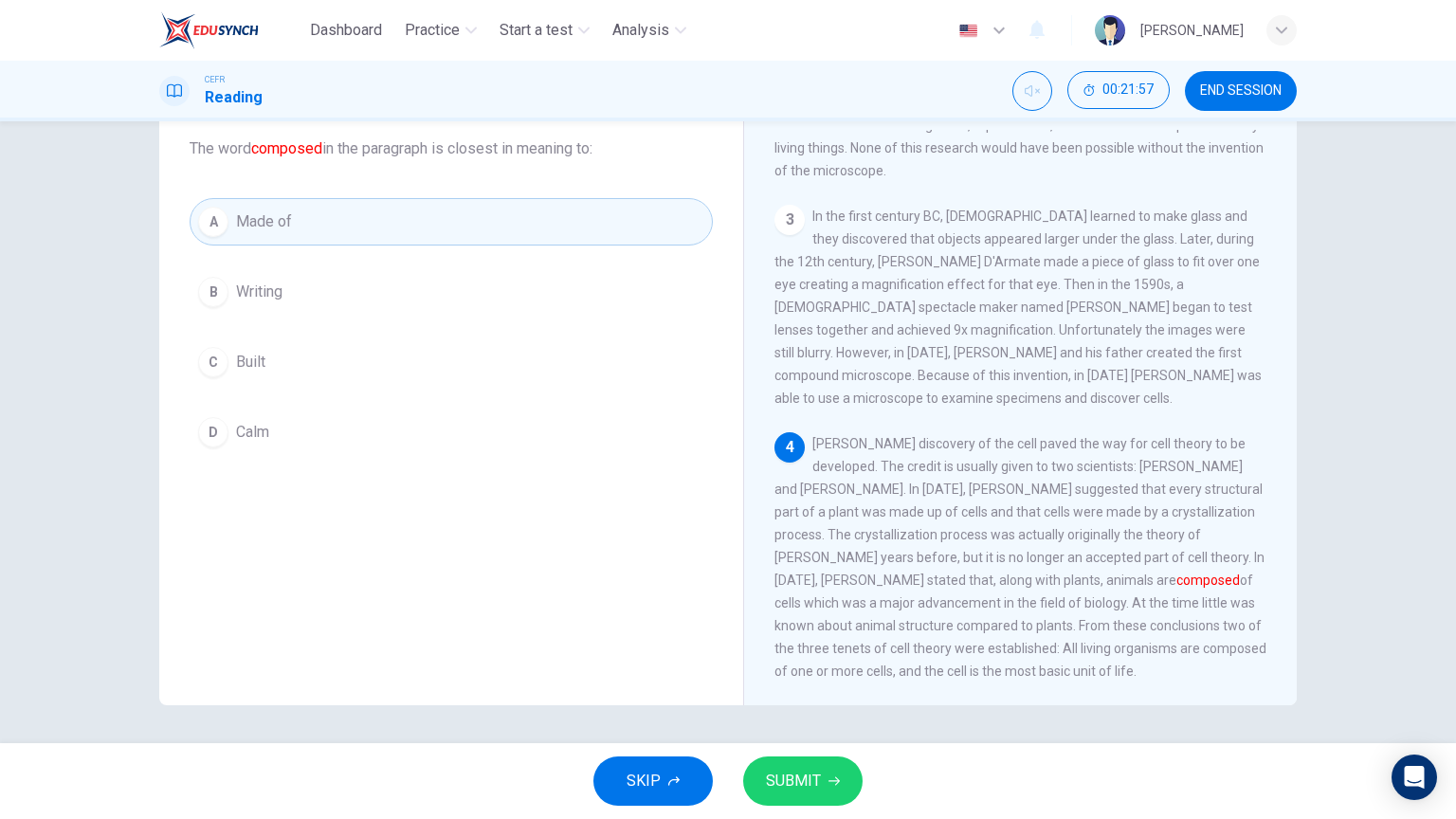 click on "SUBMIT" at bounding box center [793, 781] 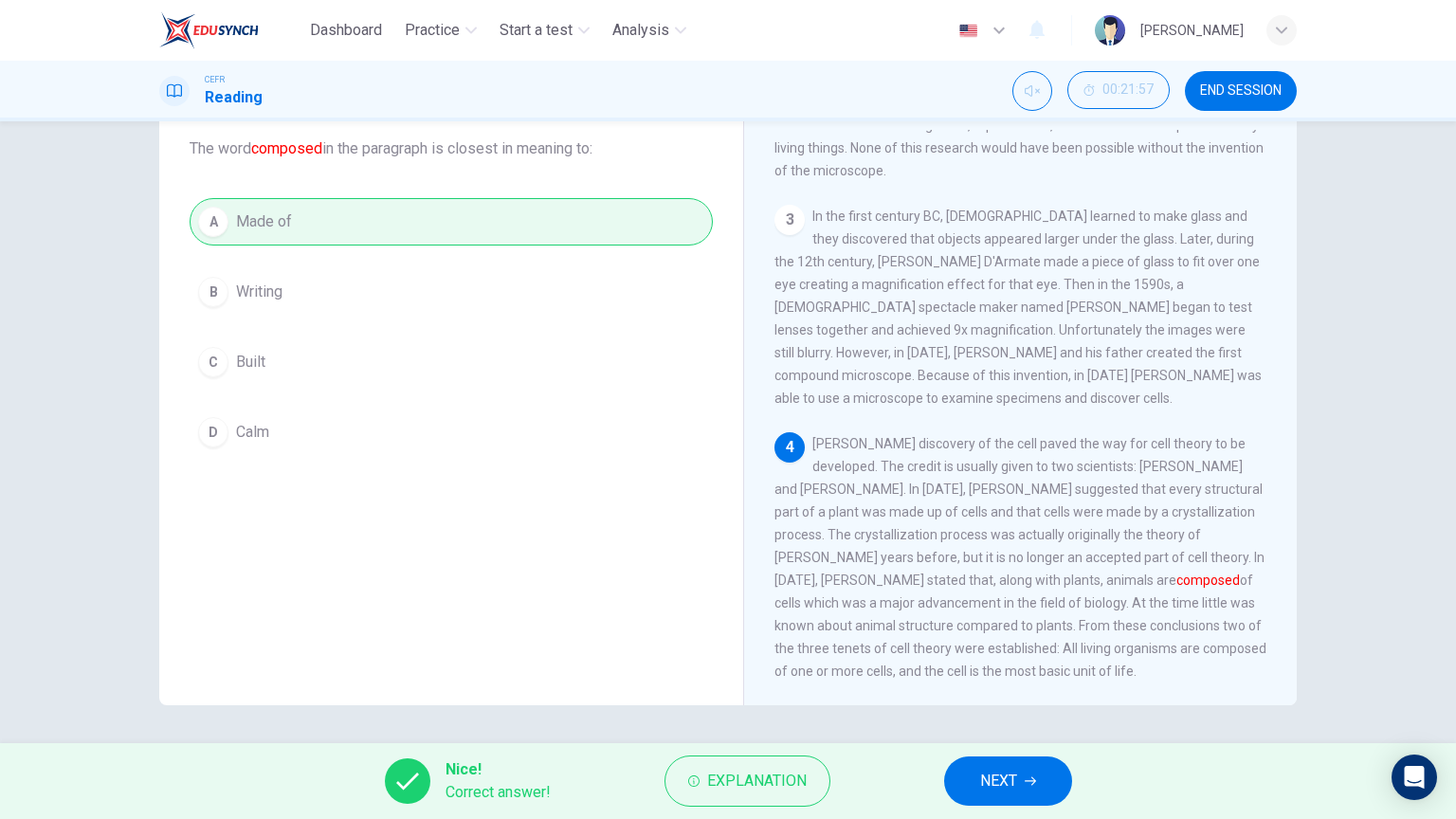 click on "NEXT" at bounding box center (1008, 781) 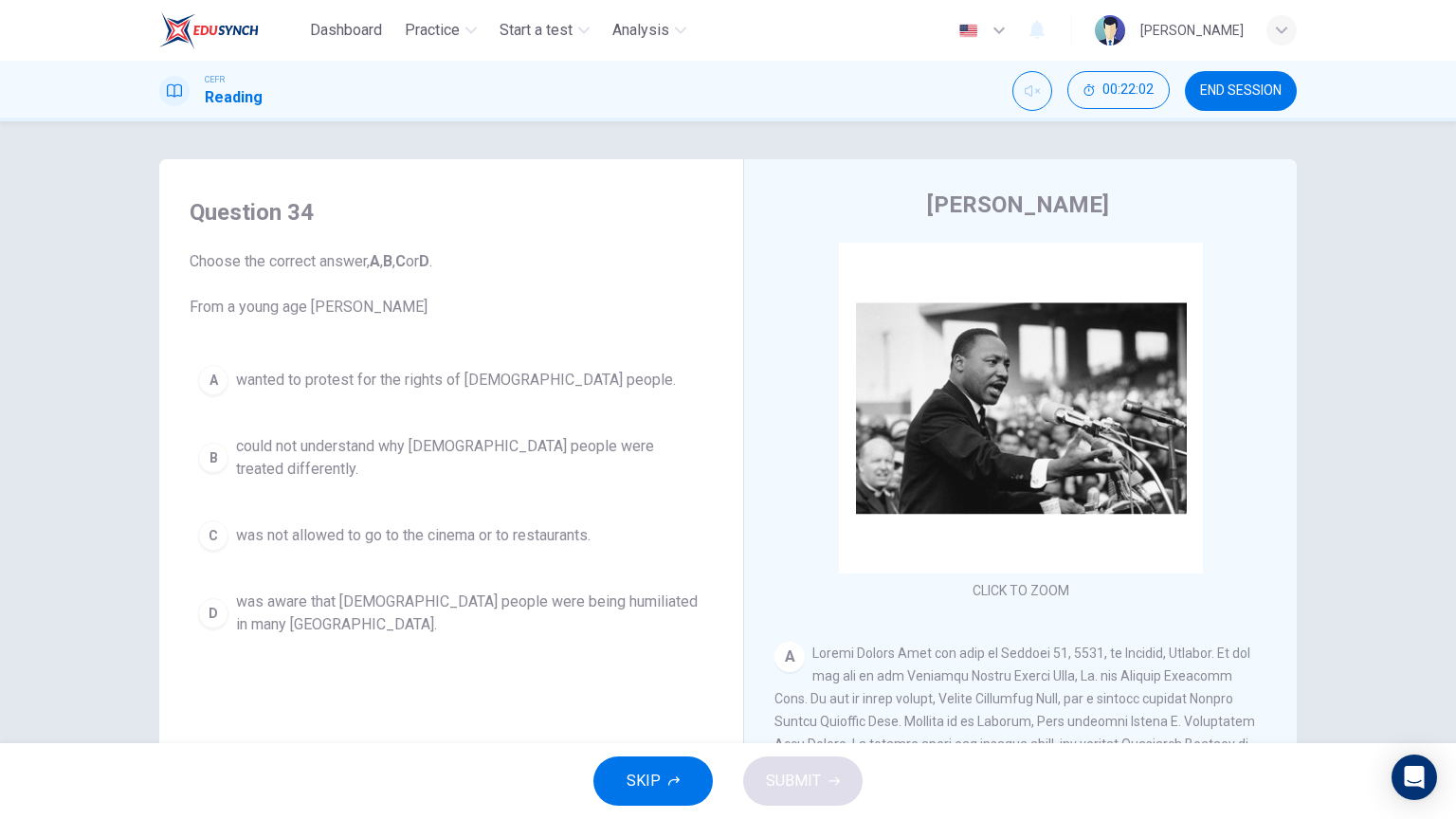 click on "END SESSION" at bounding box center [1241, 91] 